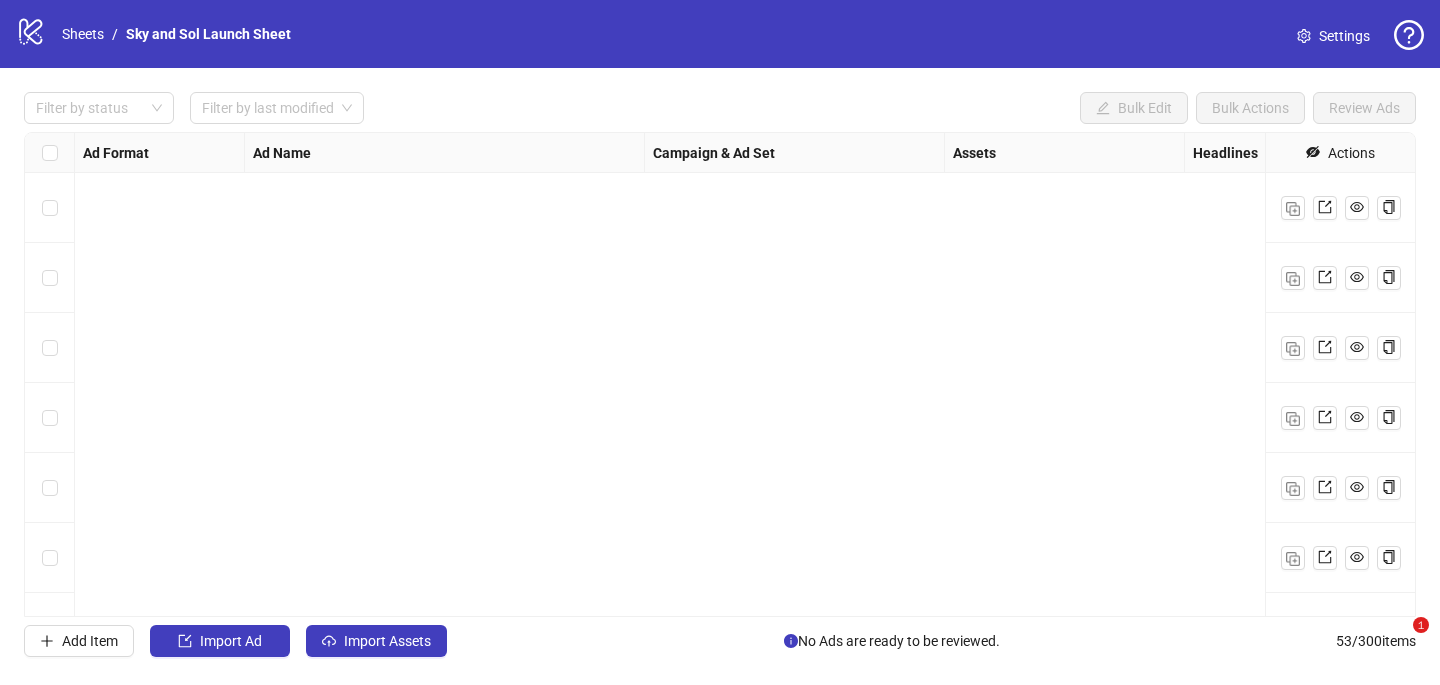 scroll, scrollTop: 0, scrollLeft: 0, axis: both 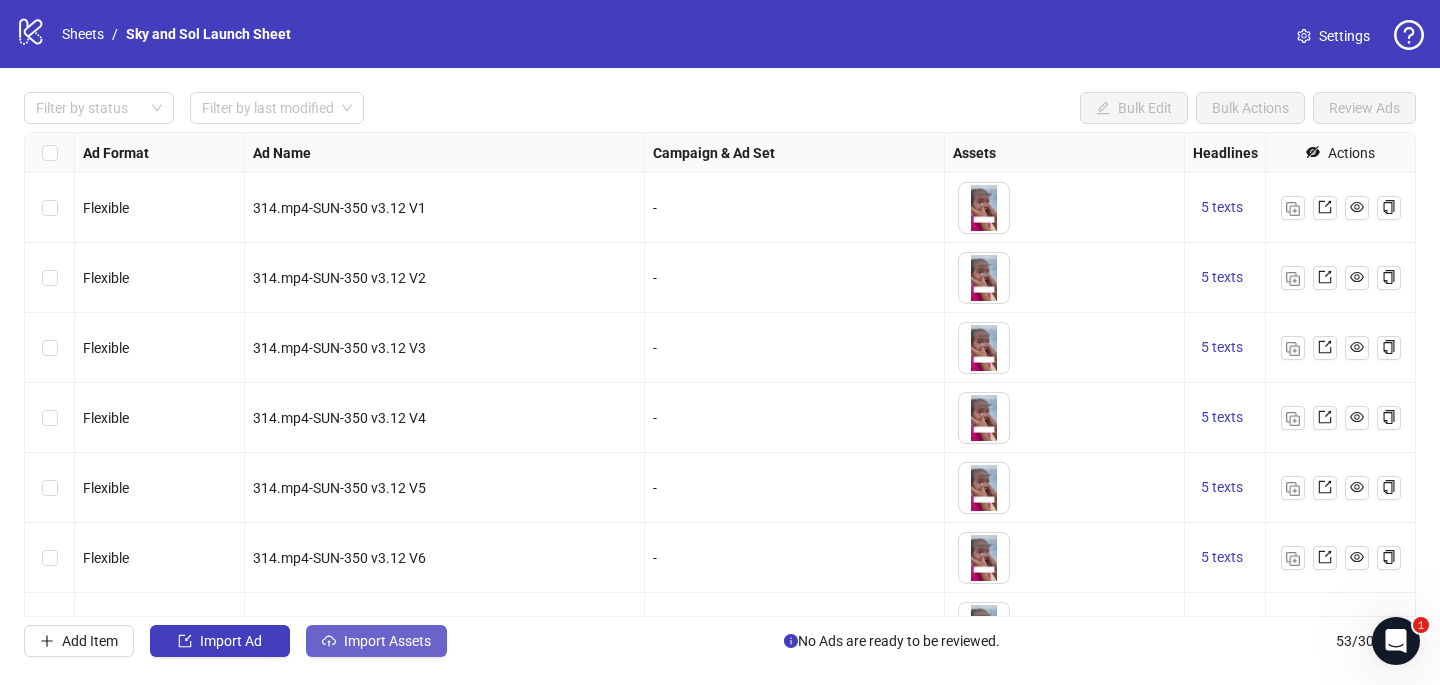 click on "Import Assets" at bounding box center [387, 641] 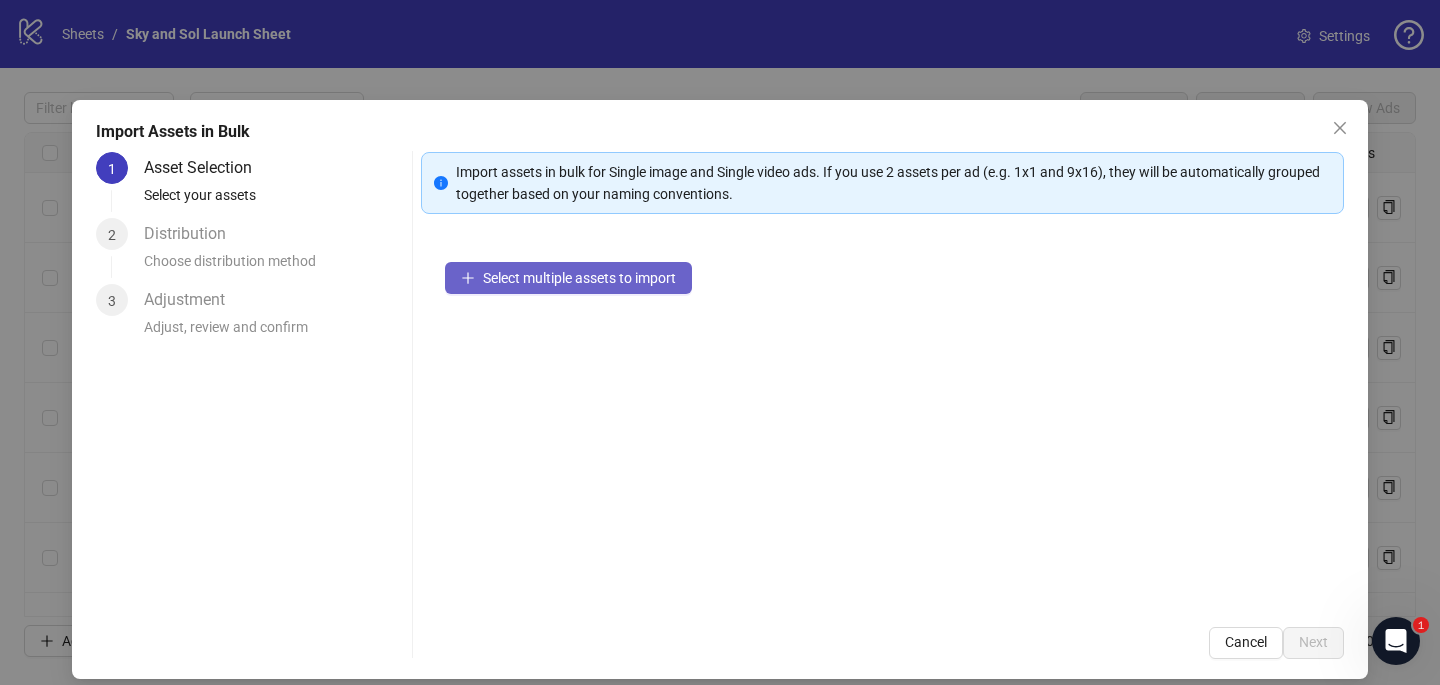click on "Select multiple assets to import" at bounding box center (568, 278) 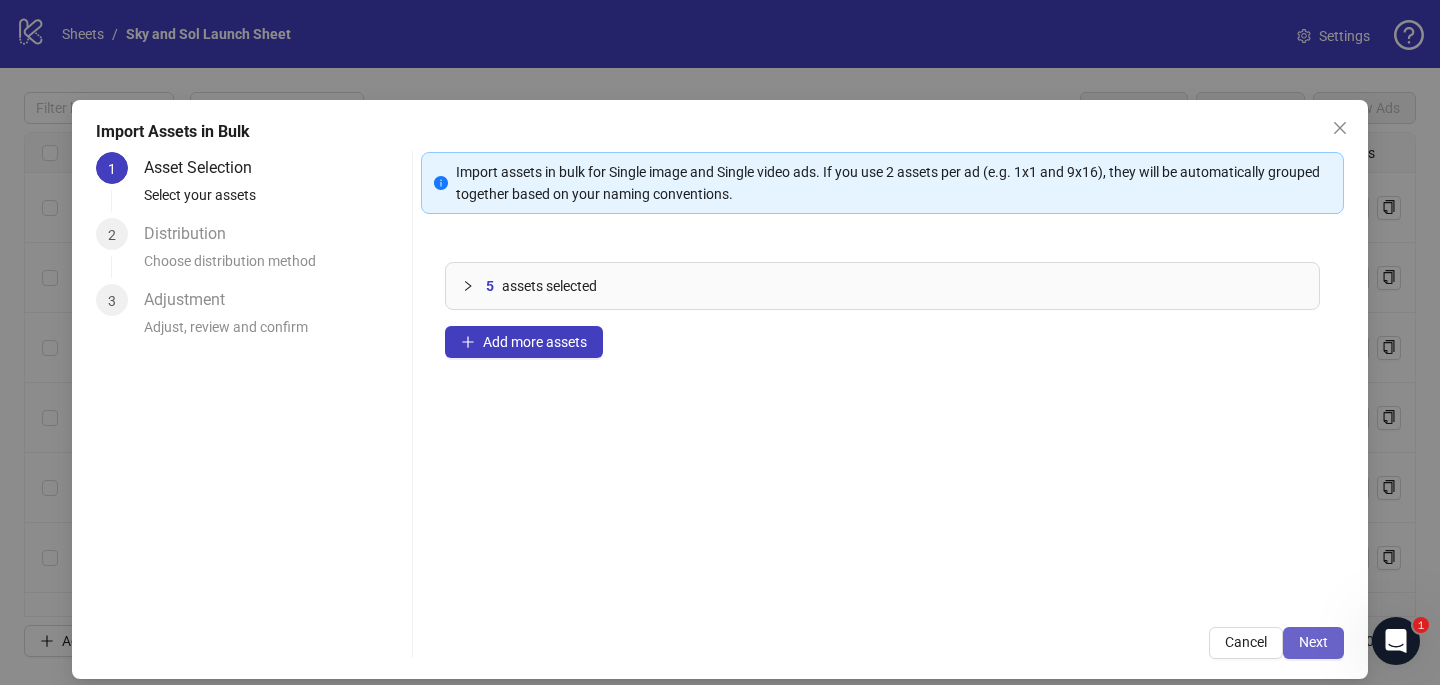click on "Next" at bounding box center [1313, 642] 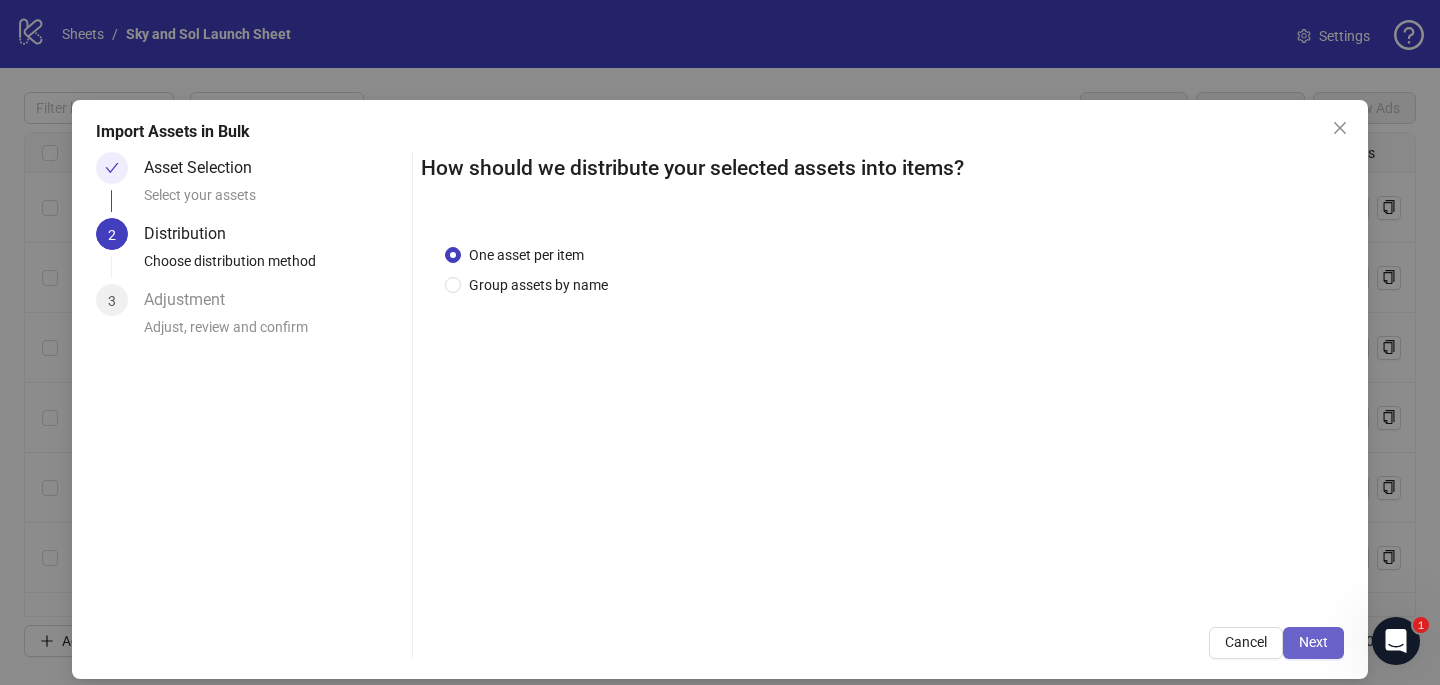 click on "Next" at bounding box center [1313, 642] 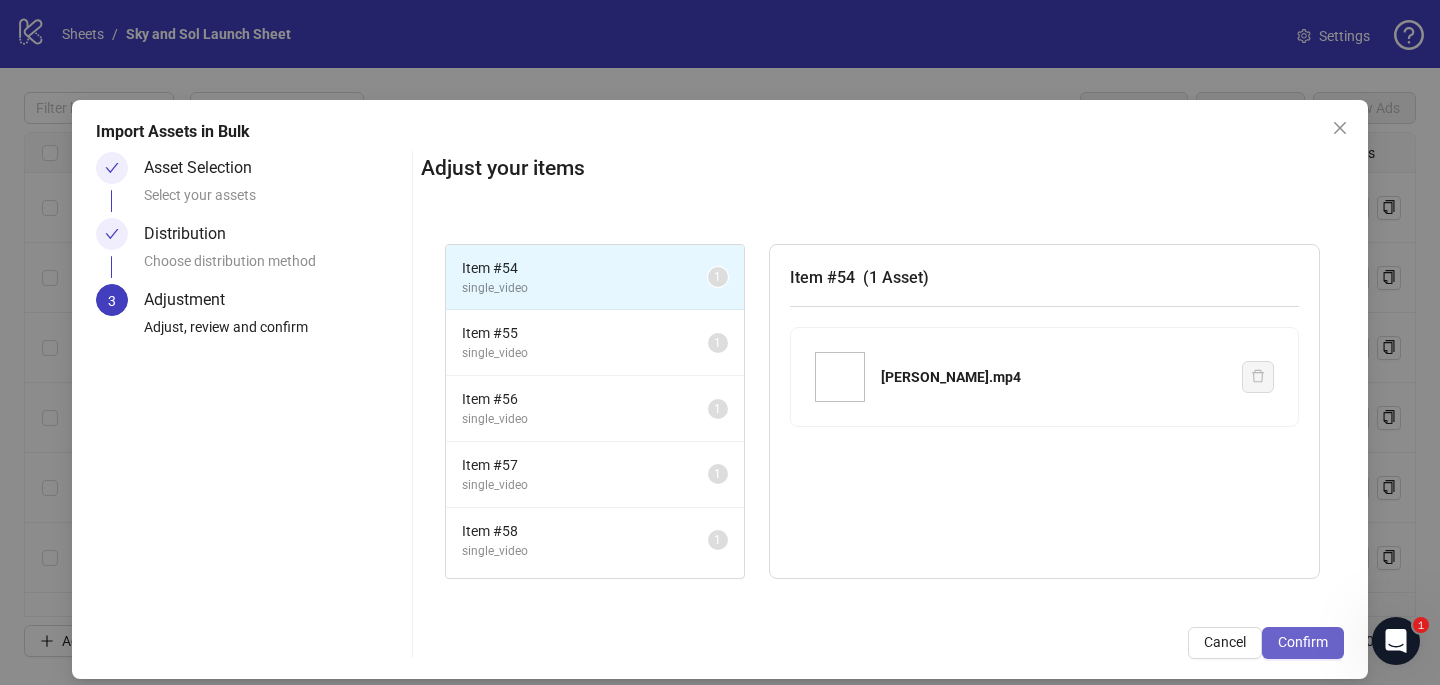 click on "Confirm" at bounding box center (1303, 643) 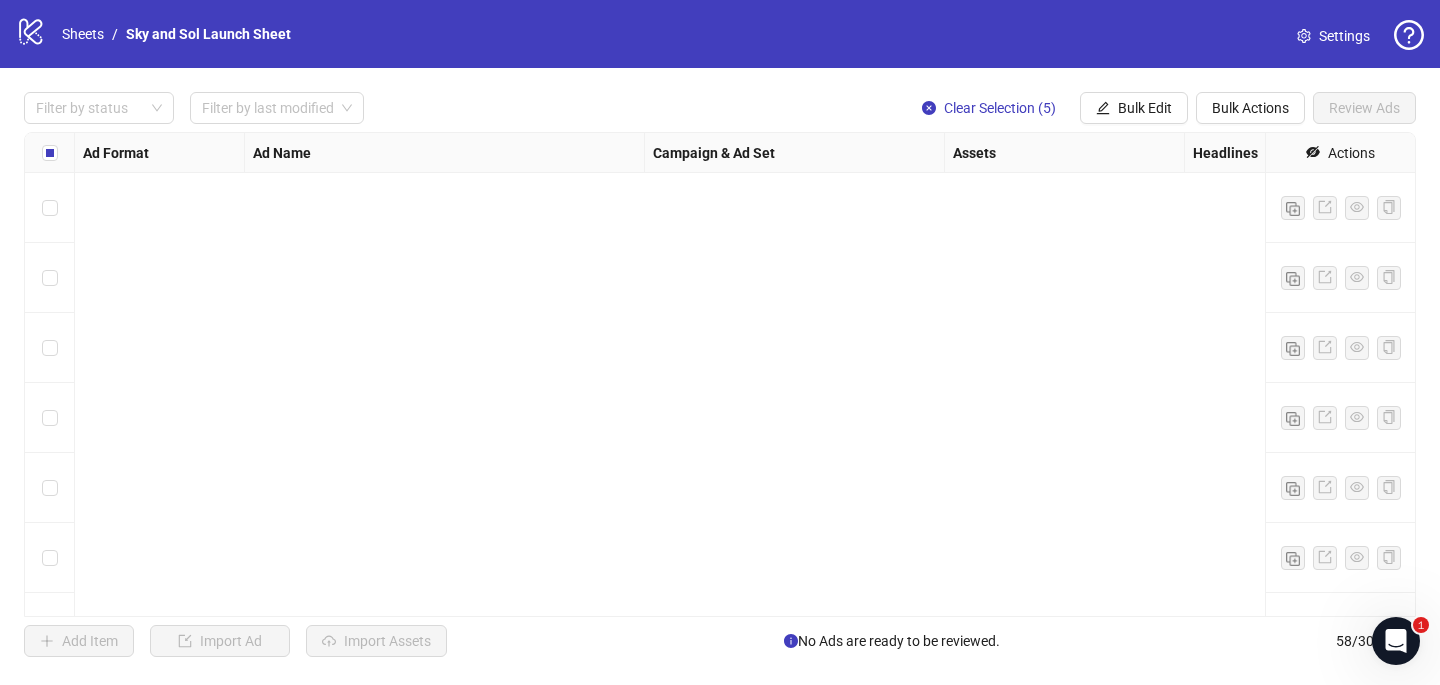 scroll, scrollTop: 3617, scrollLeft: 0, axis: vertical 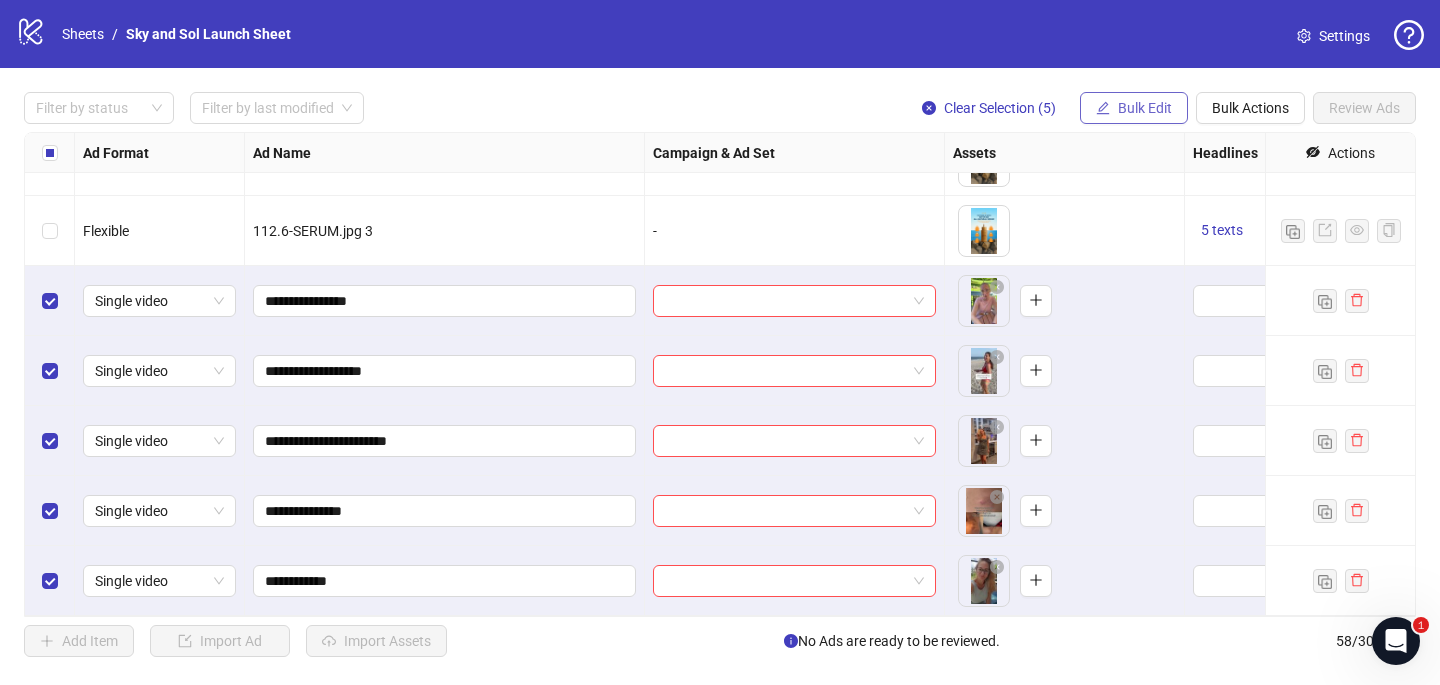 click on "Bulk Edit" at bounding box center (1134, 108) 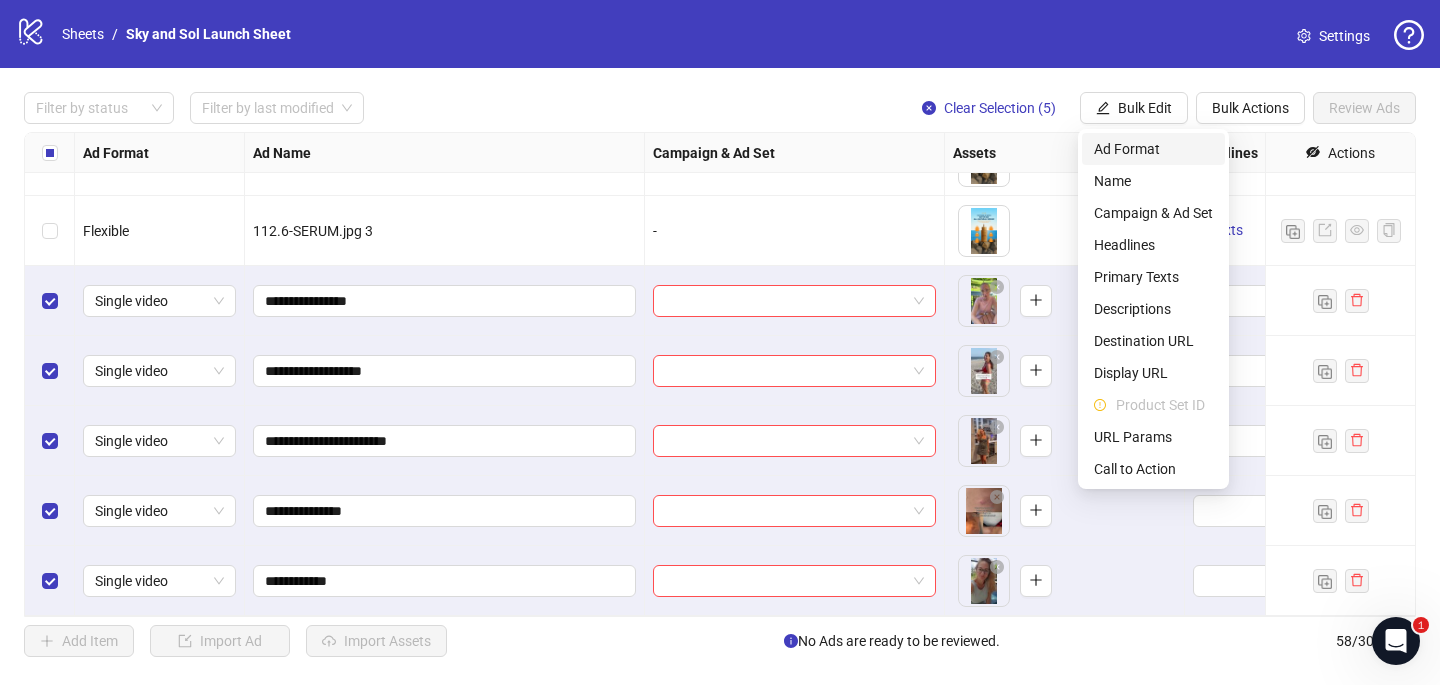 click on "Ad Format" at bounding box center (1153, 149) 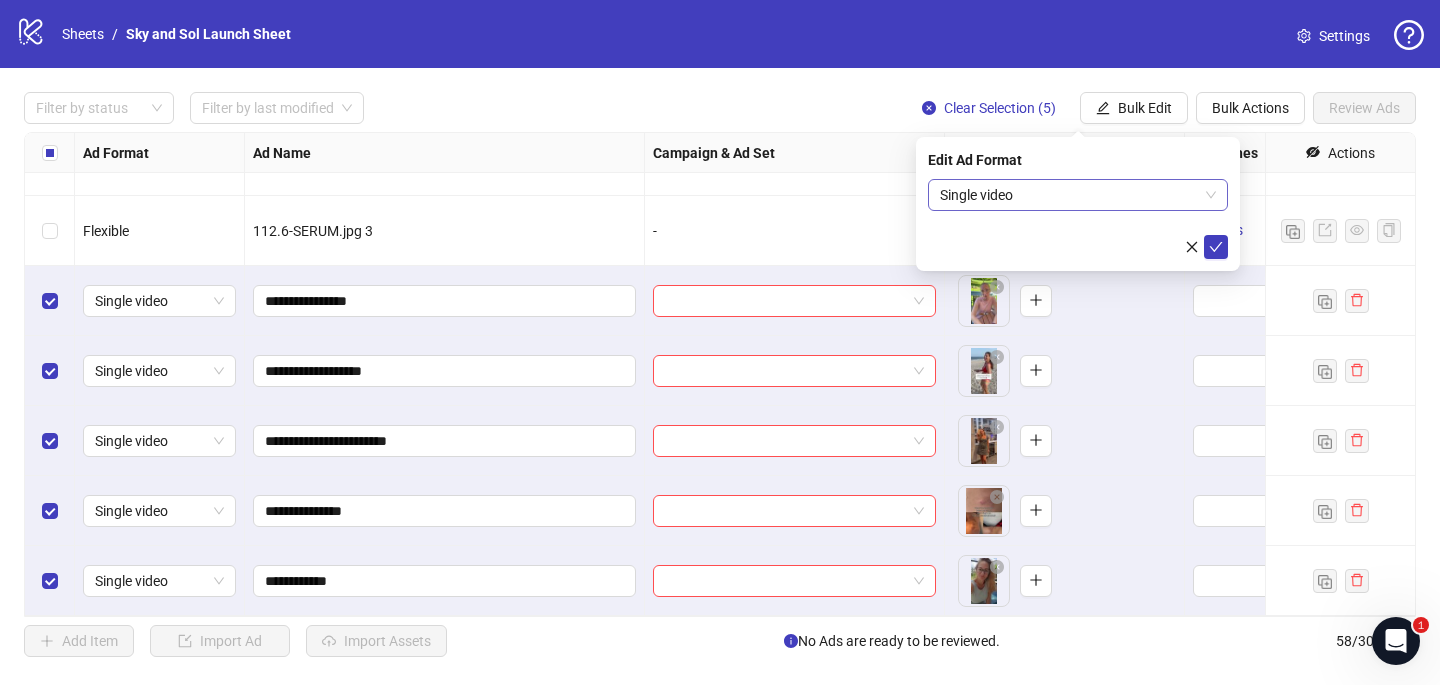 click on "Single video" at bounding box center [1078, 195] 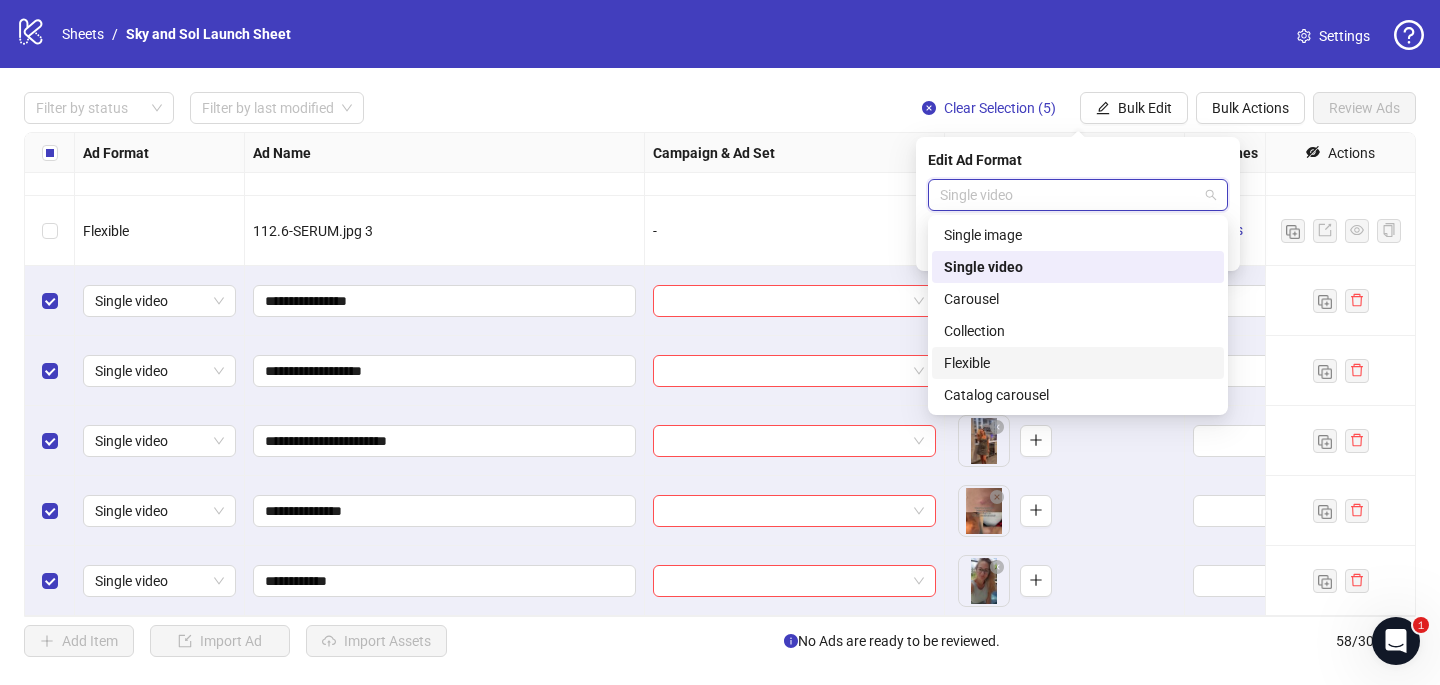 click on "Flexible" at bounding box center (1078, 363) 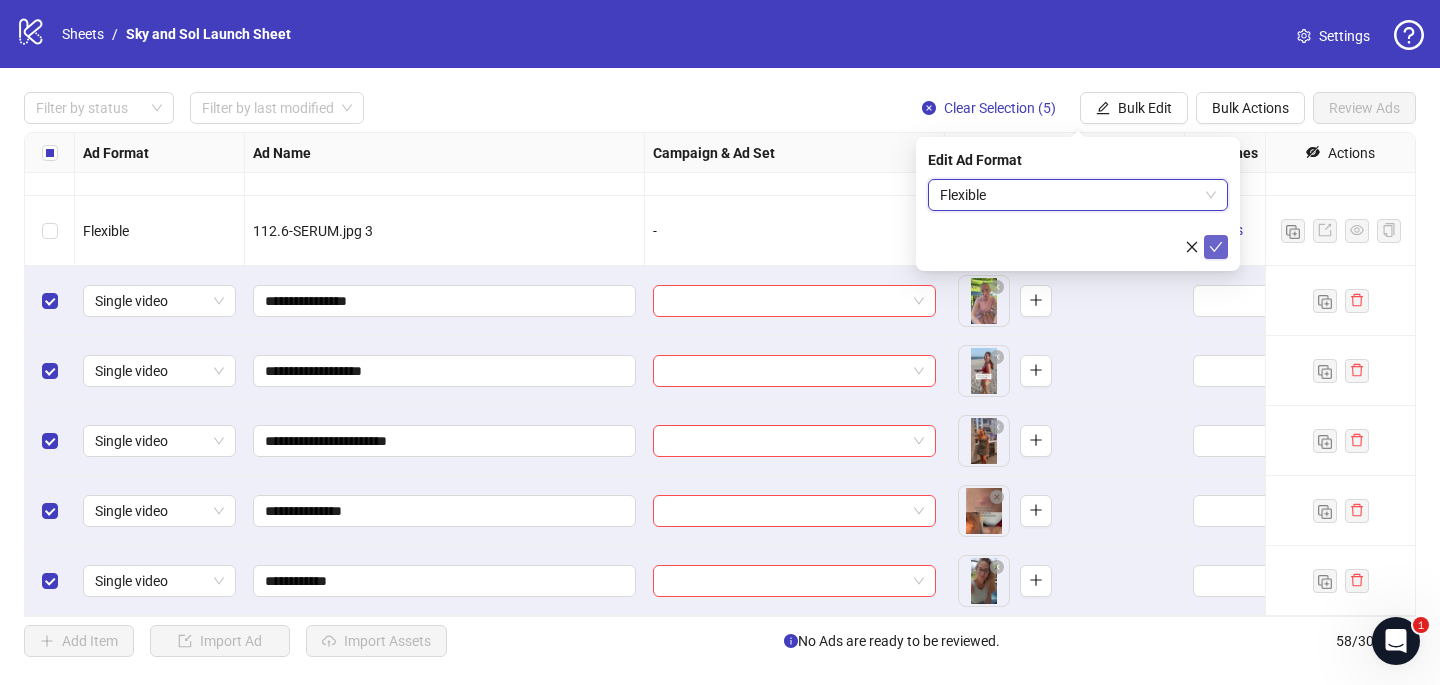 click at bounding box center (1216, 247) 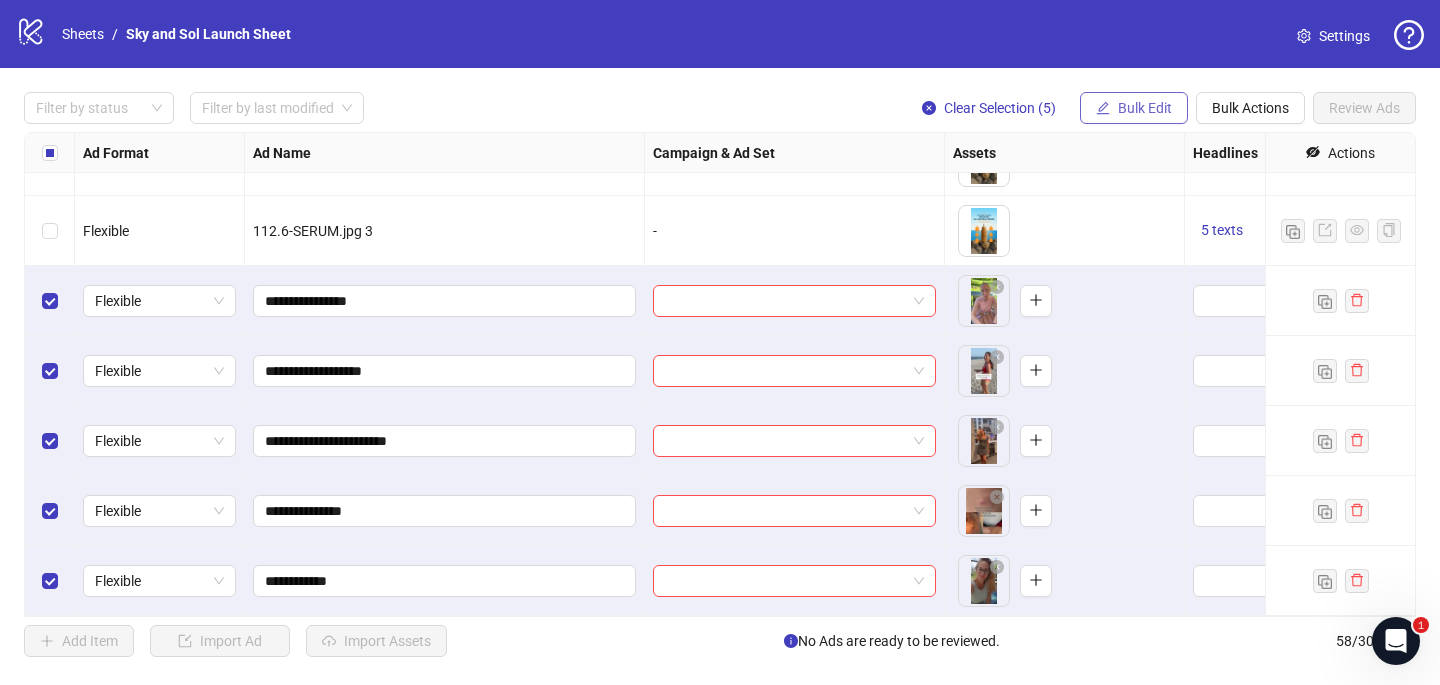 click on "Bulk Edit" at bounding box center [1145, 108] 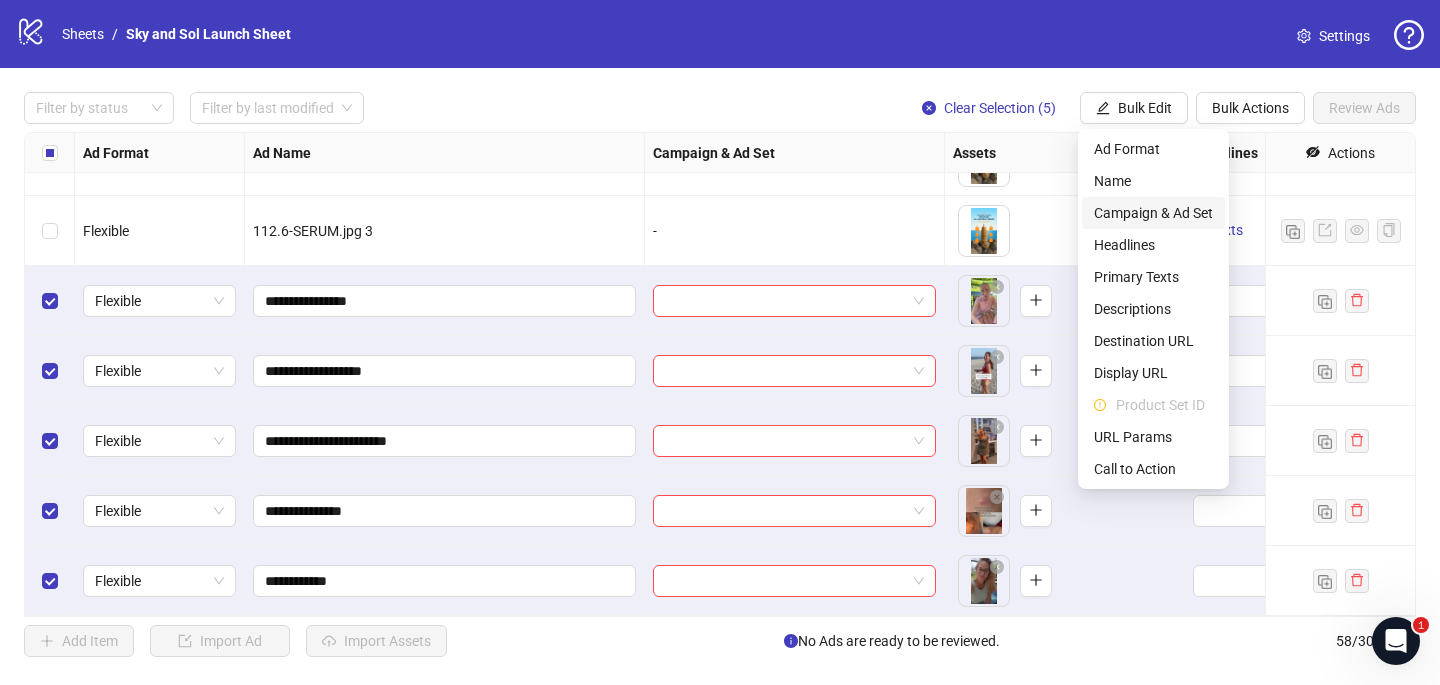 click on "Campaign & Ad Set" at bounding box center [1153, 213] 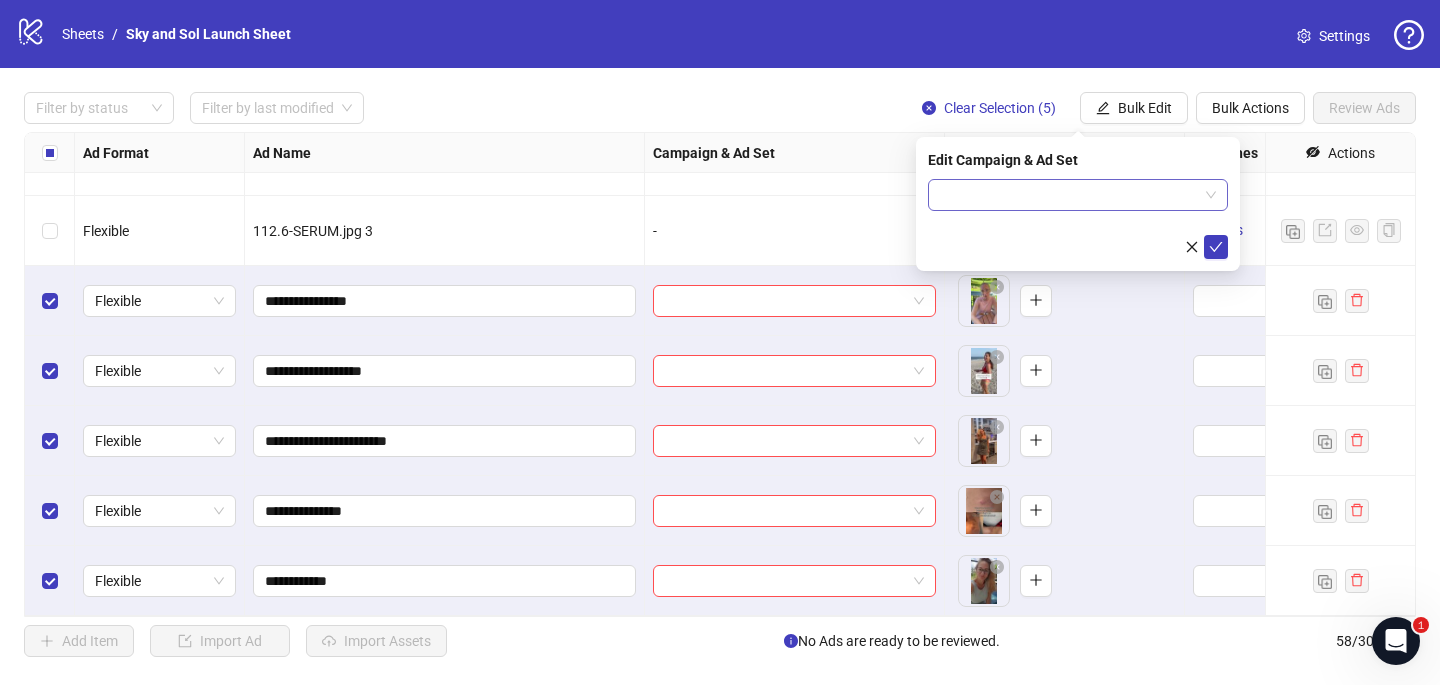 click at bounding box center (1069, 195) 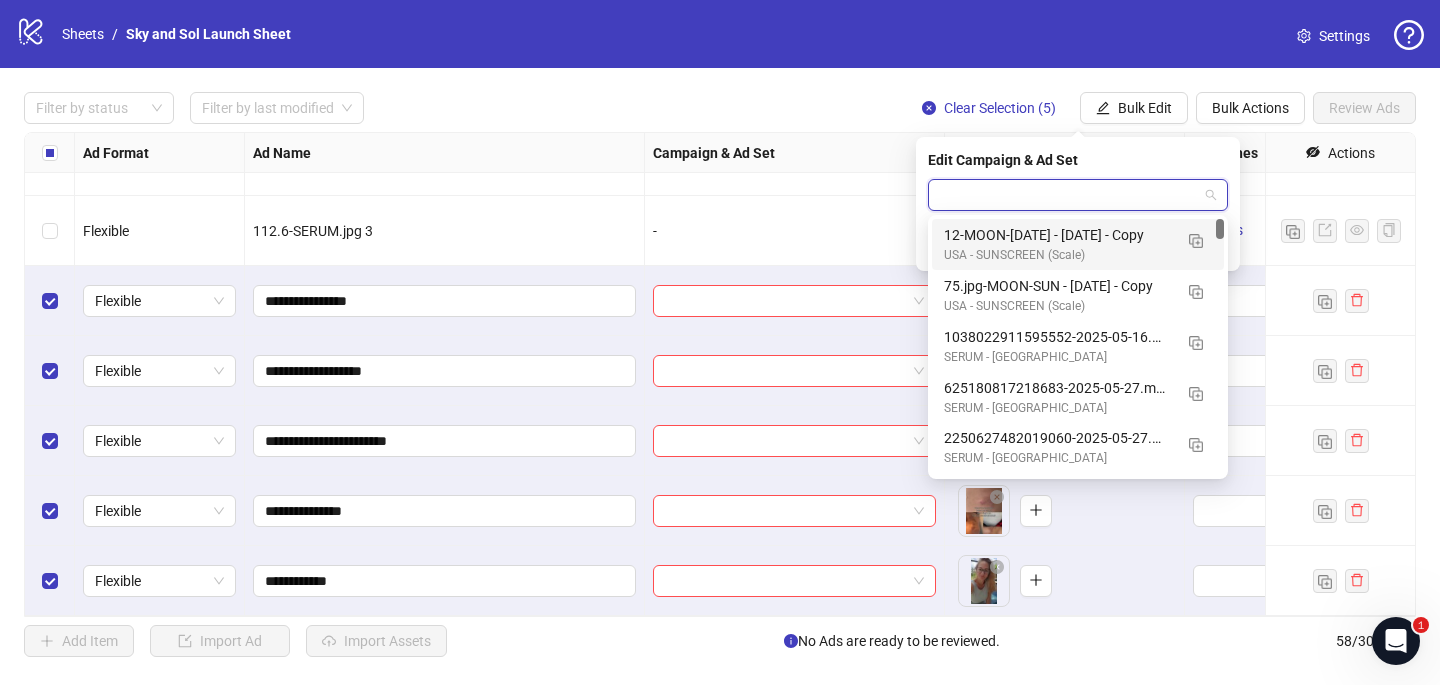 paste on "**********" 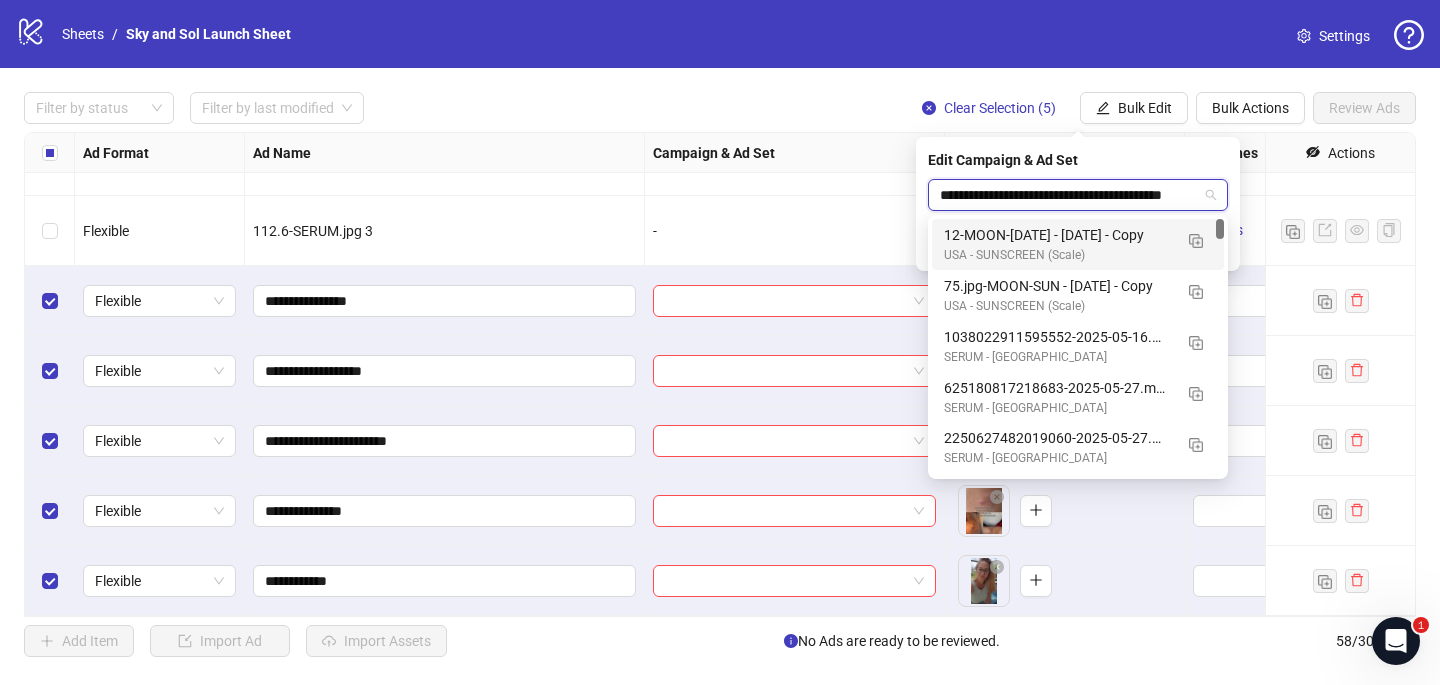 scroll, scrollTop: 0, scrollLeft: 27, axis: horizontal 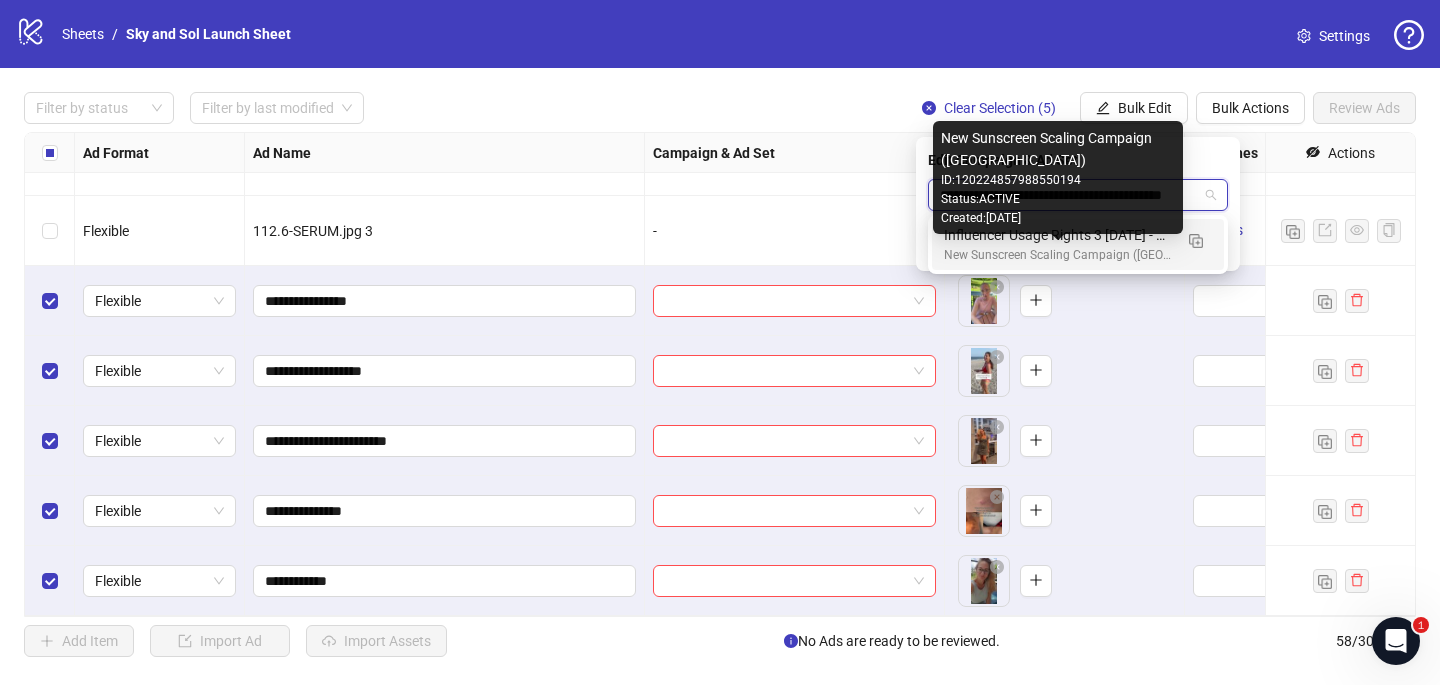 click on "New Sunscreen Scaling Campaign ([GEOGRAPHIC_DATA])" at bounding box center (1058, 255) 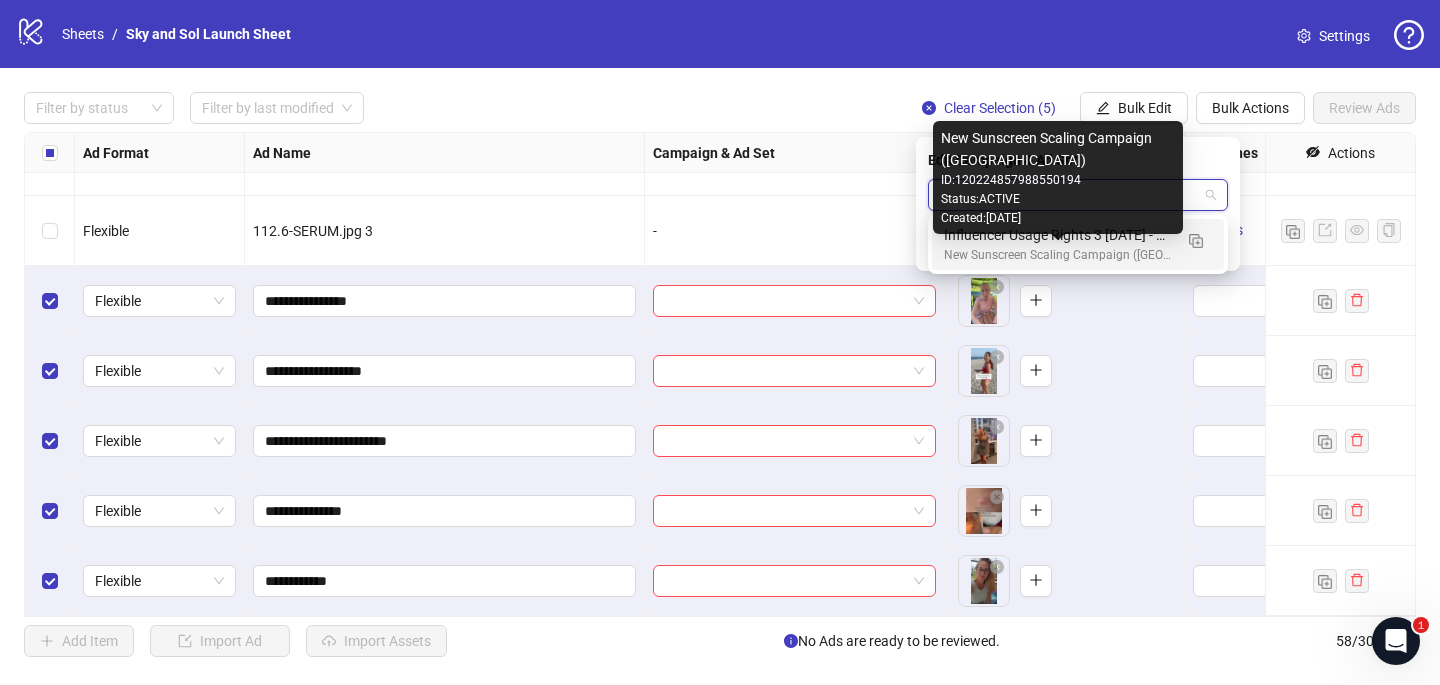 scroll, scrollTop: 0, scrollLeft: 0, axis: both 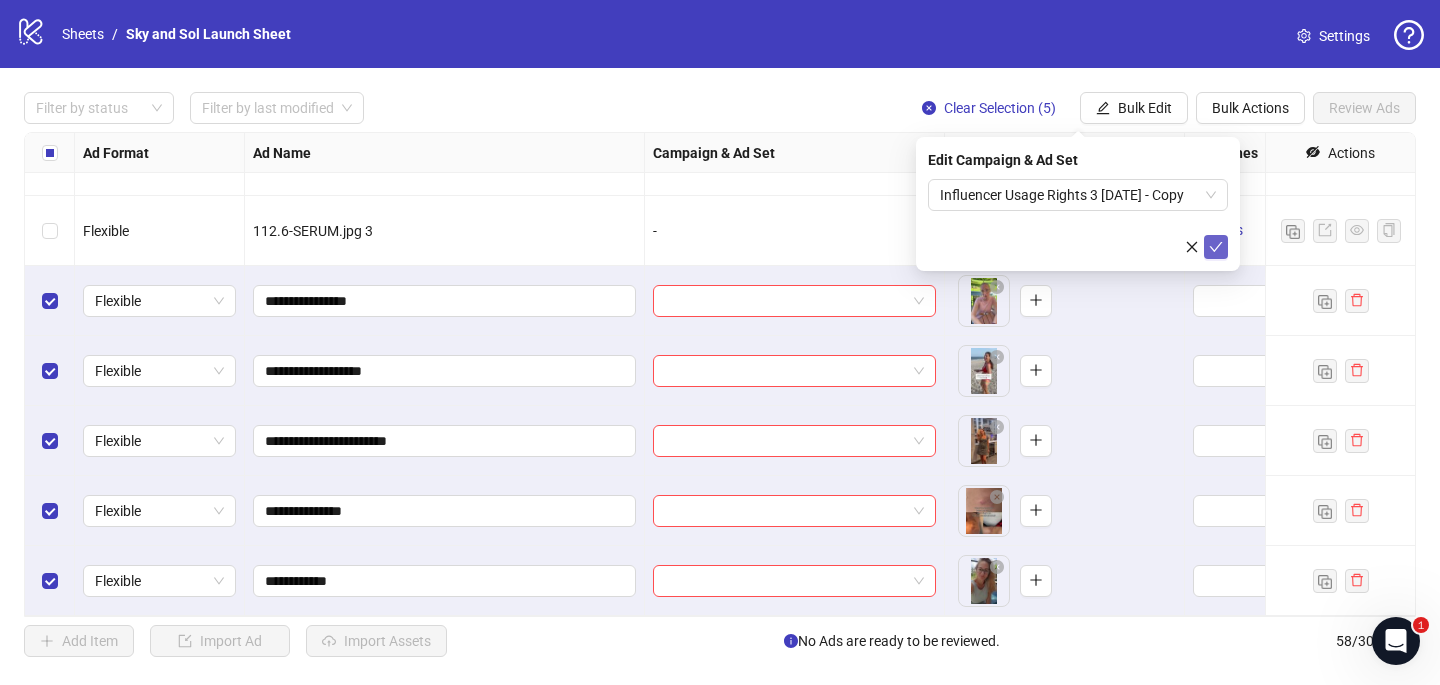 click at bounding box center [1216, 247] 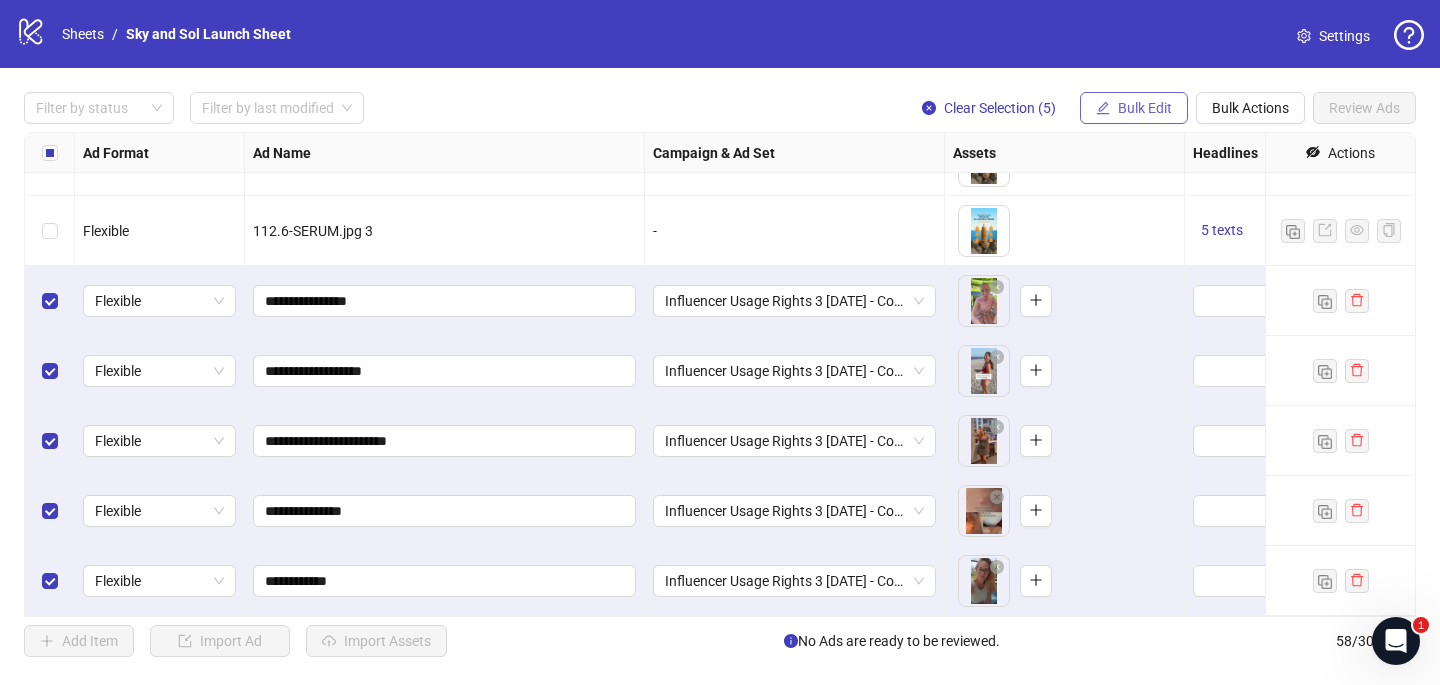 click 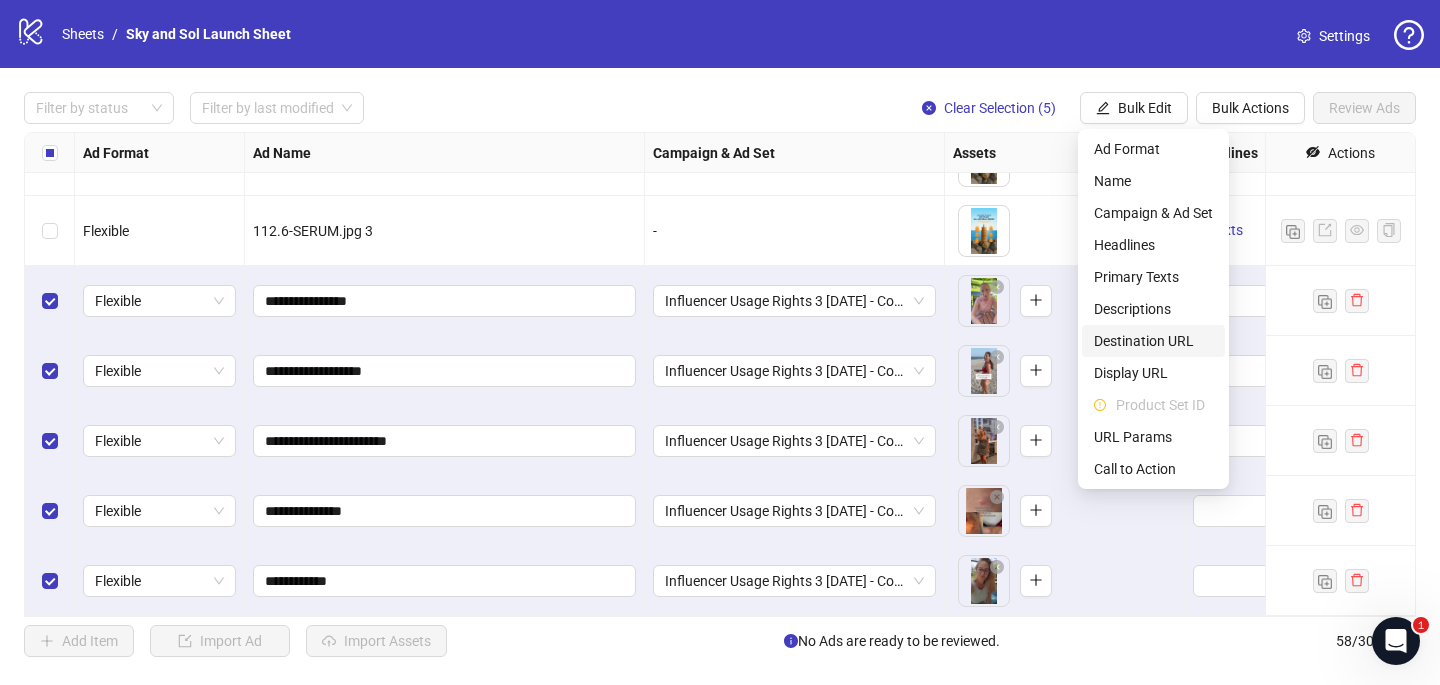 click on "Destination URL" at bounding box center (1153, 341) 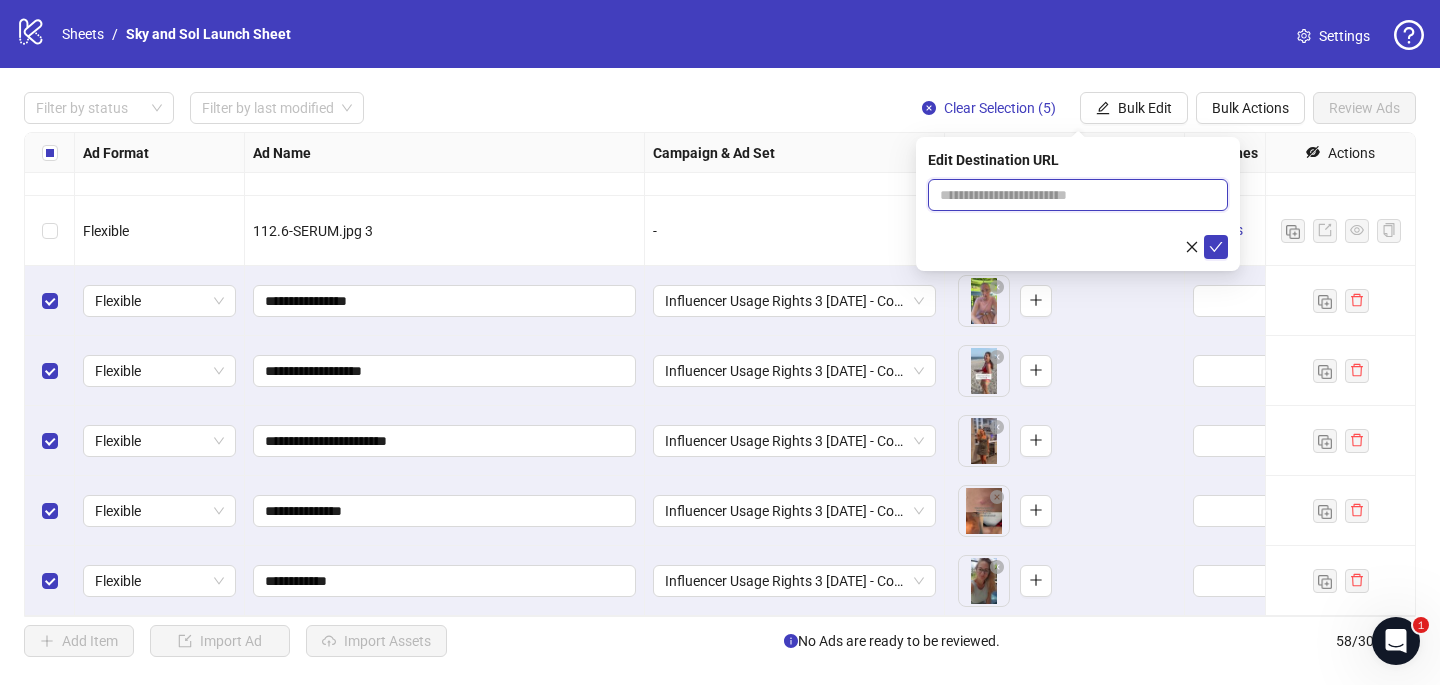 click at bounding box center (1070, 195) 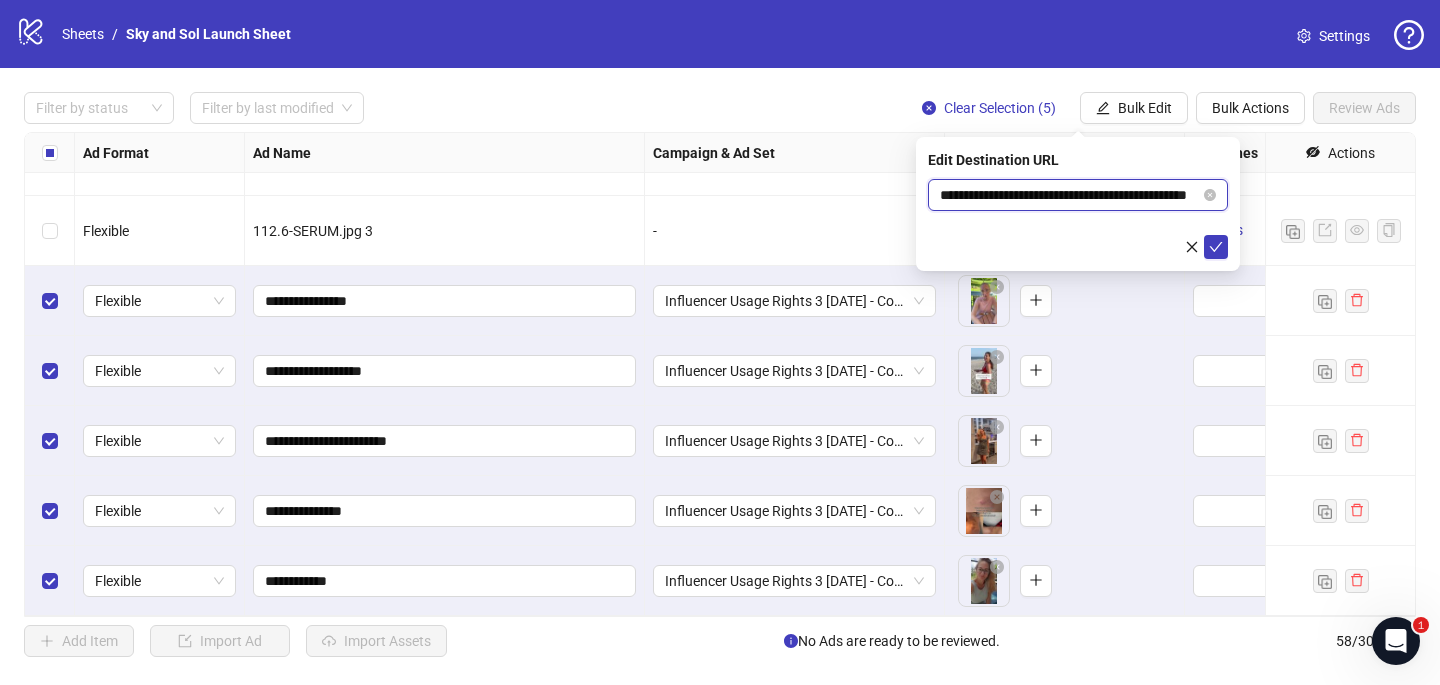 scroll, scrollTop: 0, scrollLeft: 72, axis: horizontal 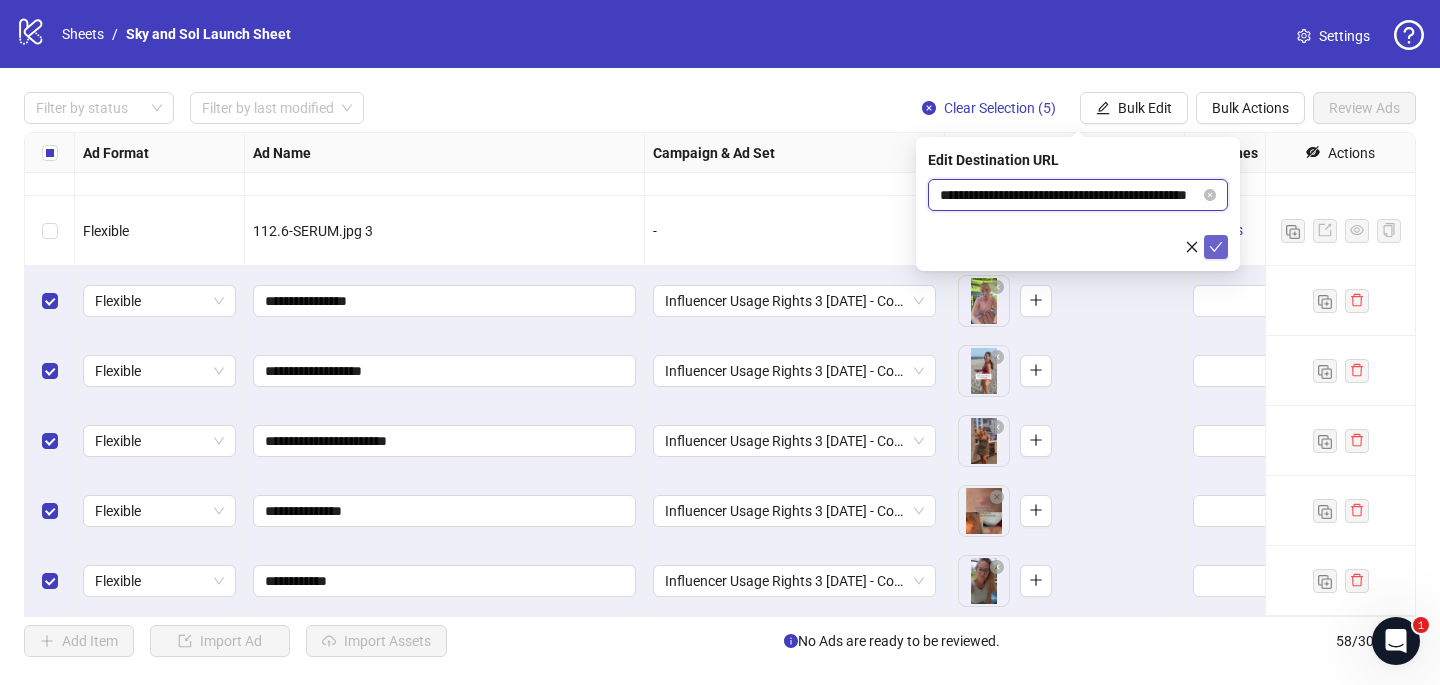 type on "**********" 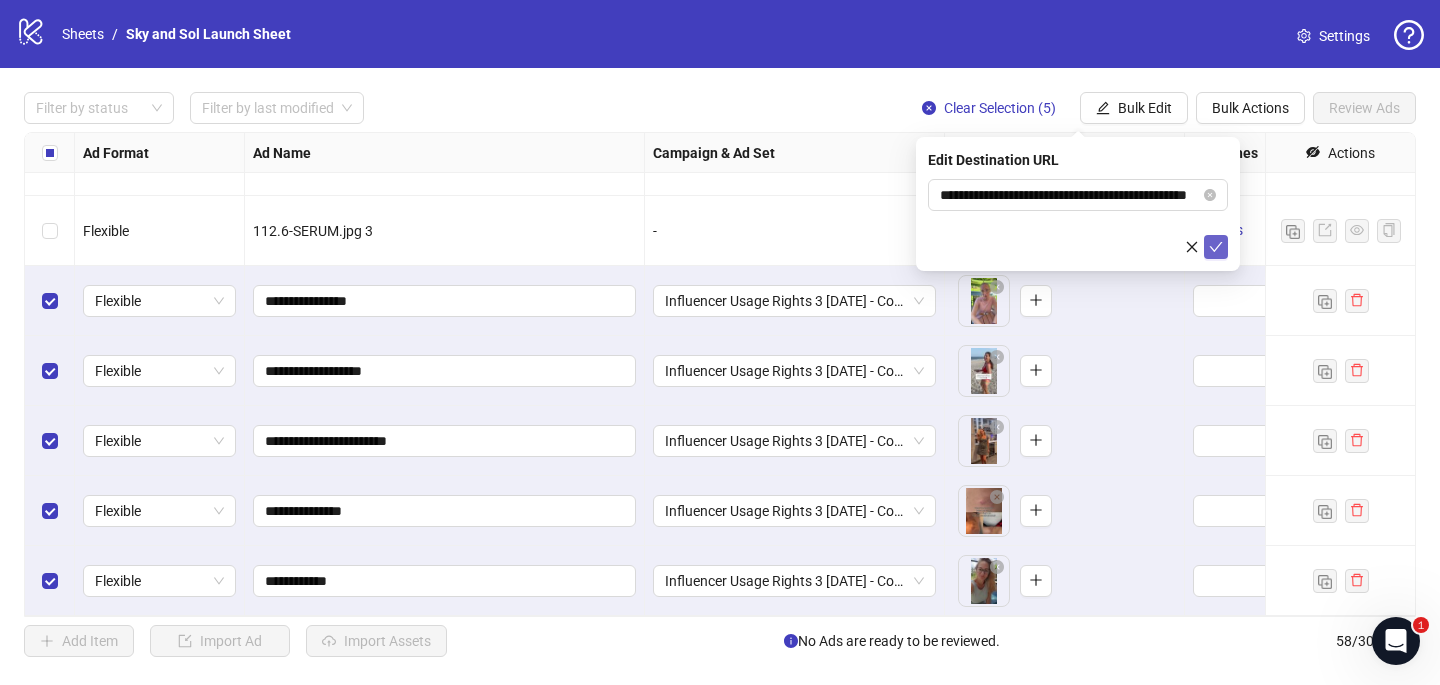 scroll, scrollTop: 0, scrollLeft: 0, axis: both 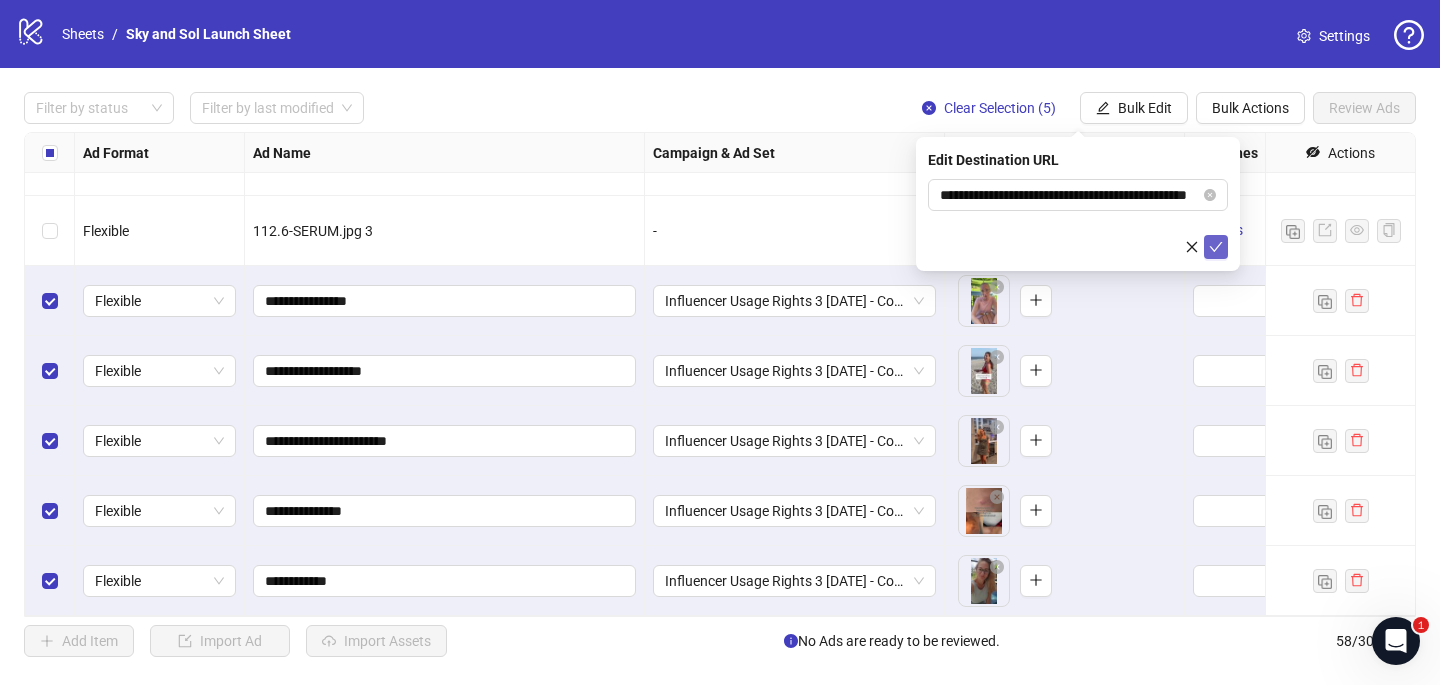 click 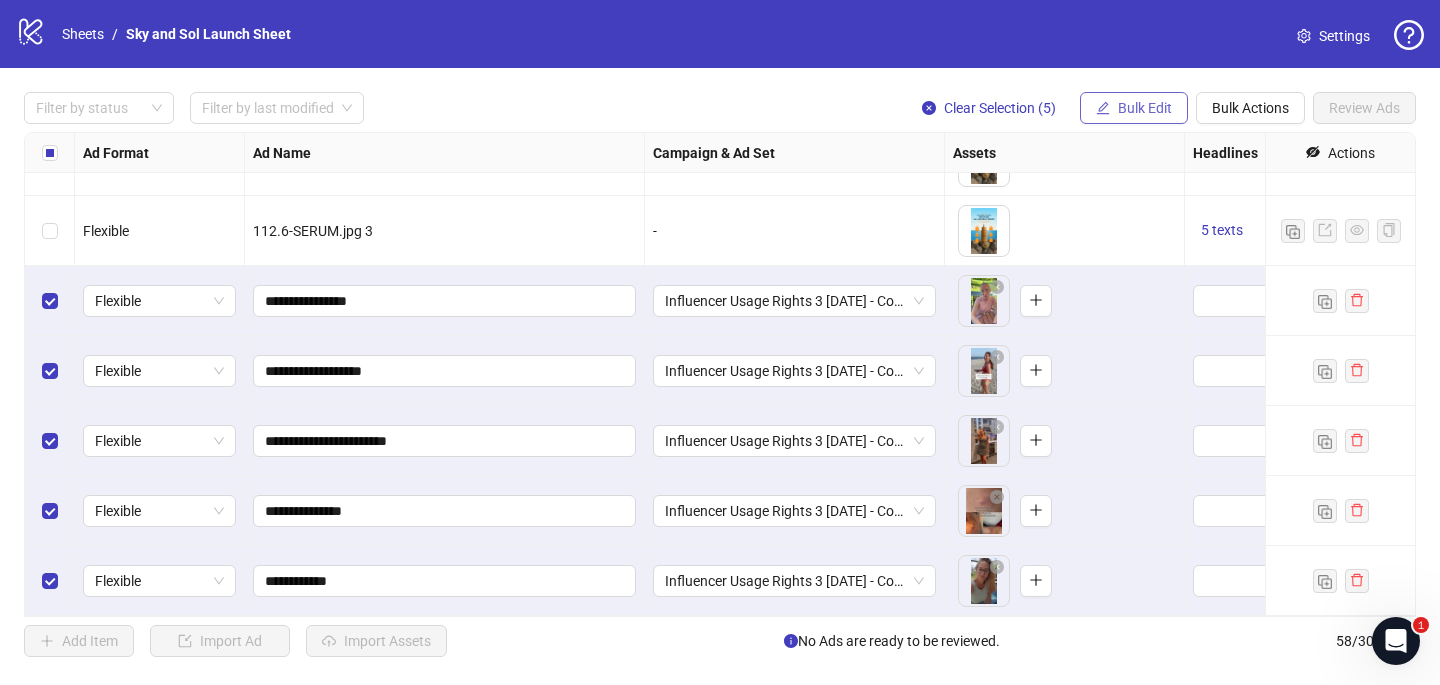 click on "Bulk Edit" at bounding box center [1134, 108] 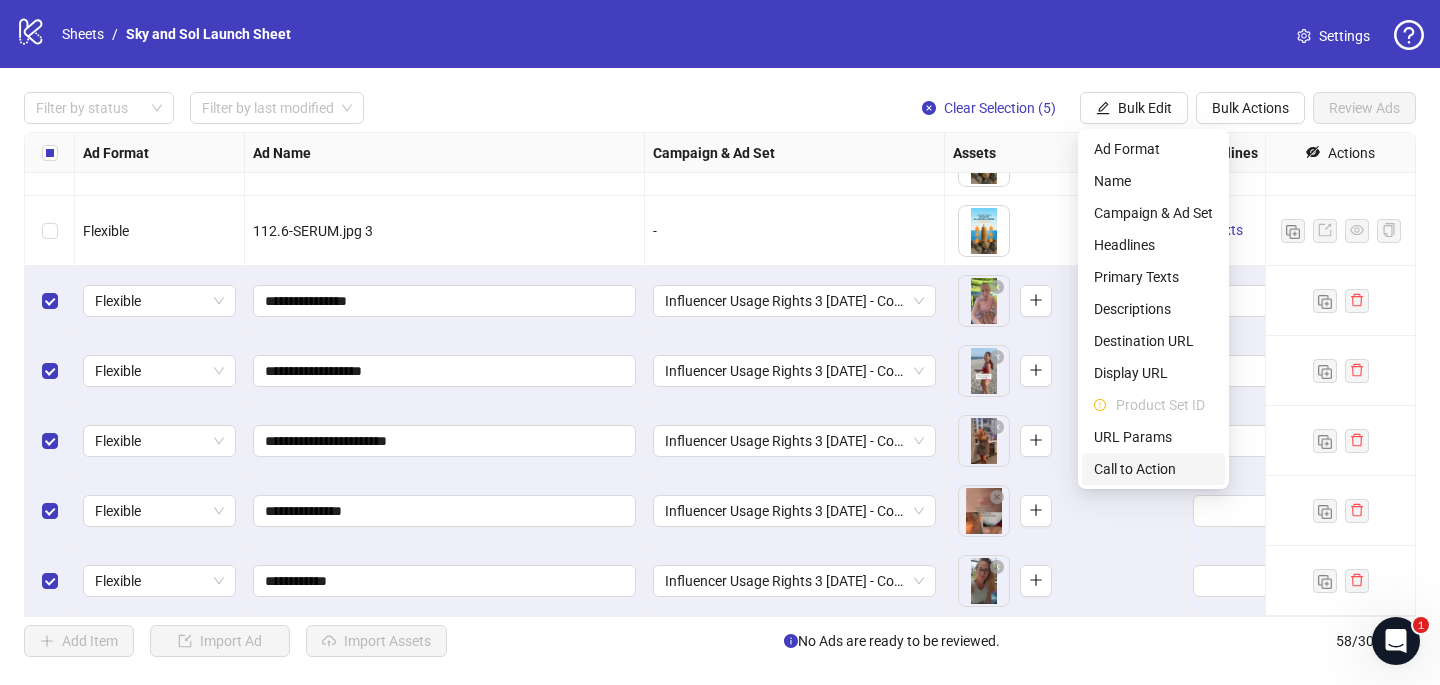 click on "Call to Action" at bounding box center (1153, 469) 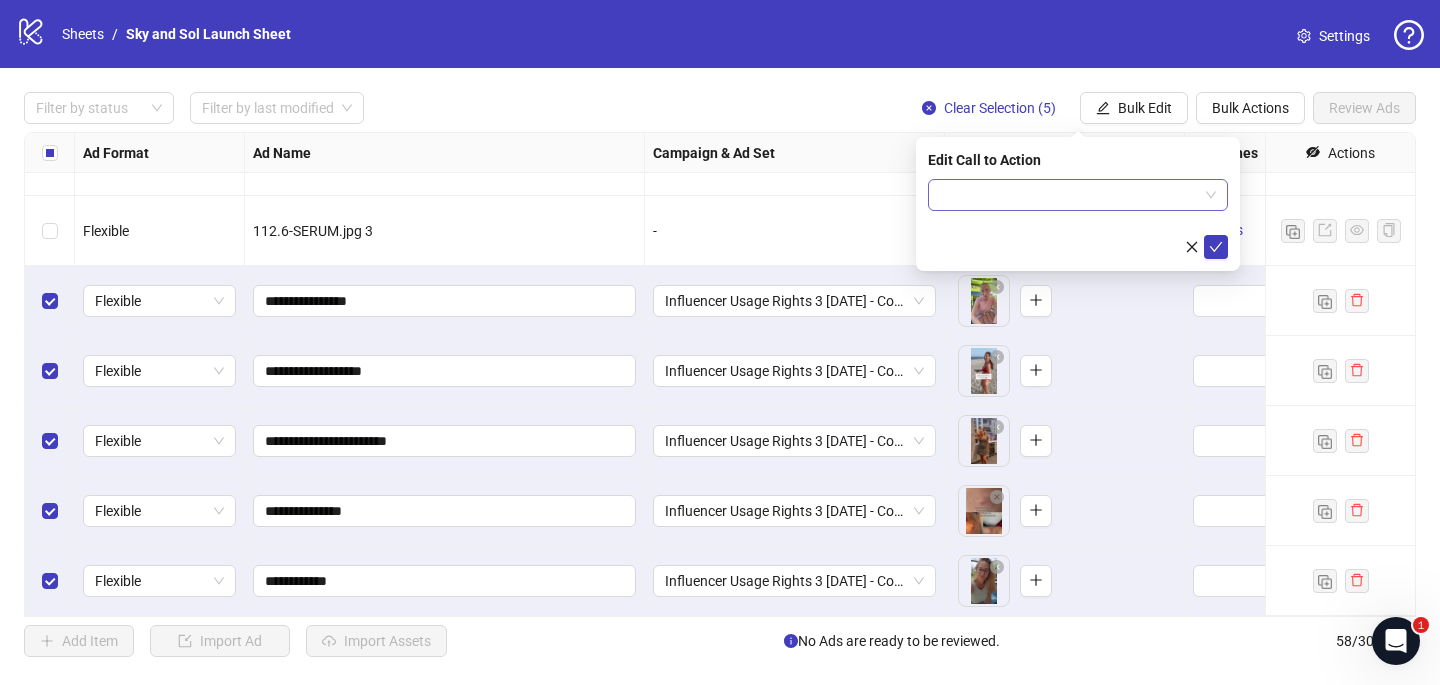 click at bounding box center (1069, 195) 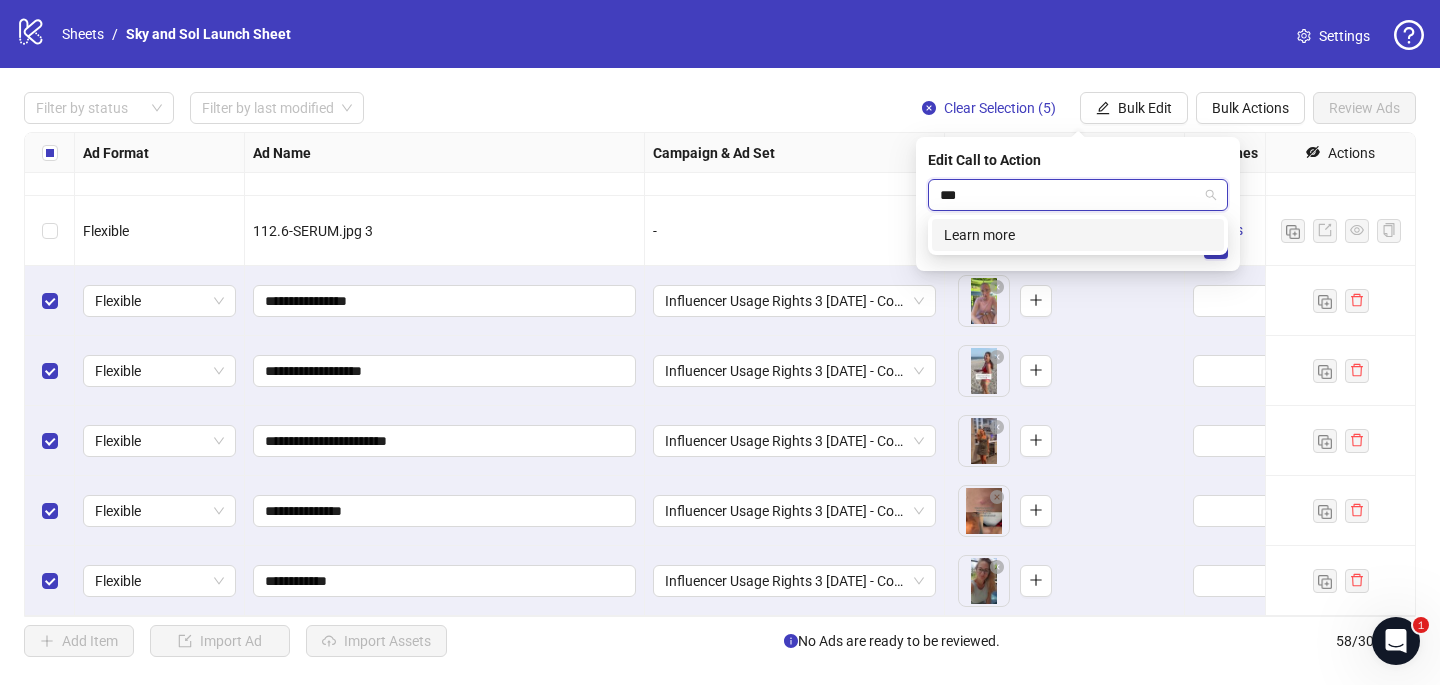 type on "****" 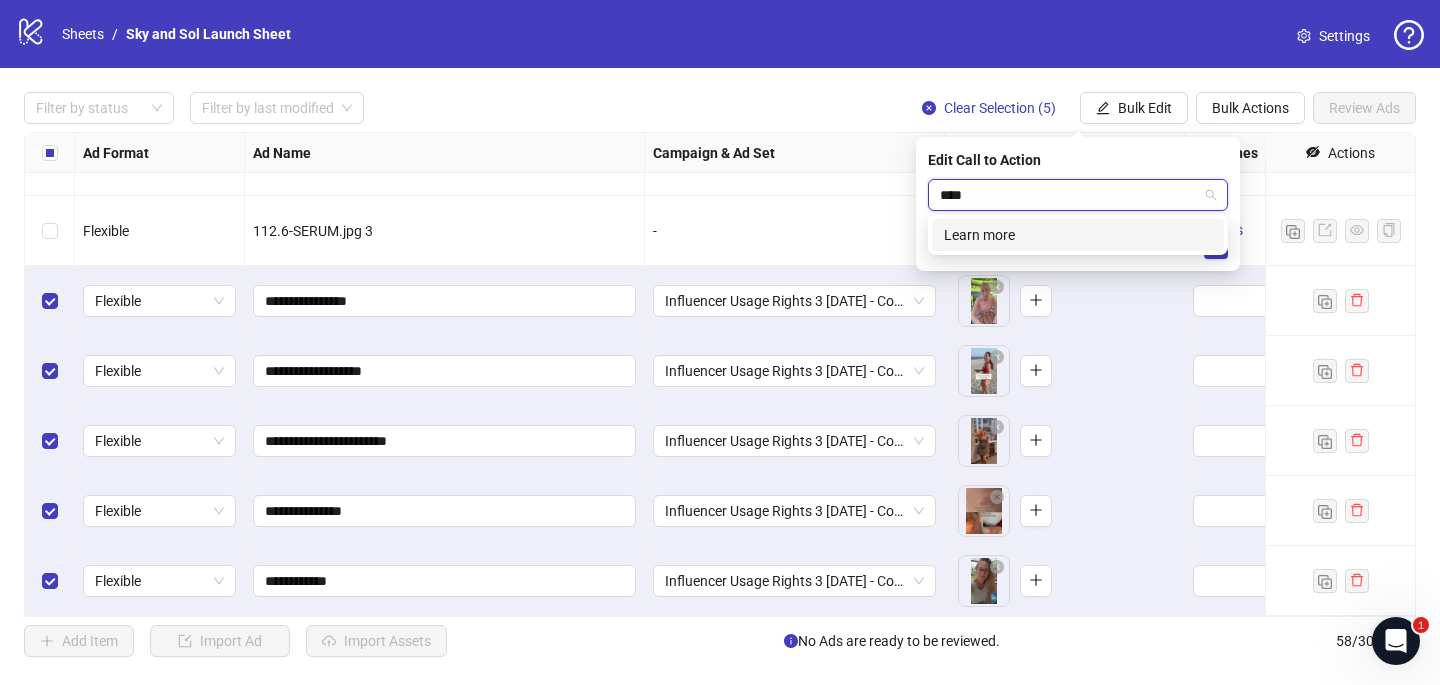 type 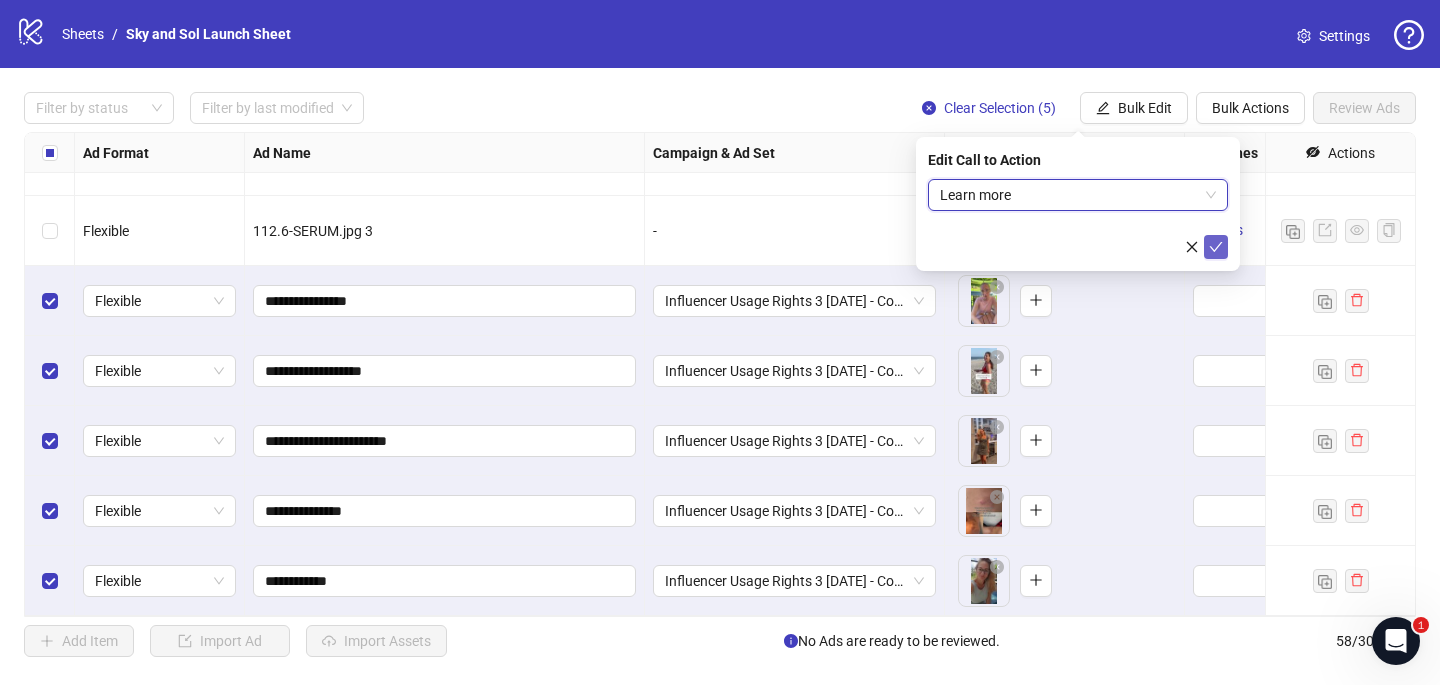 click at bounding box center [1216, 247] 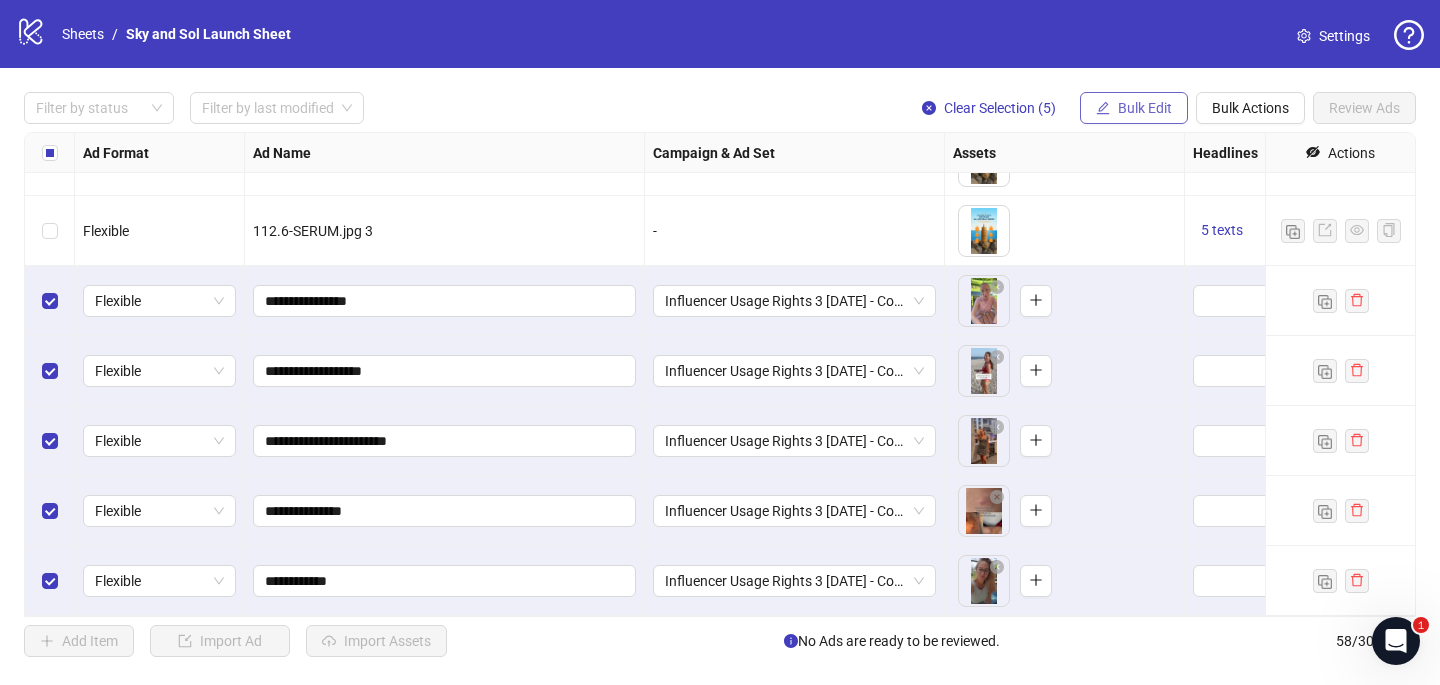 click on "Bulk Edit" at bounding box center [1145, 108] 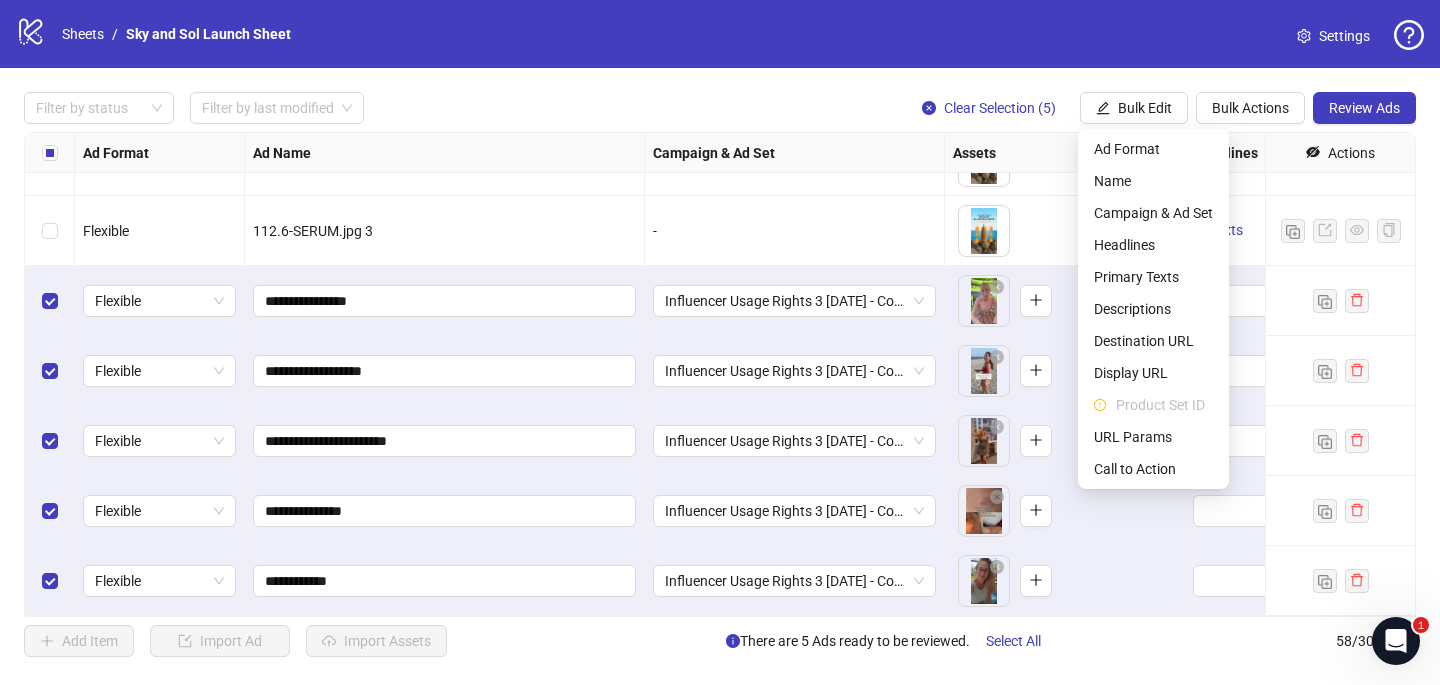 click on "logo/logo-mobile Sheets / Sky and Sol Launch Sheet Settings" at bounding box center (720, 34) 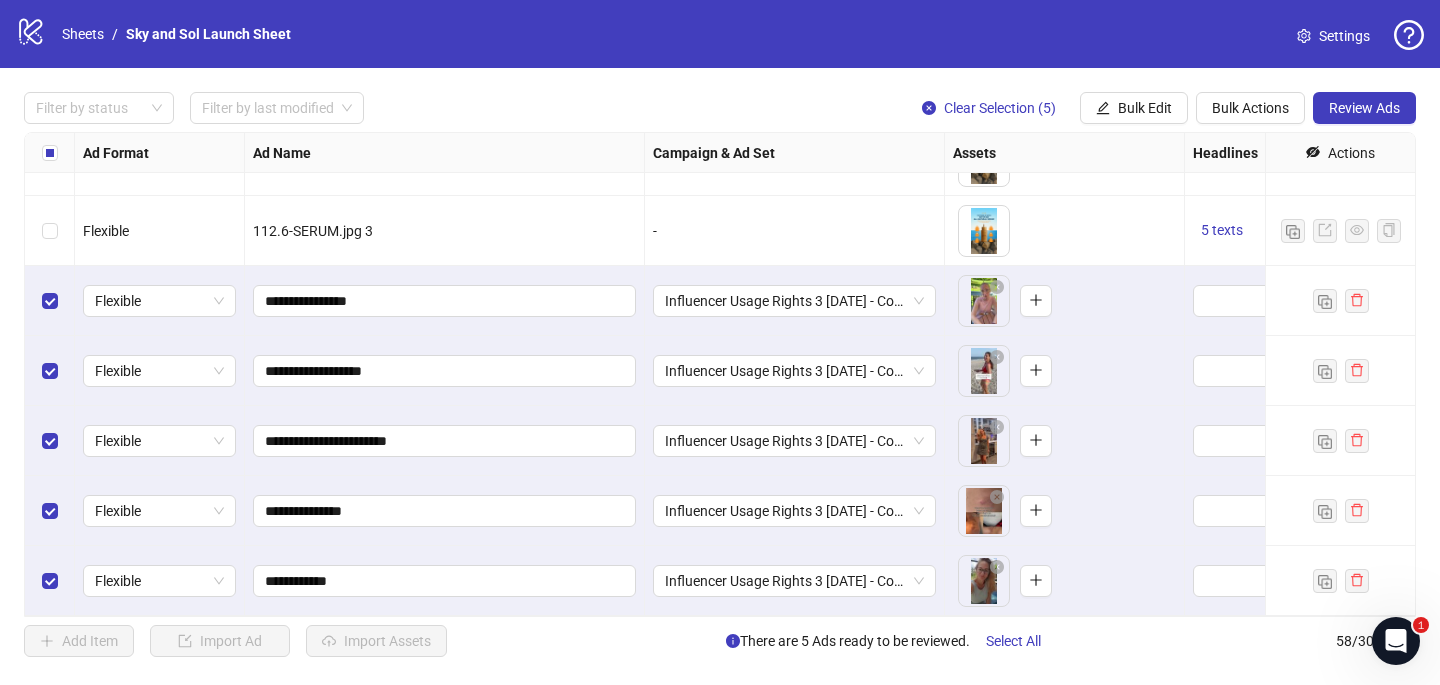 click at bounding box center [50, 301] 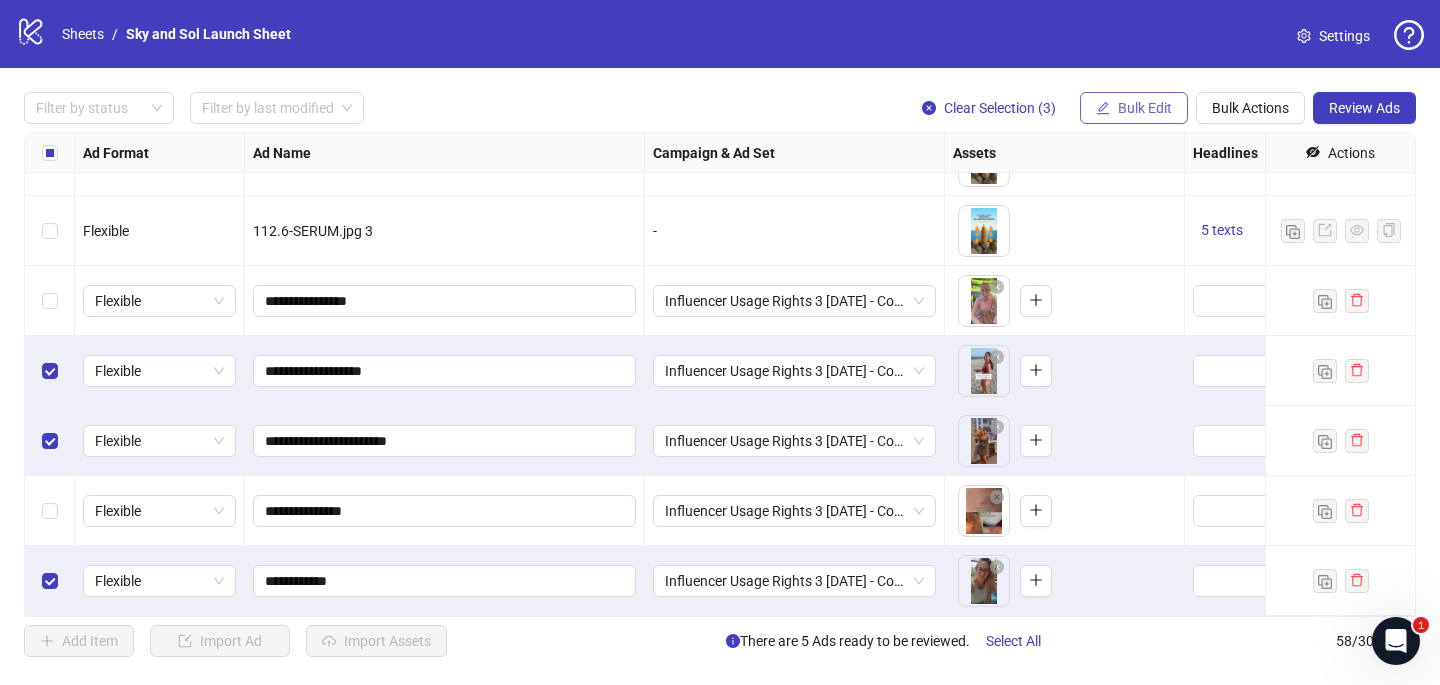 click on "Bulk Edit" at bounding box center [1134, 108] 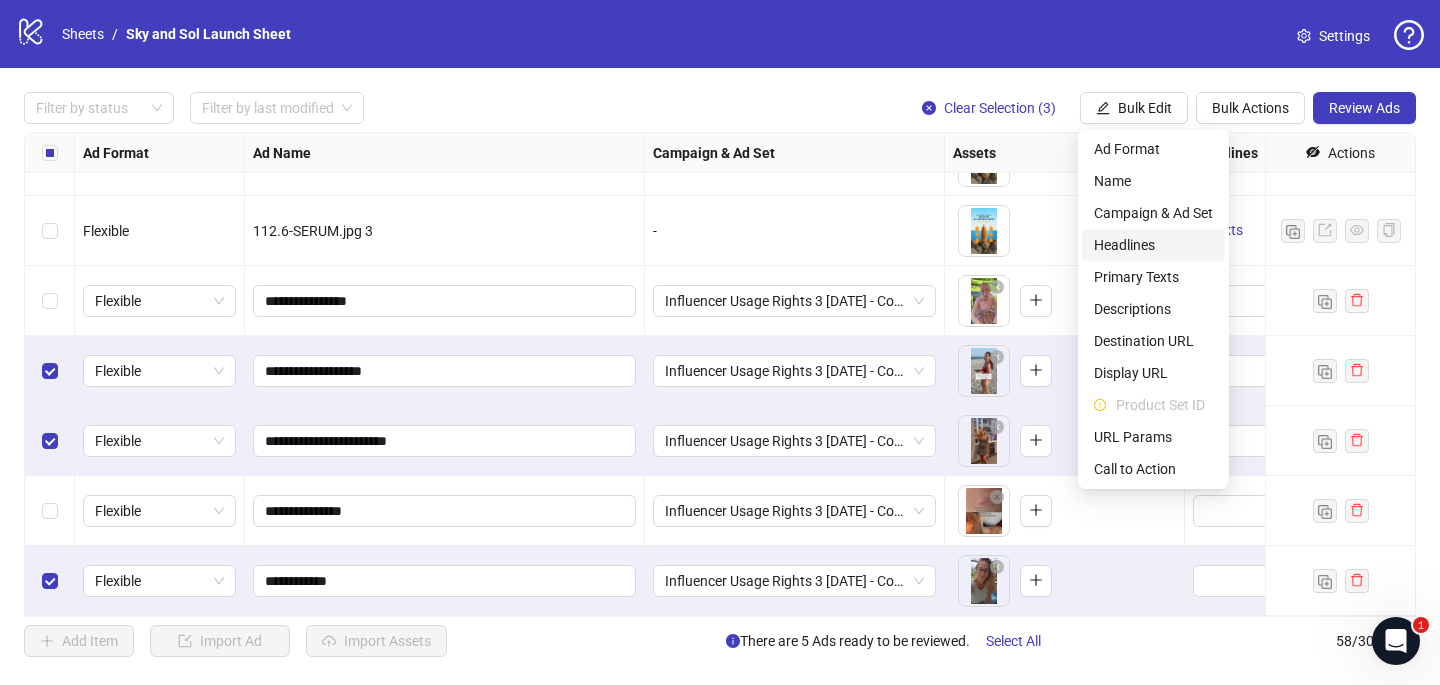 click on "Headlines" at bounding box center (1153, 245) 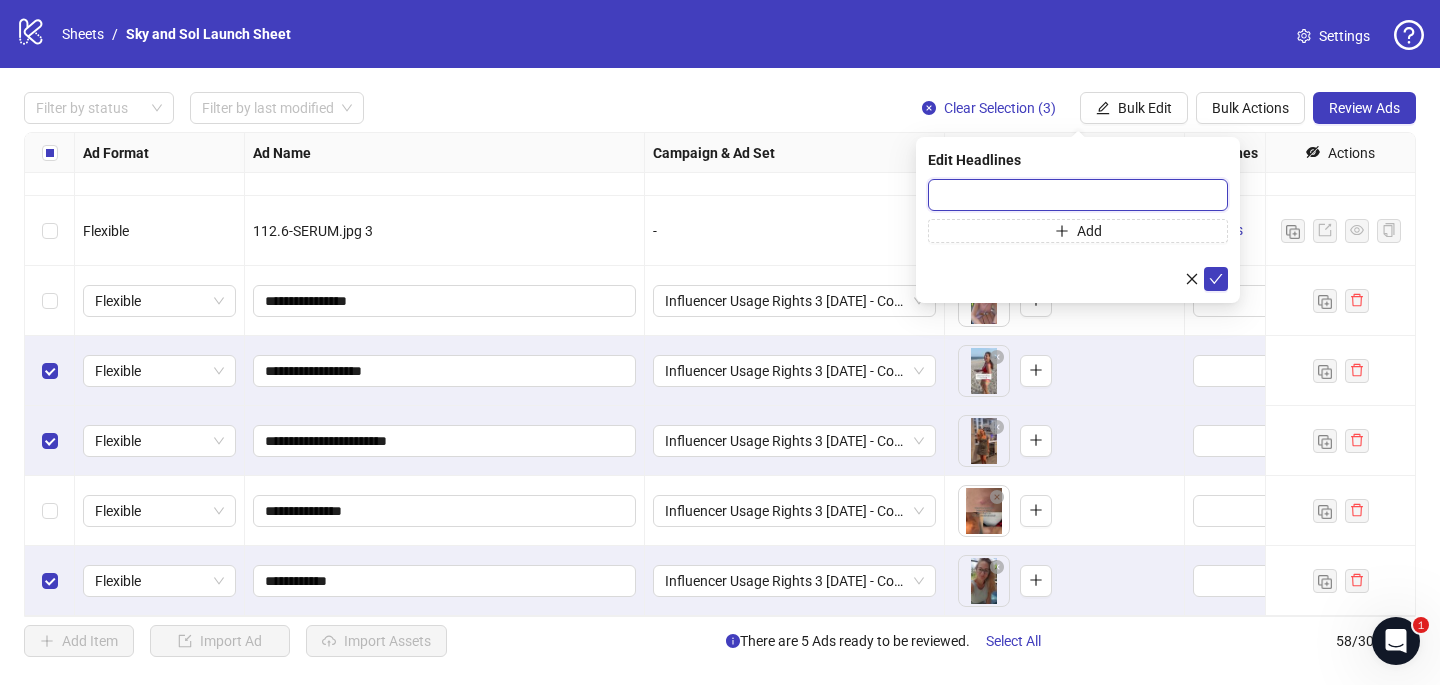 click at bounding box center [1078, 195] 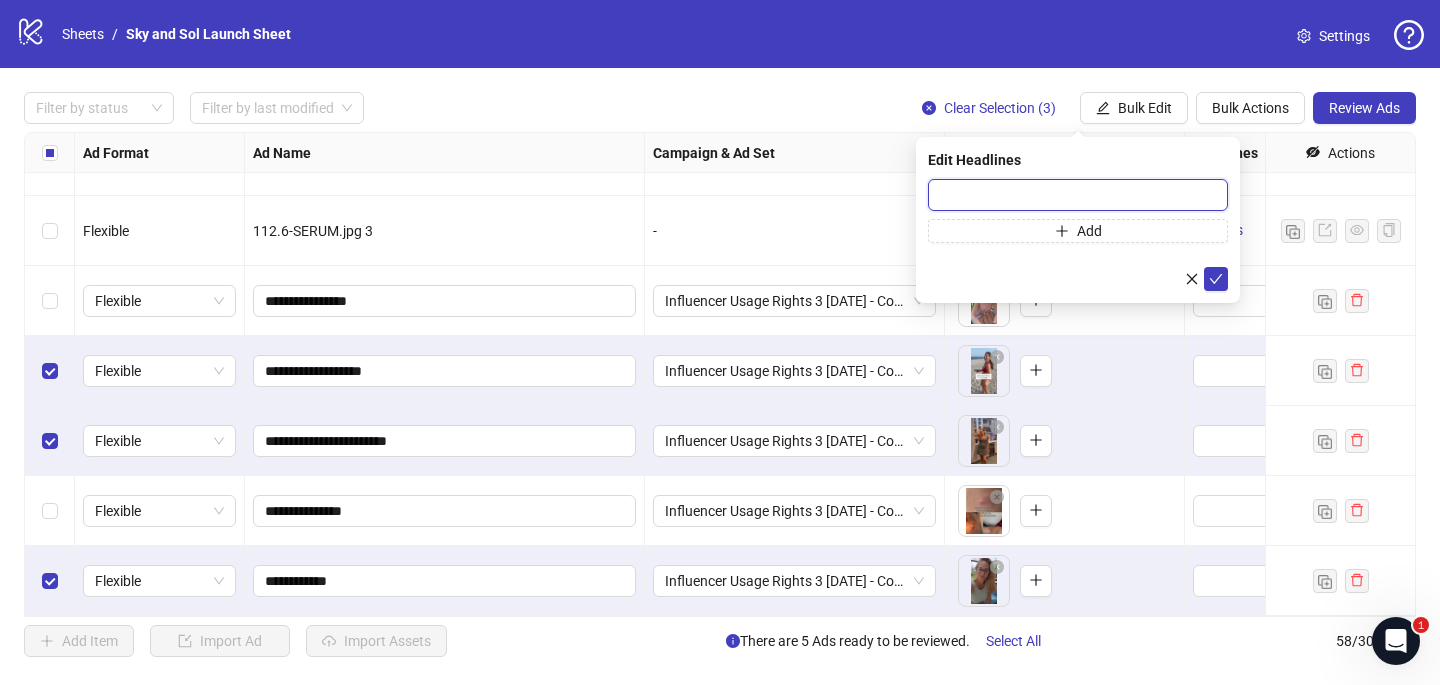 paste on "**********" 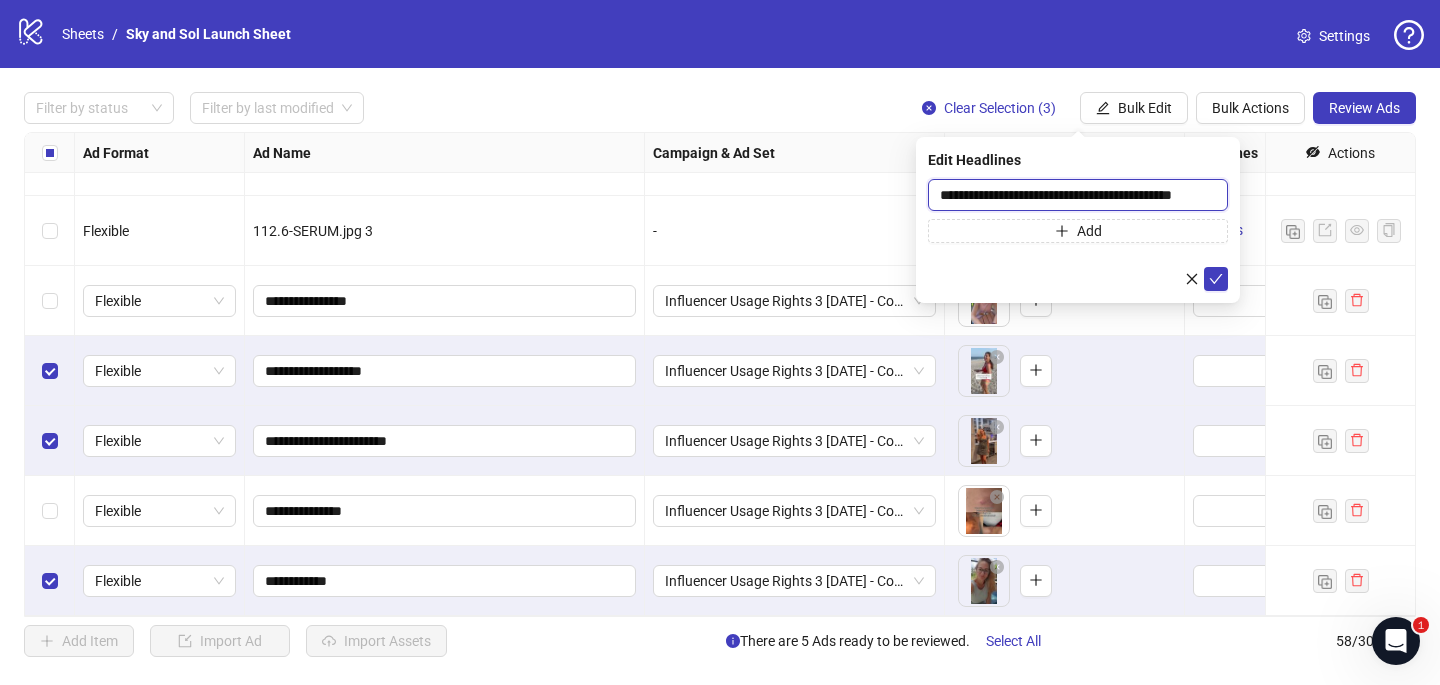 scroll, scrollTop: 0, scrollLeft: 18, axis: horizontal 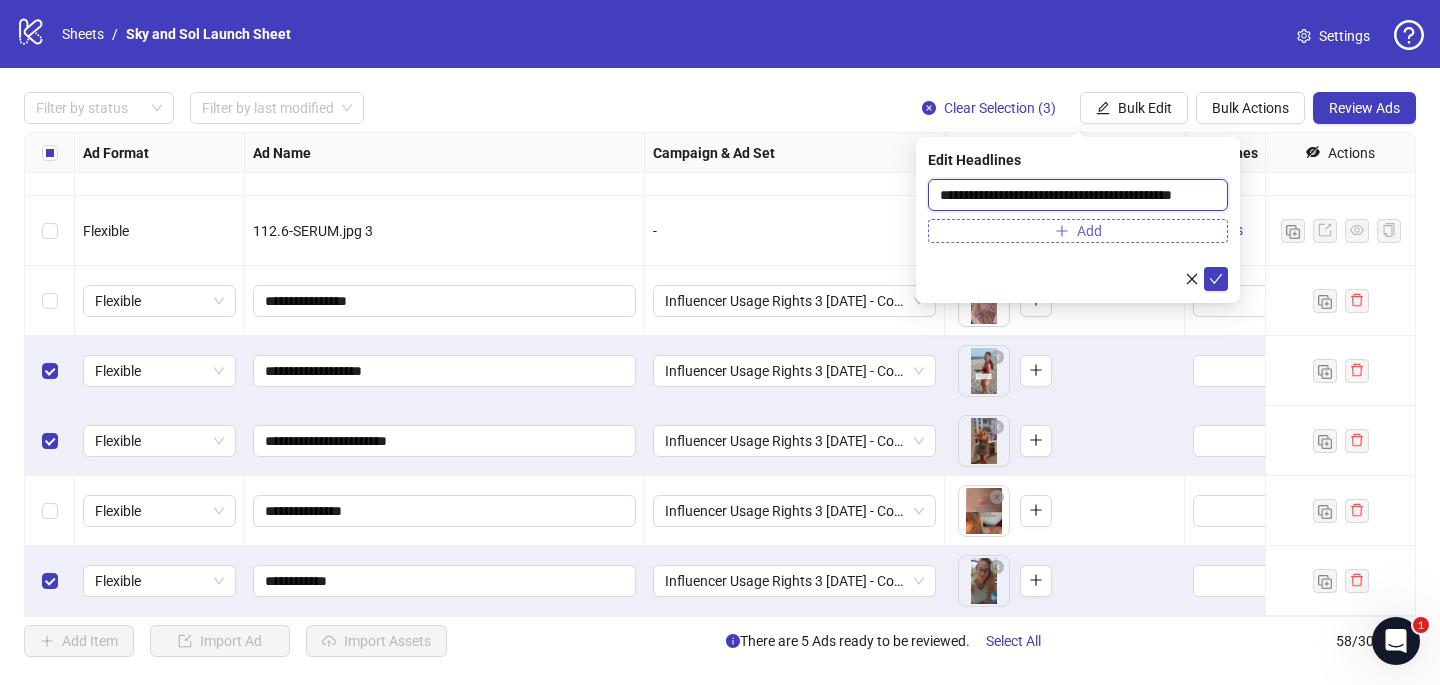 type on "**********" 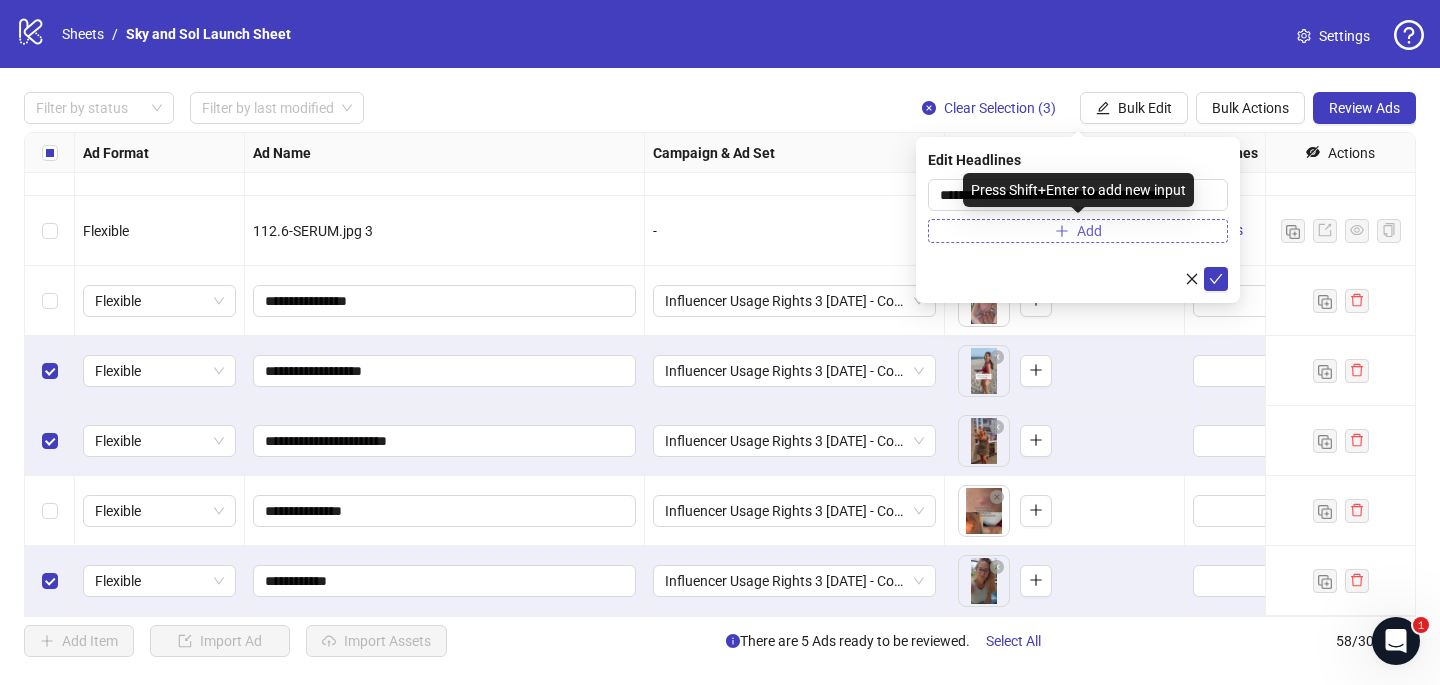 scroll, scrollTop: 0, scrollLeft: 0, axis: both 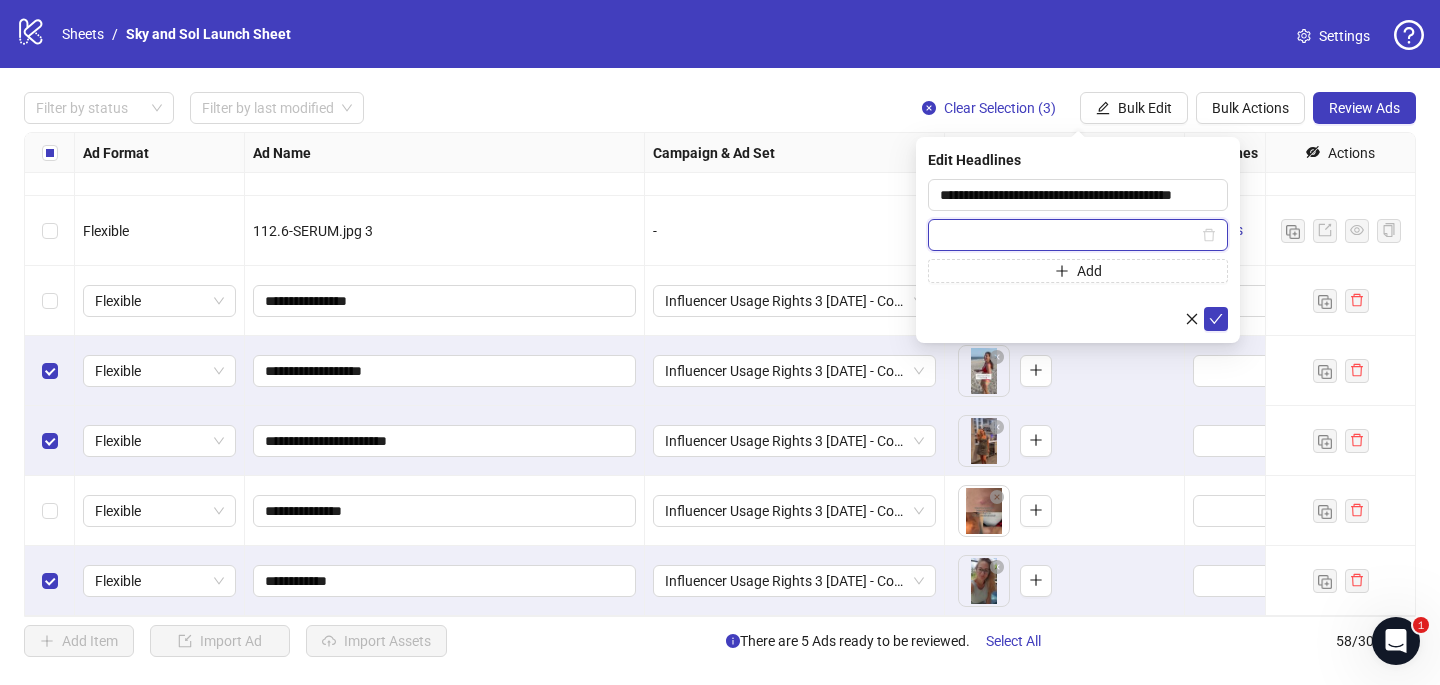 click at bounding box center (1069, 235) 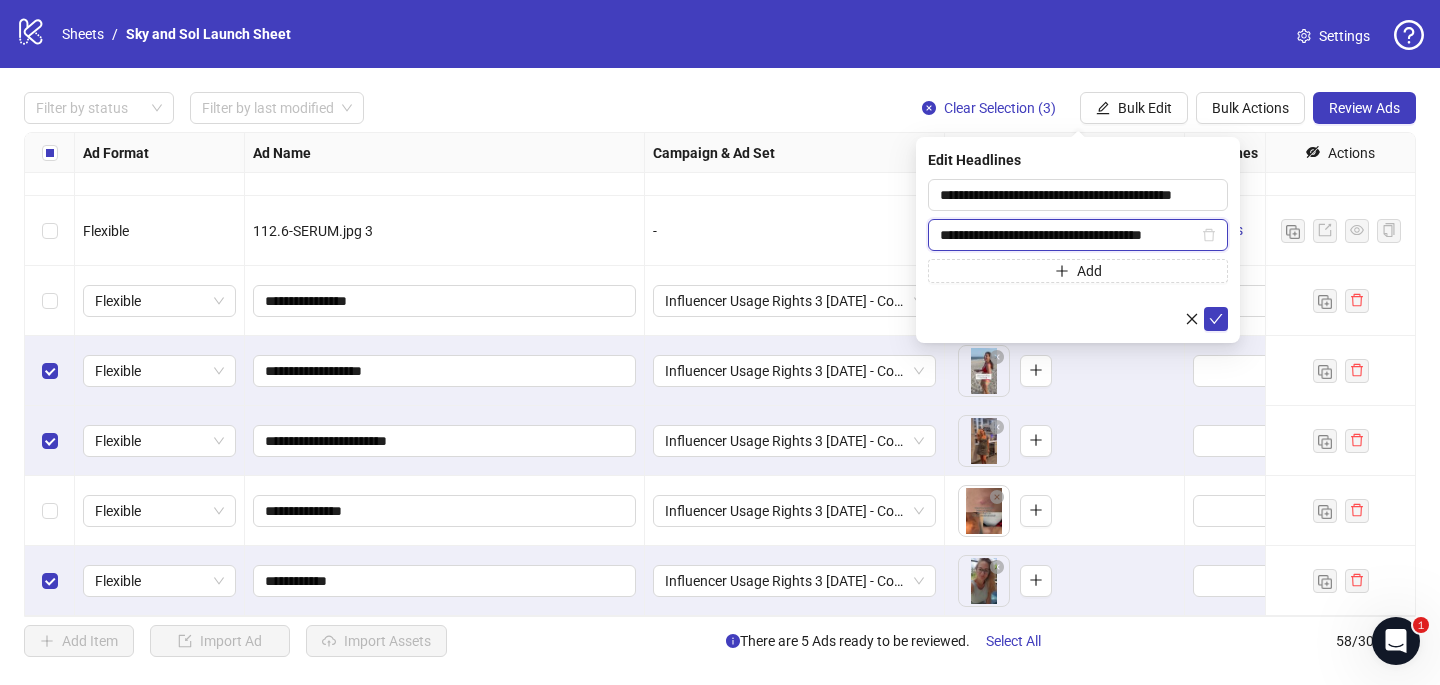 scroll, scrollTop: 0, scrollLeft: 4, axis: horizontal 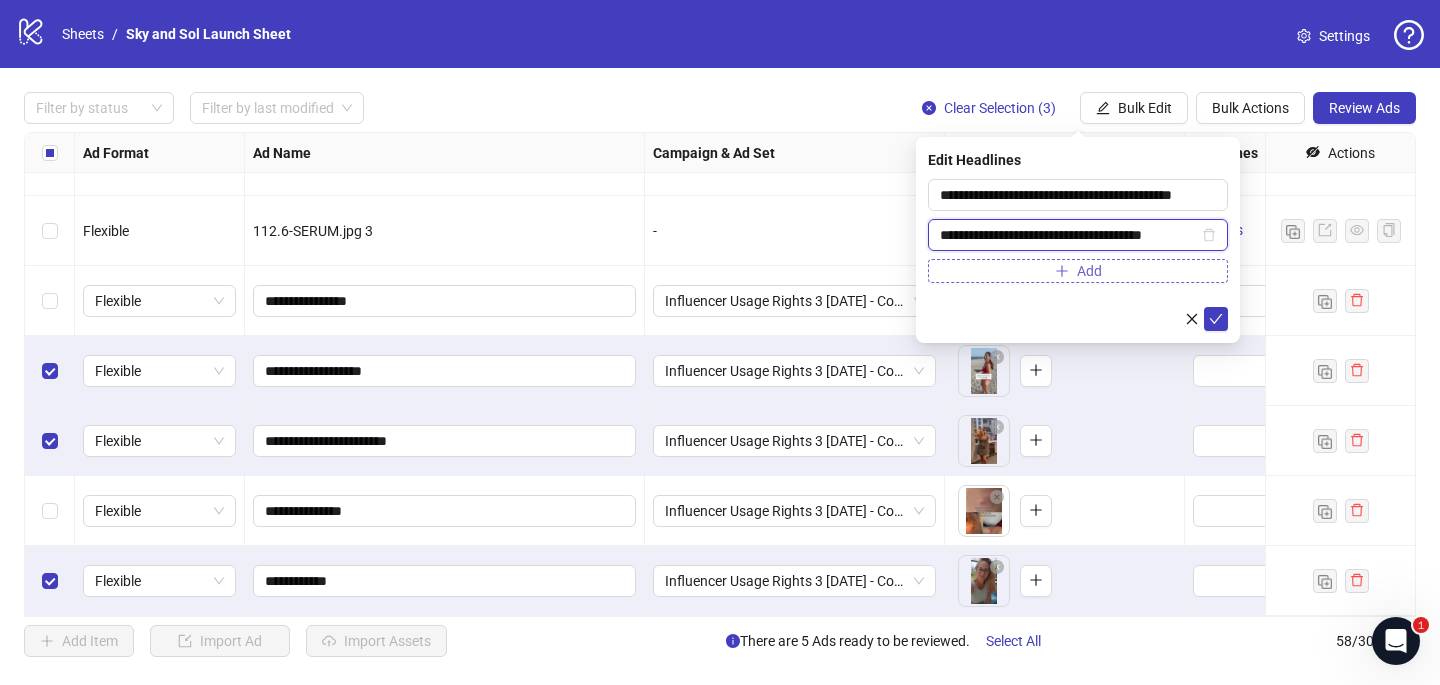type on "**********" 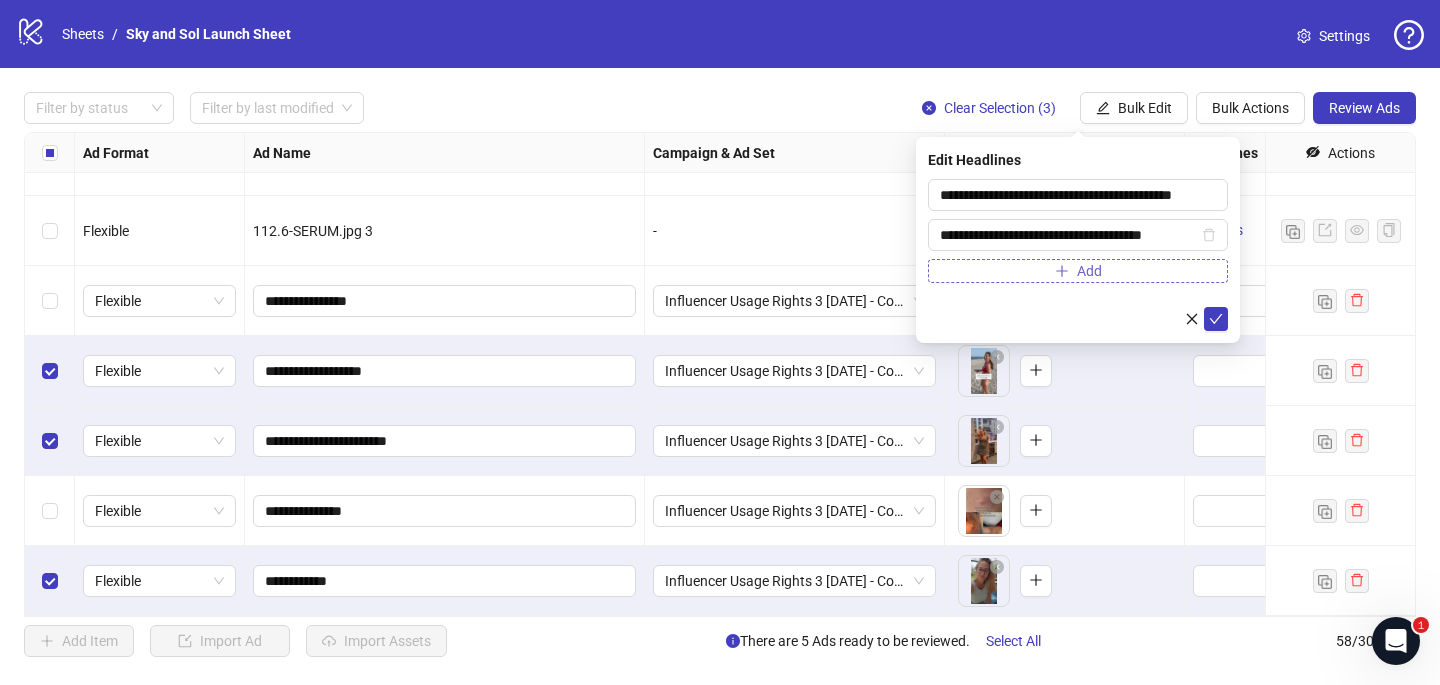 scroll, scrollTop: 0, scrollLeft: 0, axis: both 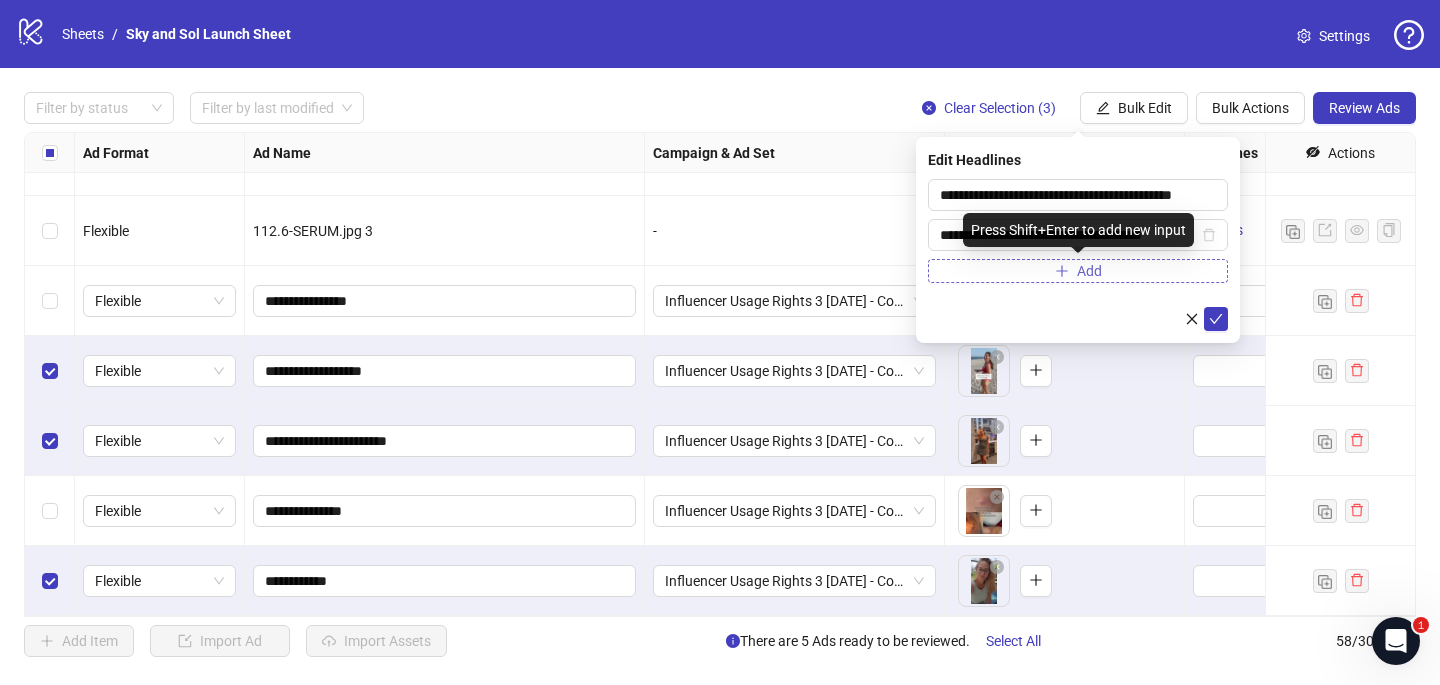 click on "Add" at bounding box center (1078, 271) 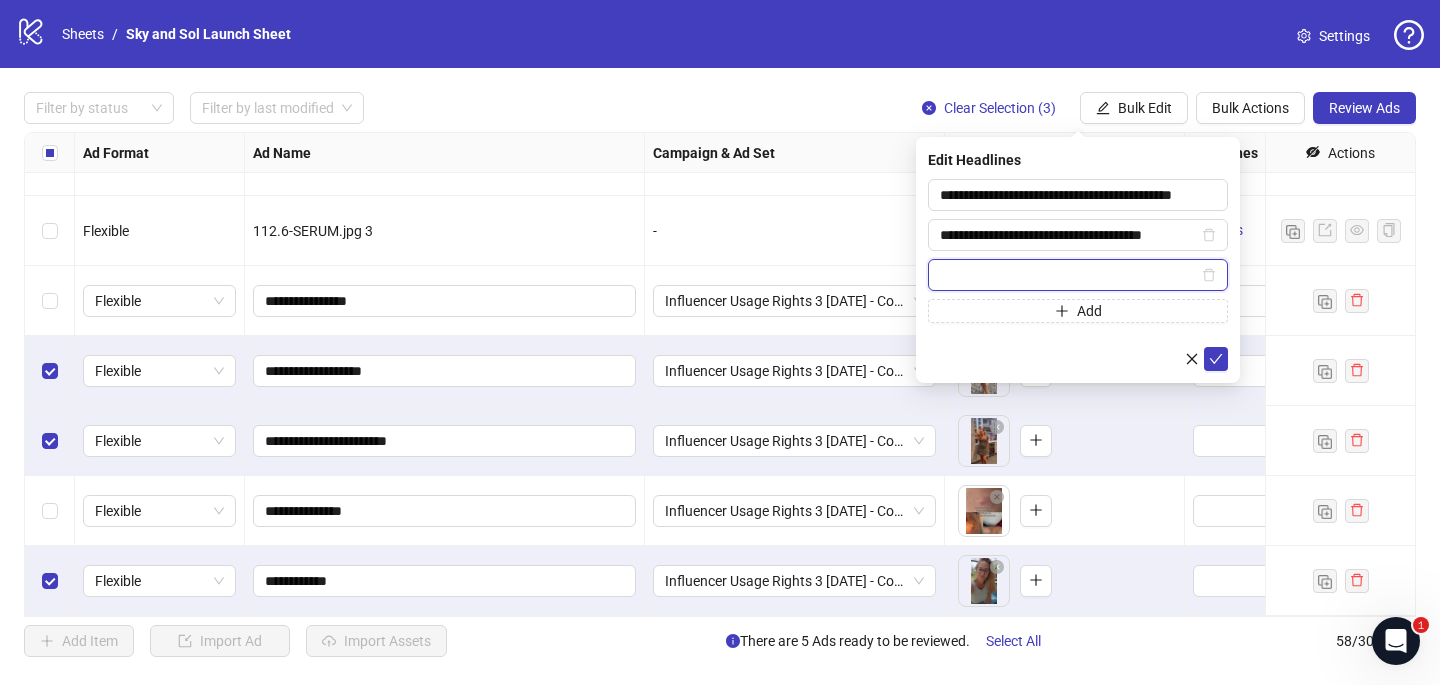 paste on "**********" 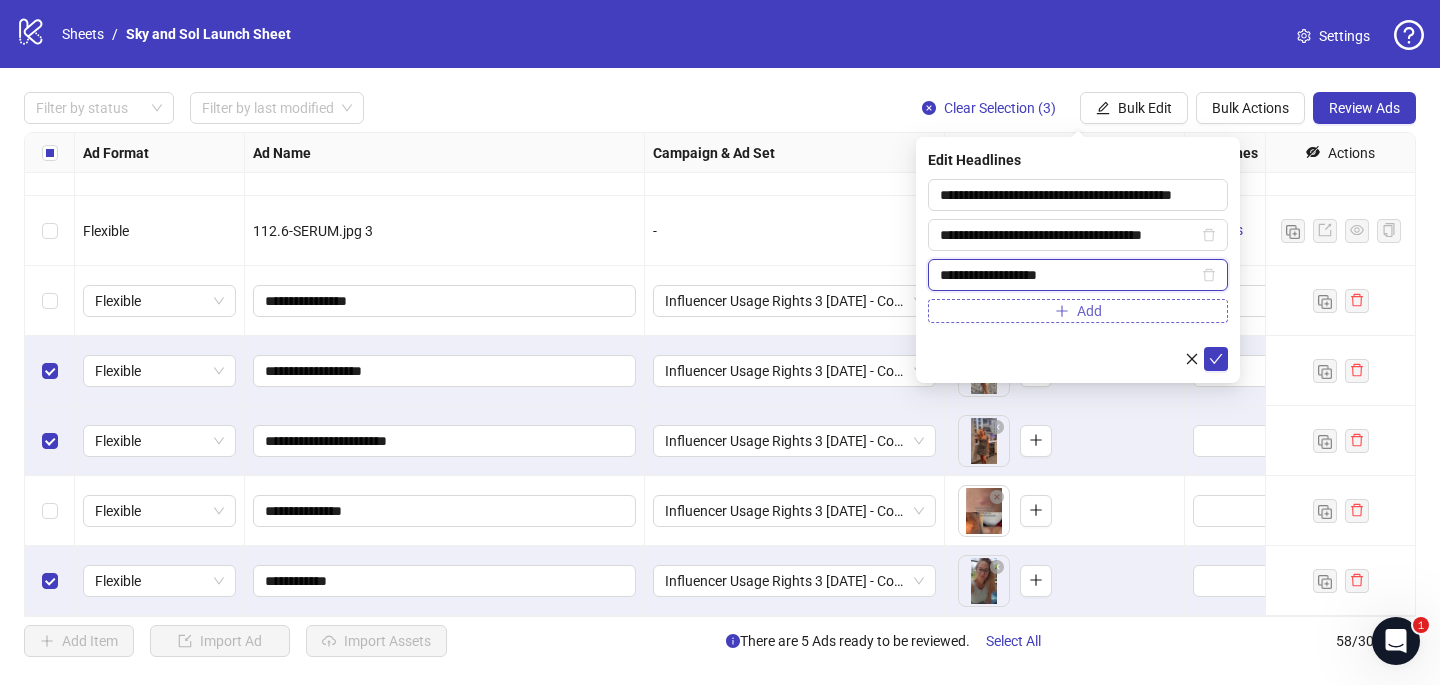type on "**********" 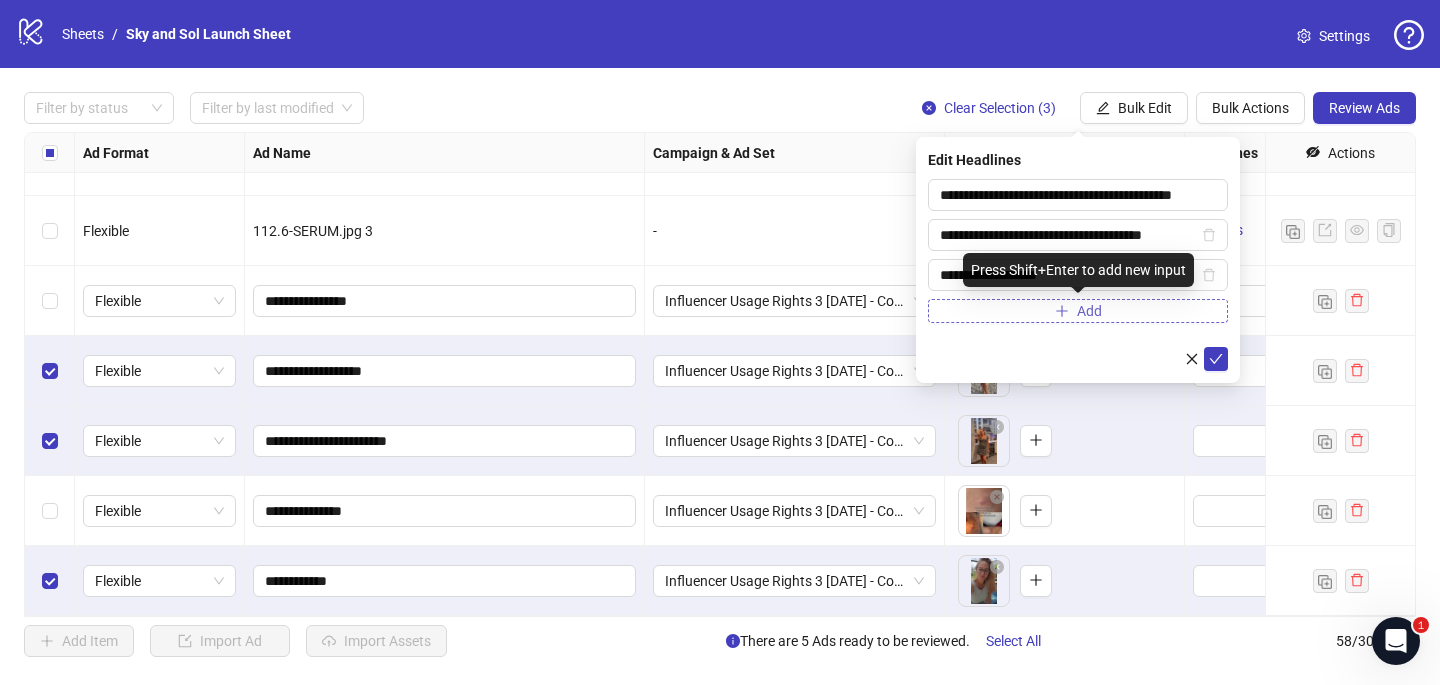 click on "Add" at bounding box center (1078, 311) 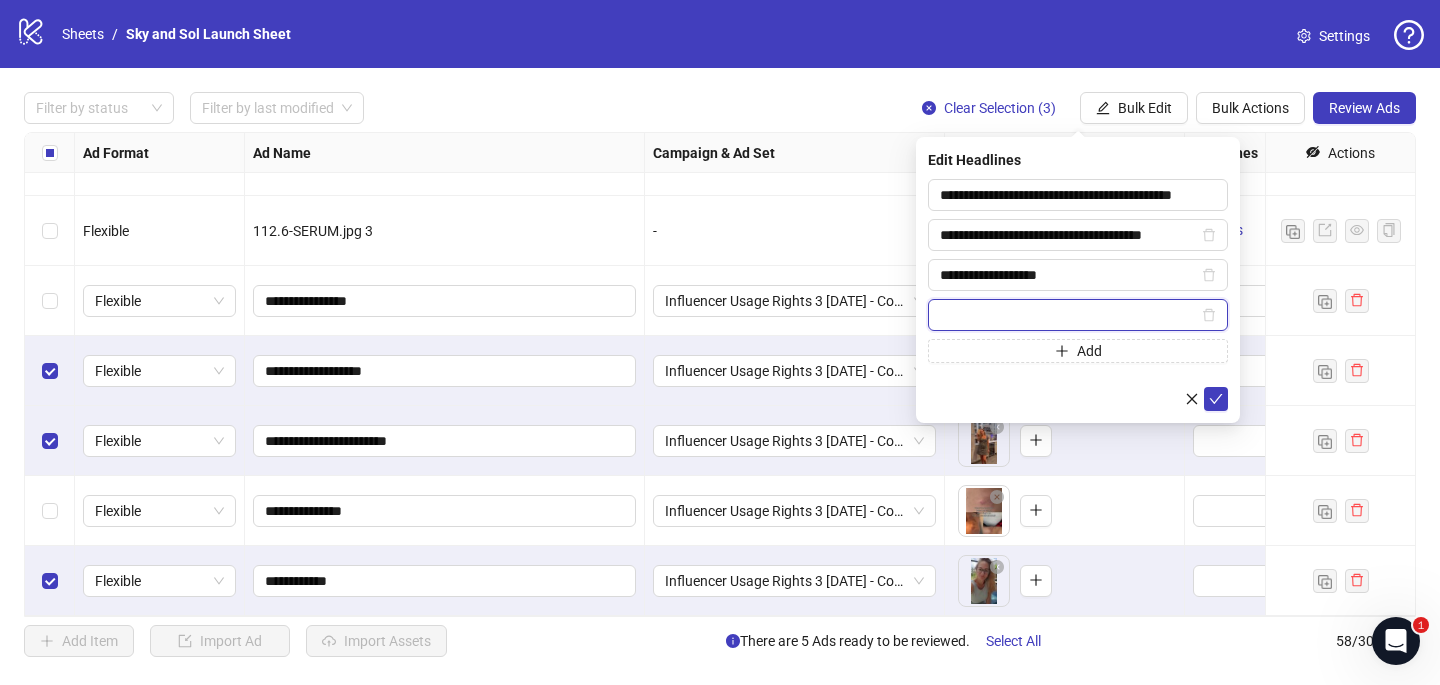 paste on "**********" 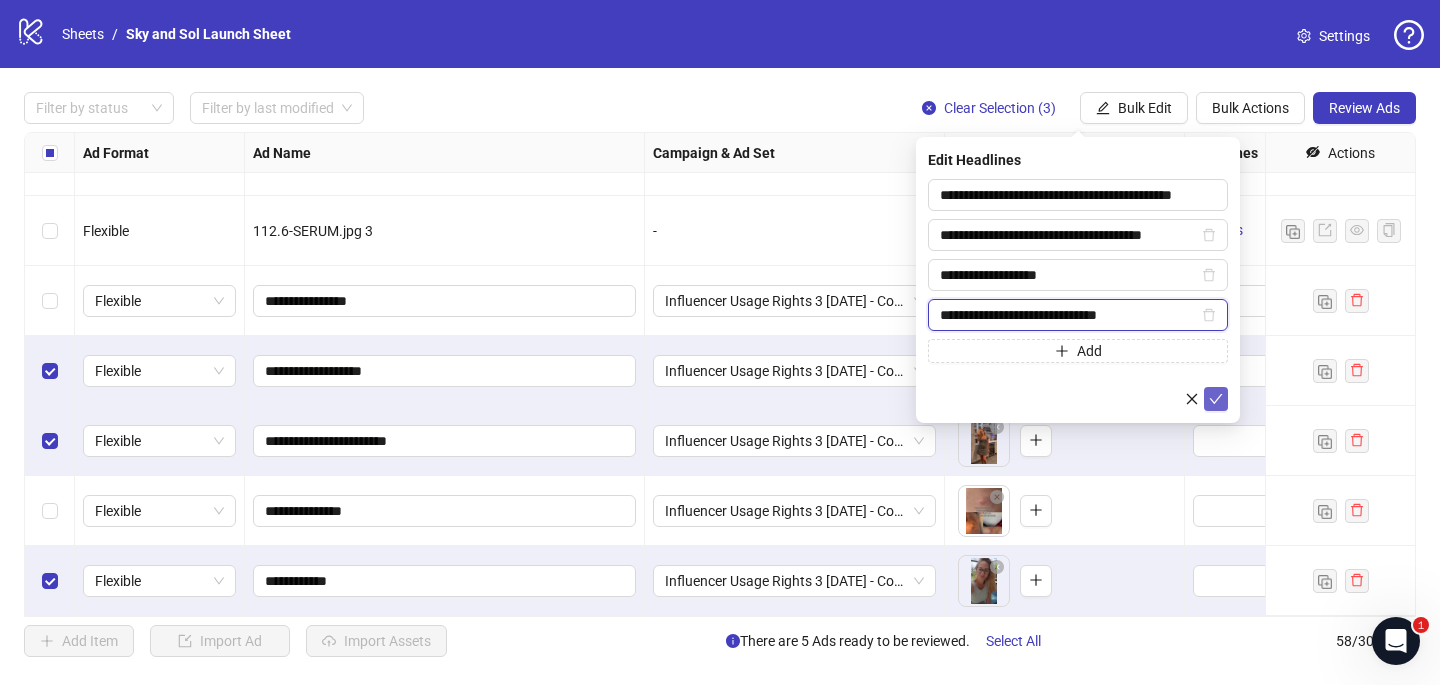 type on "**********" 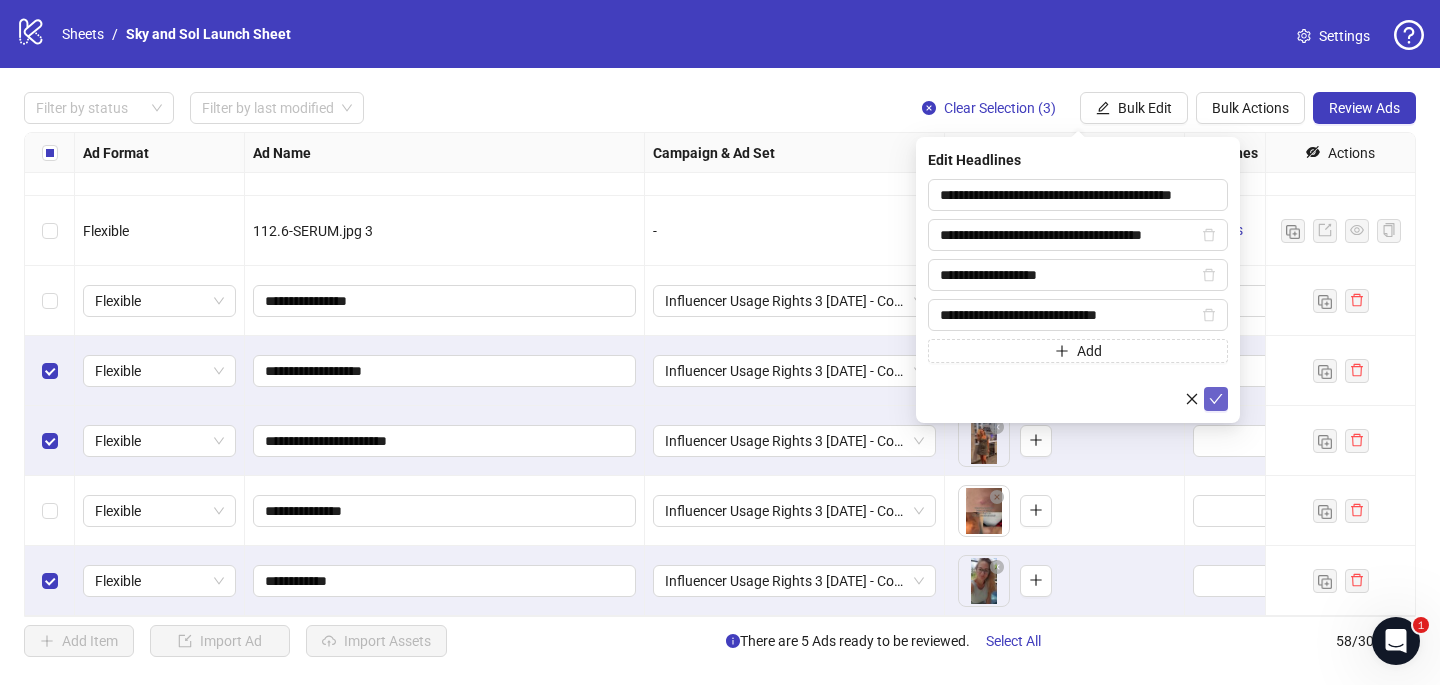 click 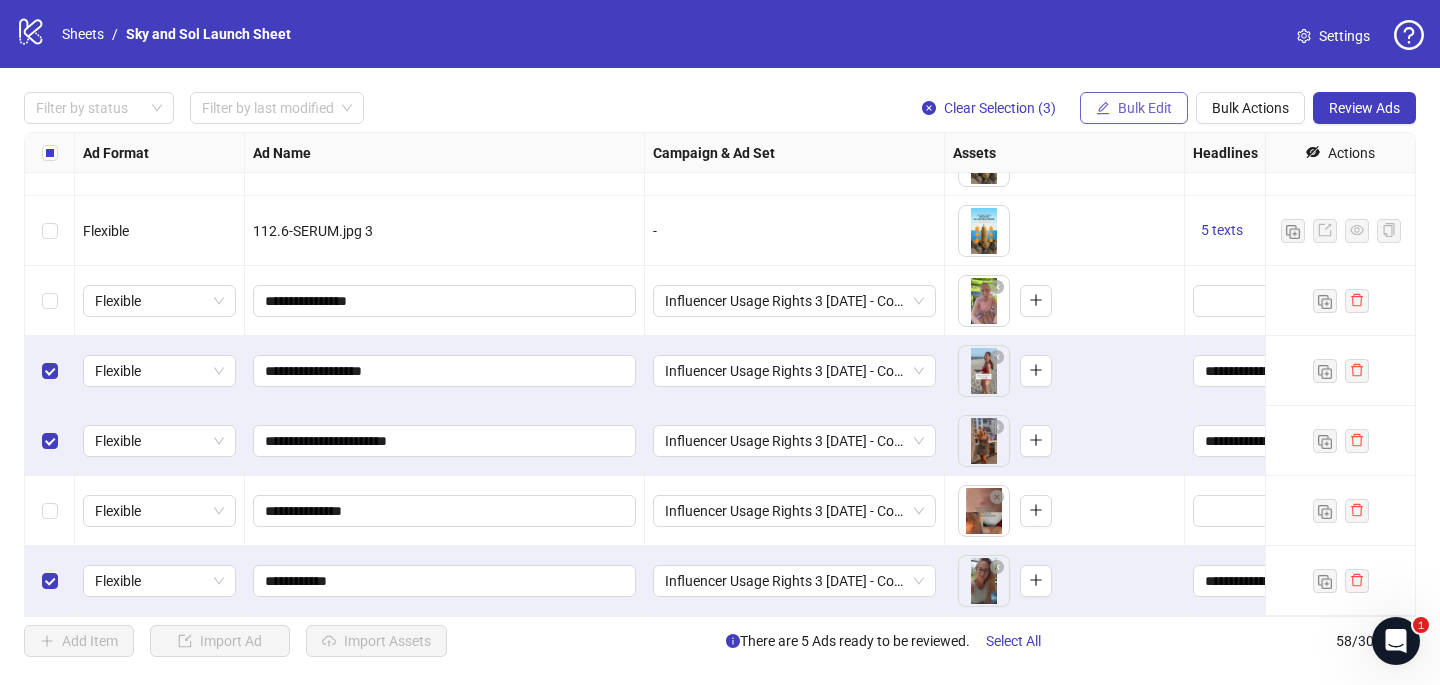 click on "Bulk Edit" at bounding box center (1145, 108) 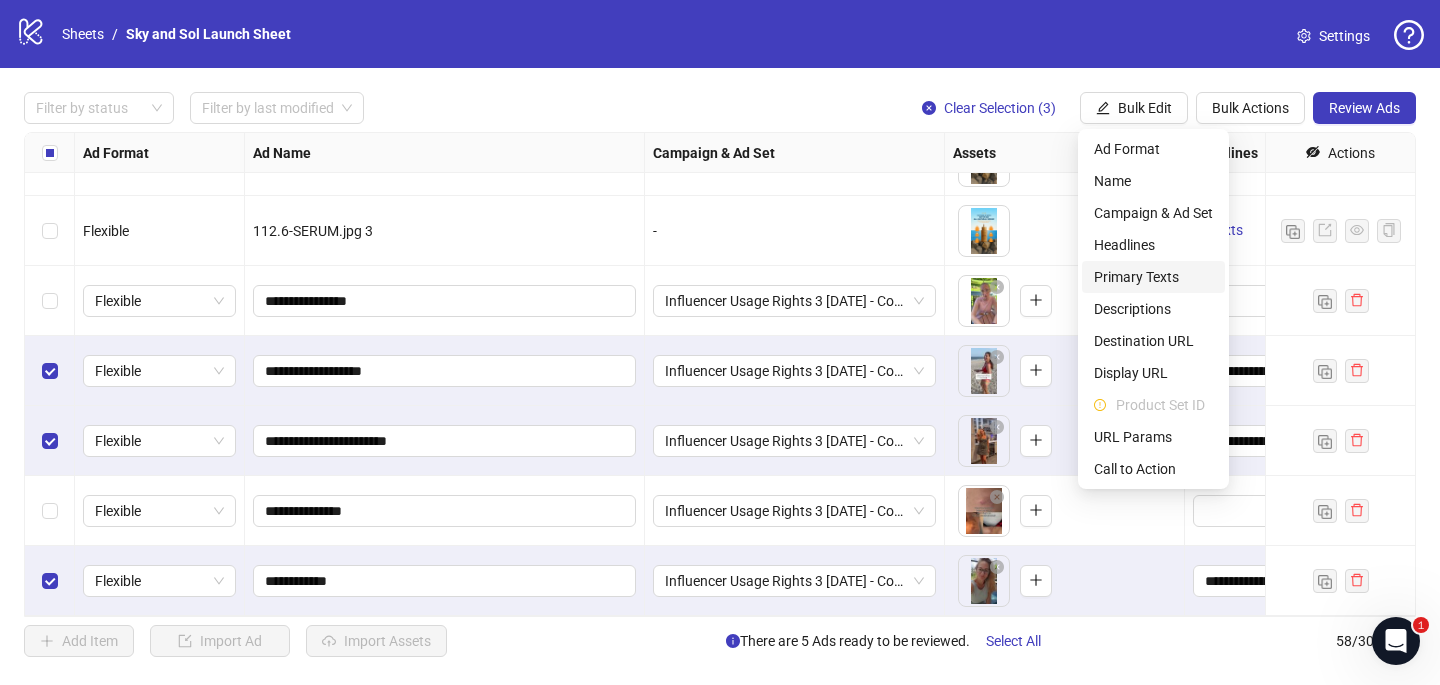 click on "Primary Texts" at bounding box center [1153, 277] 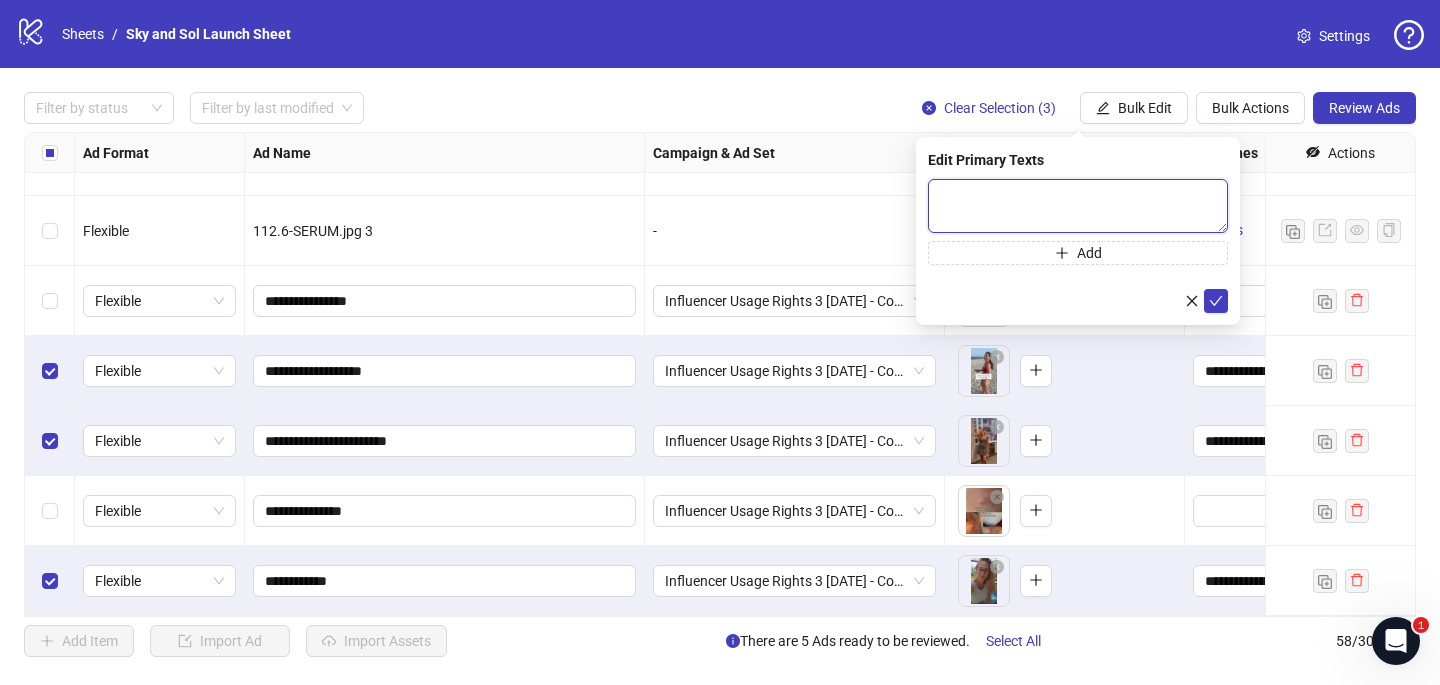 click at bounding box center [1078, 206] 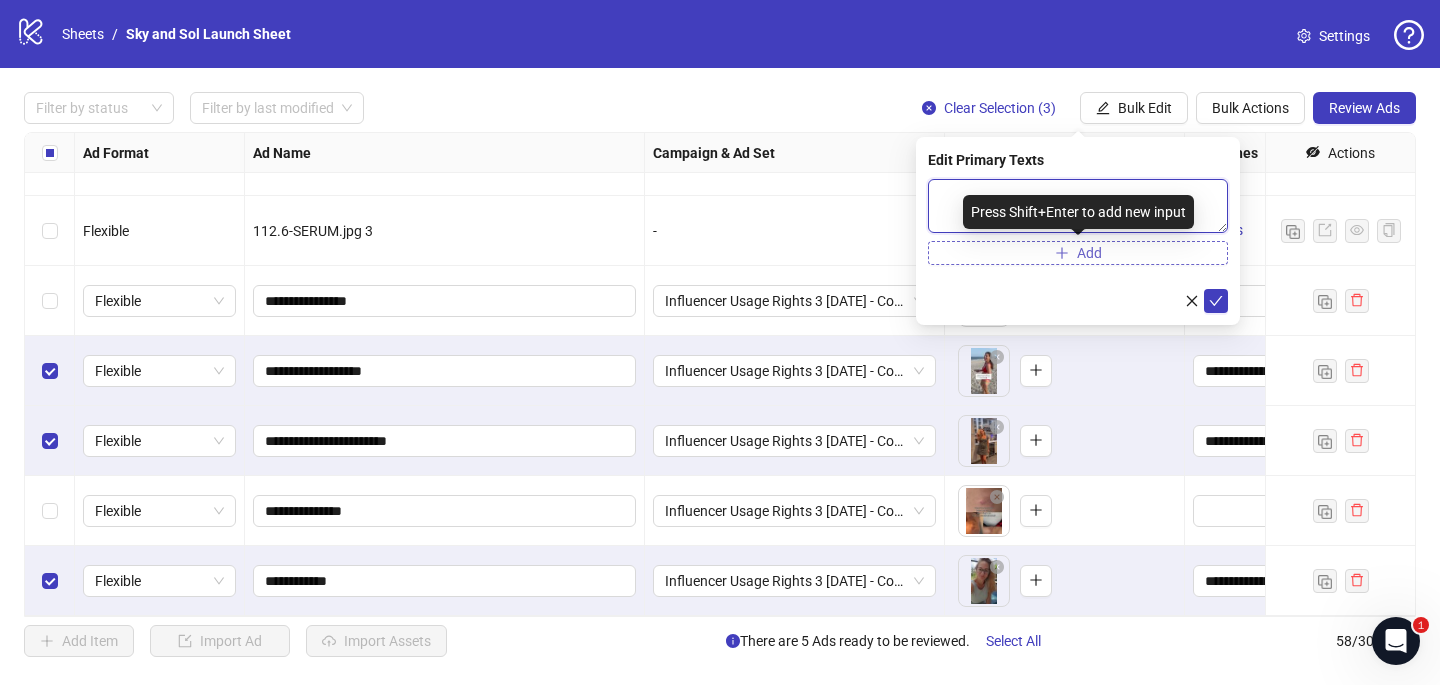 paste on "**********" 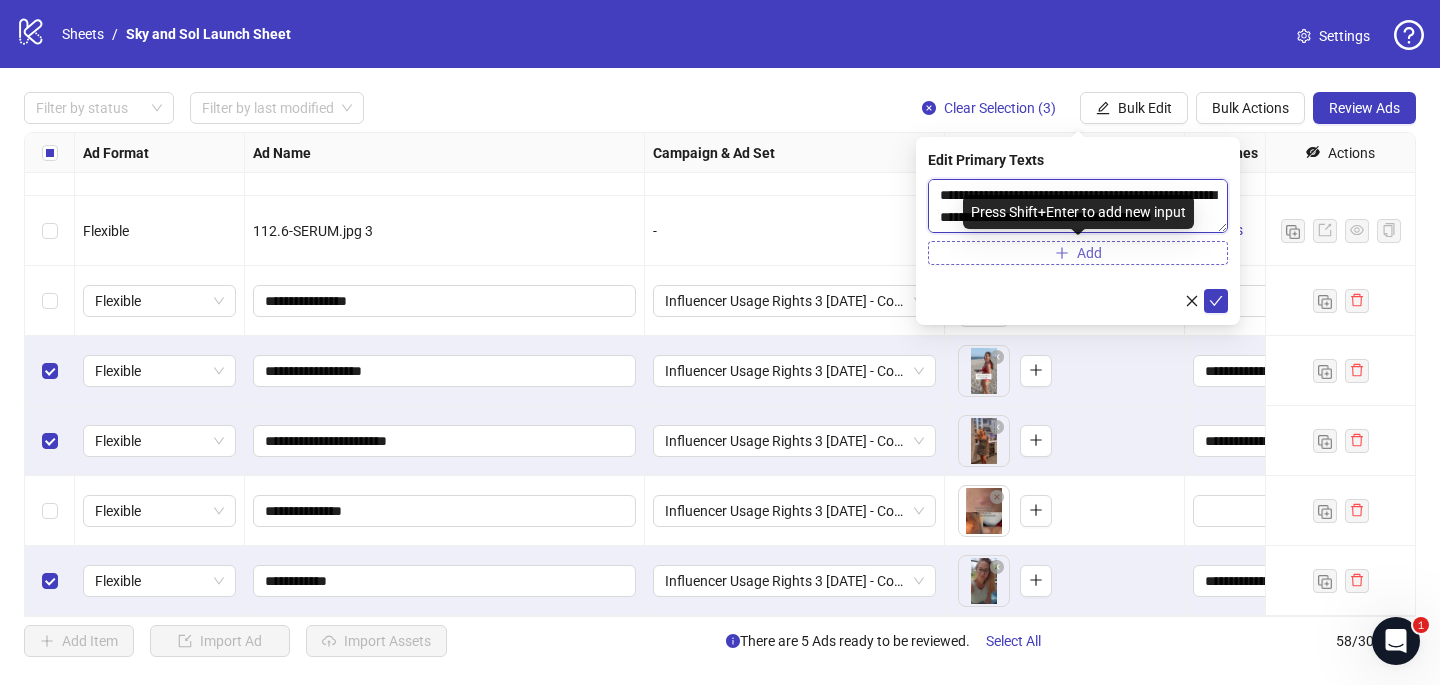 scroll, scrollTop: 286, scrollLeft: 0, axis: vertical 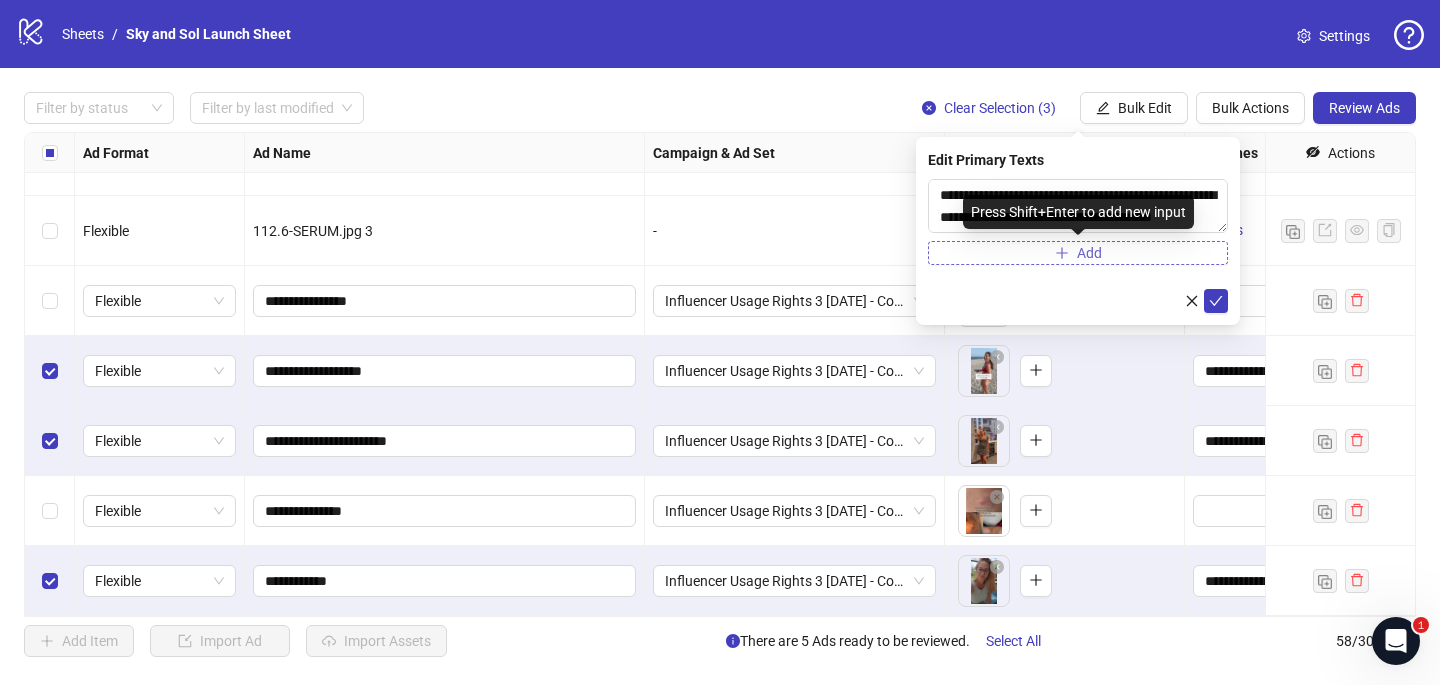 click on "Add" at bounding box center [1078, 253] 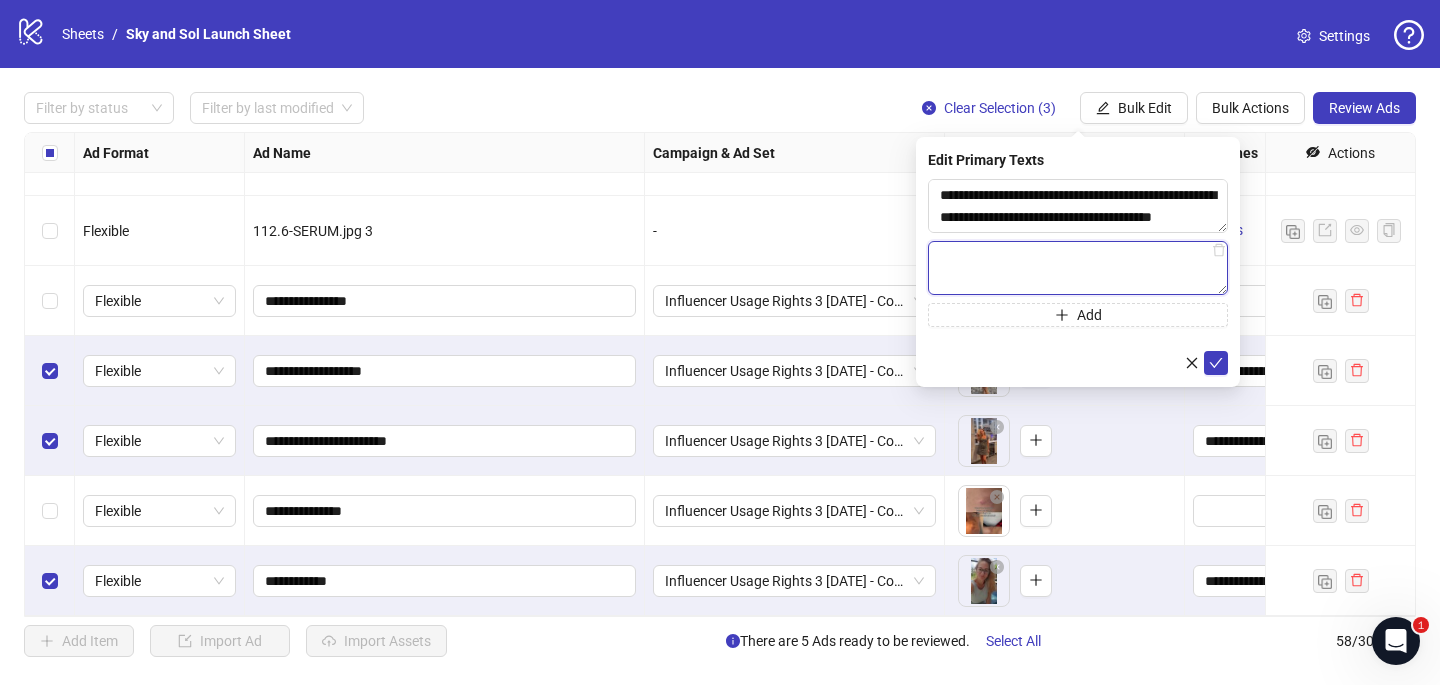 paste on "**********" 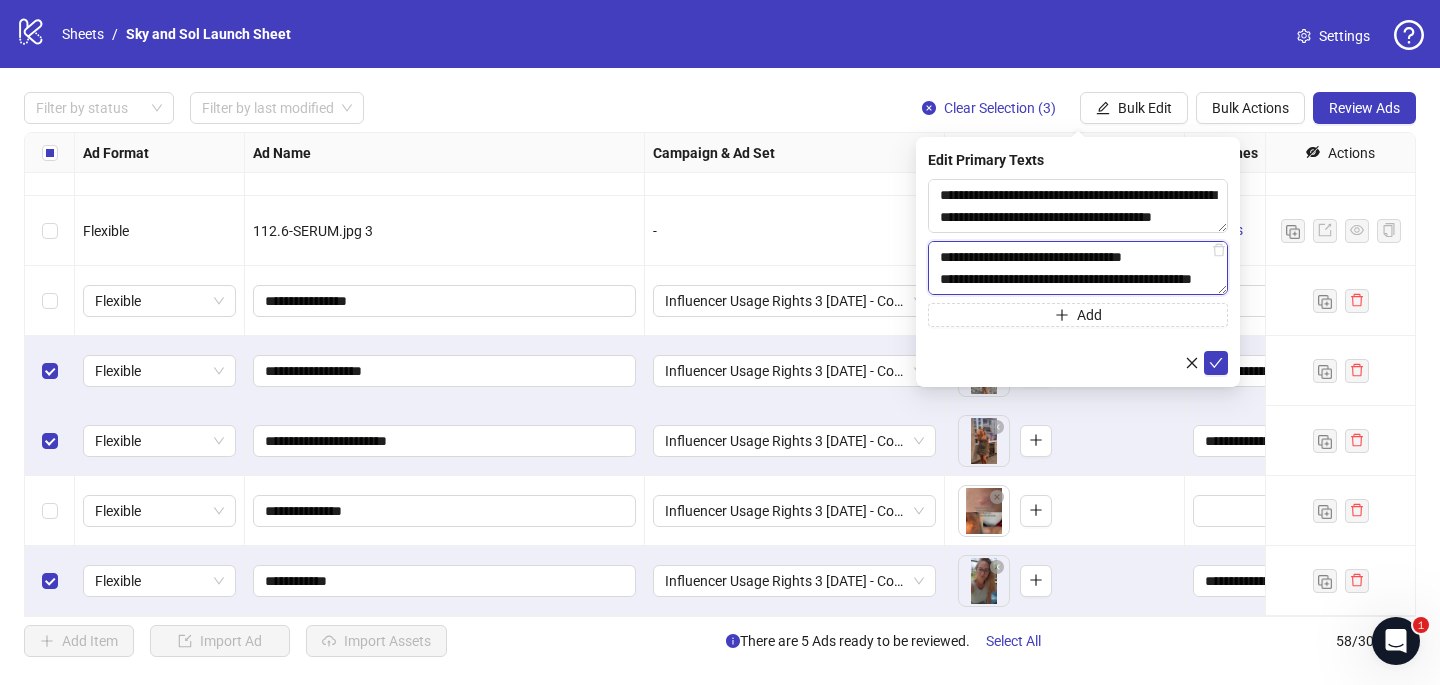 scroll, scrollTop: 396, scrollLeft: 0, axis: vertical 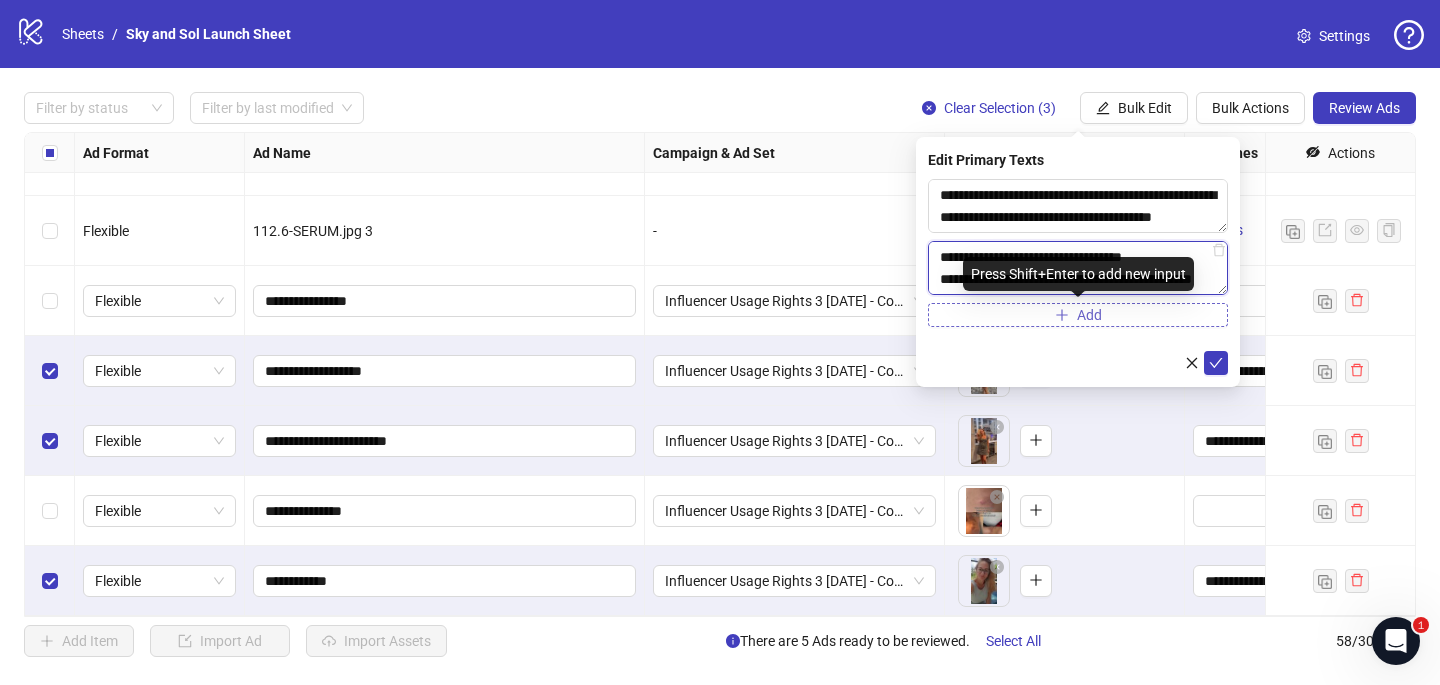 type on "**********" 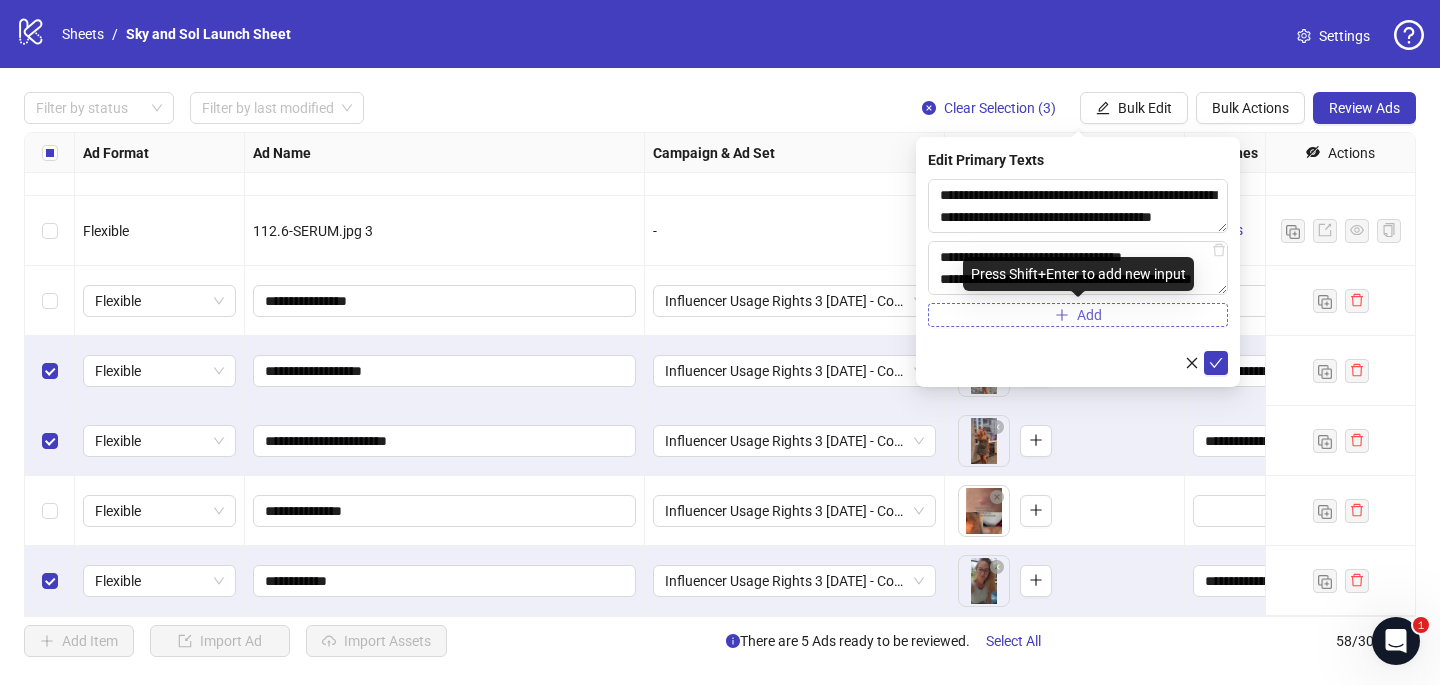 click on "Add" at bounding box center [1078, 315] 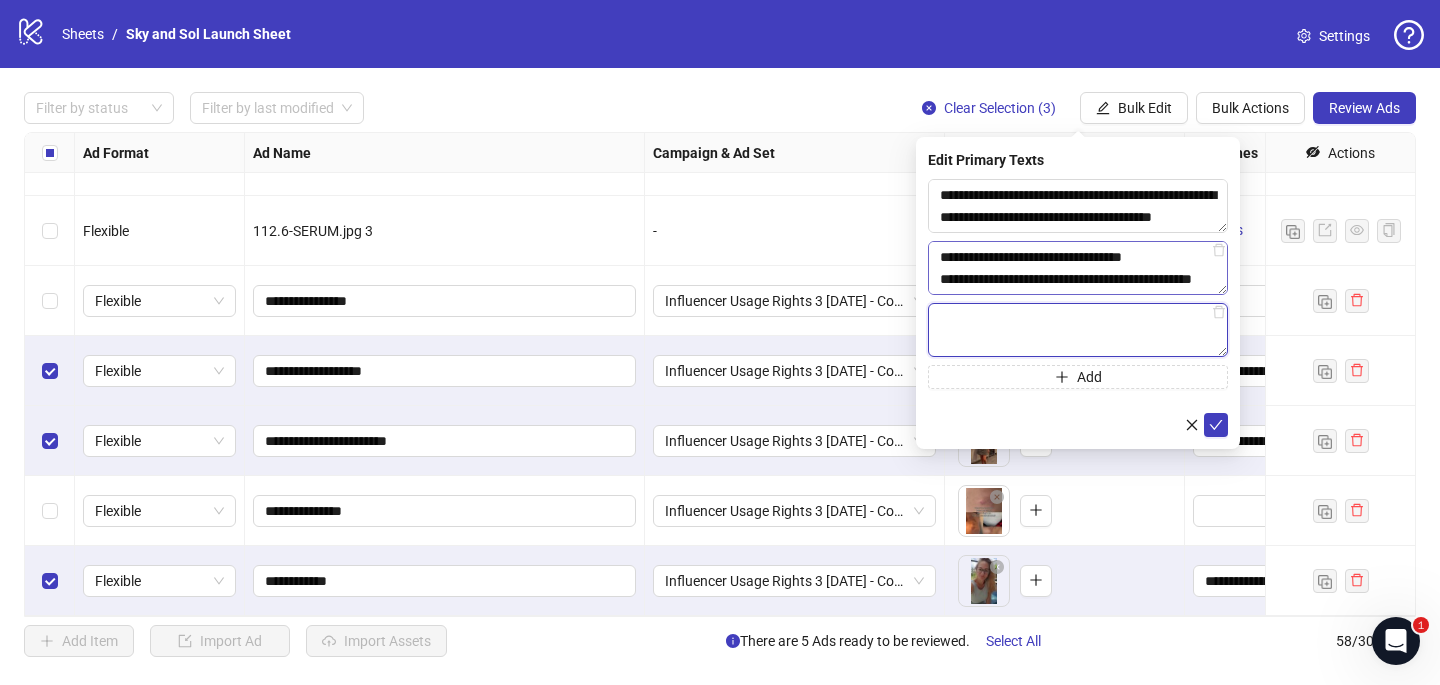 paste on "**********" 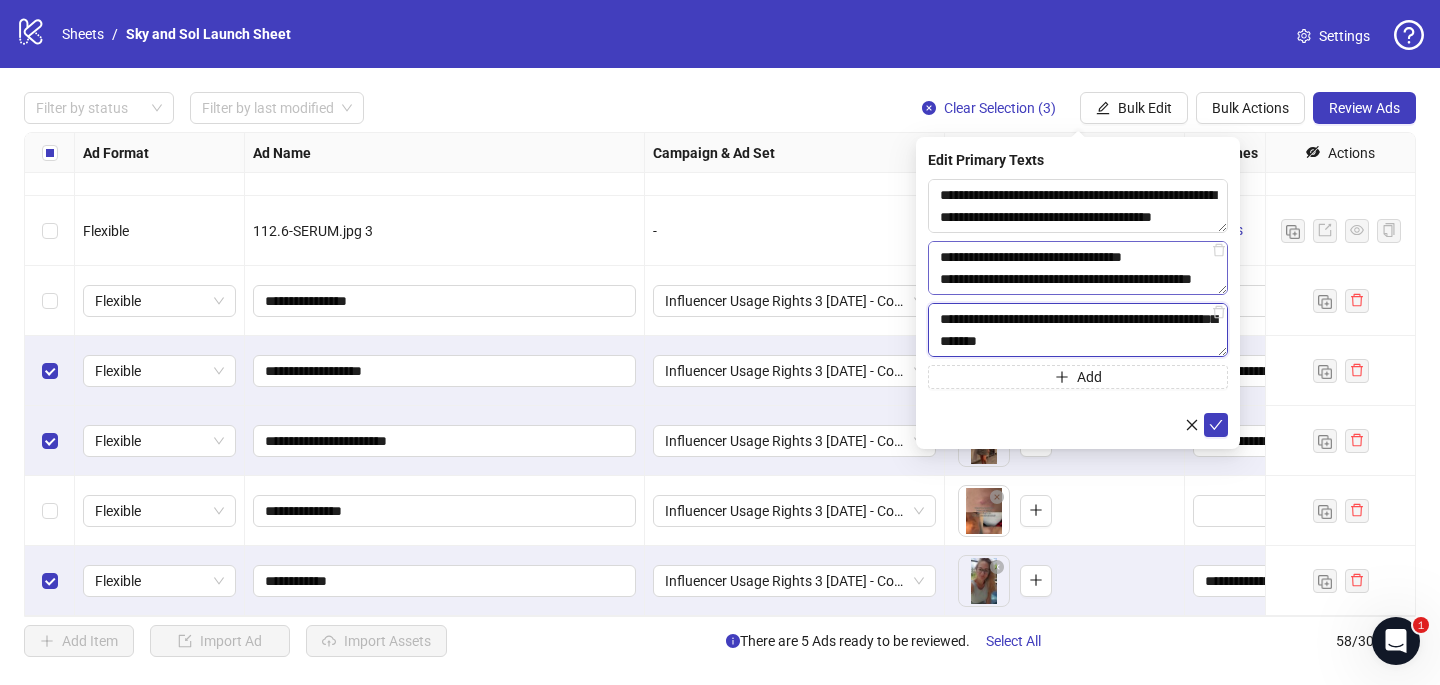 scroll, scrollTop: 352, scrollLeft: 0, axis: vertical 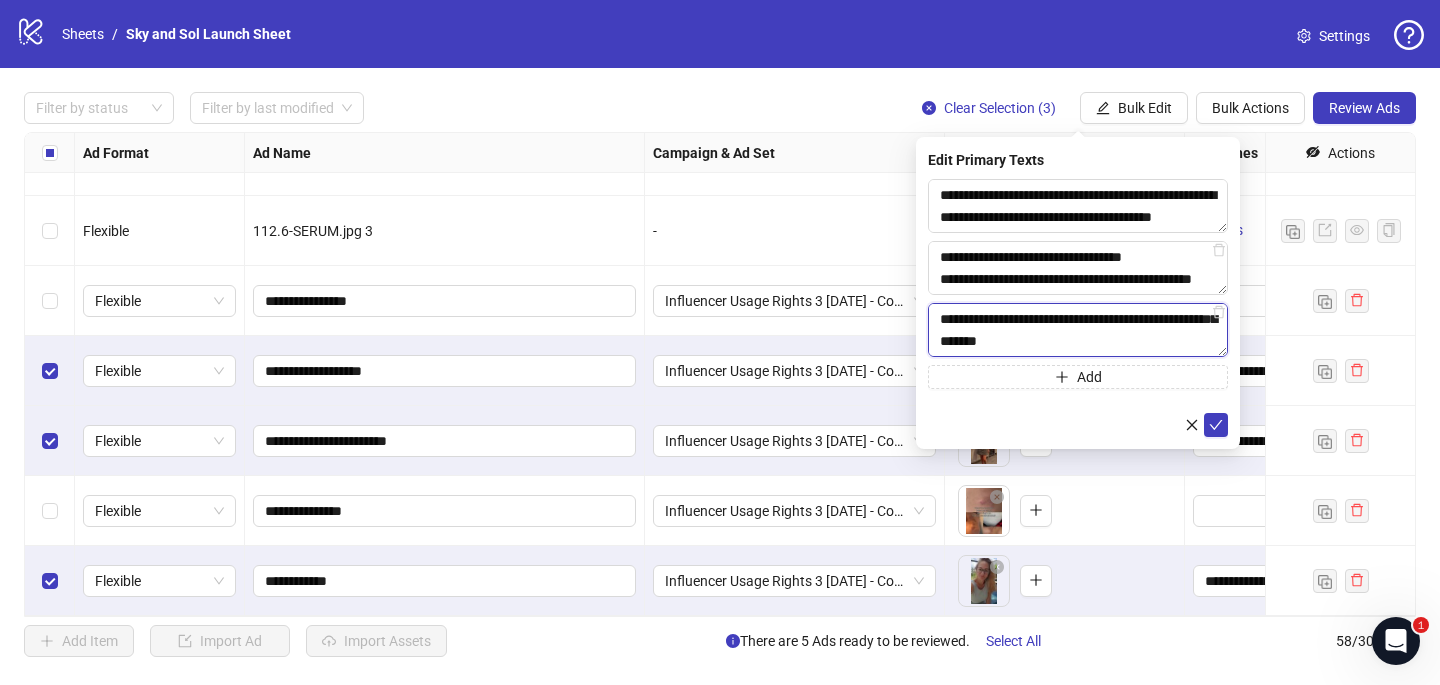 type on "**********" 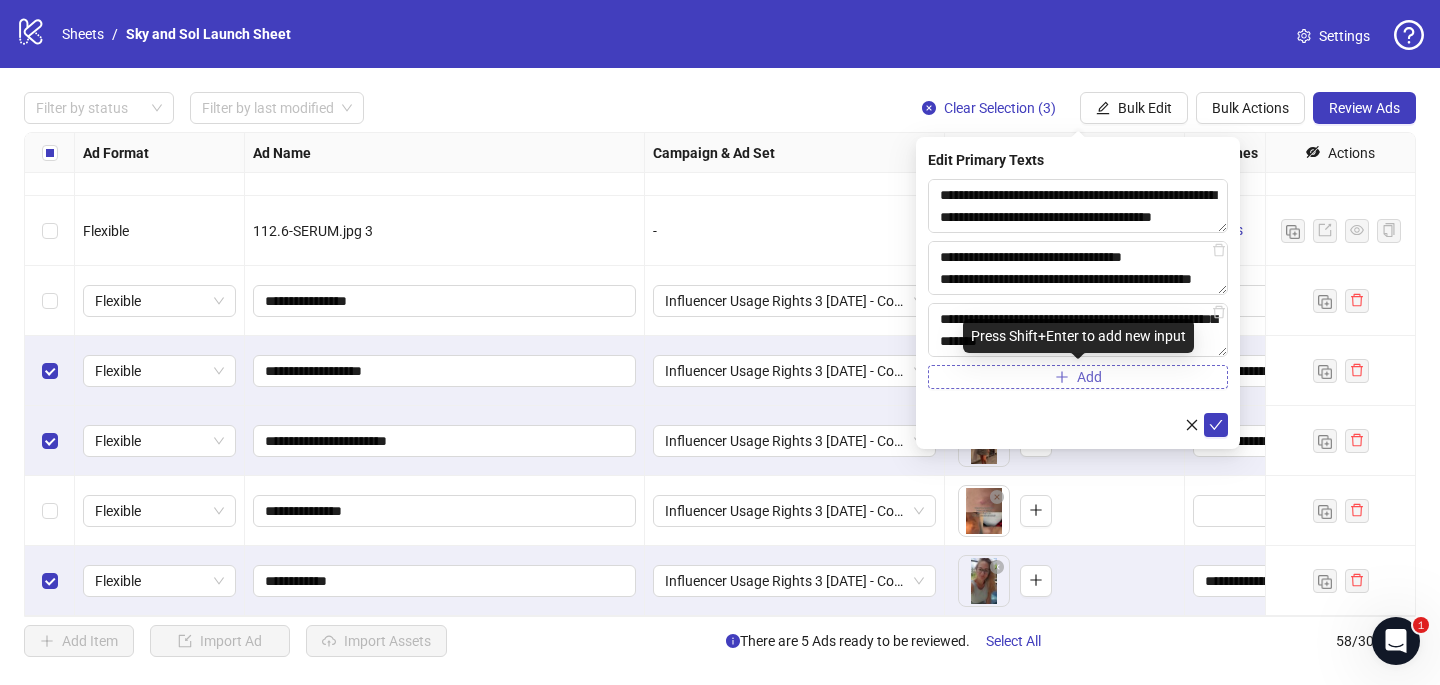 click on "Add" at bounding box center [1078, 377] 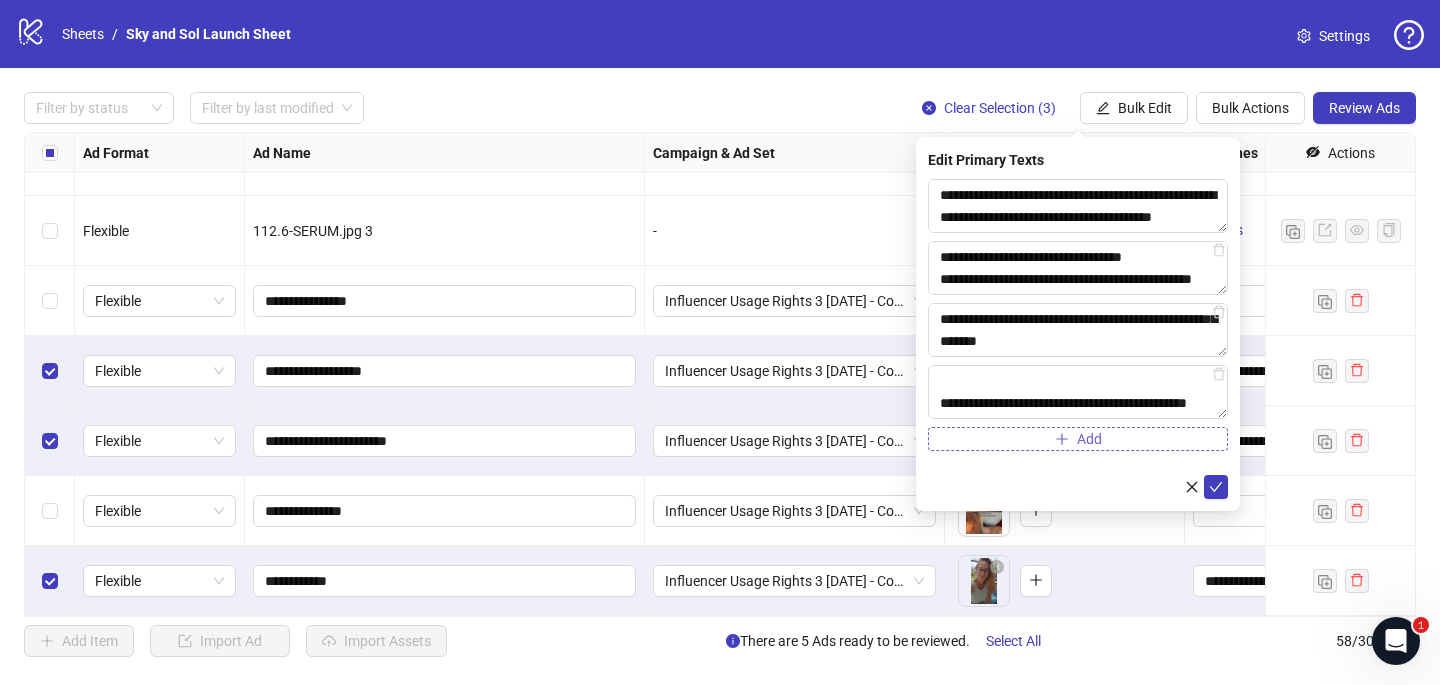 scroll, scrollTop: 352, scrollLeft: 0, axis: vertical 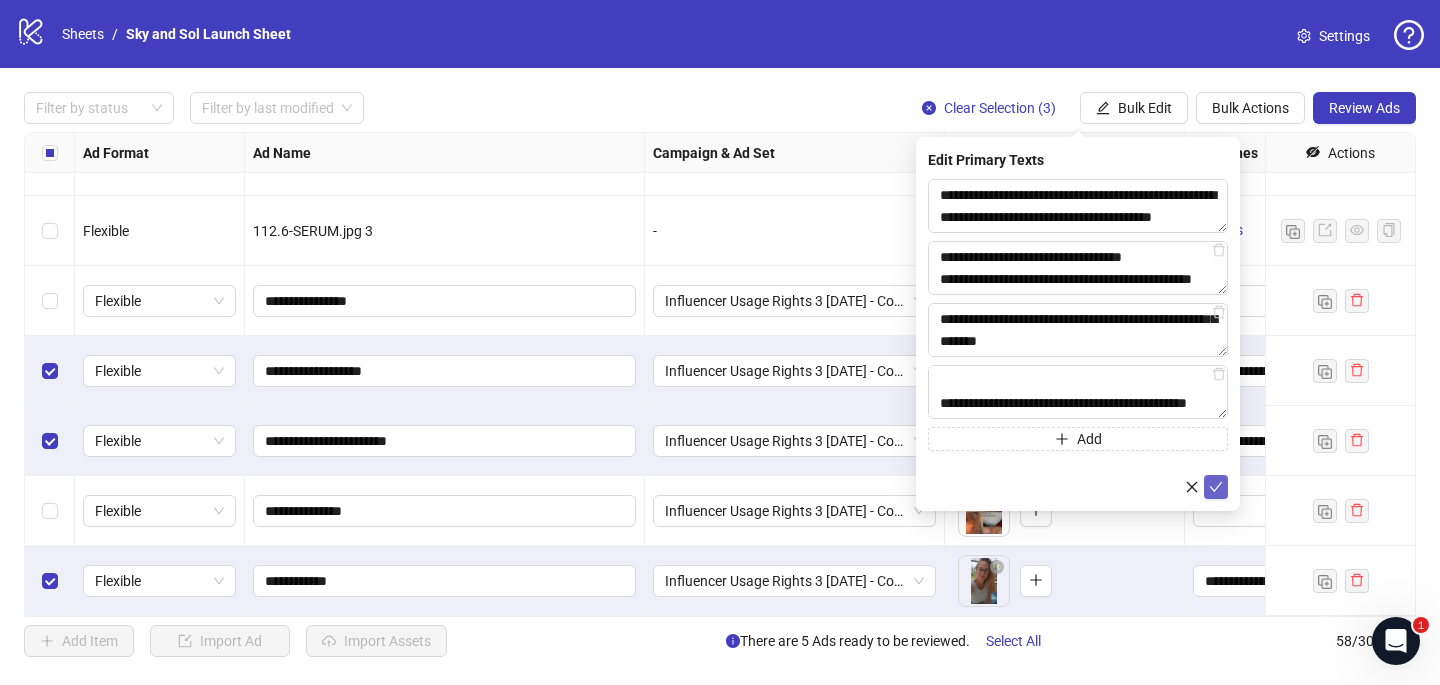 type on "**********" 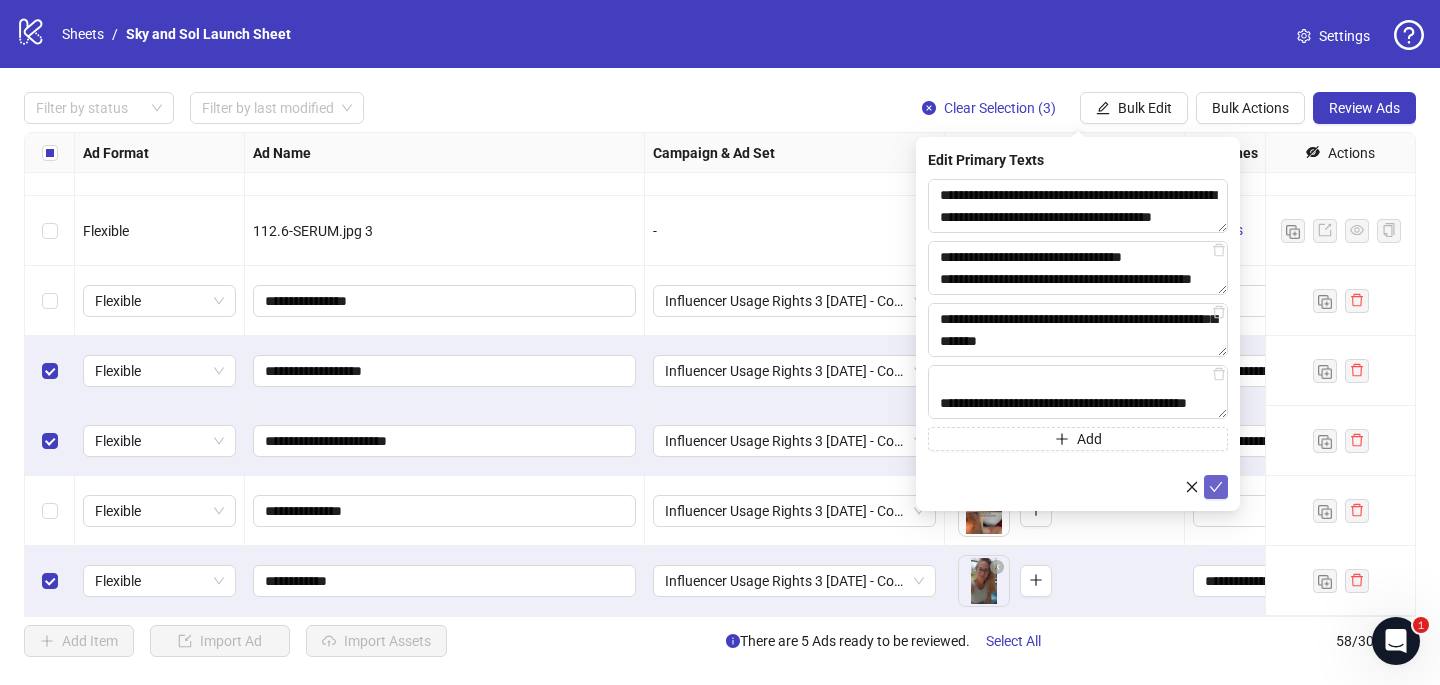 click at bounding box center [1216, 487] 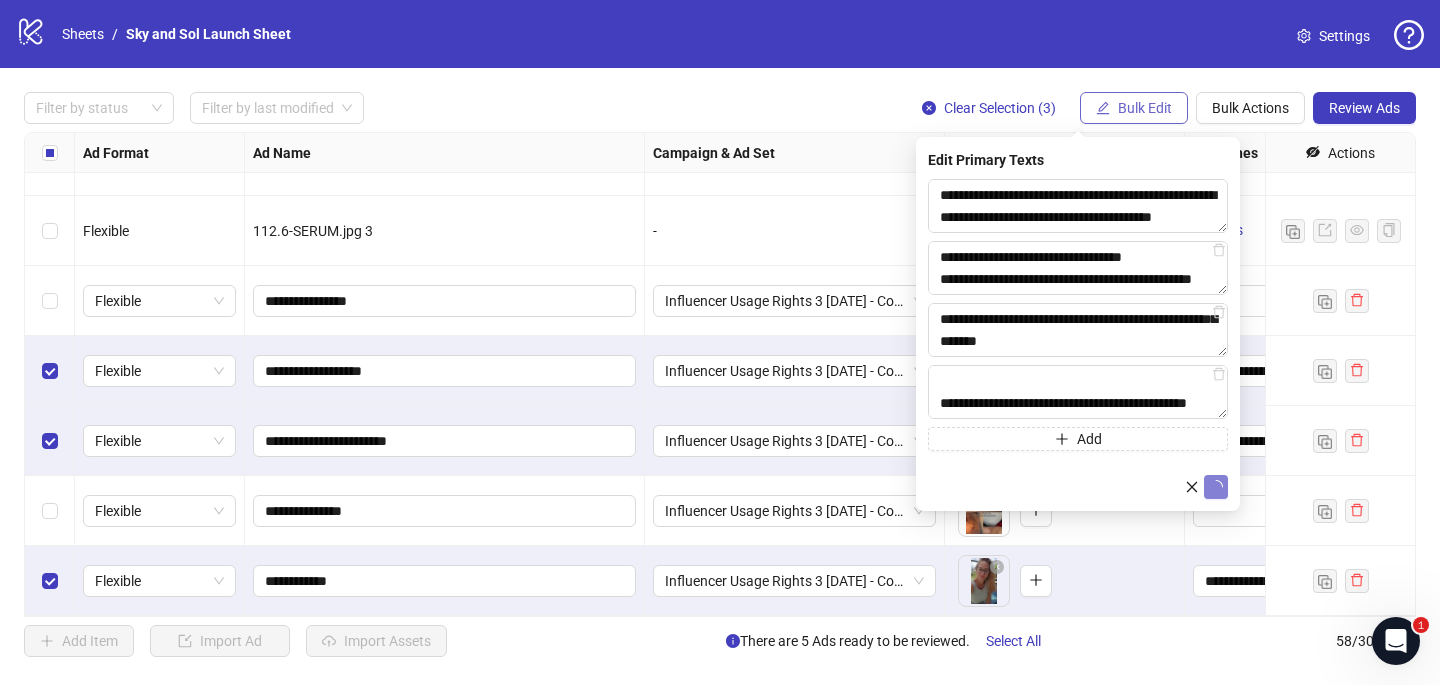 click on "Bulk Edit" at bounding box center [1134, 108] 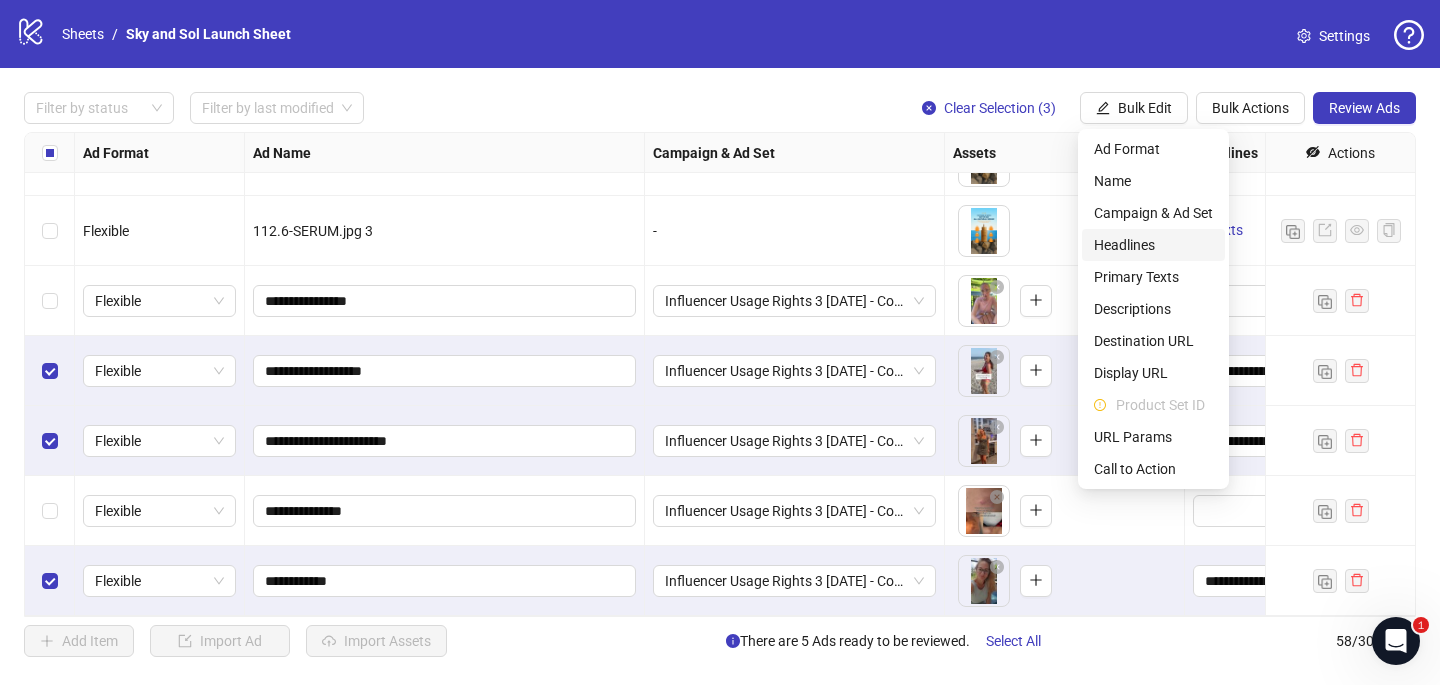 click on "Headlines" at bounding box center [1153, 245] 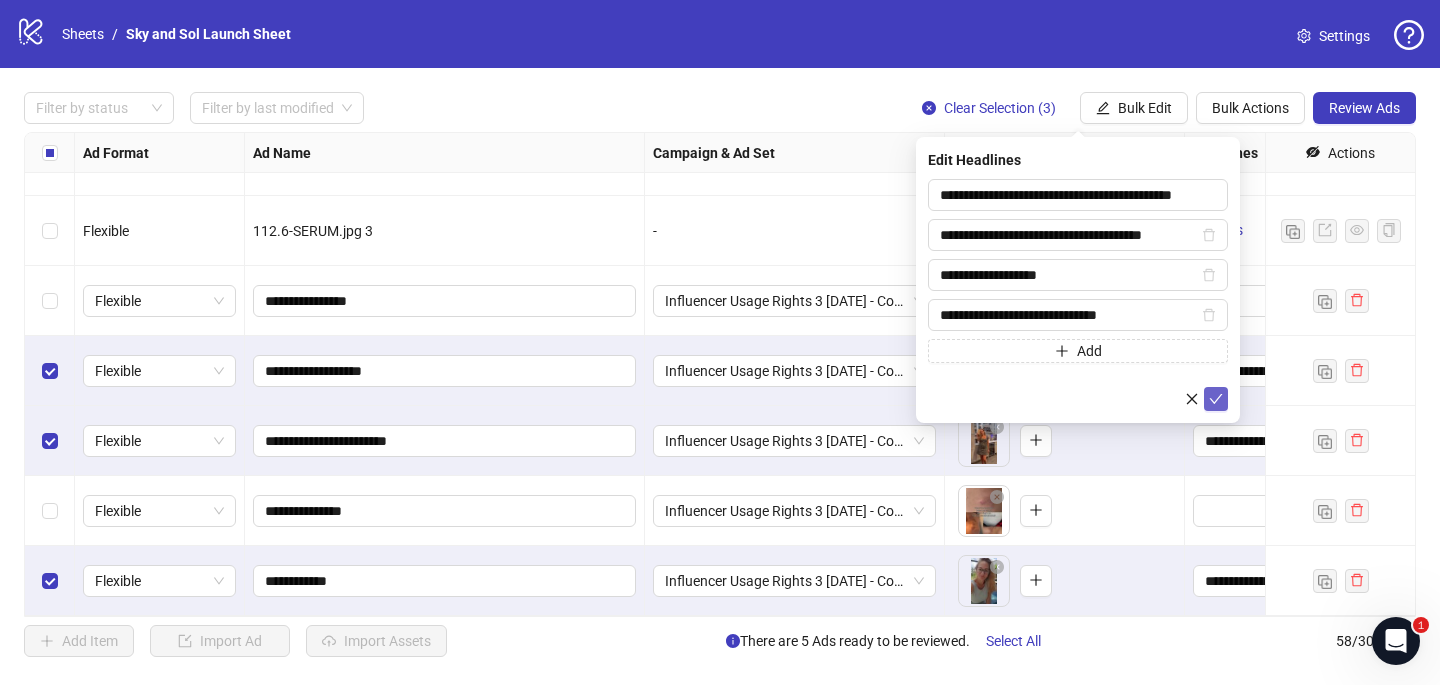 click 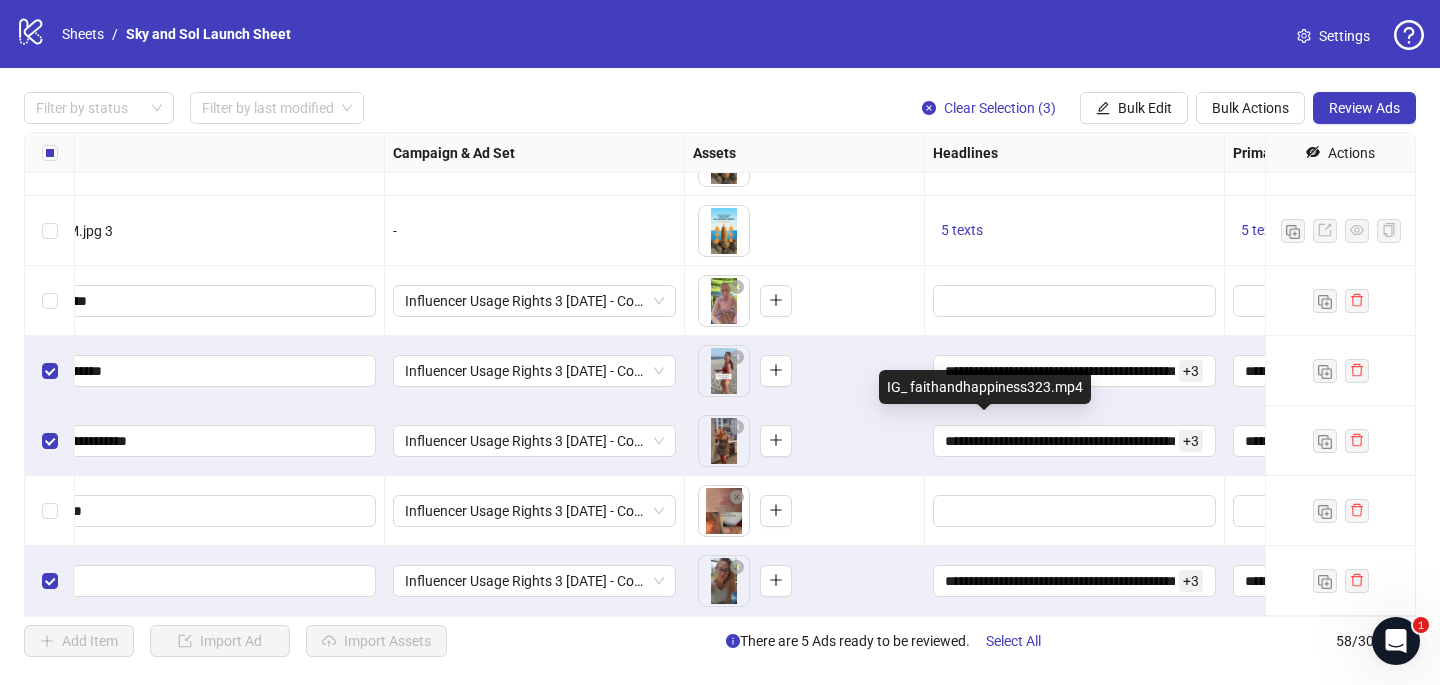 scroll, scrollTop: 3617, scrollLeft: 536, axis: both 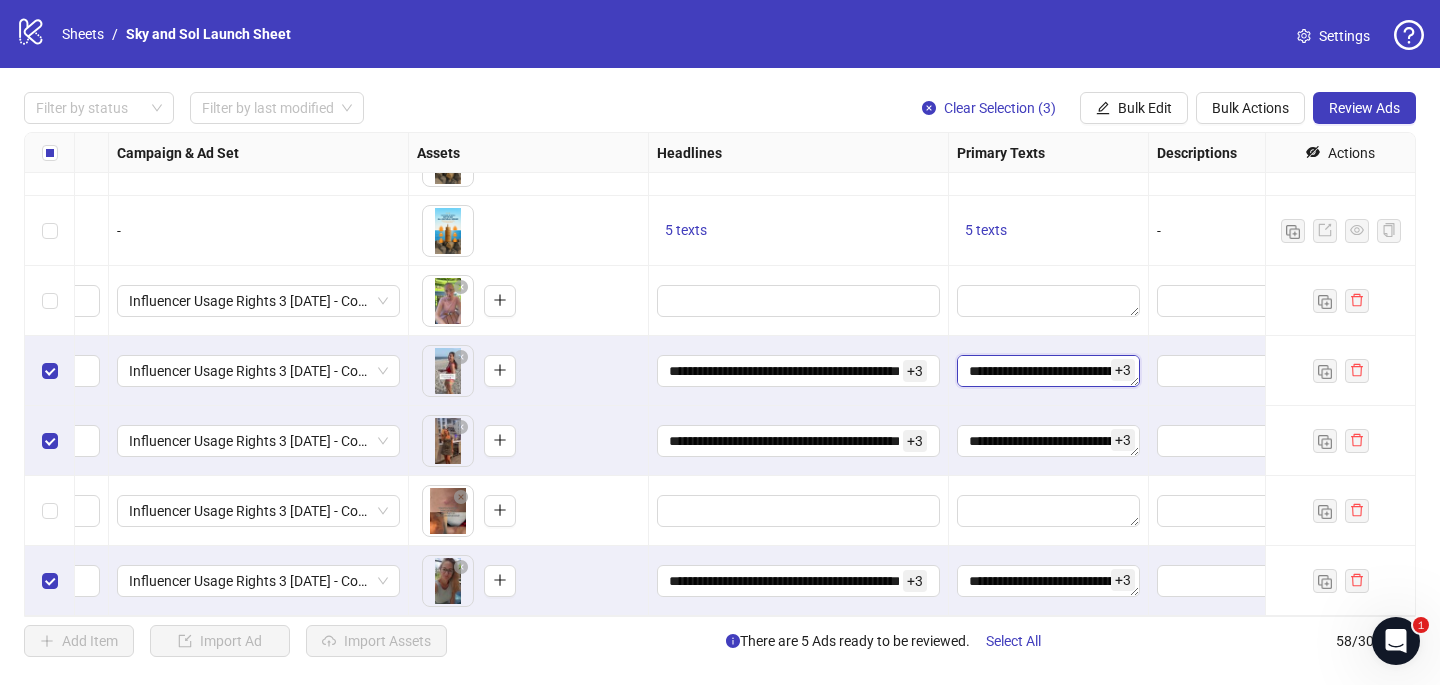 click on "**********" at bounding box center (1048, 371) 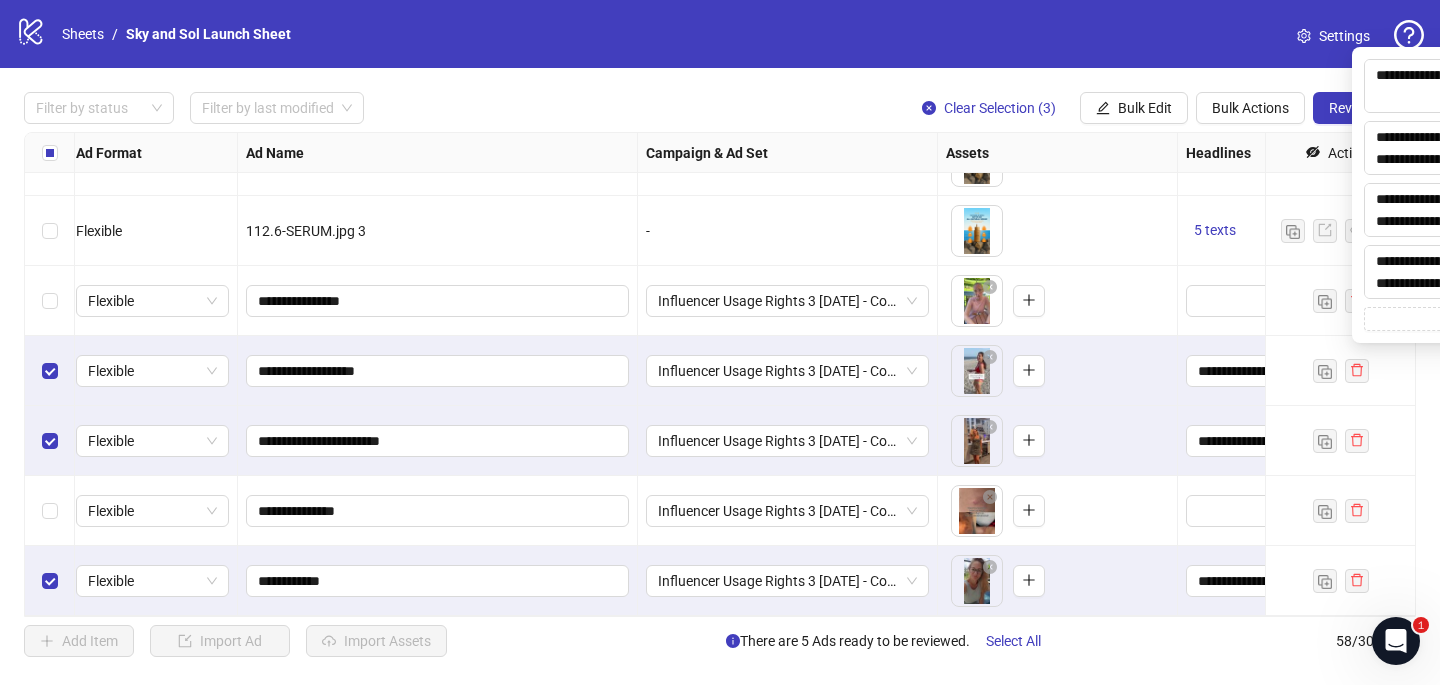 scroll, scrollTop: 3617, scrollLeft: 0, axis: vertical 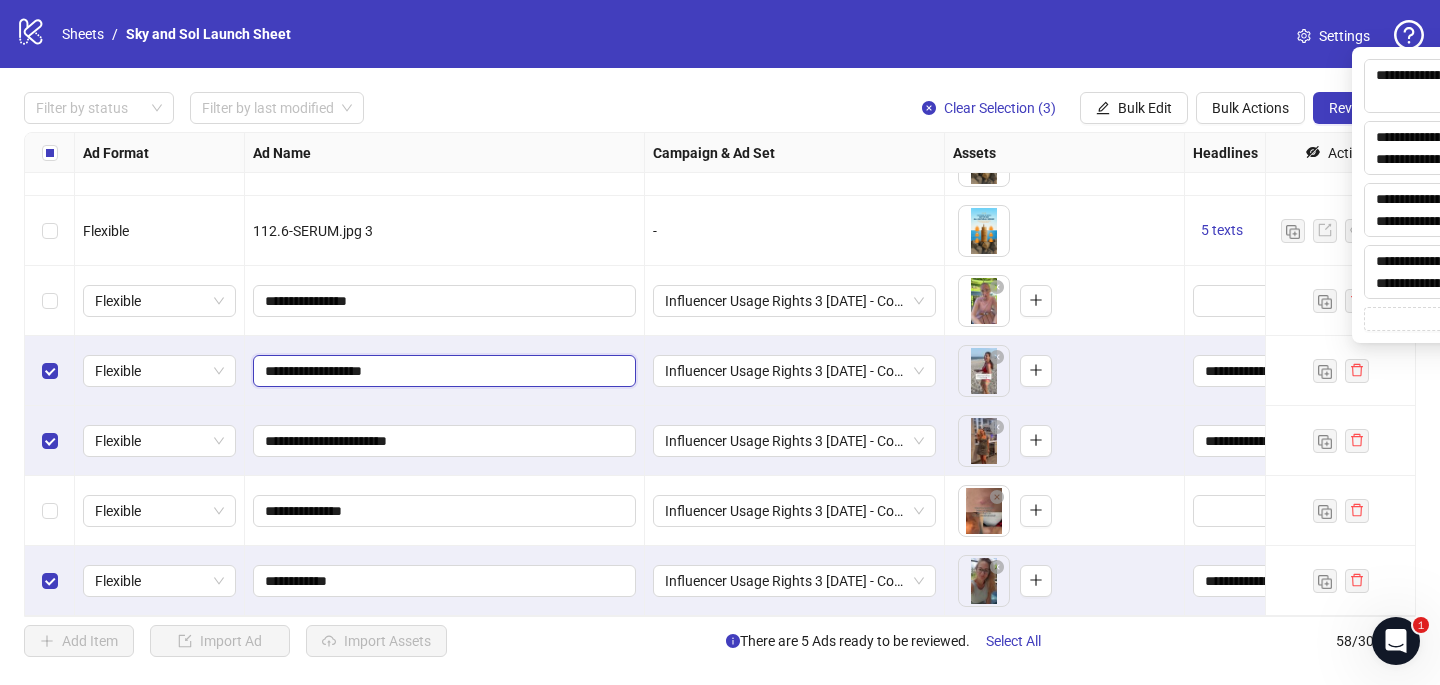 click on "**********" at bounding box center [442, 371] 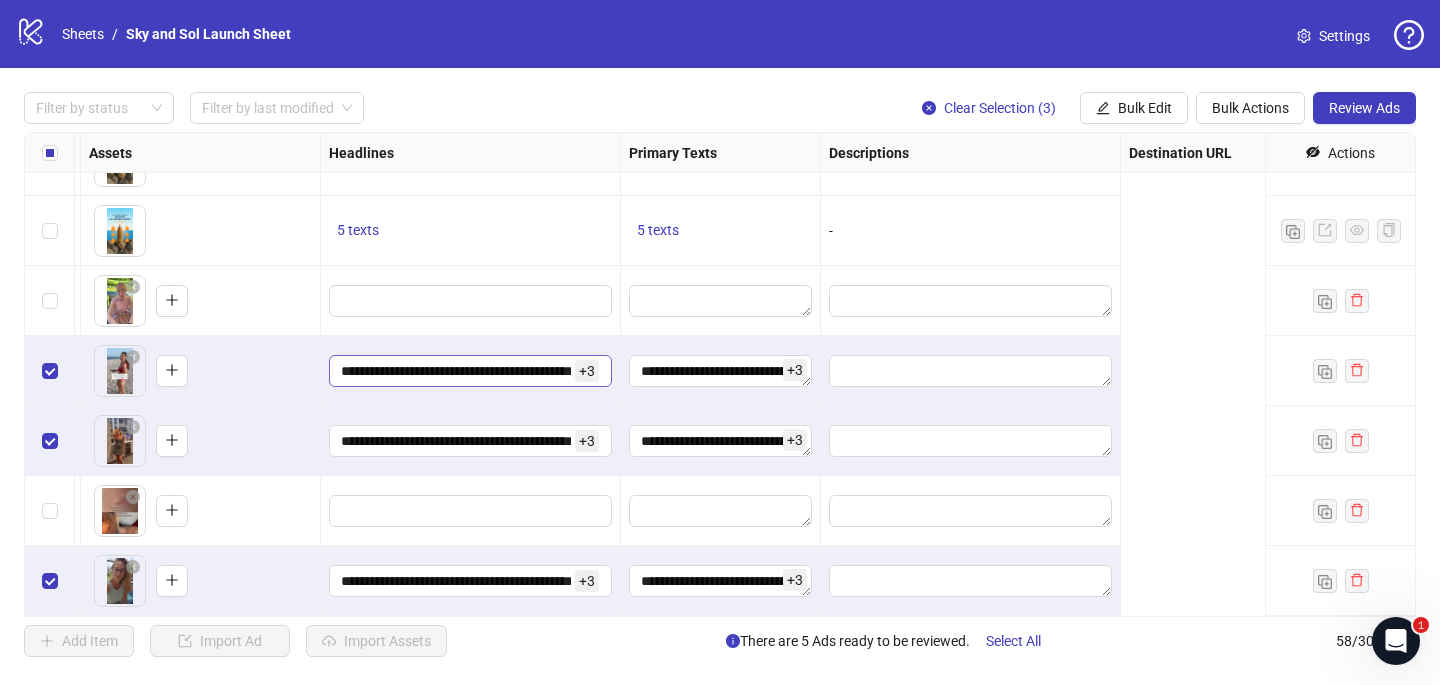 scroll, scrollTop: 3617, scrollLeft: 0, axis: vertical 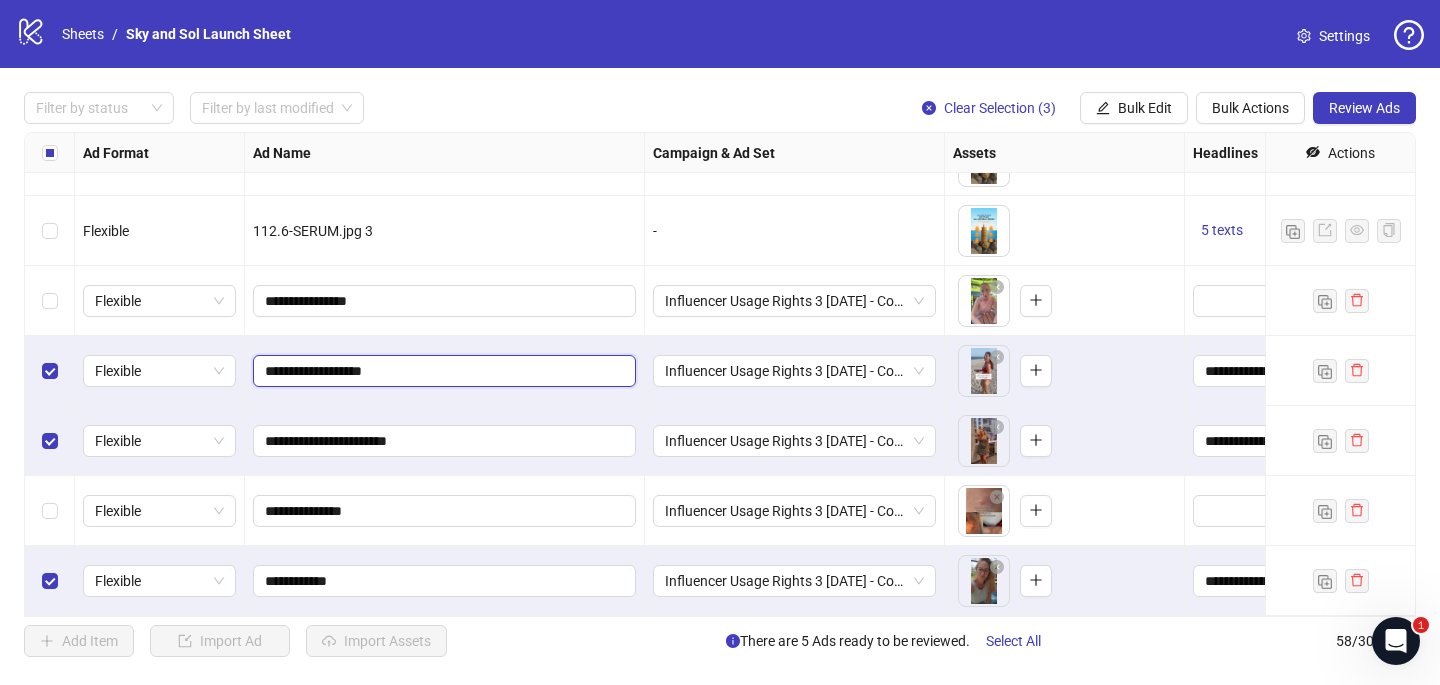 drag, startPoint x: 414, startPoint y: 378, endPoint x: 290, endPoint y: 363, distance: 124.90396 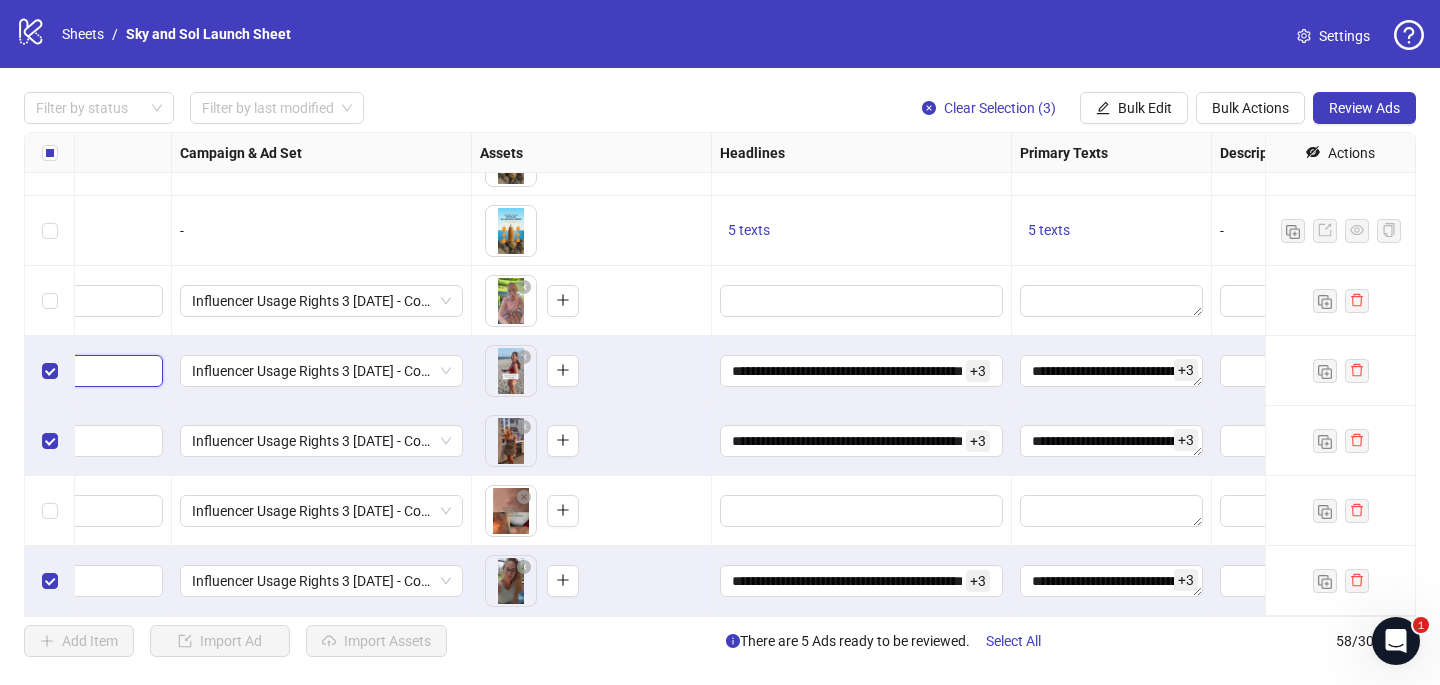 scroll, scrollTop: 3617, scrollLeft: 671, axis: both 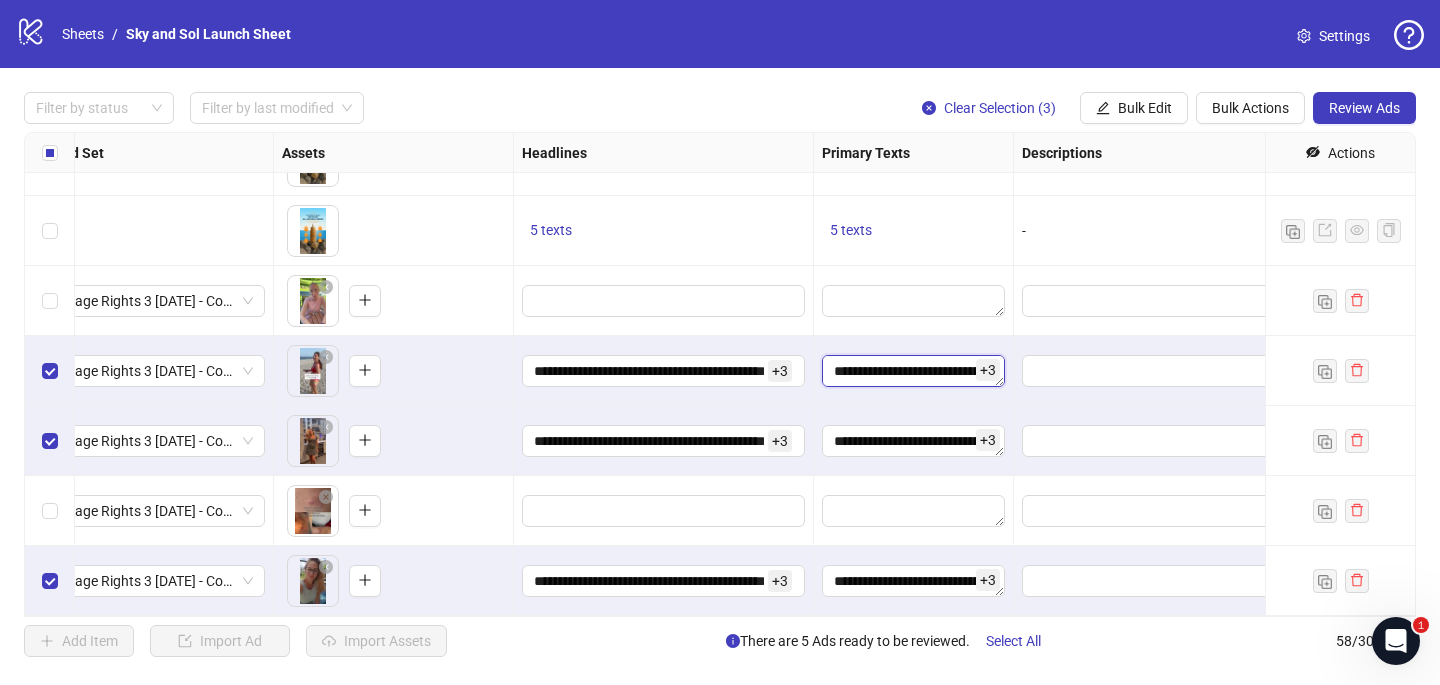 click on "**********" at bounding box center [913, 371] 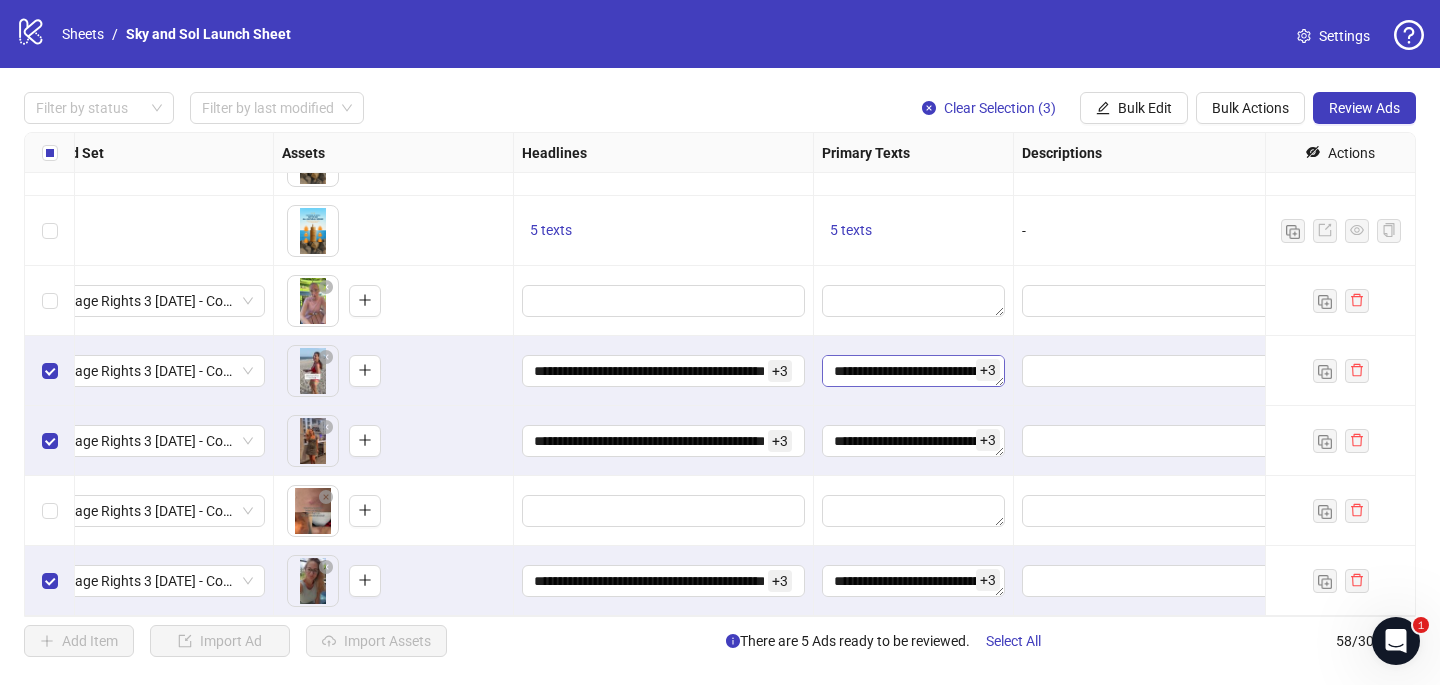 scroll, scrollTop: 286, scrollLeft: 0, axis: vertical 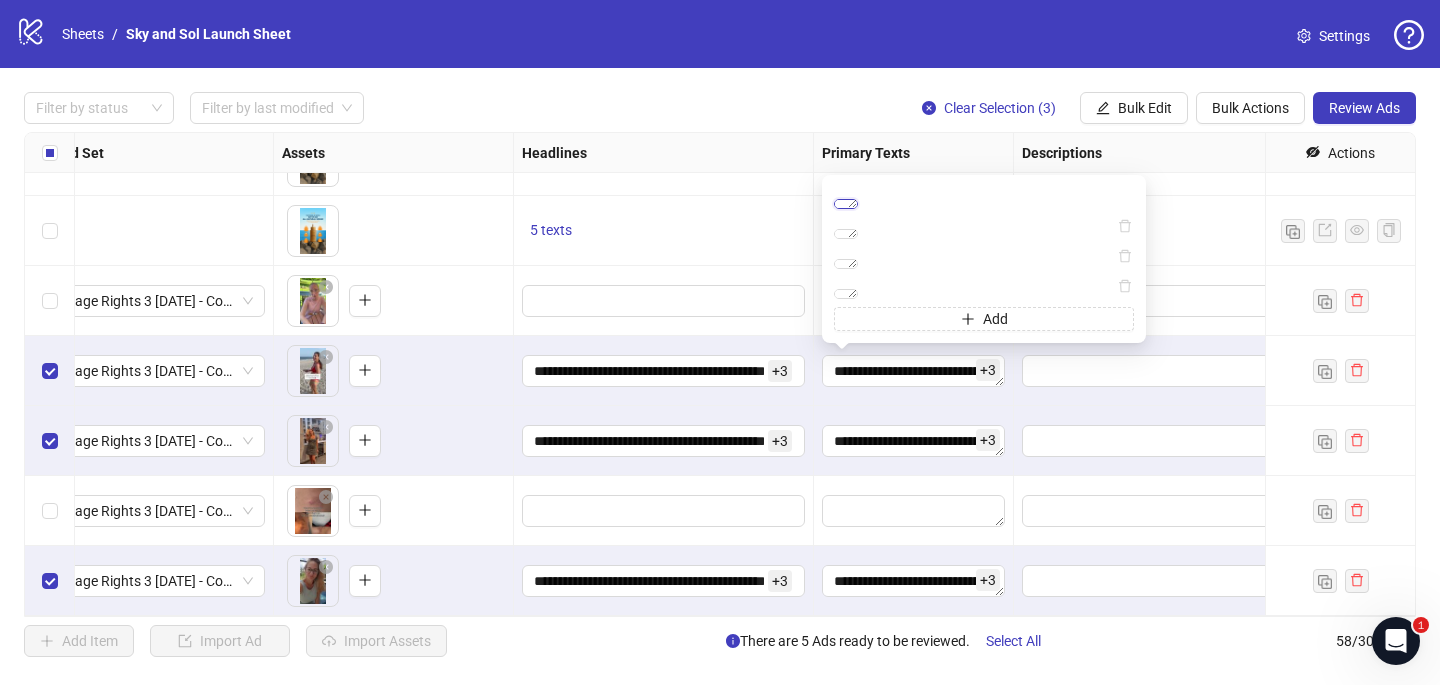 click on "**********" at bounding box center (846, 204) 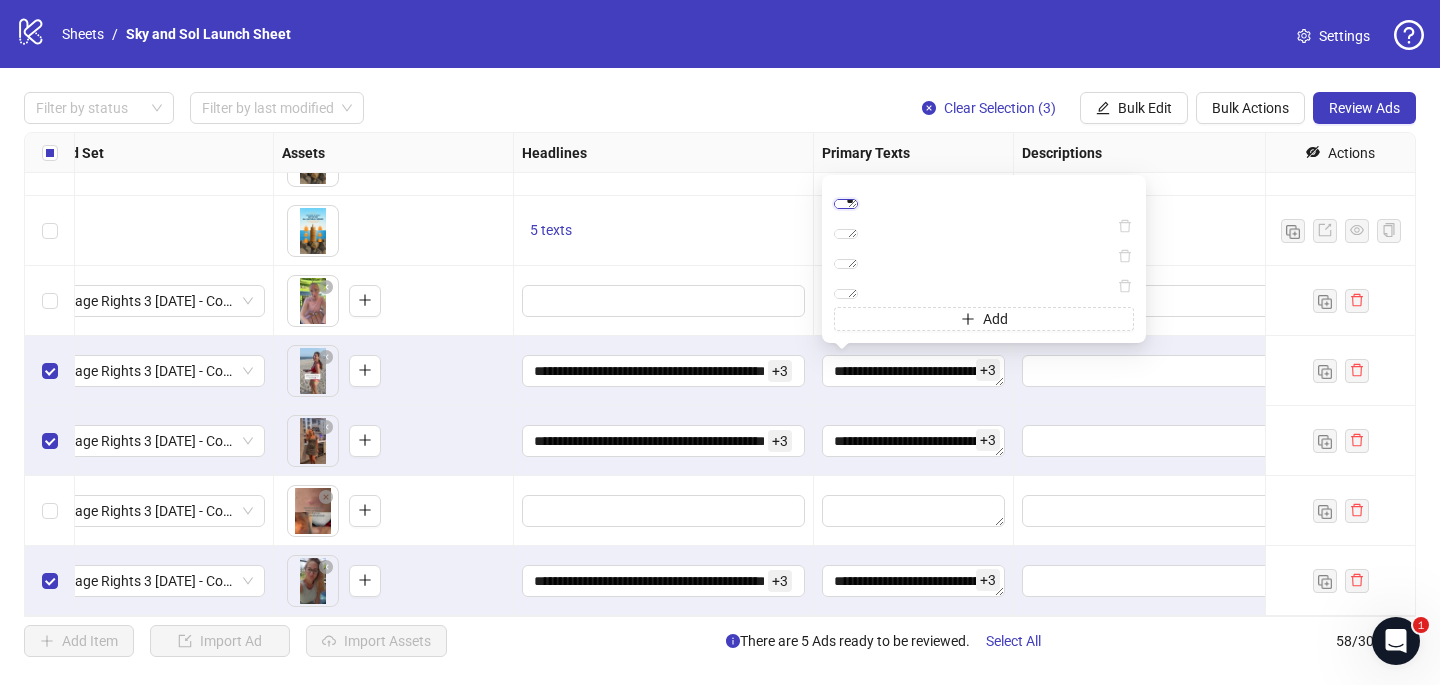 scroll, scrollTop: 286, scrollLeft: 0, axis: vertical 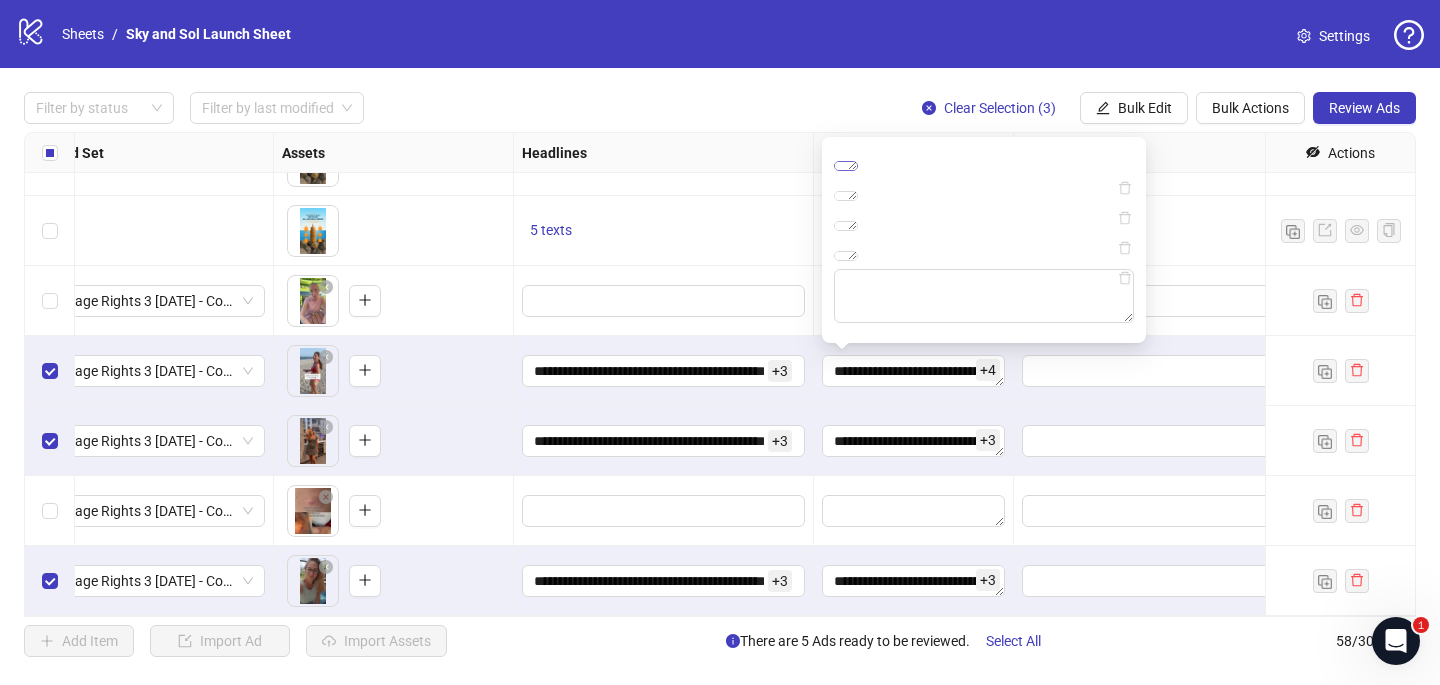 type 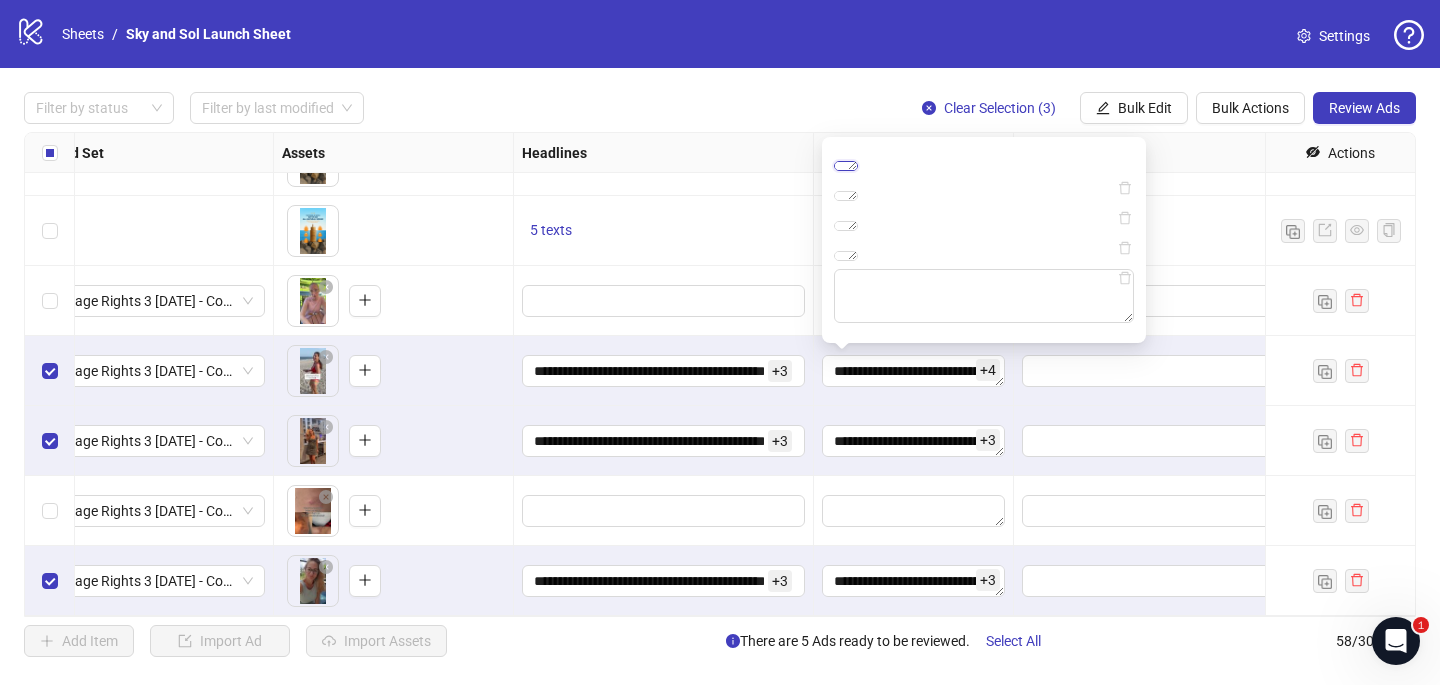 click on "**********" at bounding box center (846, 166) 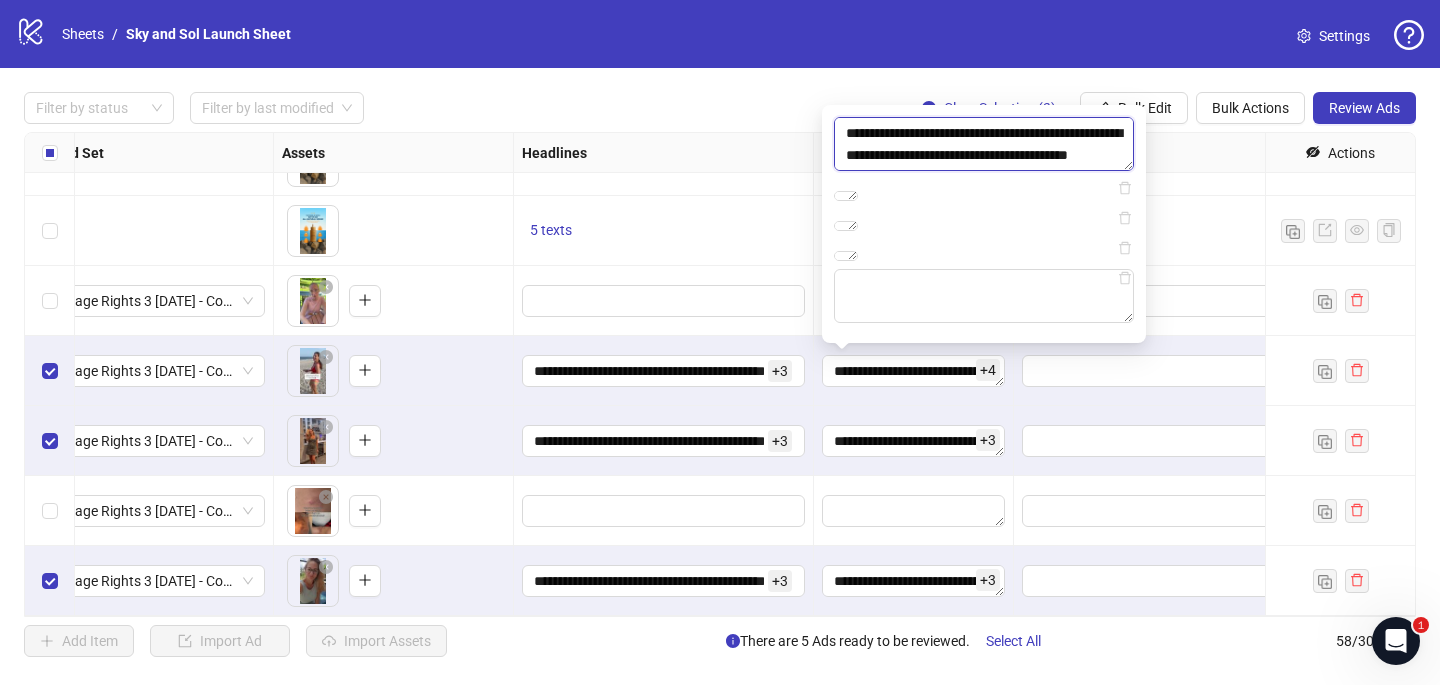 scroll, scrollTop: 323, scrollLeft: 0, axis: vertical 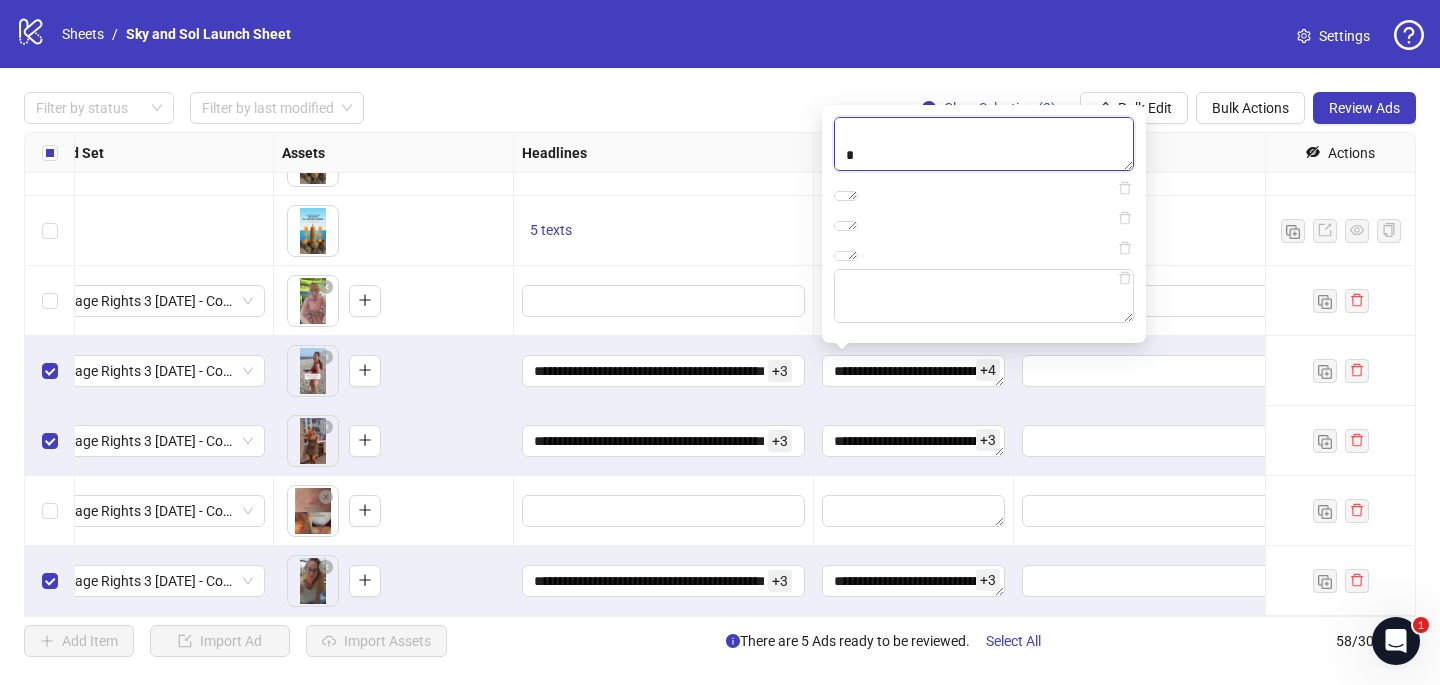 paste on "**********" 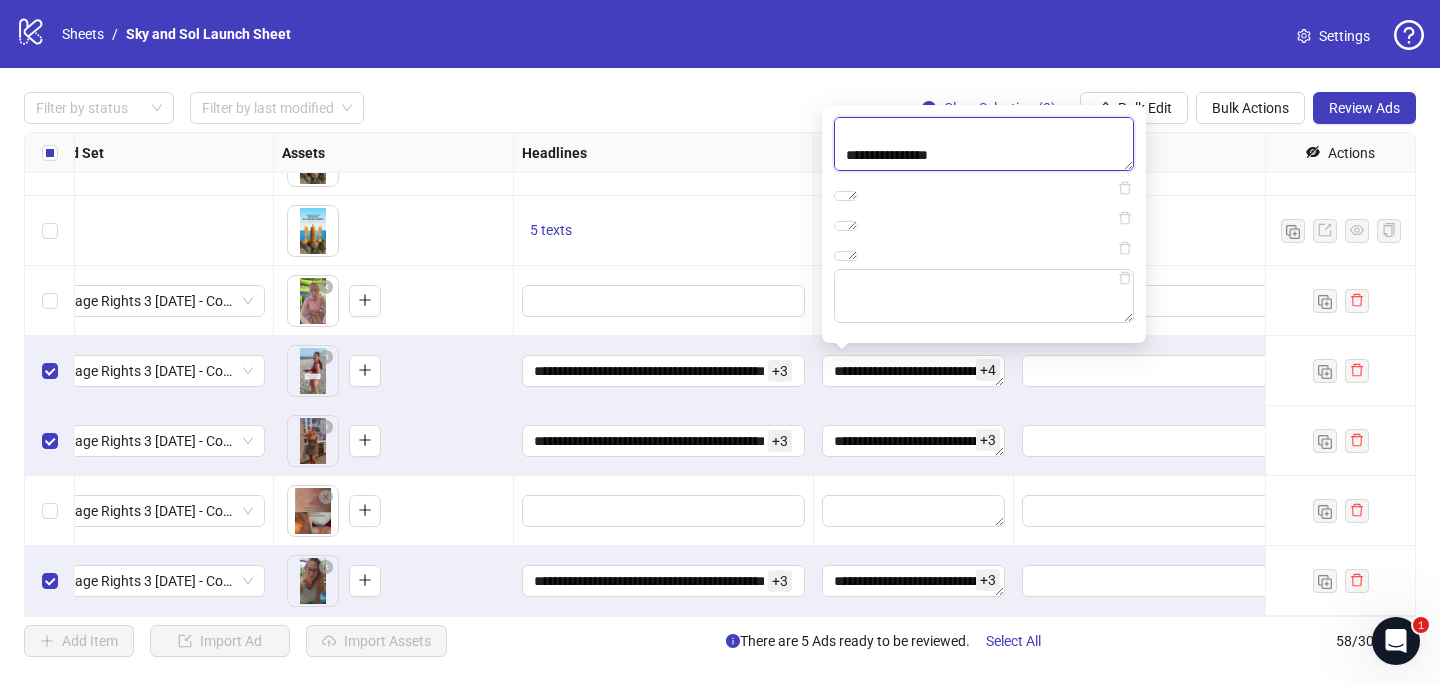 scroll, scrollTop: 327, scrollLeft: 0, axis: vertical 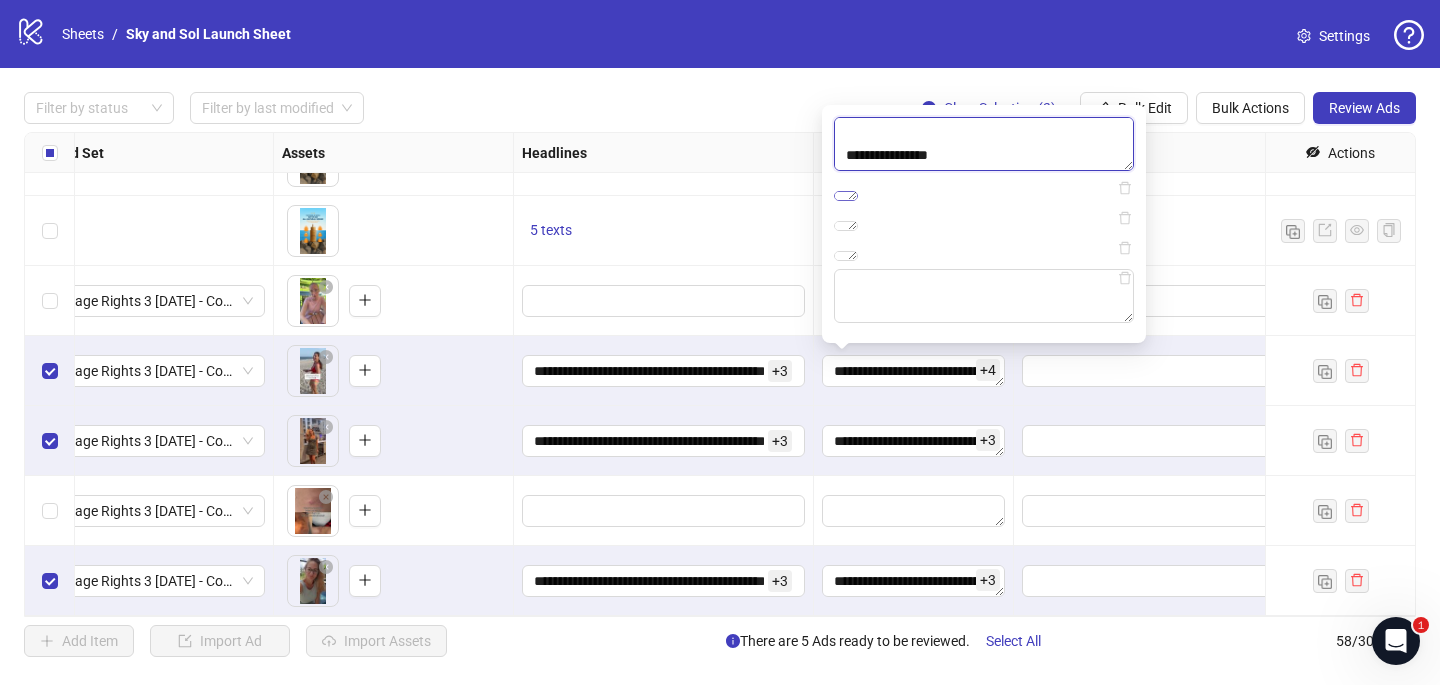 type on "**********" 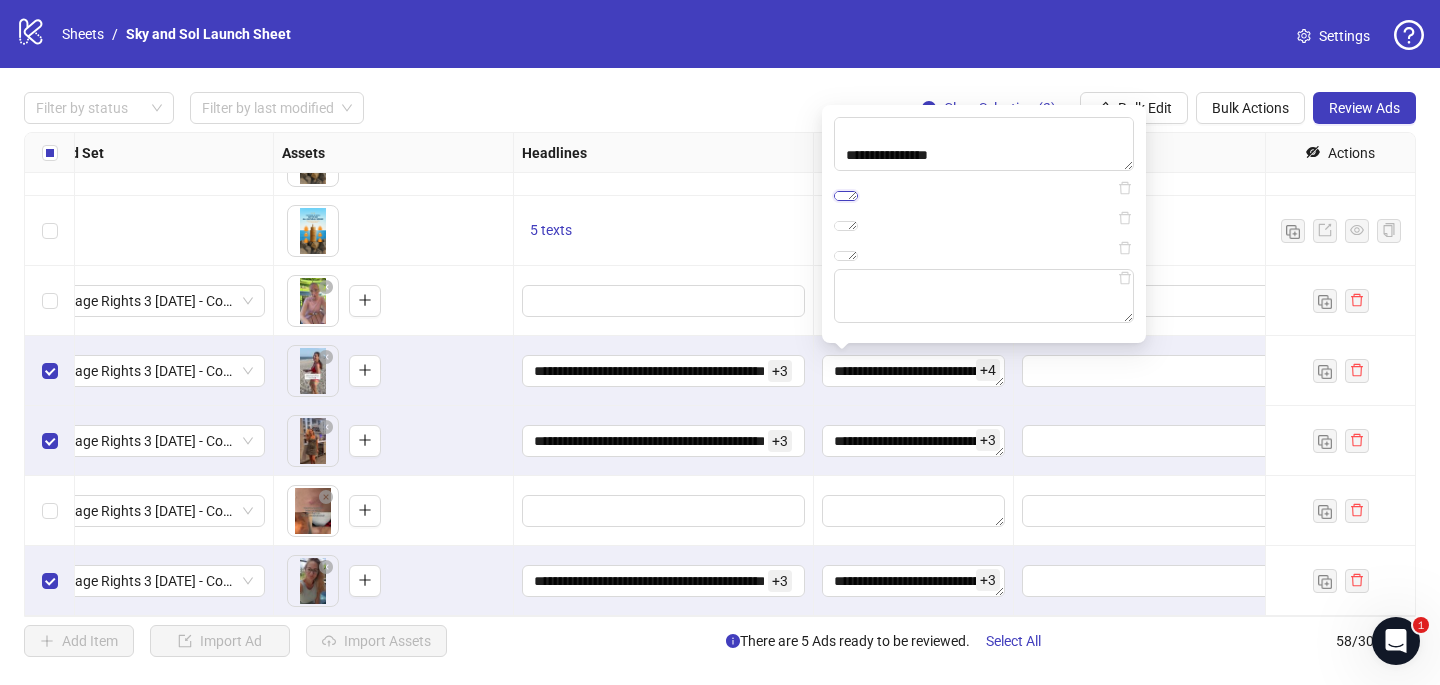 click on "**********" at bounding box center [846, 196] 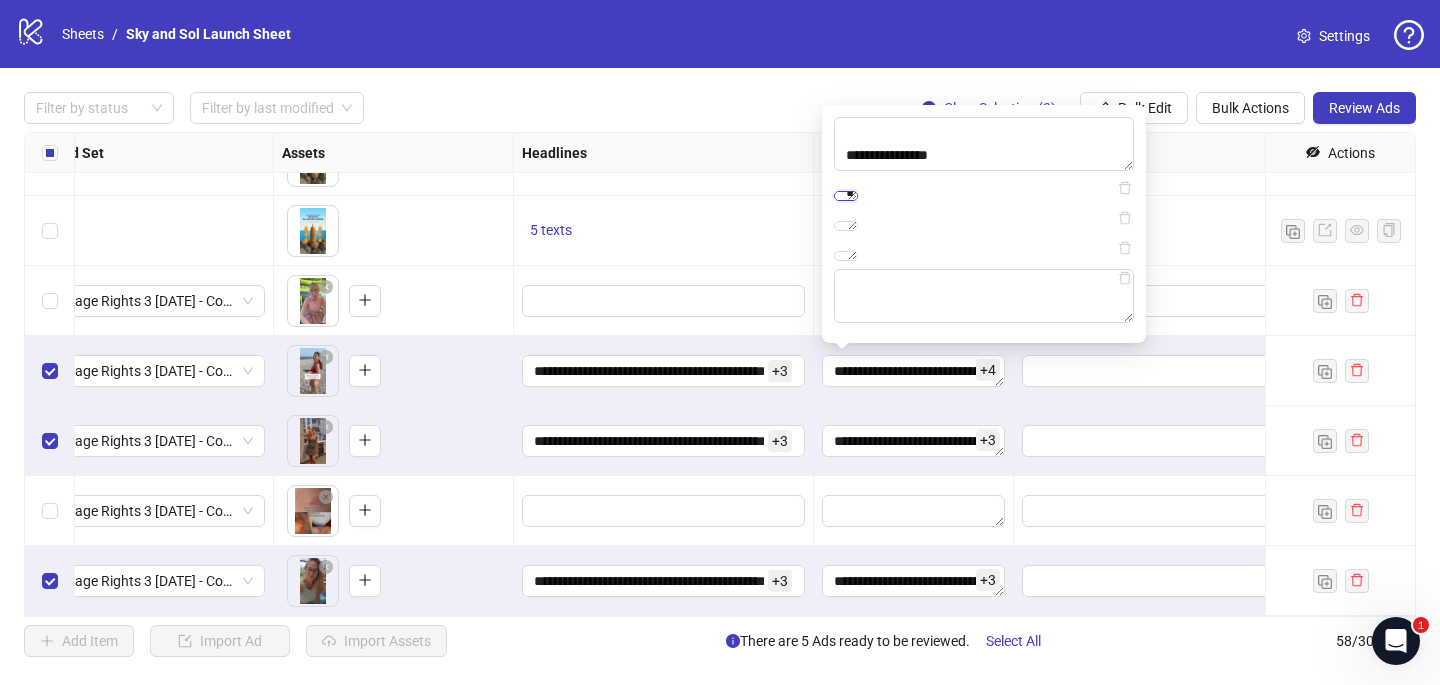 scroll, scrollTop: 433, scrollLeft: 0, axis: vertical 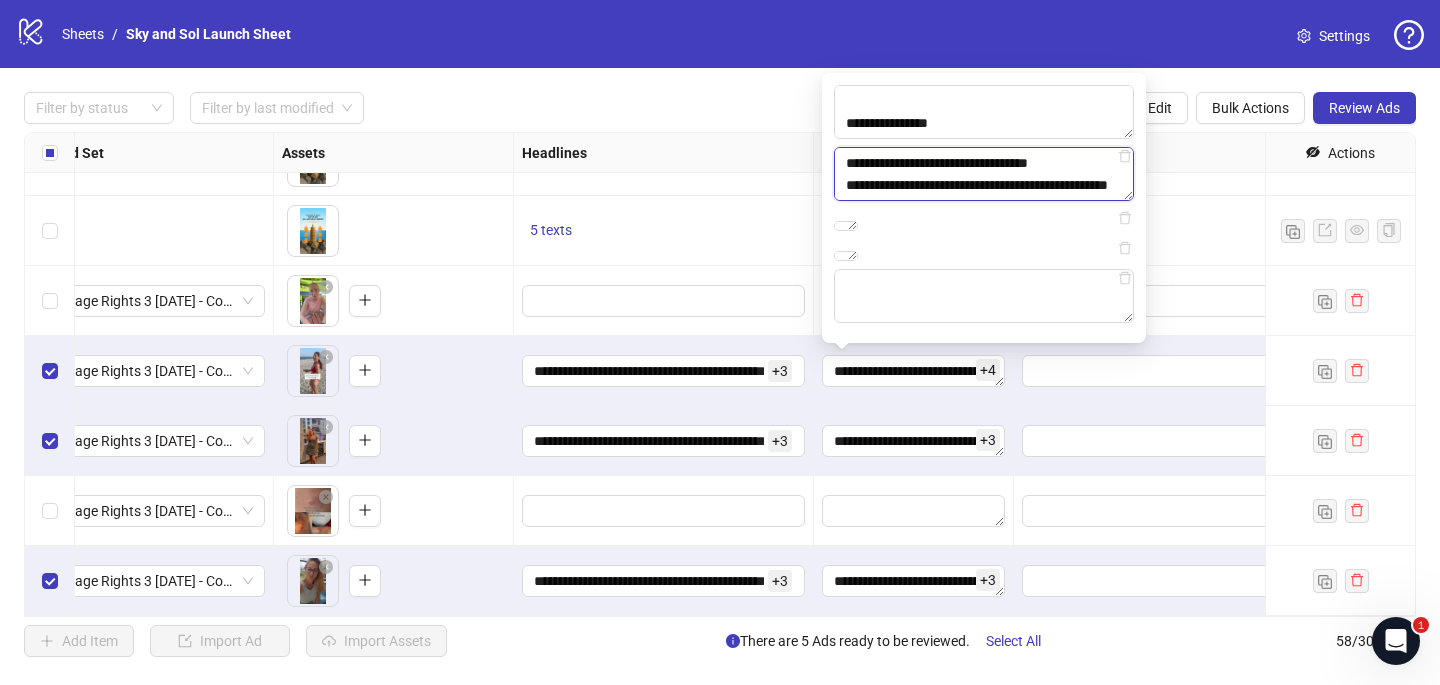 paste on "**********" 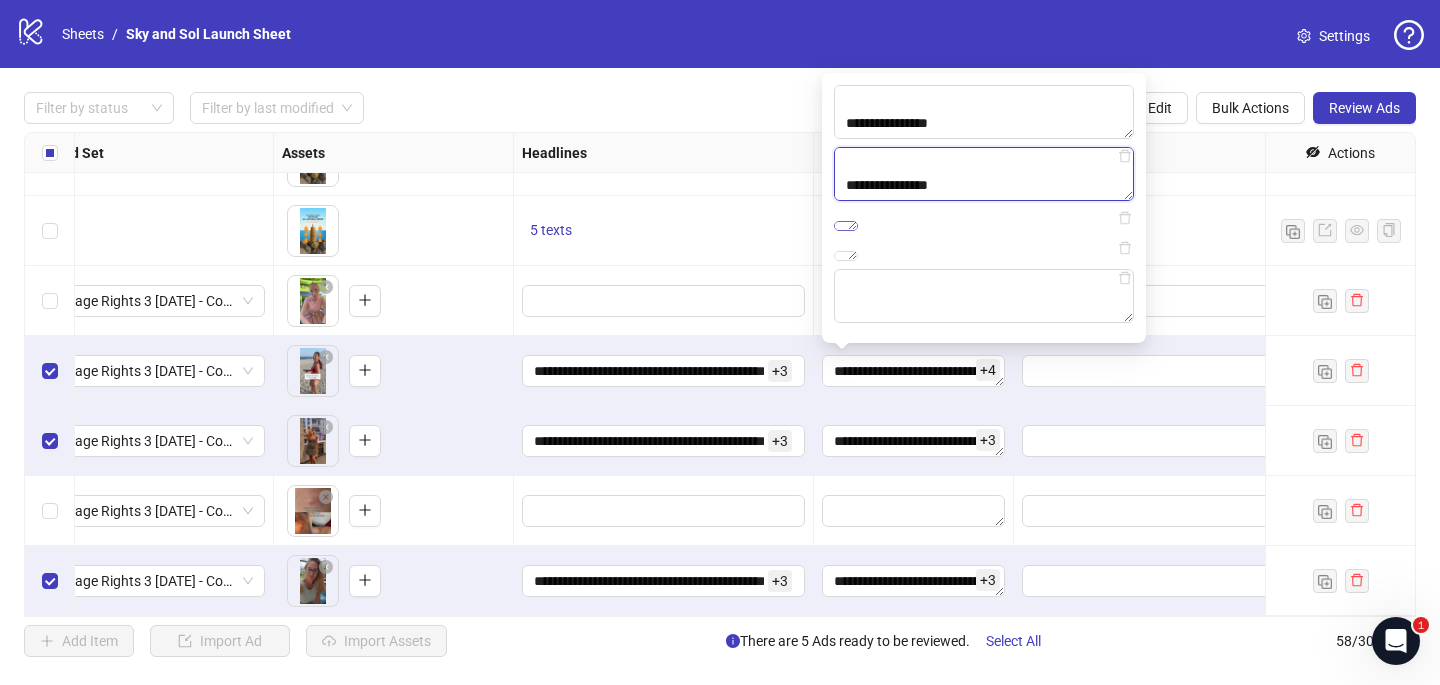 type on "**********" 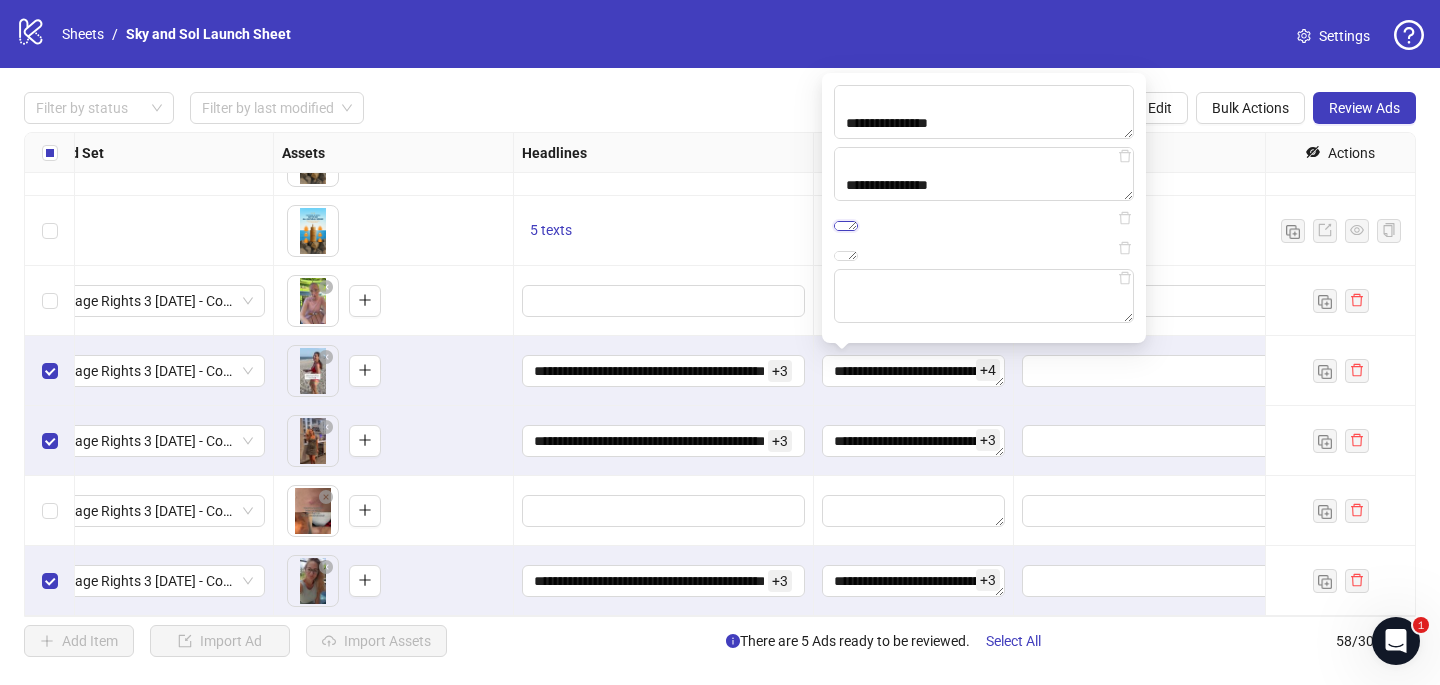 click on "**********" at bounding box center (846, 226) 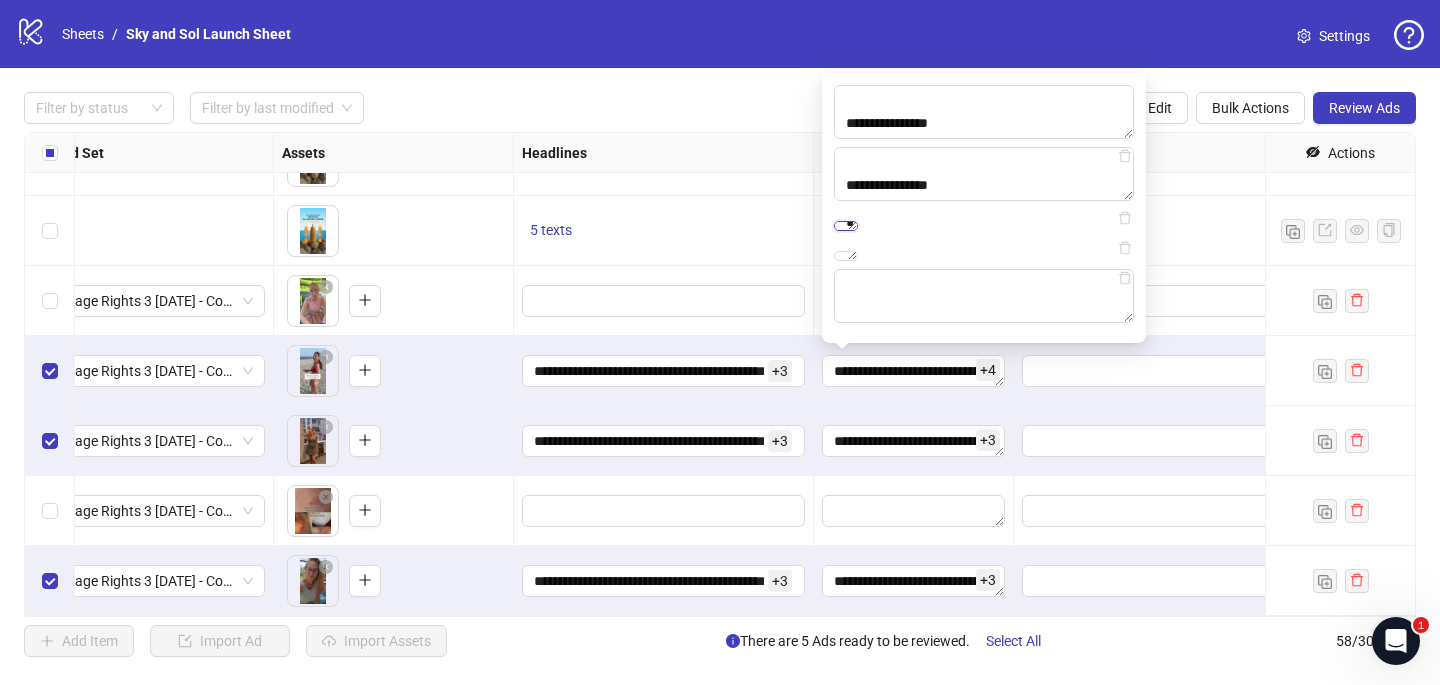 scroll, scrollTop: 389, scrollLeft: 0, axis: vertical 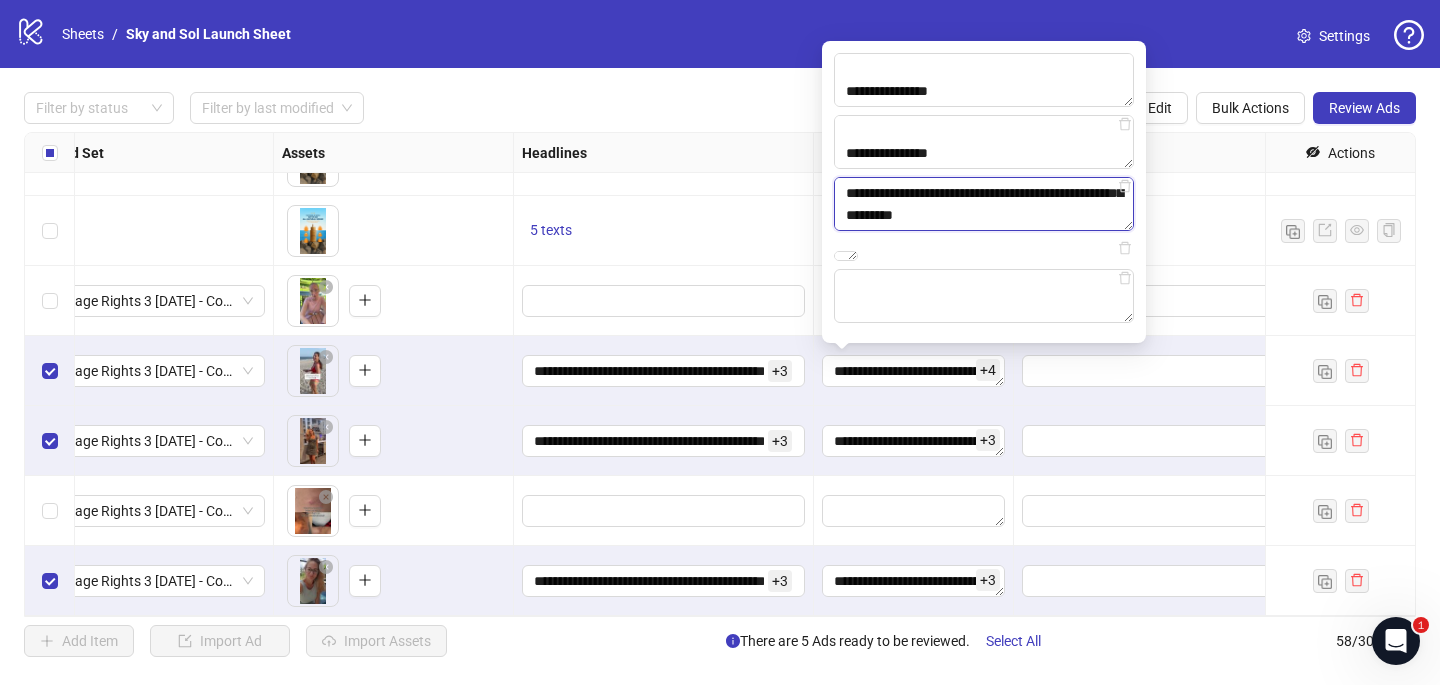 paste on "**********" 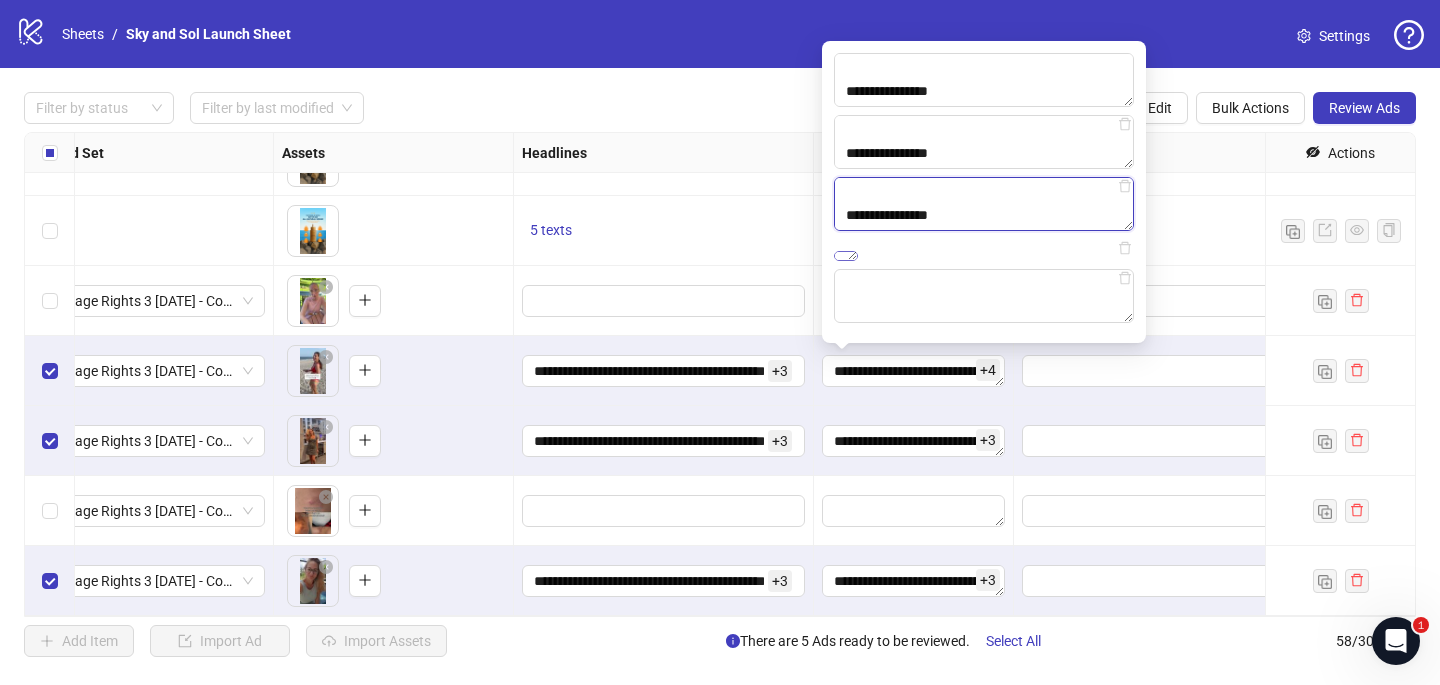 type on "**********" 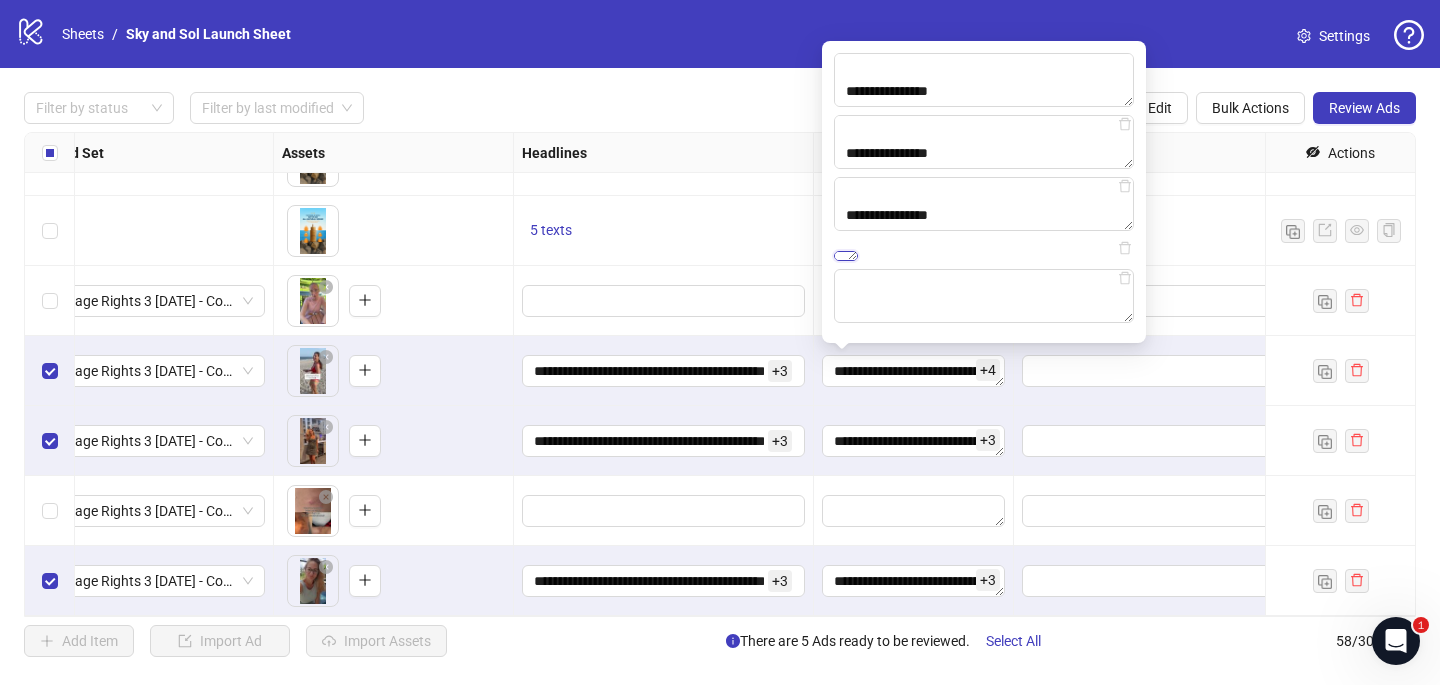 click on "**********" at bounding box center [846, 256] 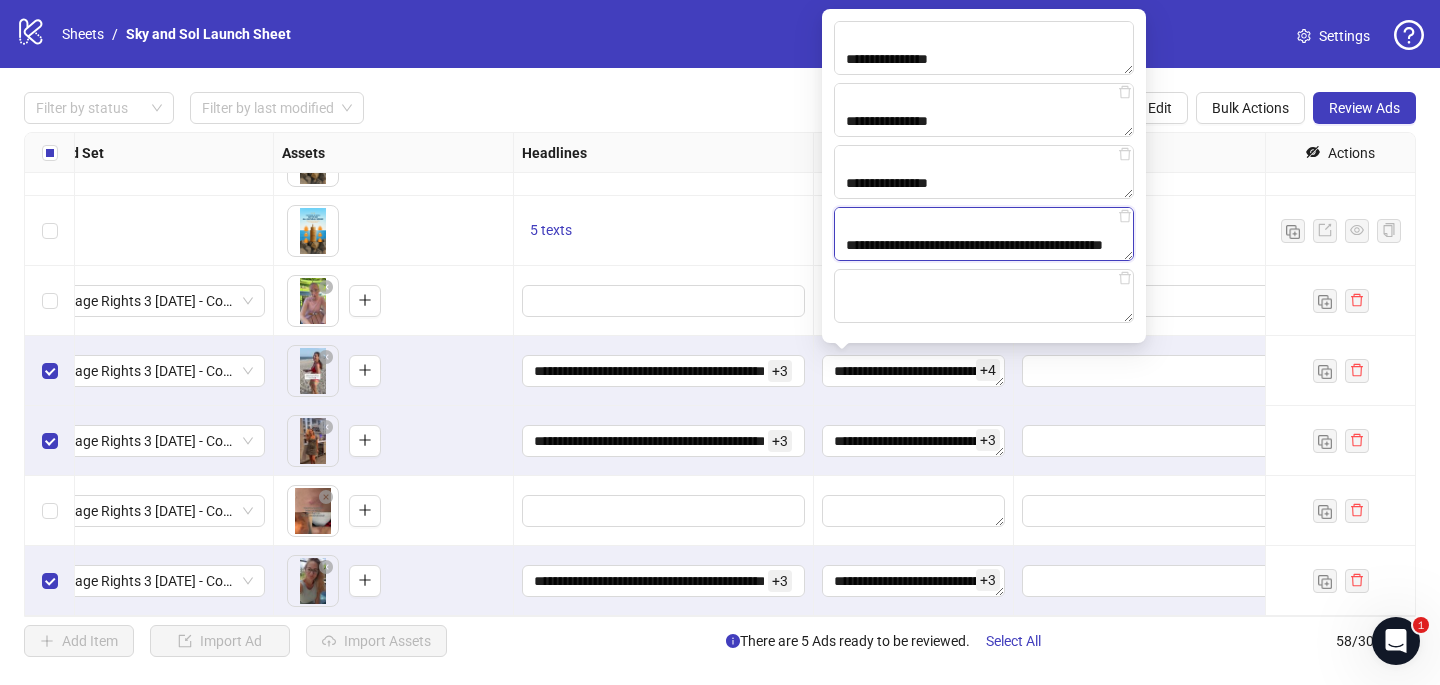 scroll, scrollTop: 389, scrollLeft: 0, axis: vertical 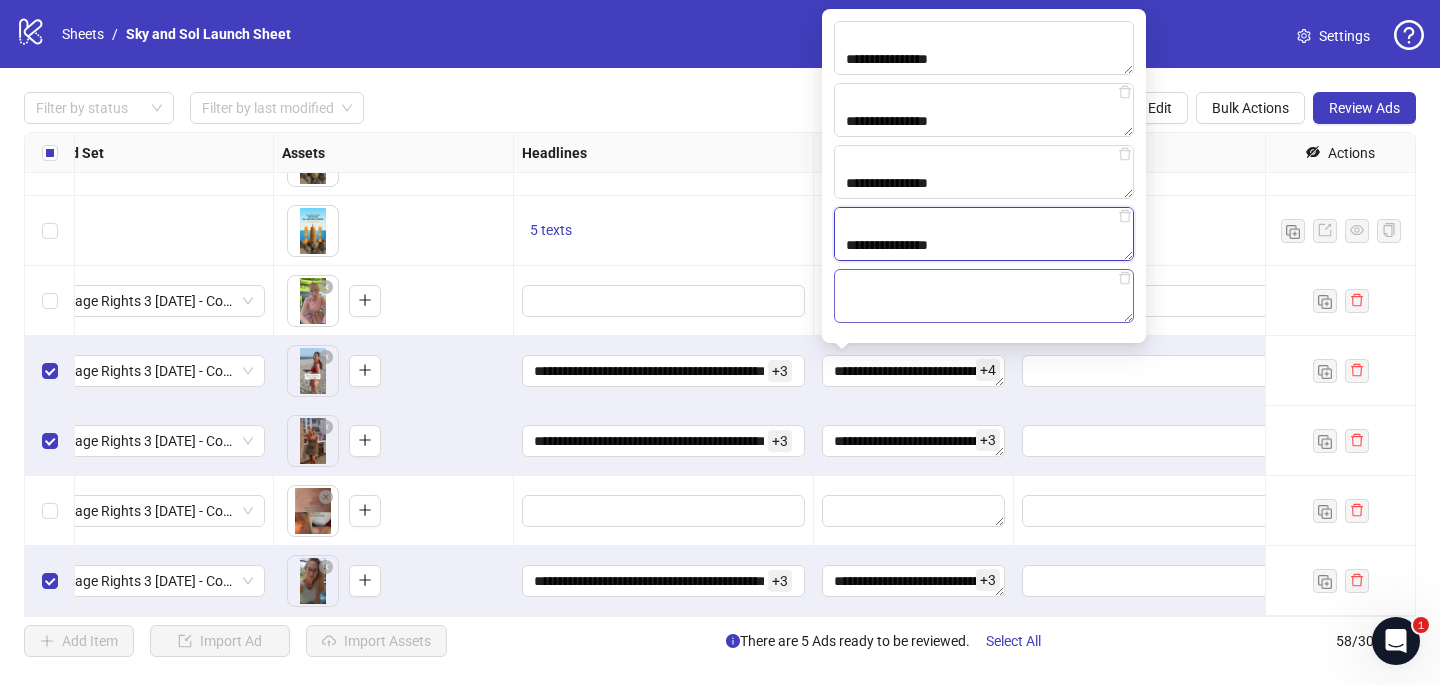 type on "**********" 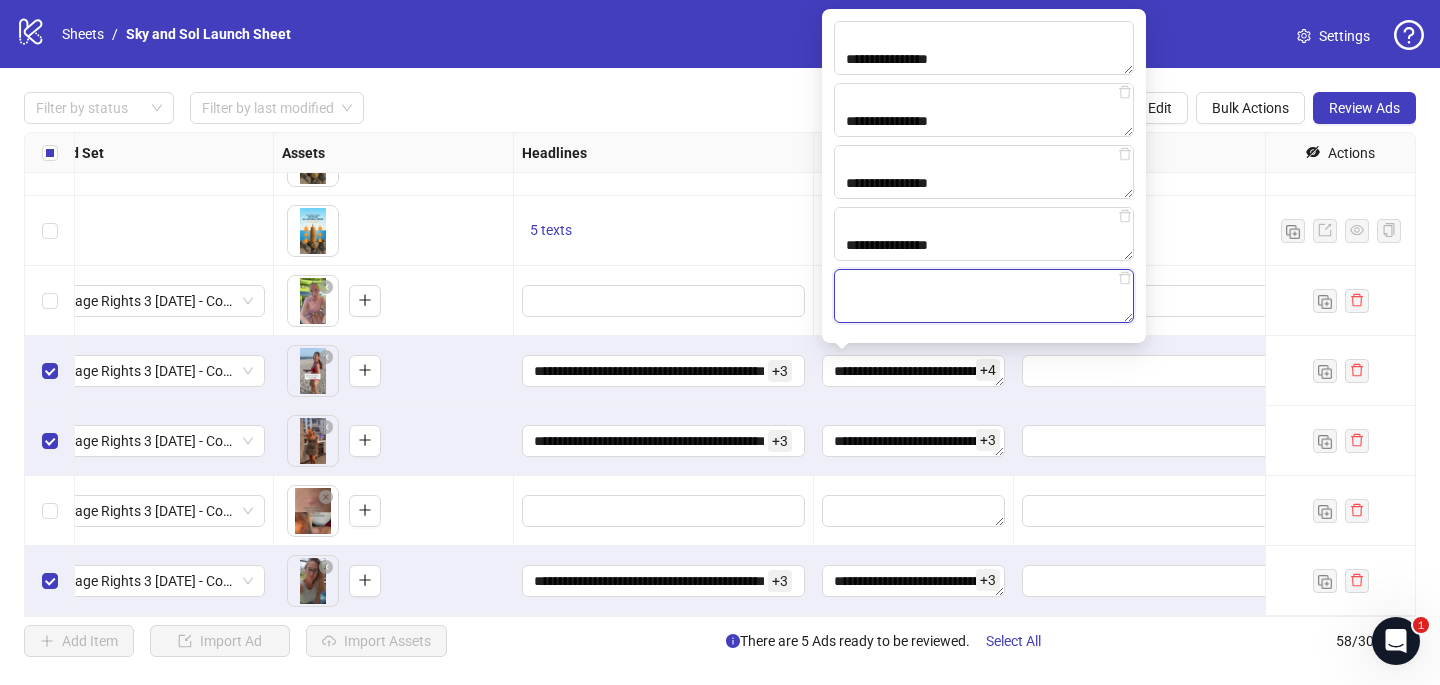 click at bounding box center (984, 296) 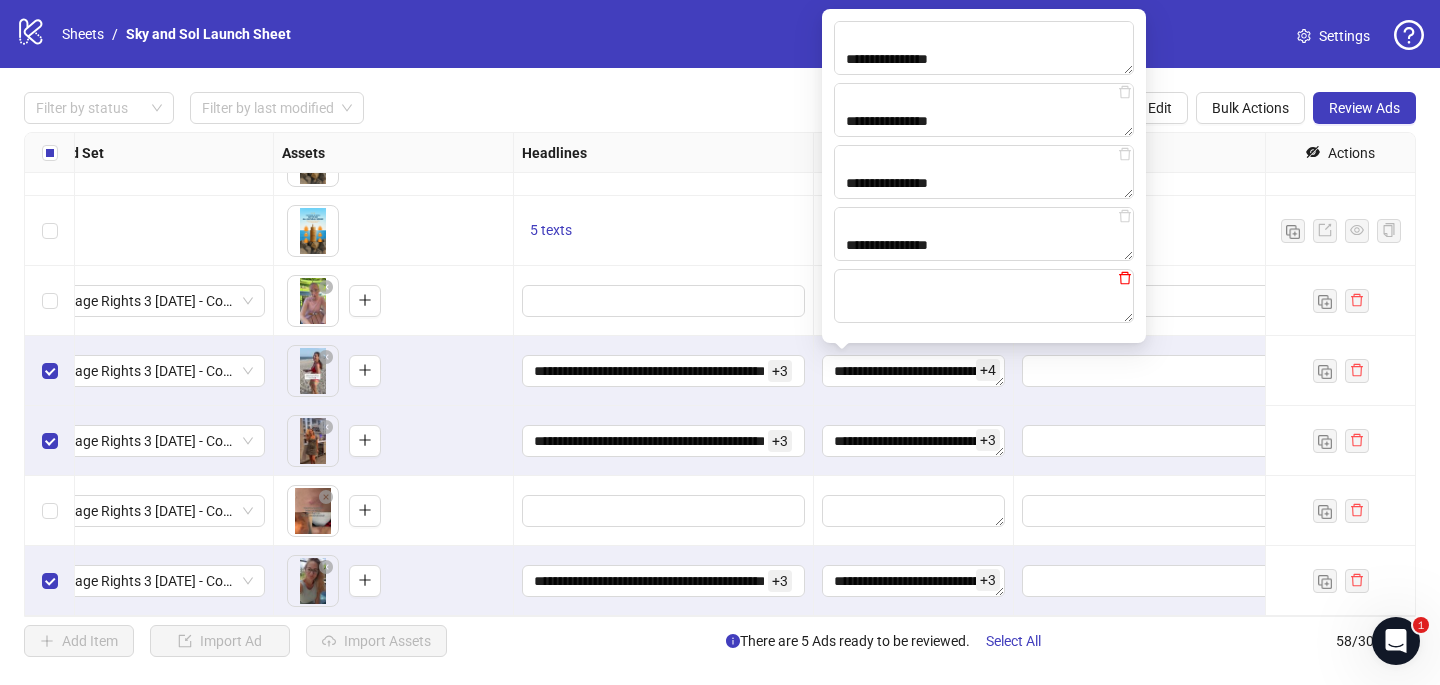 click 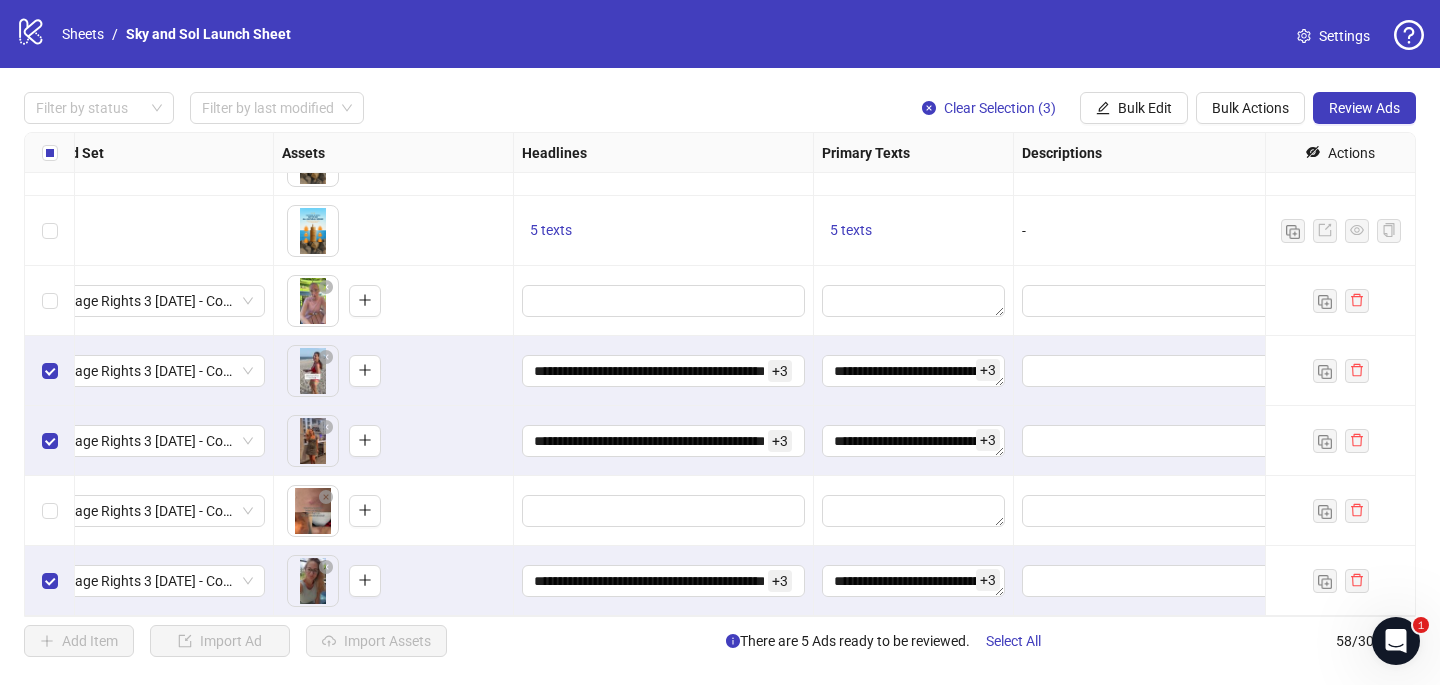 click on "Descriptions" at bounding box center (1164, 153) 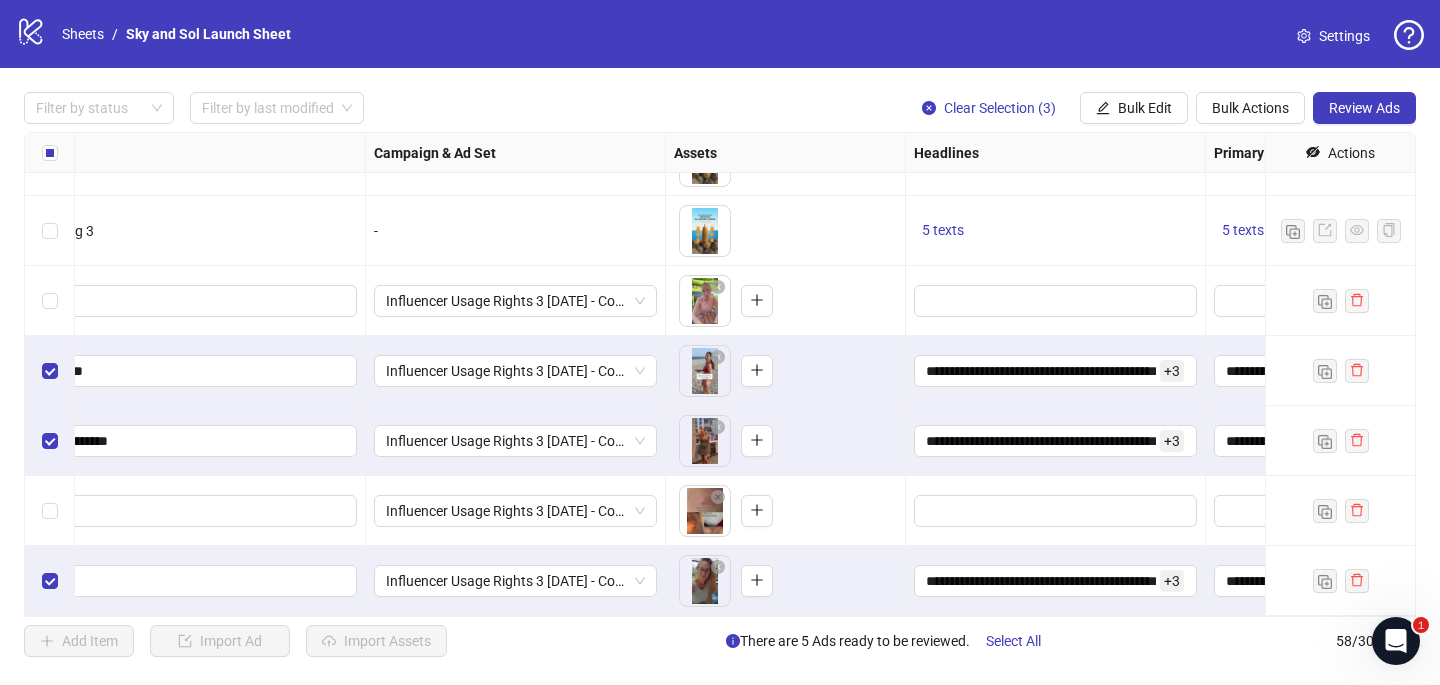 scroll, scrollTop: 3617, scrollLeft: 0, axis: vertical 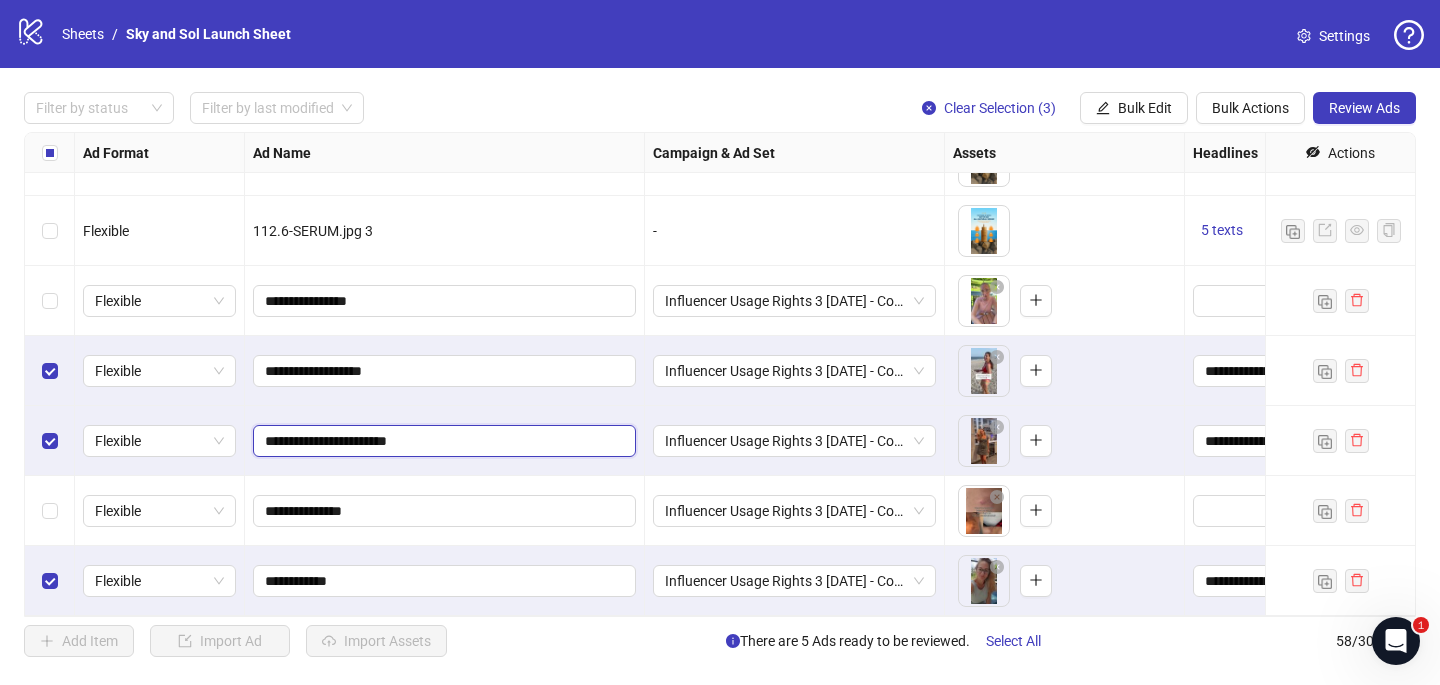 click on "**********" at bounding box center (442, 441) 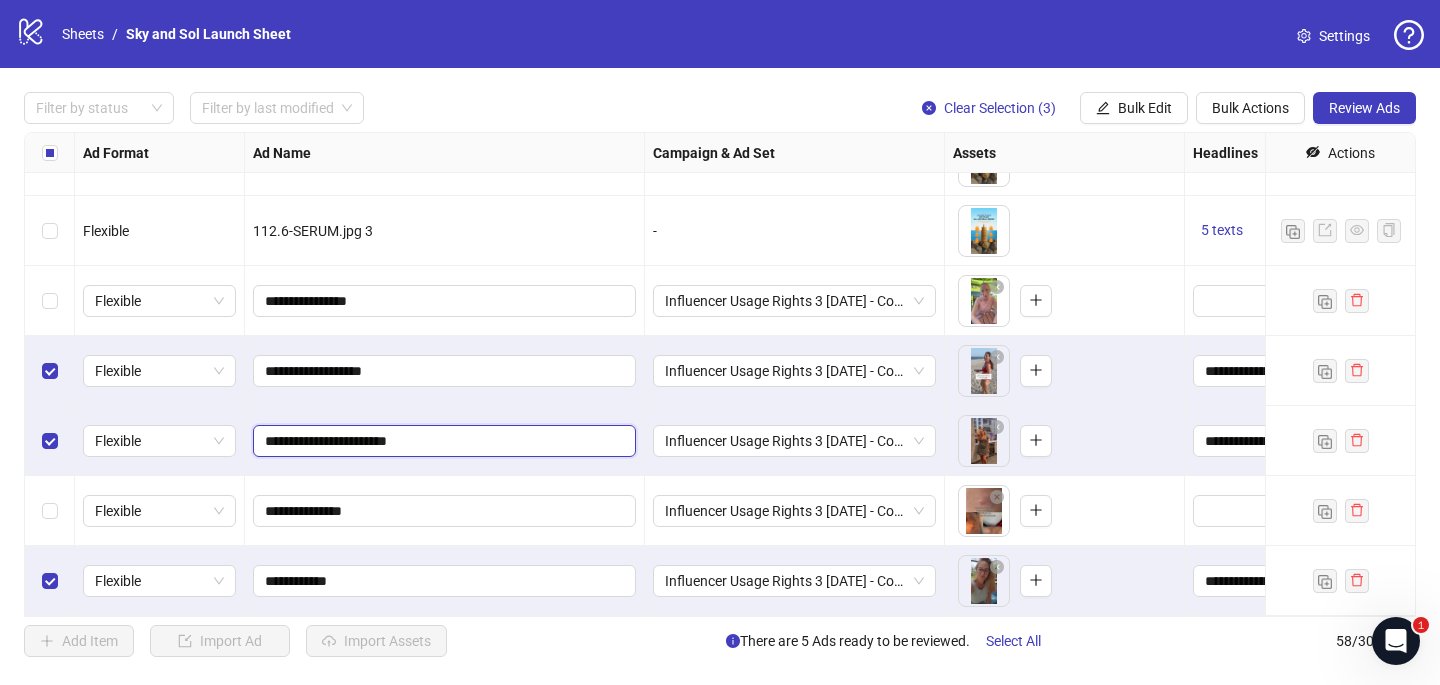 drag, startPoint x: 439, startPoint y: 440, endPoint x: 289, endPoint y: 439, distance: 150.00333 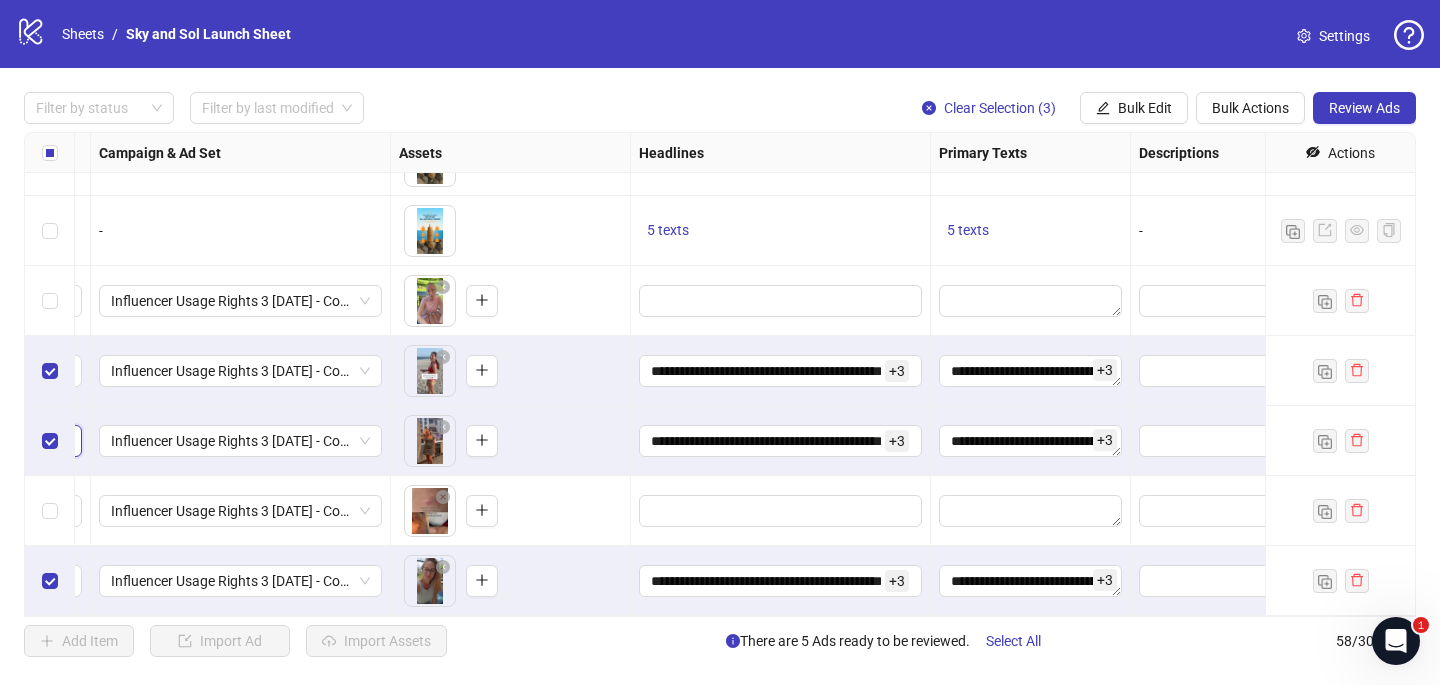 scroll, scrollTop: 3617, scrollLeft: 608, axis: both 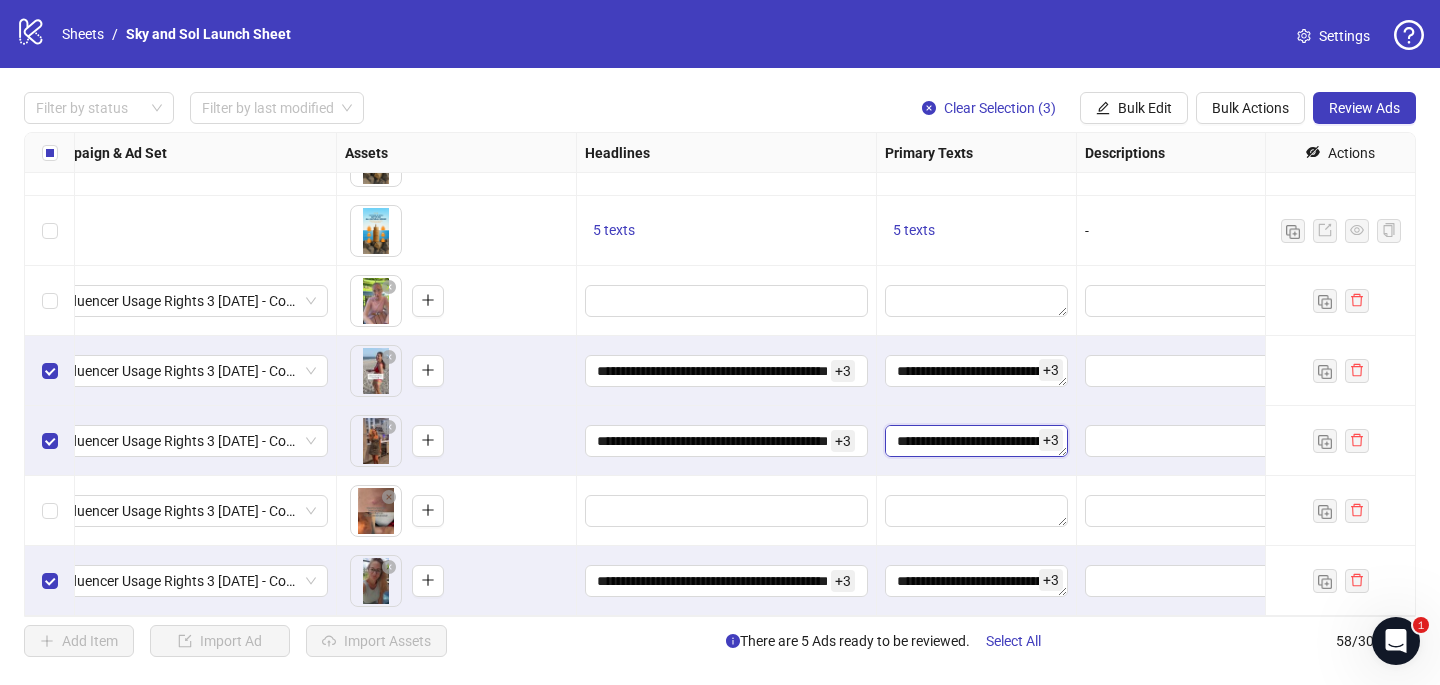 click on "**********" at bounding box center [976, 441] 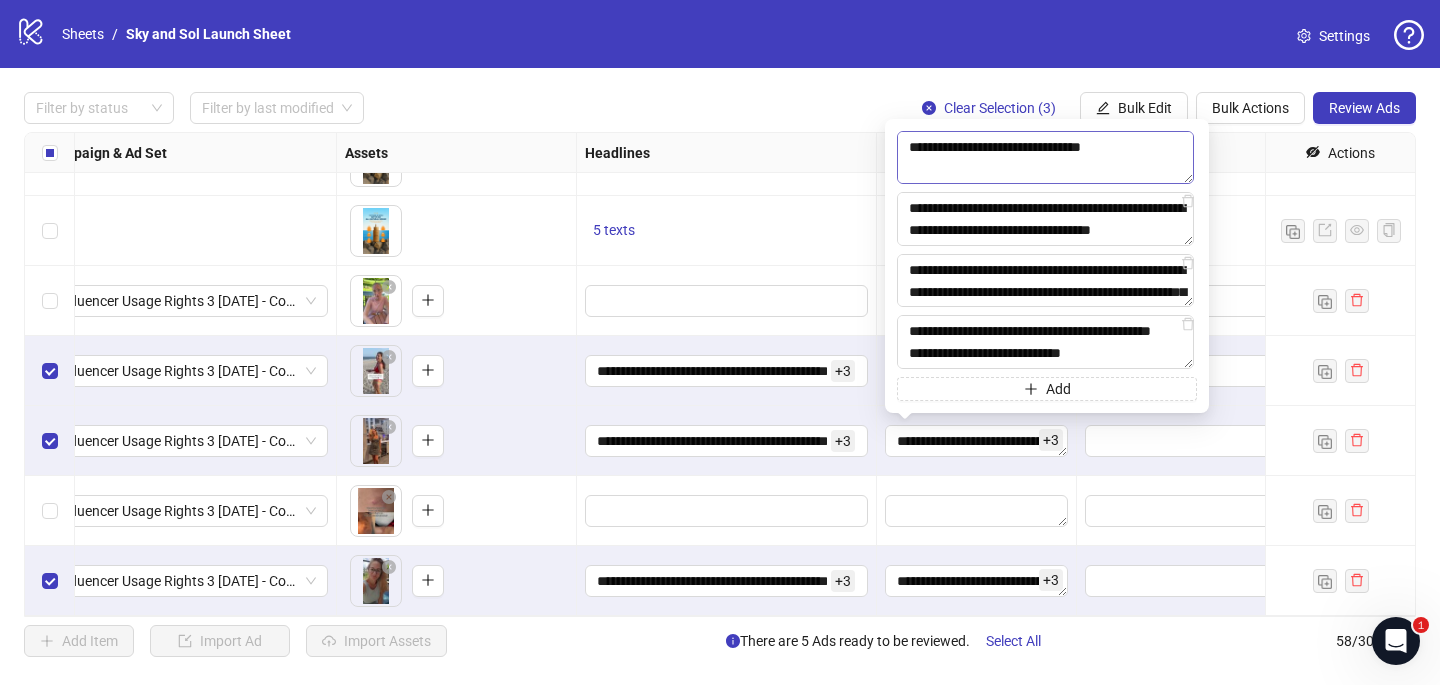 click on "**********" at bounding box center (1045, 158) 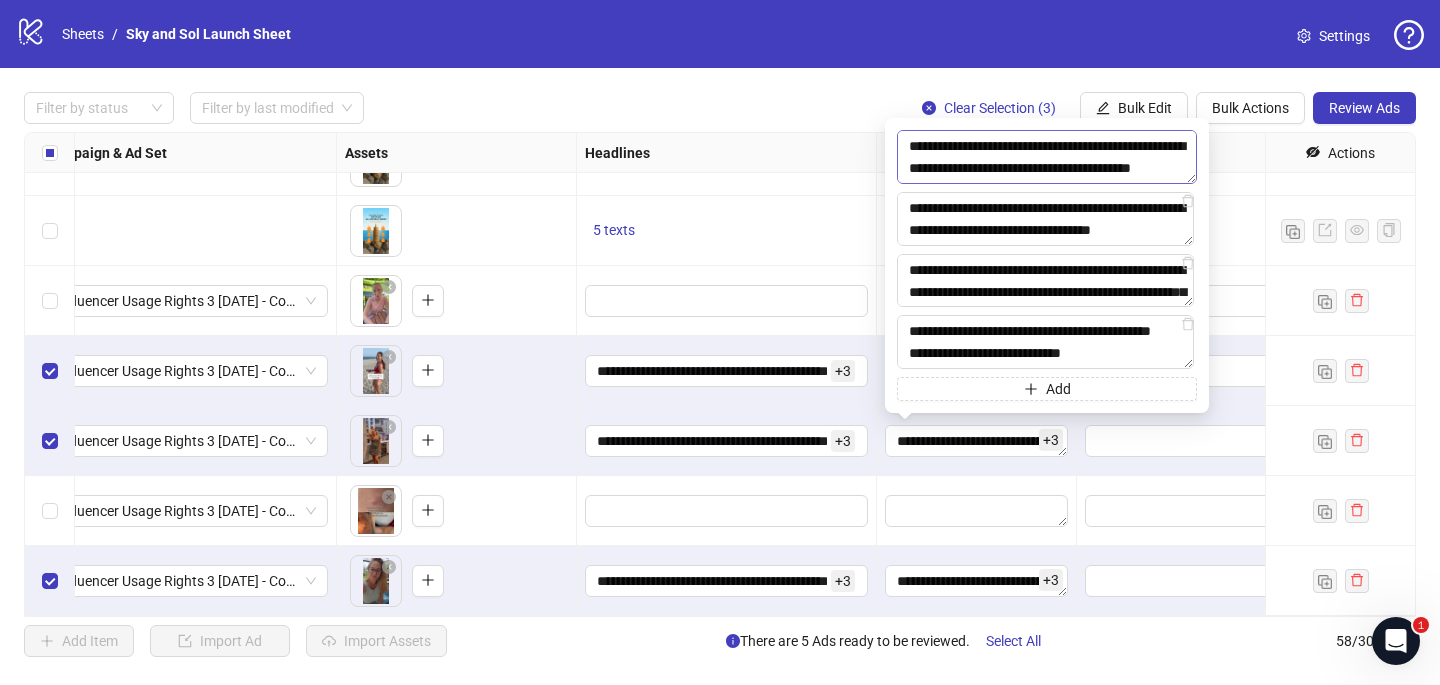 scroll, scrollTop: 323, scrollLeft: 0, axis: vertical 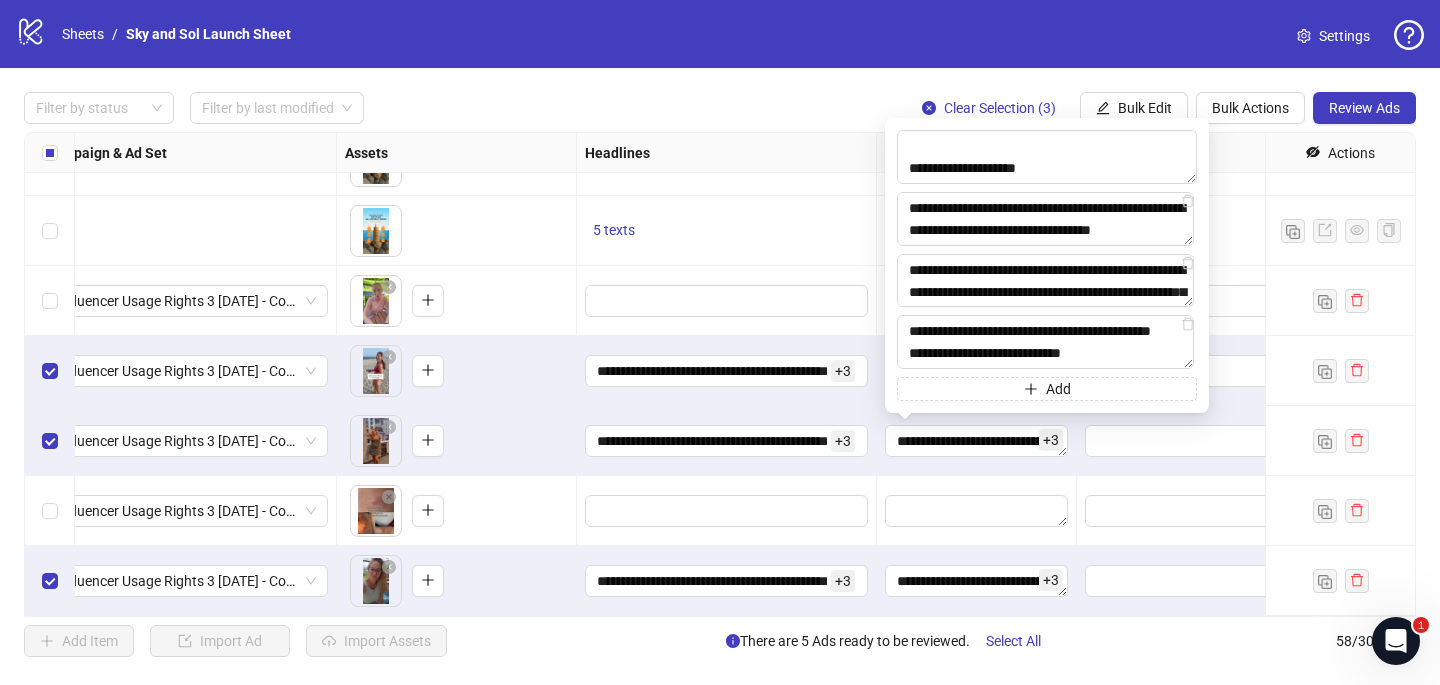 drag, startPoint x: 1064, startPoint y: 174, endPoint x: 892, endPoint y: 178, distance: 172.04651 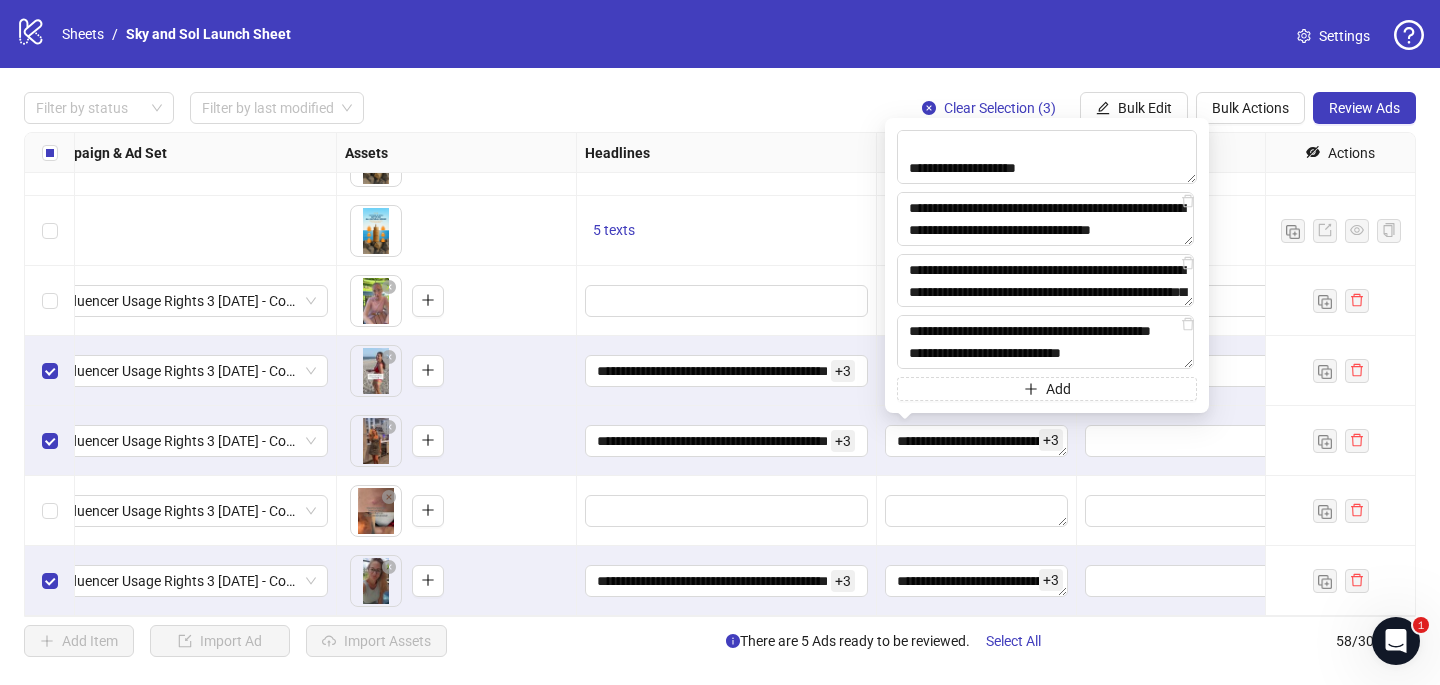 drag, startPoint x: 1066, startPoint y: 165, endPoint x: 876, endPoint y: 166, distance: 190.00262 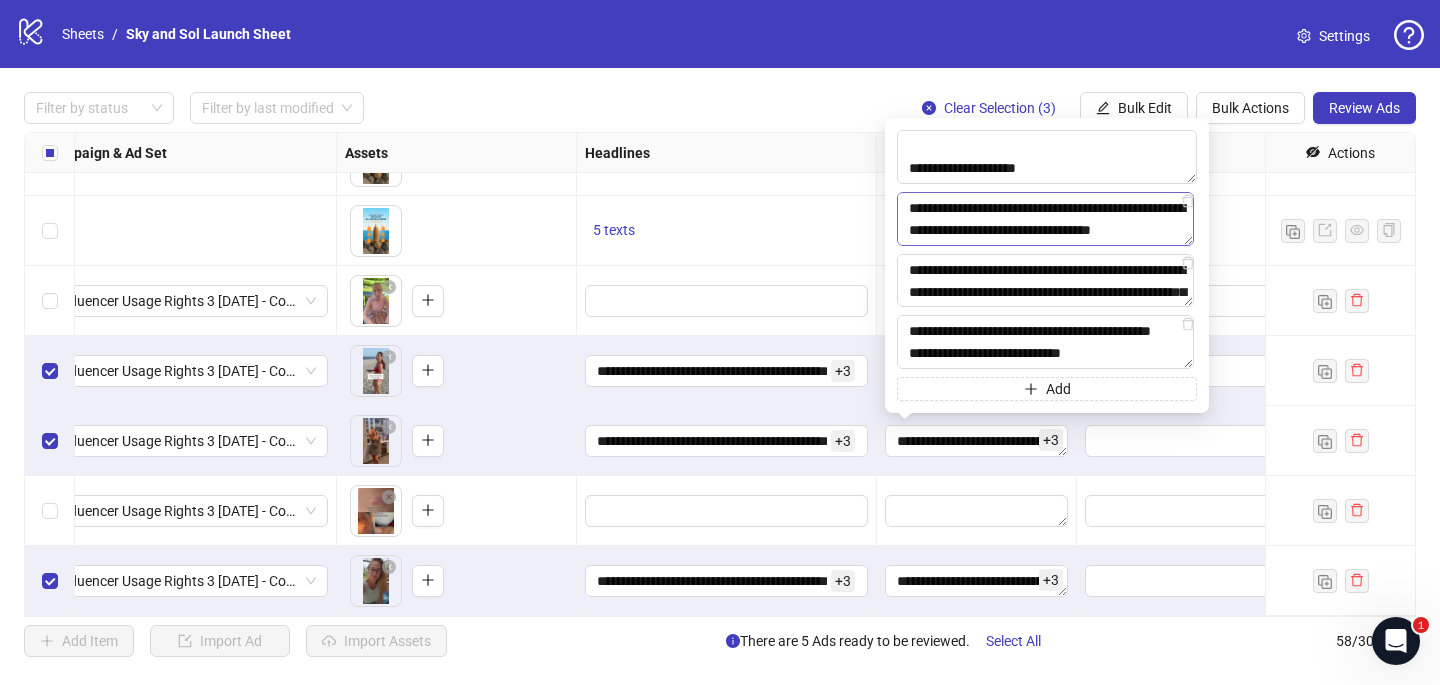 type on "**********" 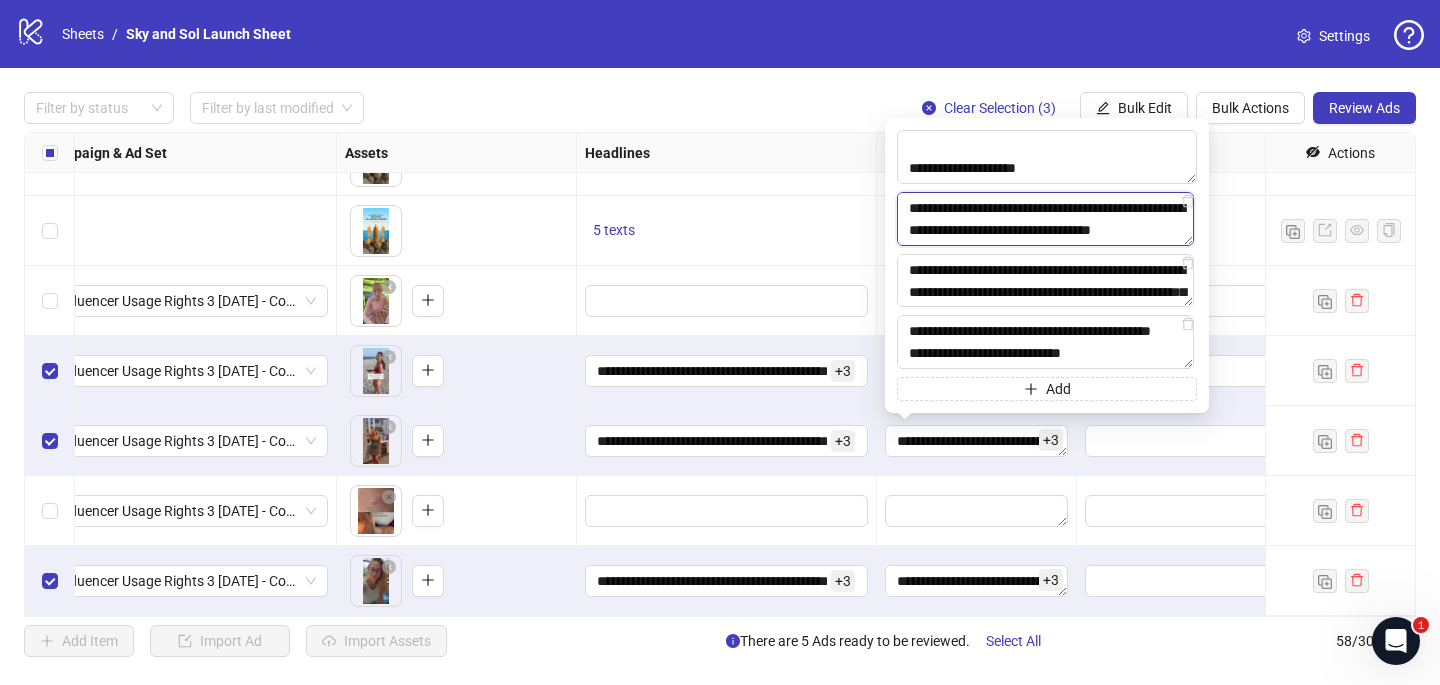 click on "**********" at bounding box center [1045, 219] 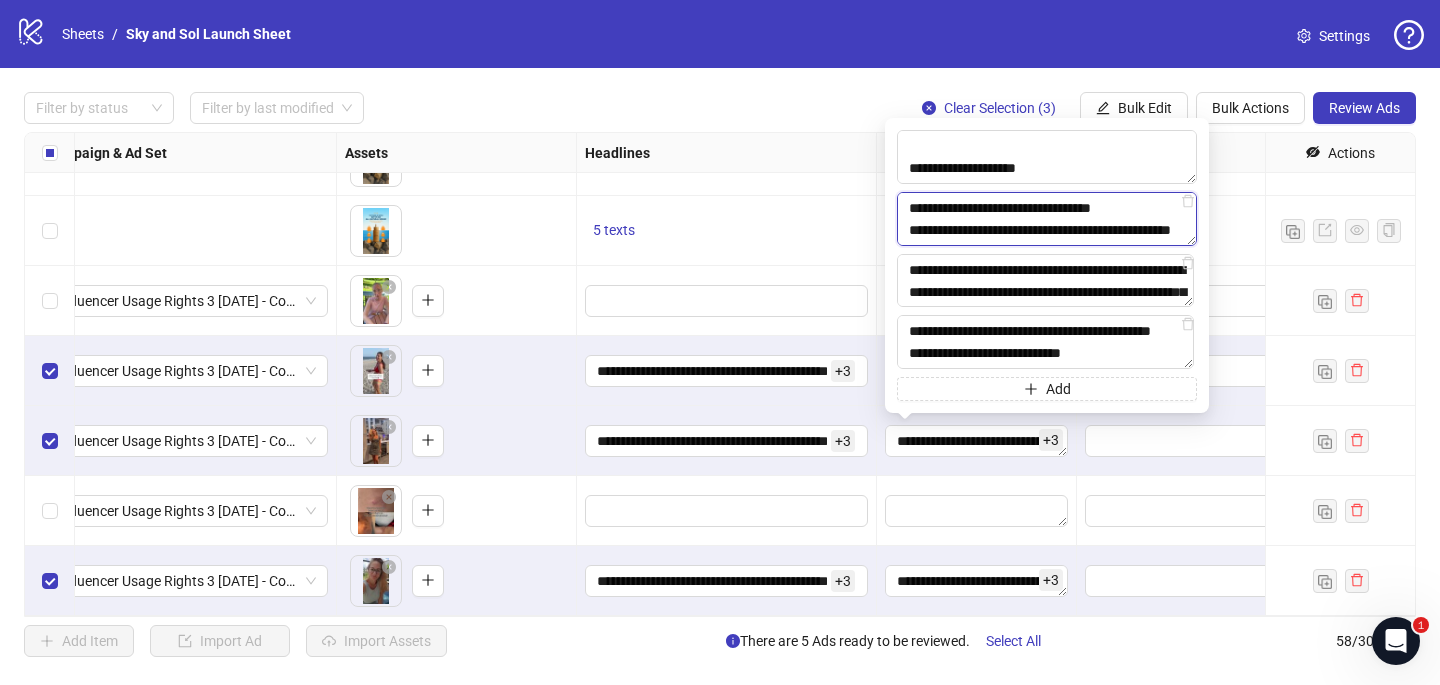 scroll, scrollTop: 433, scrollLeft: 0, axis: vertical 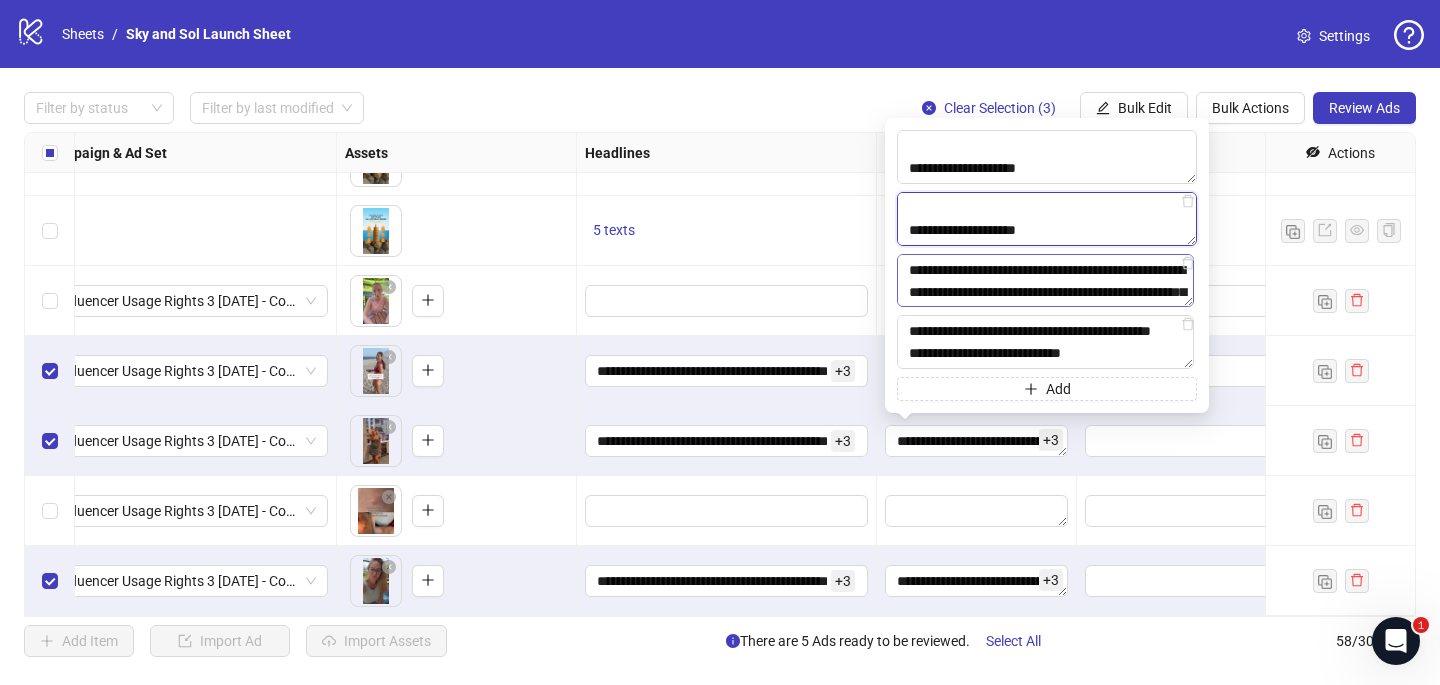 type on "**********" 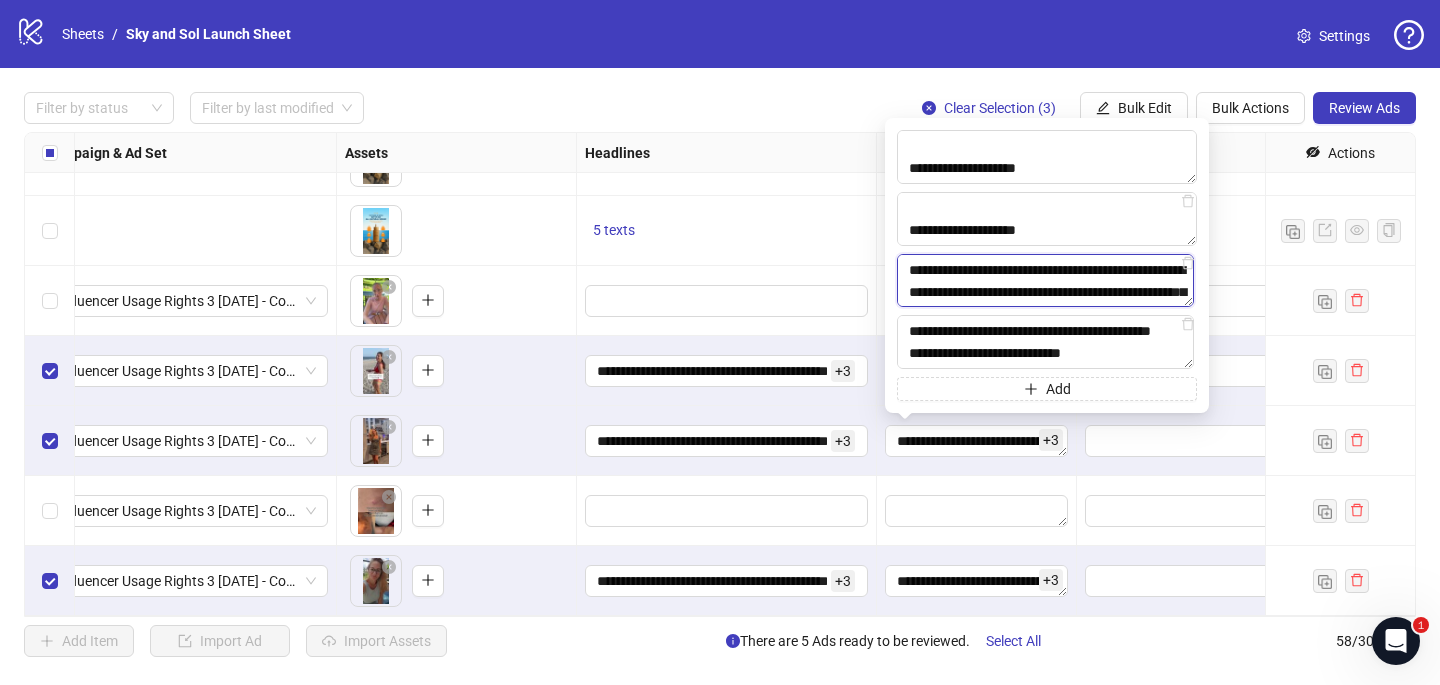 click on "**********" at bounding box center [1045, 281] 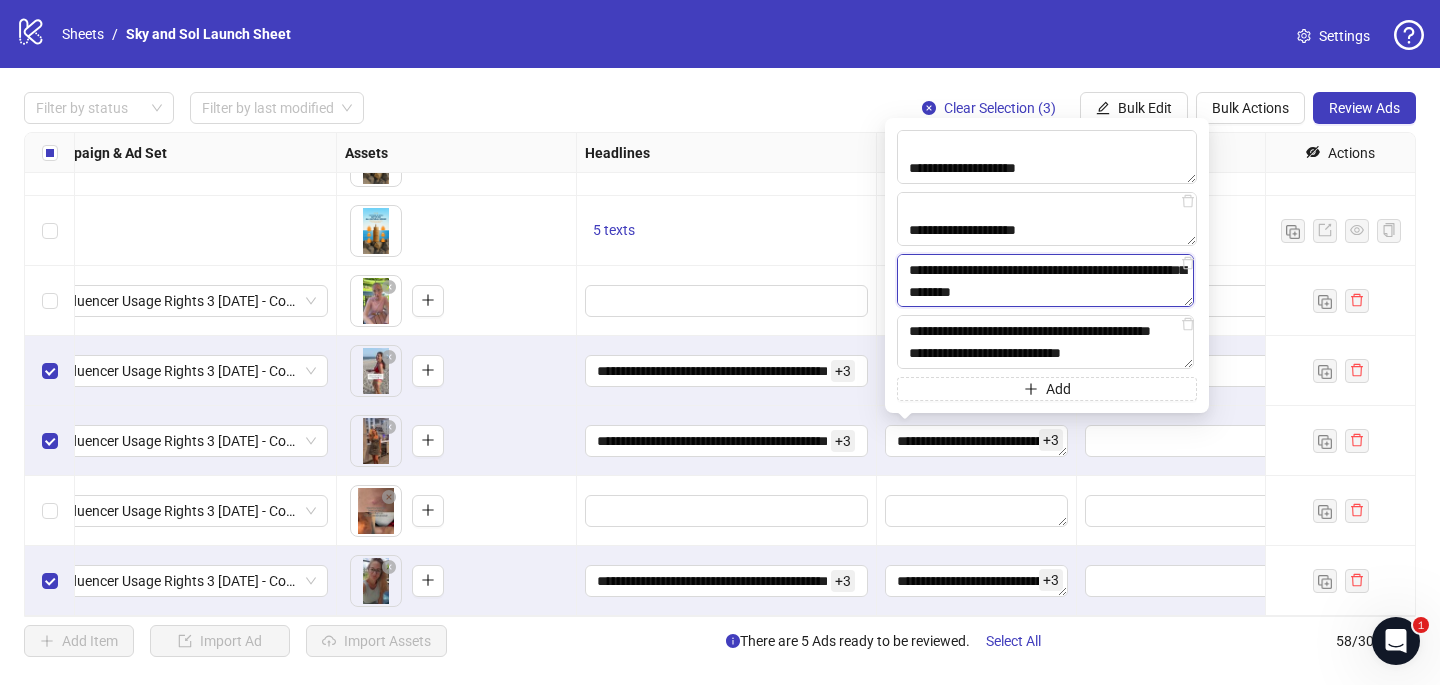 scroll, scrollTop: 389, scrollLeft: 0, axis: vertical 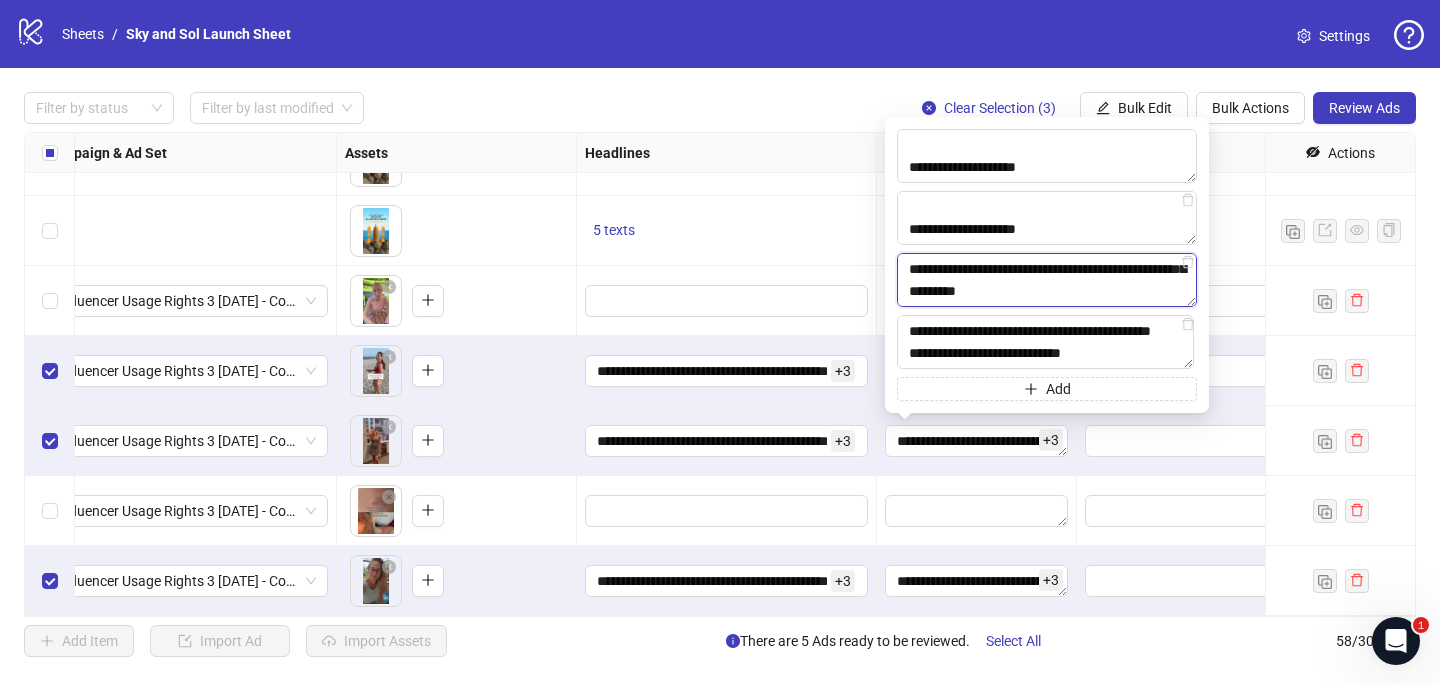 paste on "**********" 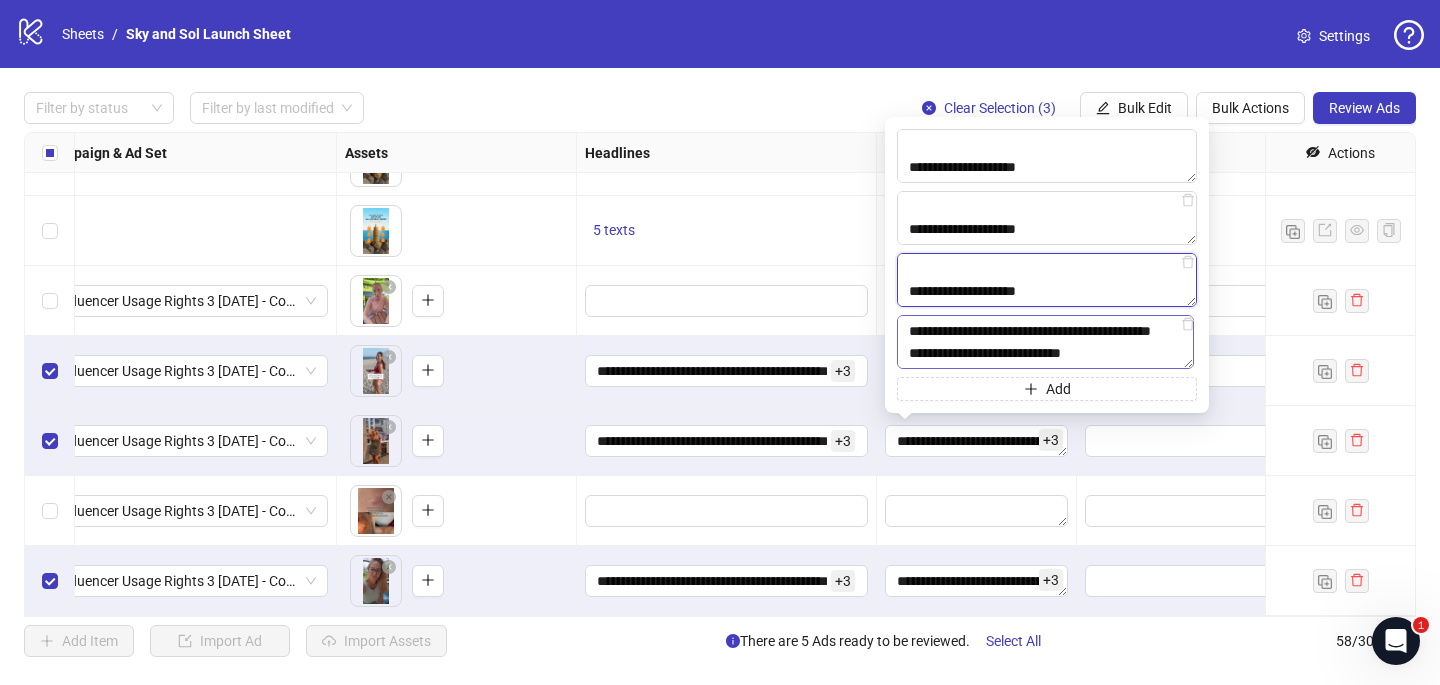 type on "**********" 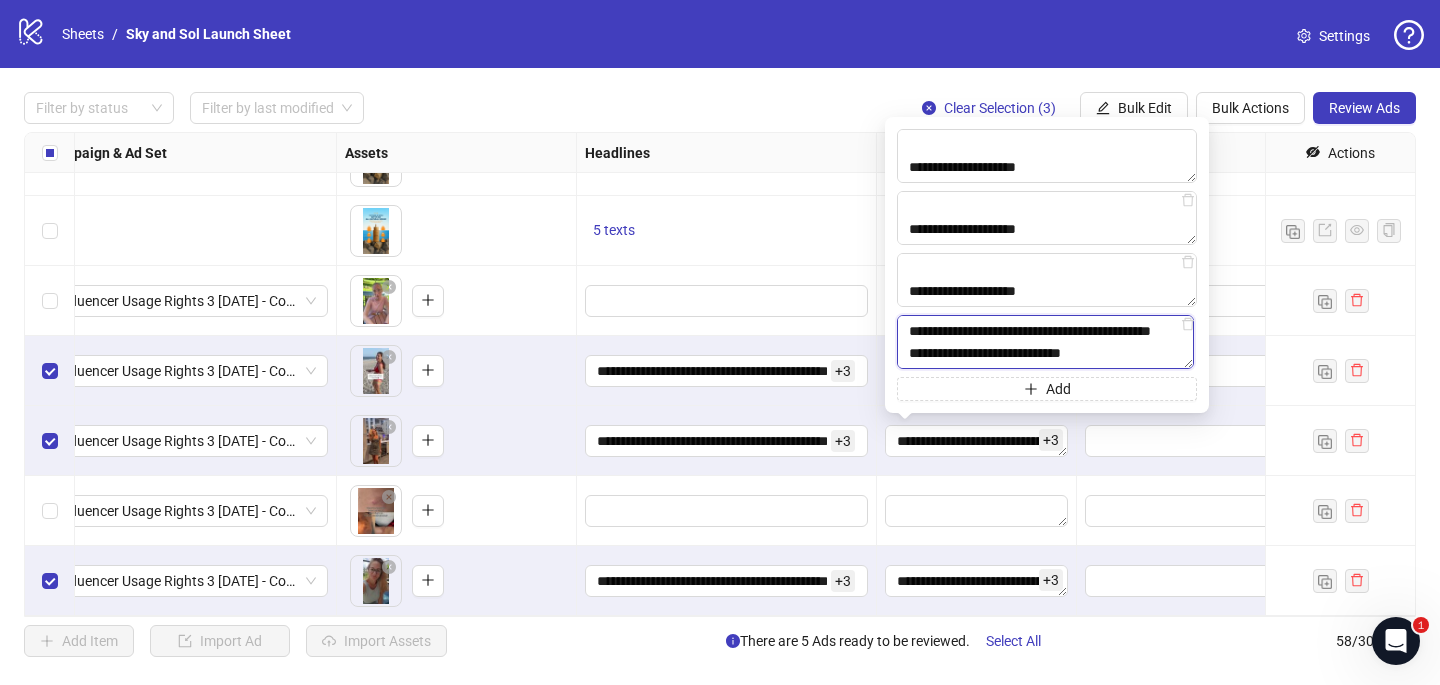 click on "**********" at bounding box center [1045, 342] 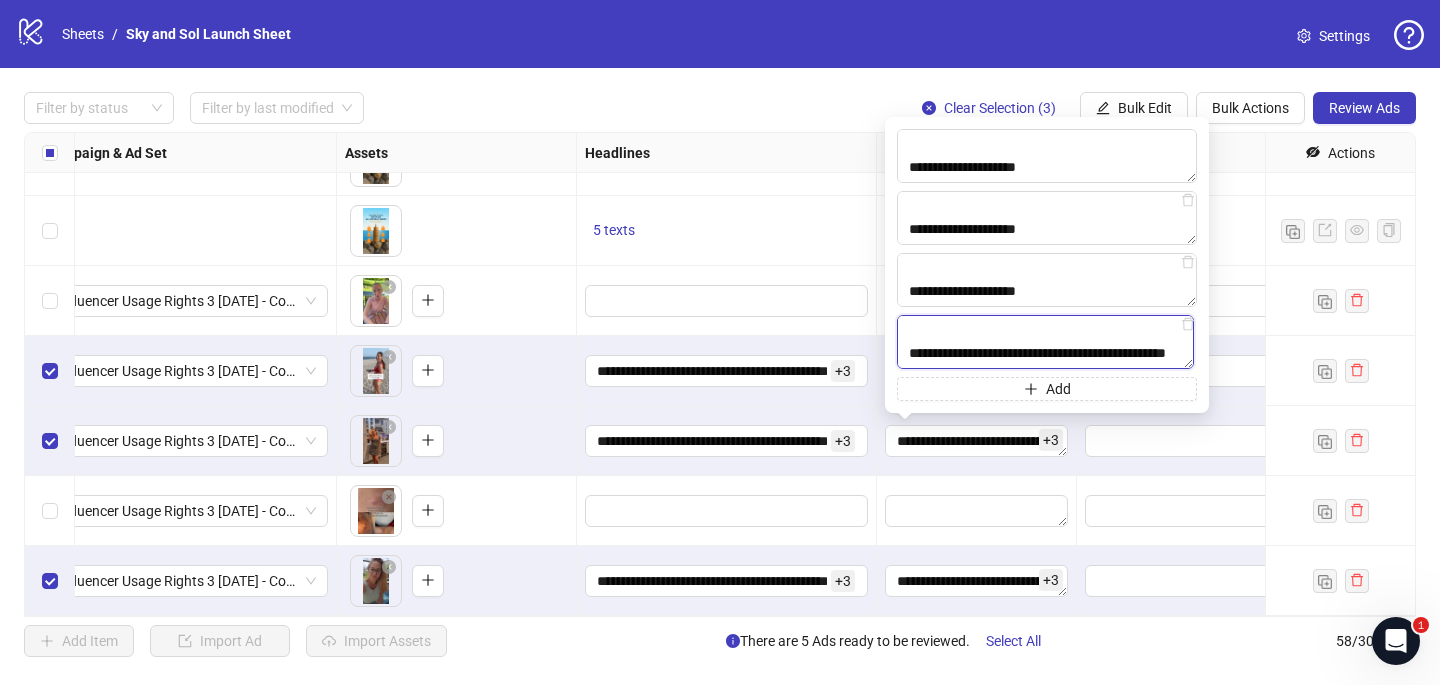 scroll, scrollTop: 389, scrollLeft: 0, axis: vertical 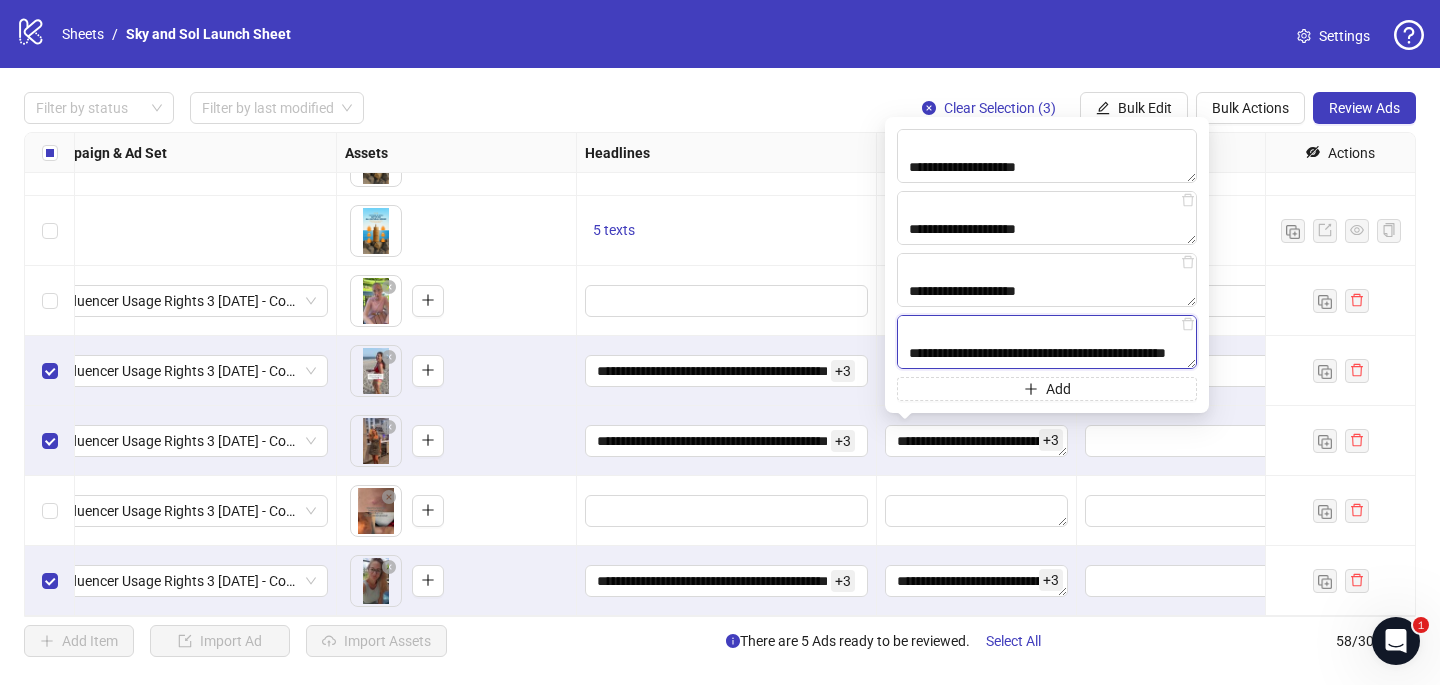 paste on "**********" 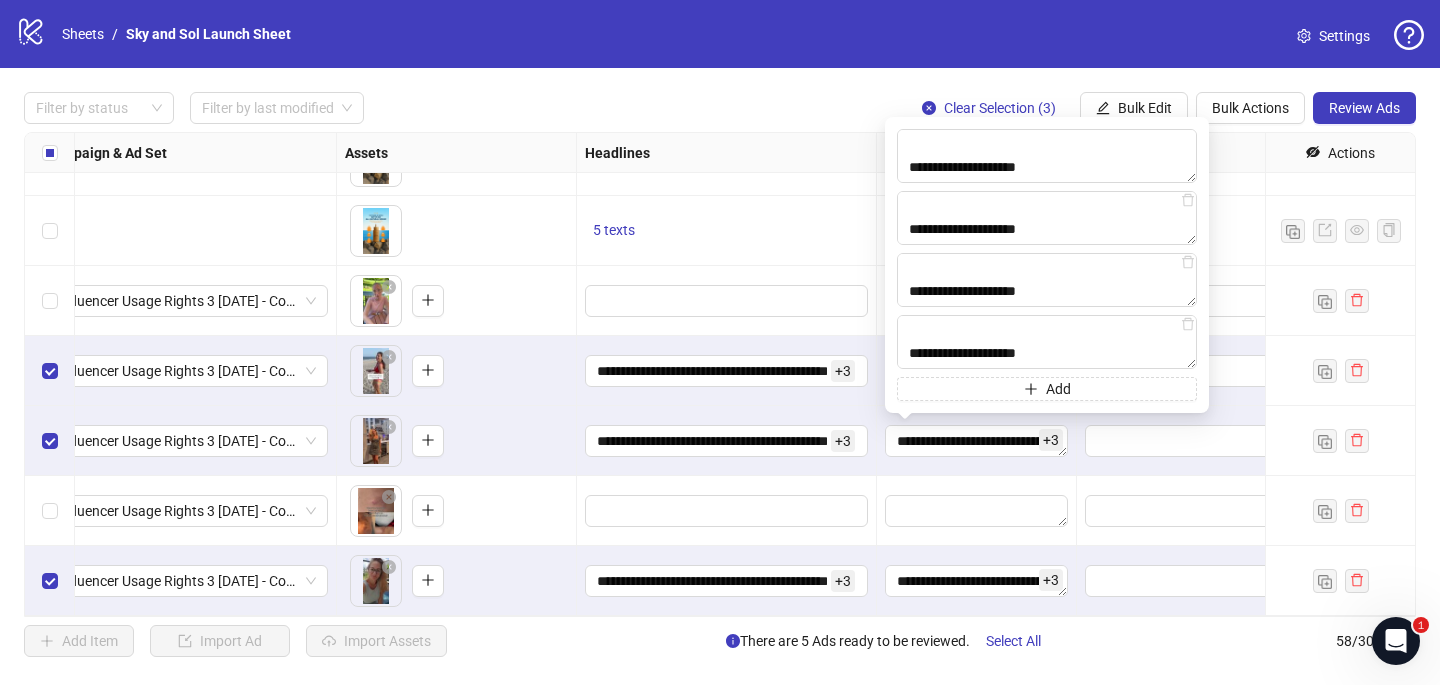 click on "-" at bounding box center (1226, 231) 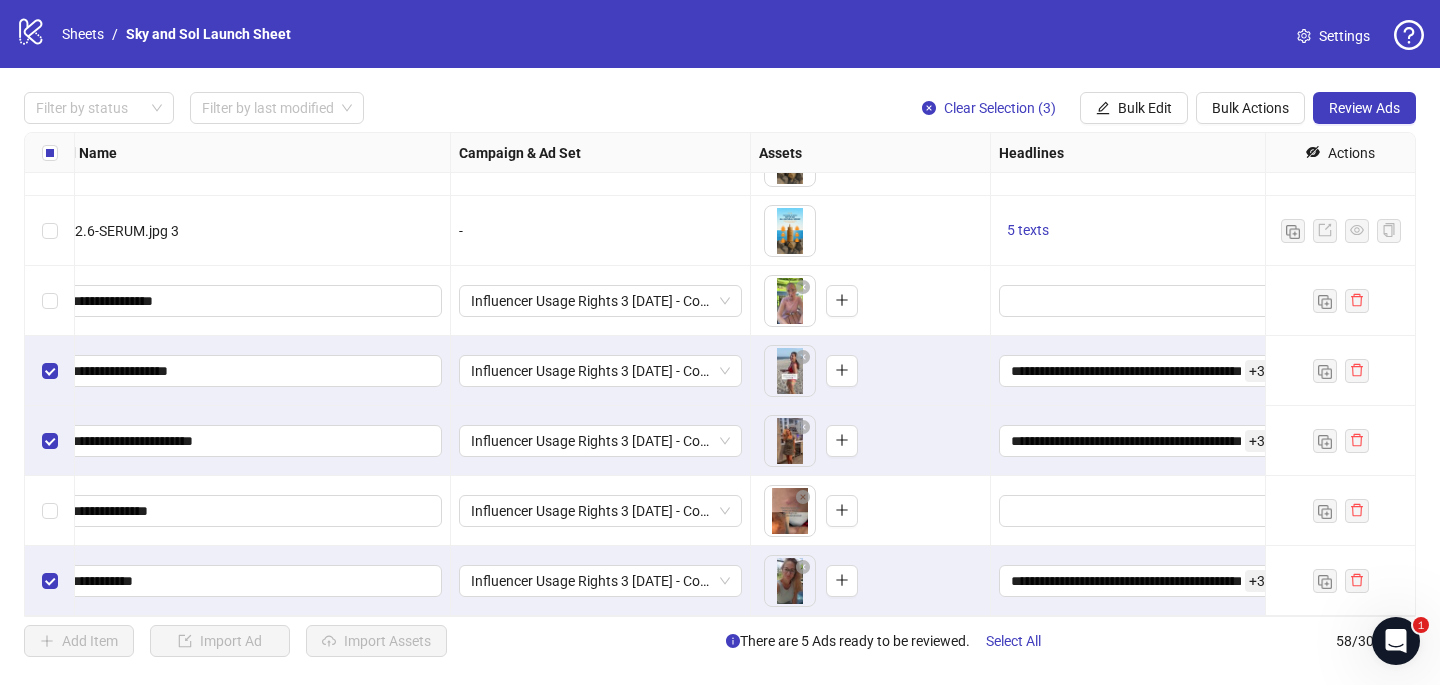 scroll, scrollTop: 3617, scrollLeft: 0, axis: vertical 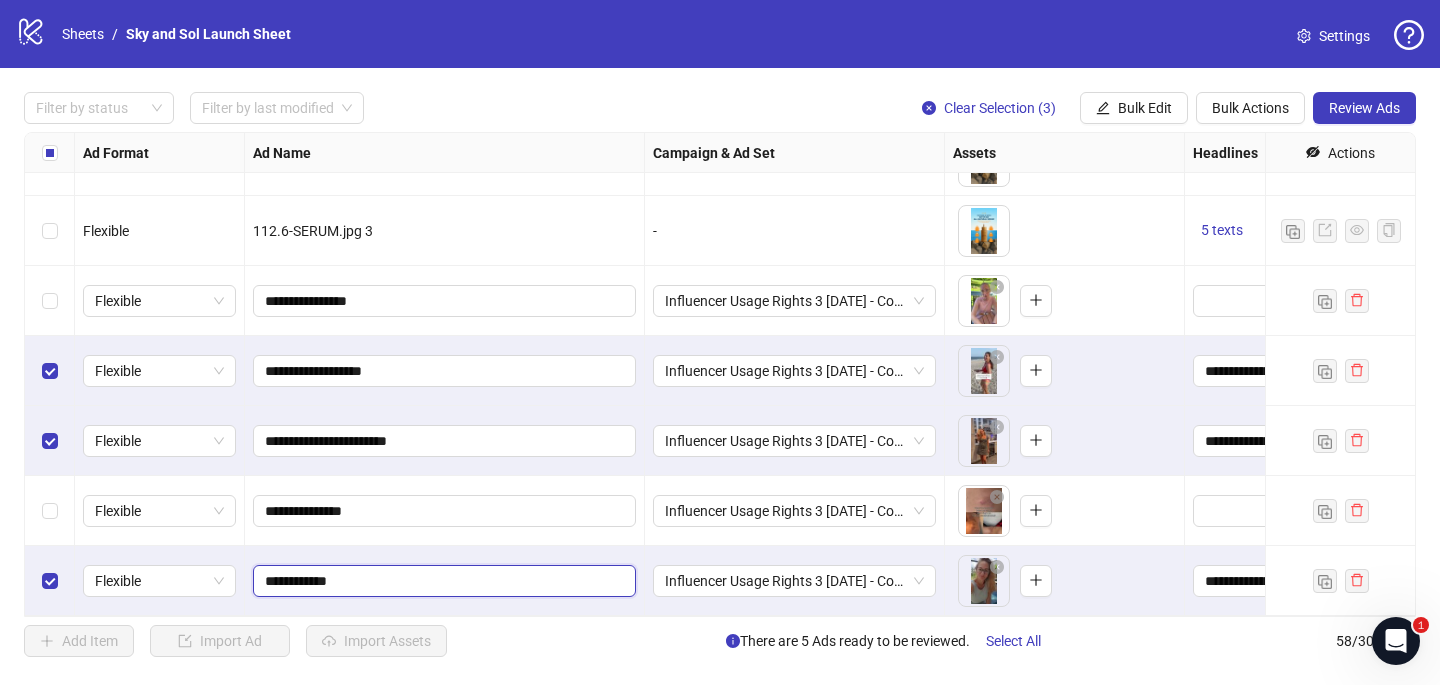 drag, startPoint x: 347, startPoint y: 583, endPoint x: 286, endPoint y: 575, distance: 61.522354 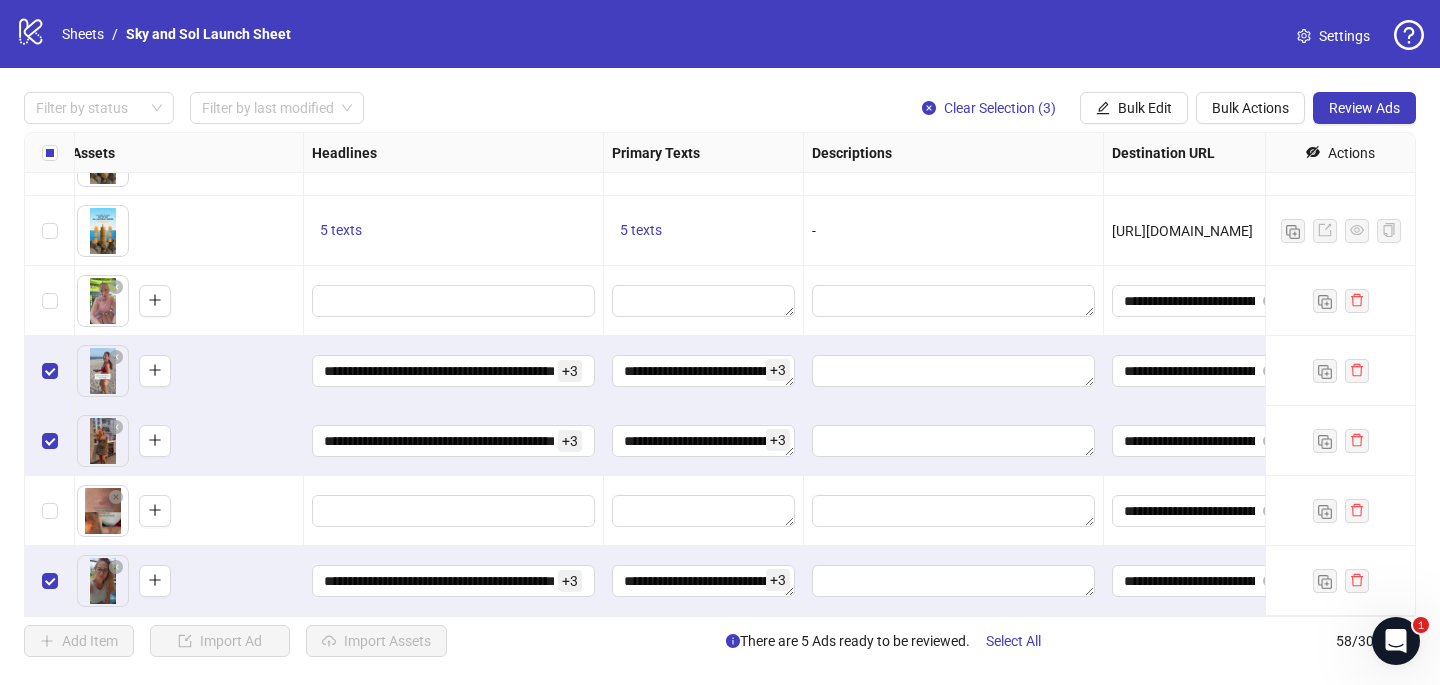 scroll, scrollTop: 3617, scrollLeft: 845, axis: both 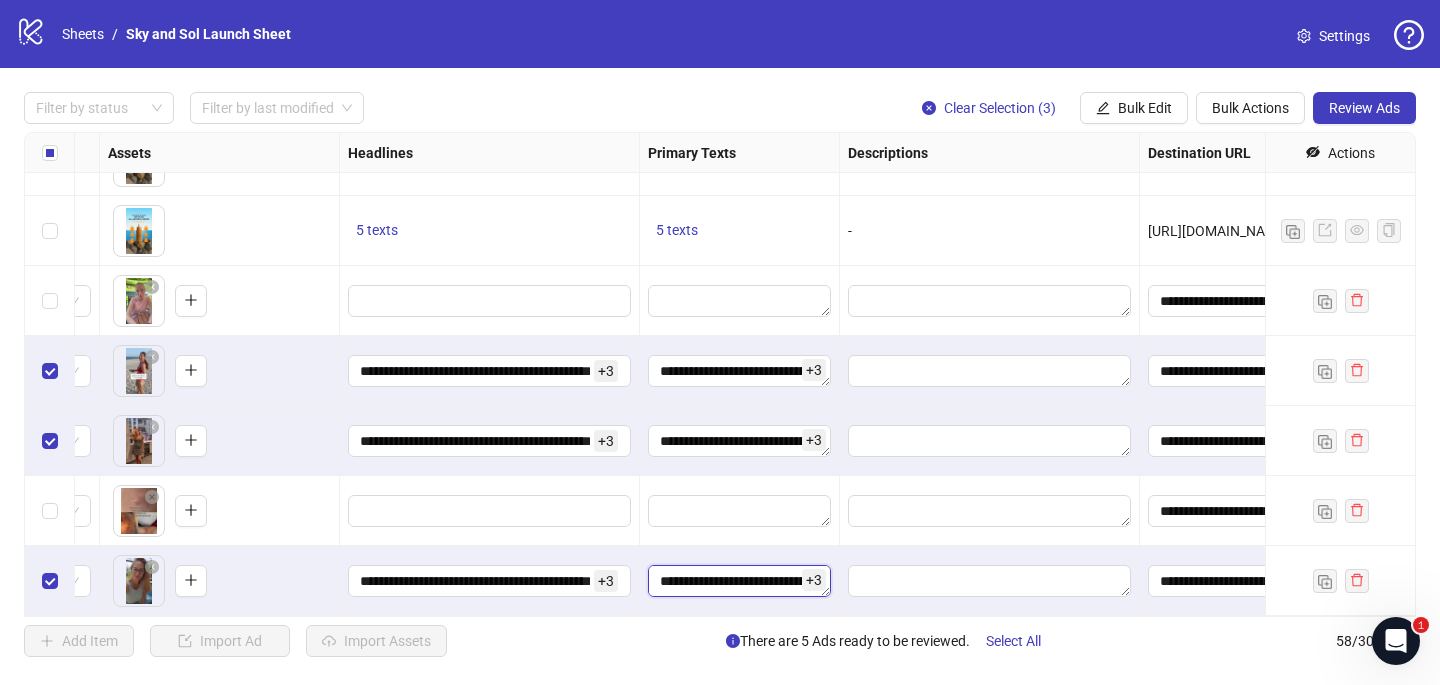 click on "**********" at bounding box center [739, 581] 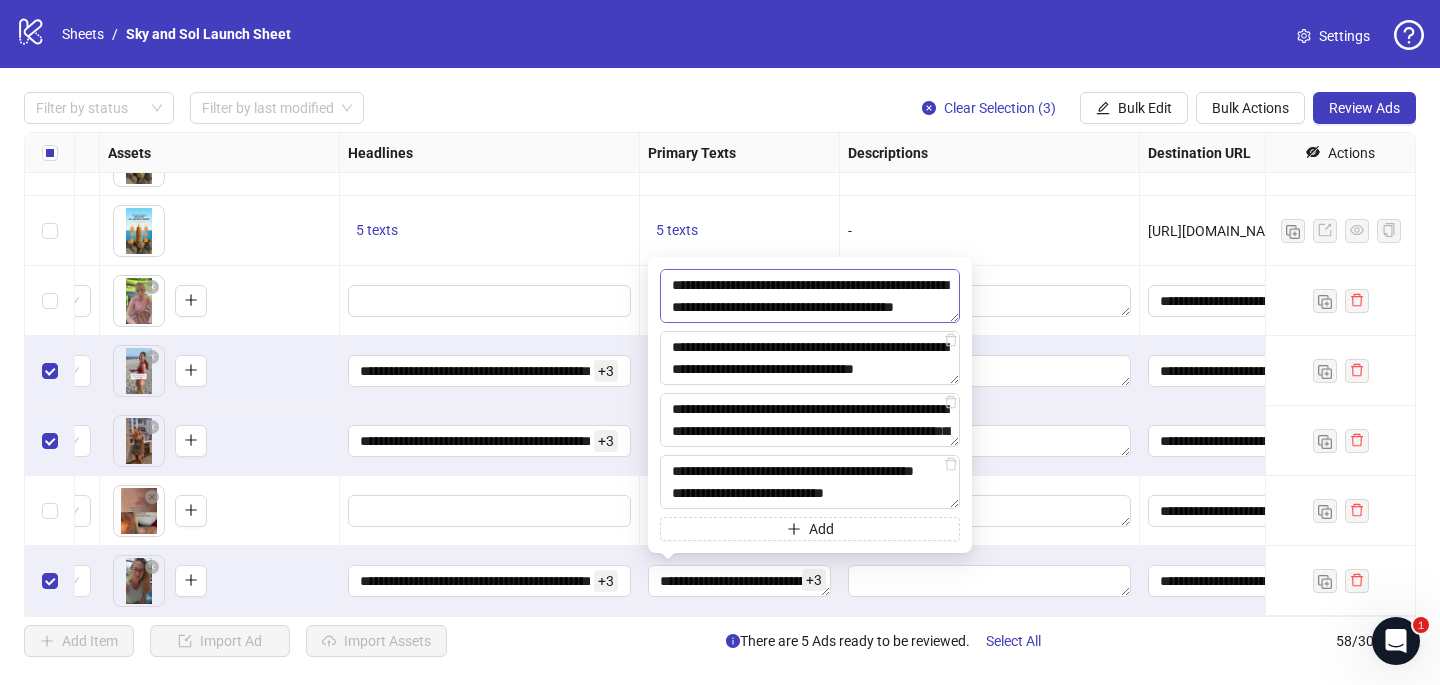 scroll, scrollTop: 323, scrollLeft: 0, axis: vertical 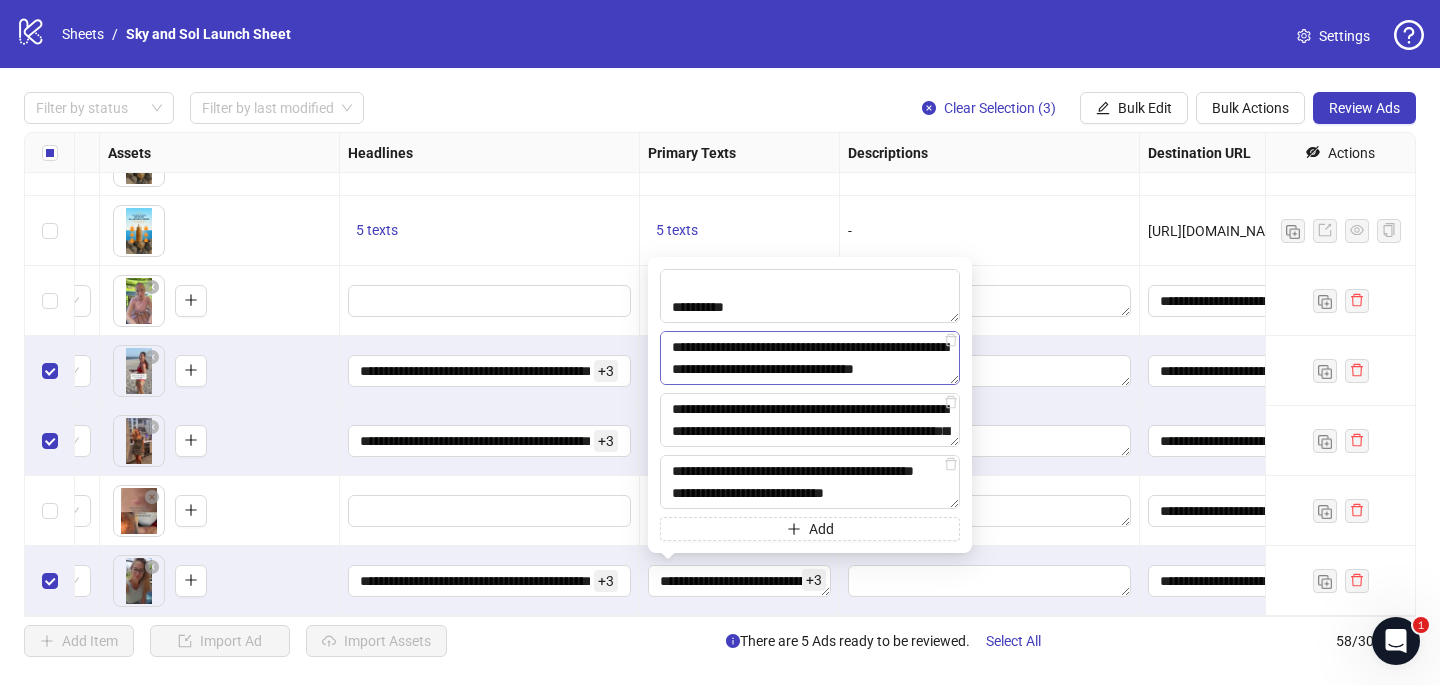 type on "**********" 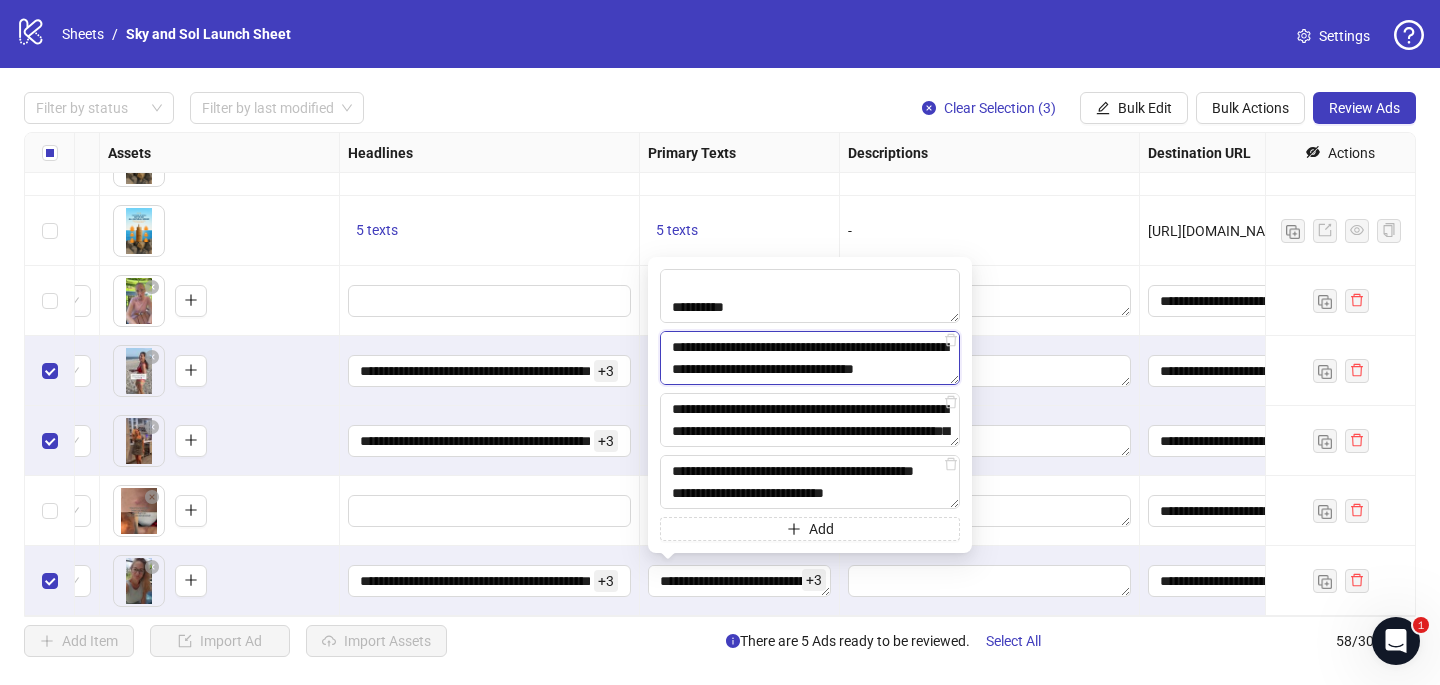 click on "**********" at bounding box center (810, 358) 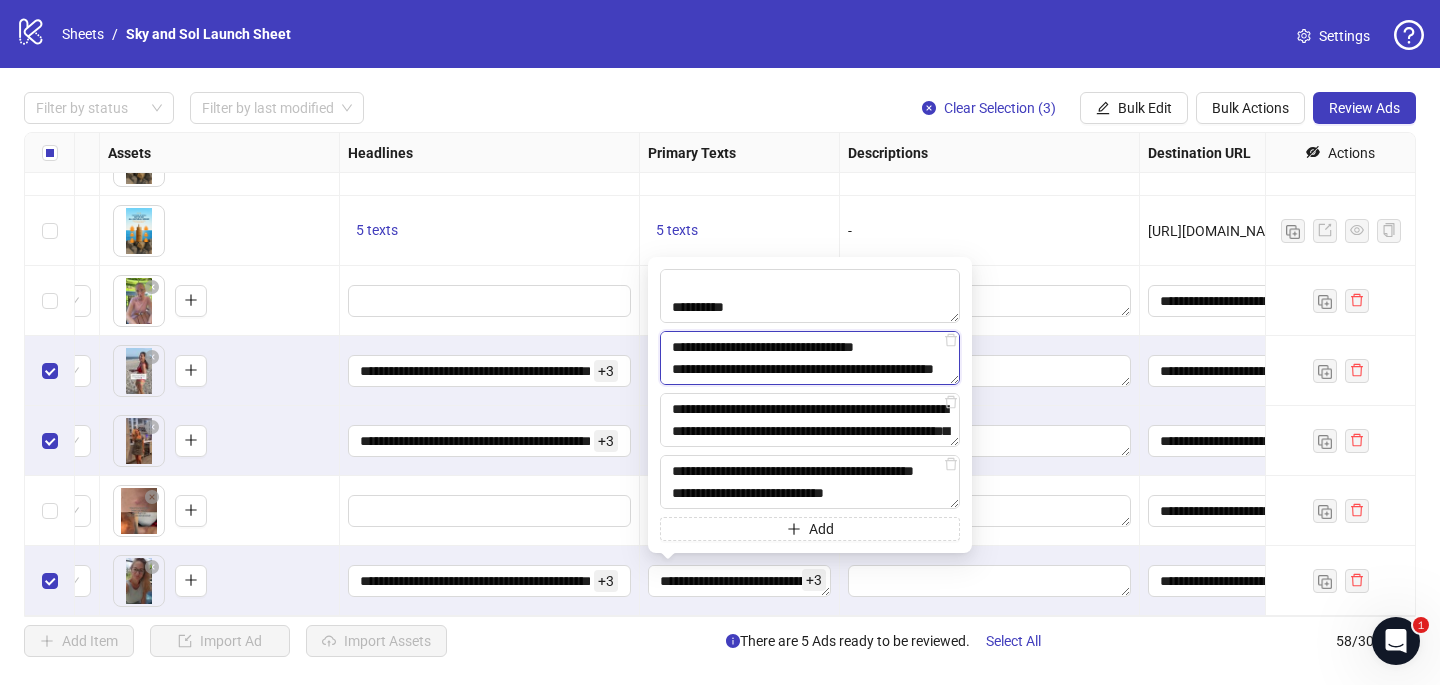 scroll, scrollTop: 433, scrollLeft: 0, axis: vertical 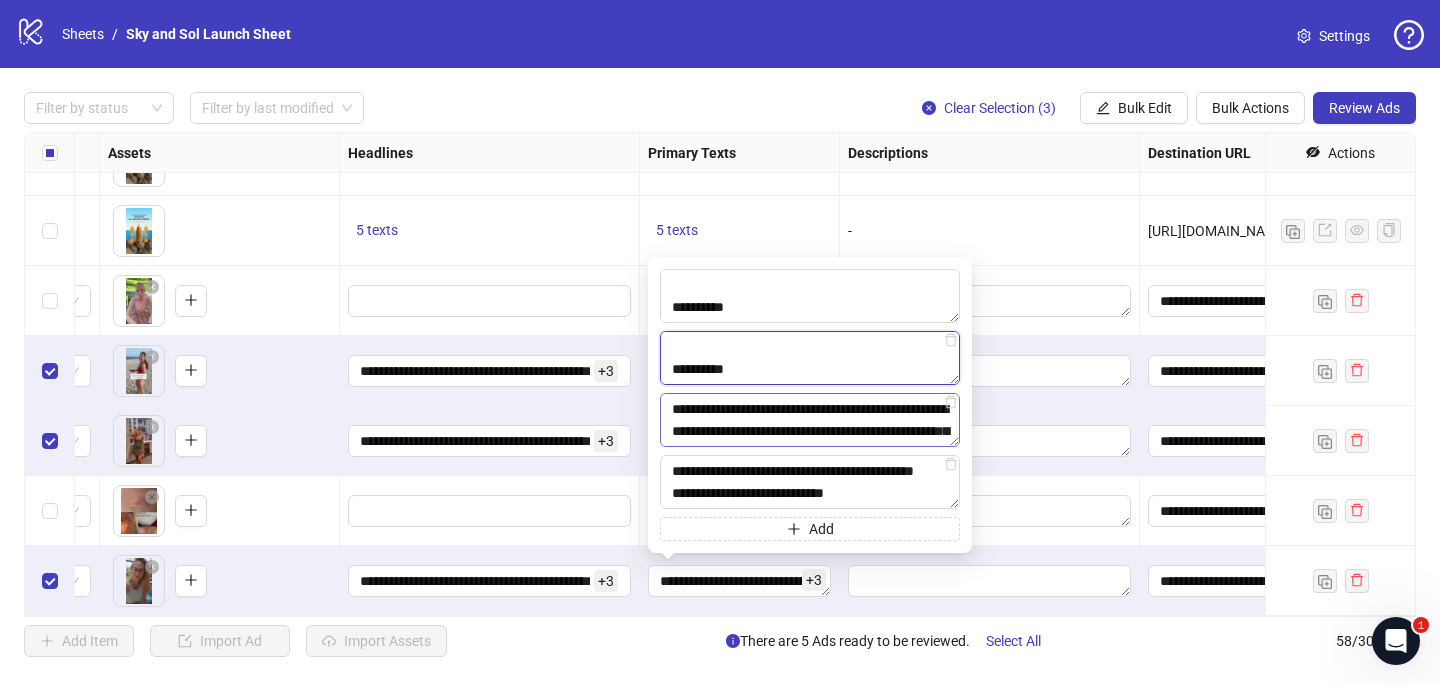 type on "**********" 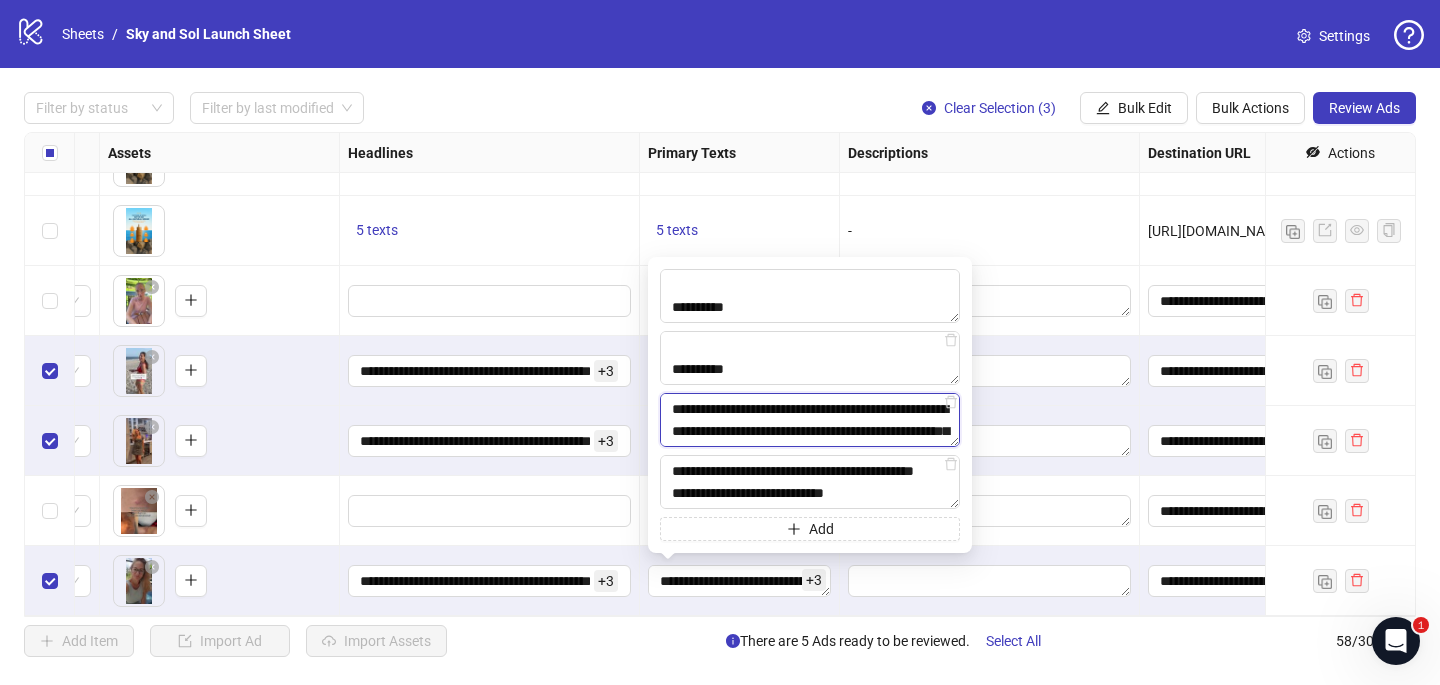 click on "**********" at bounding box center [810, 420] 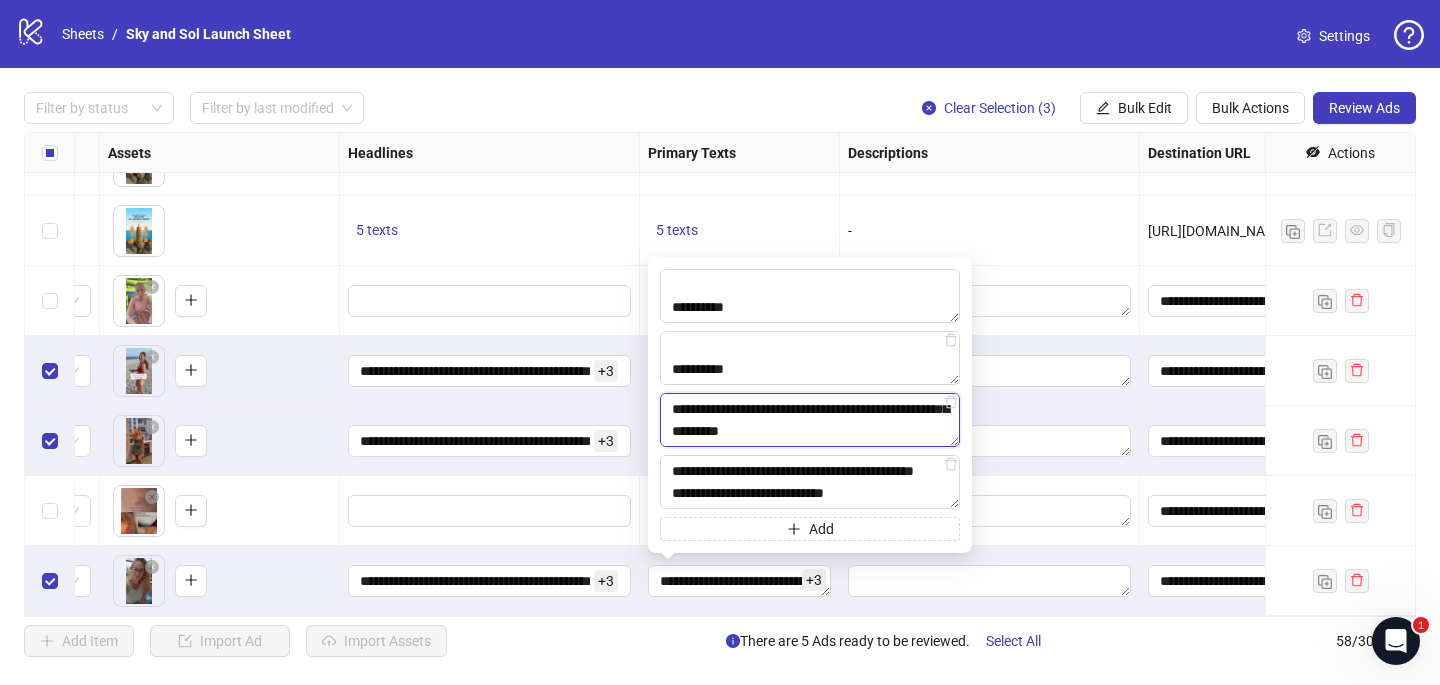 scroll, scrollTop: 389, scrollLeft: 0, axis: vertical 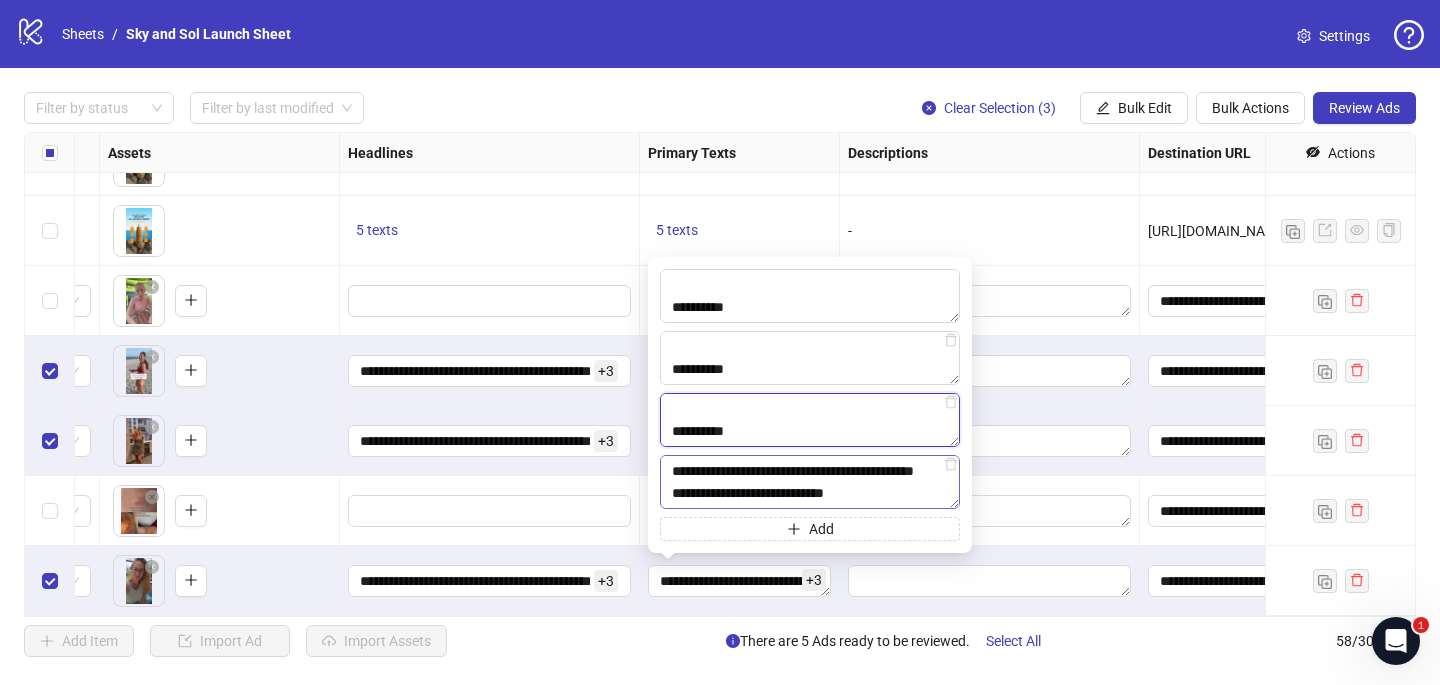 type on "**********" 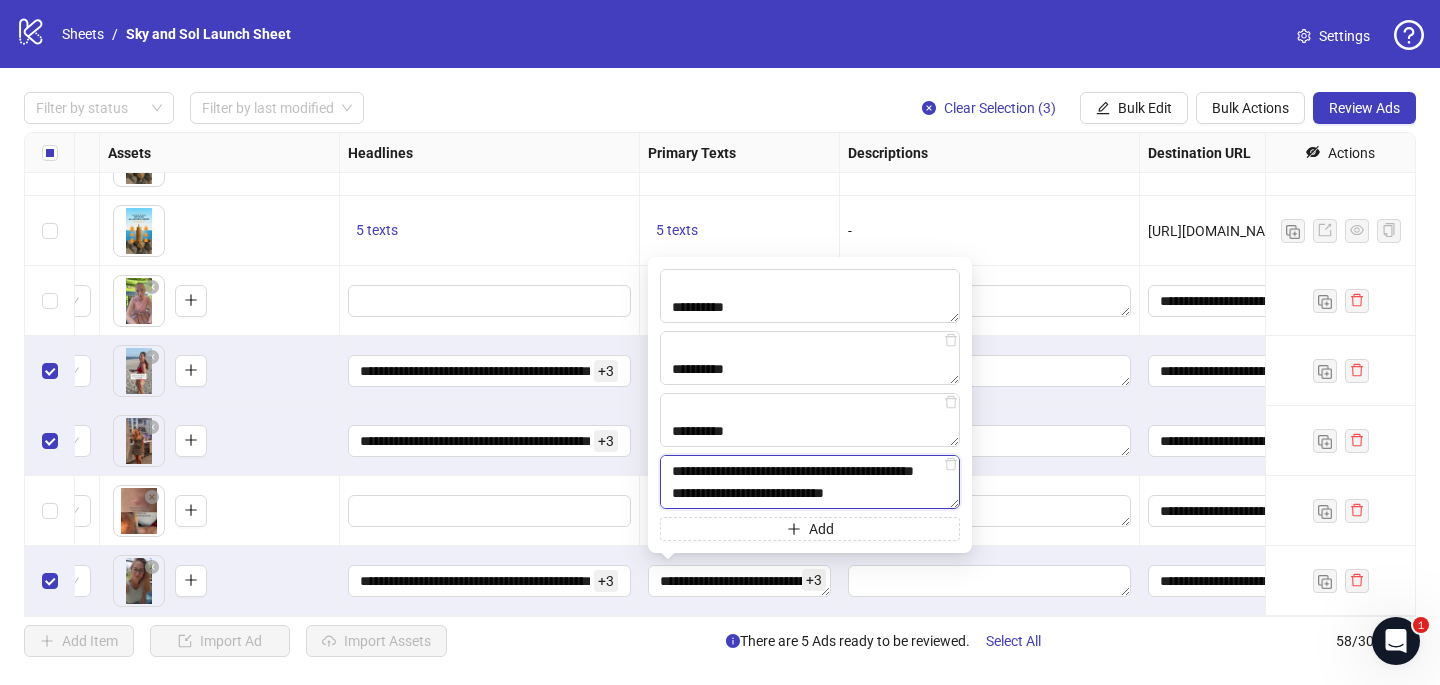 click on "**********" at bounding box center [810, 482] 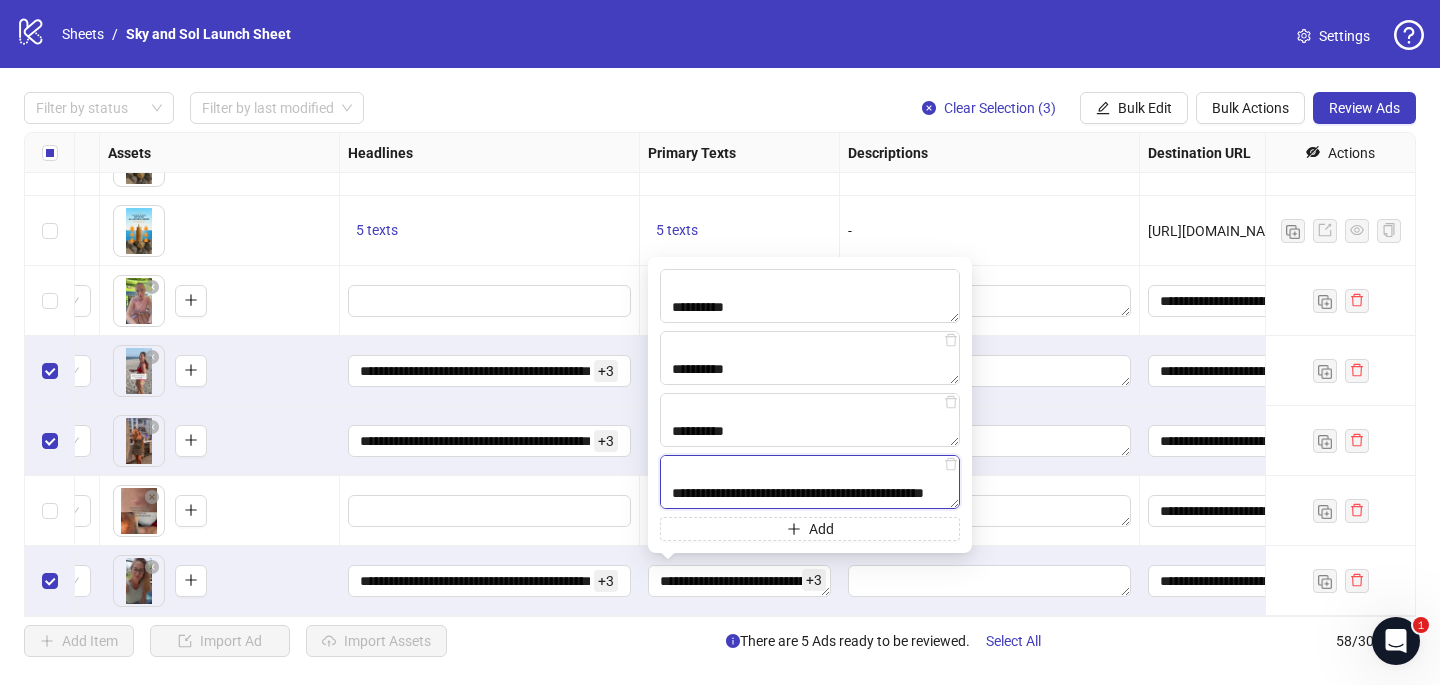 scroll, scrollTop: 389, scrollLeft: 0, axis: vertical 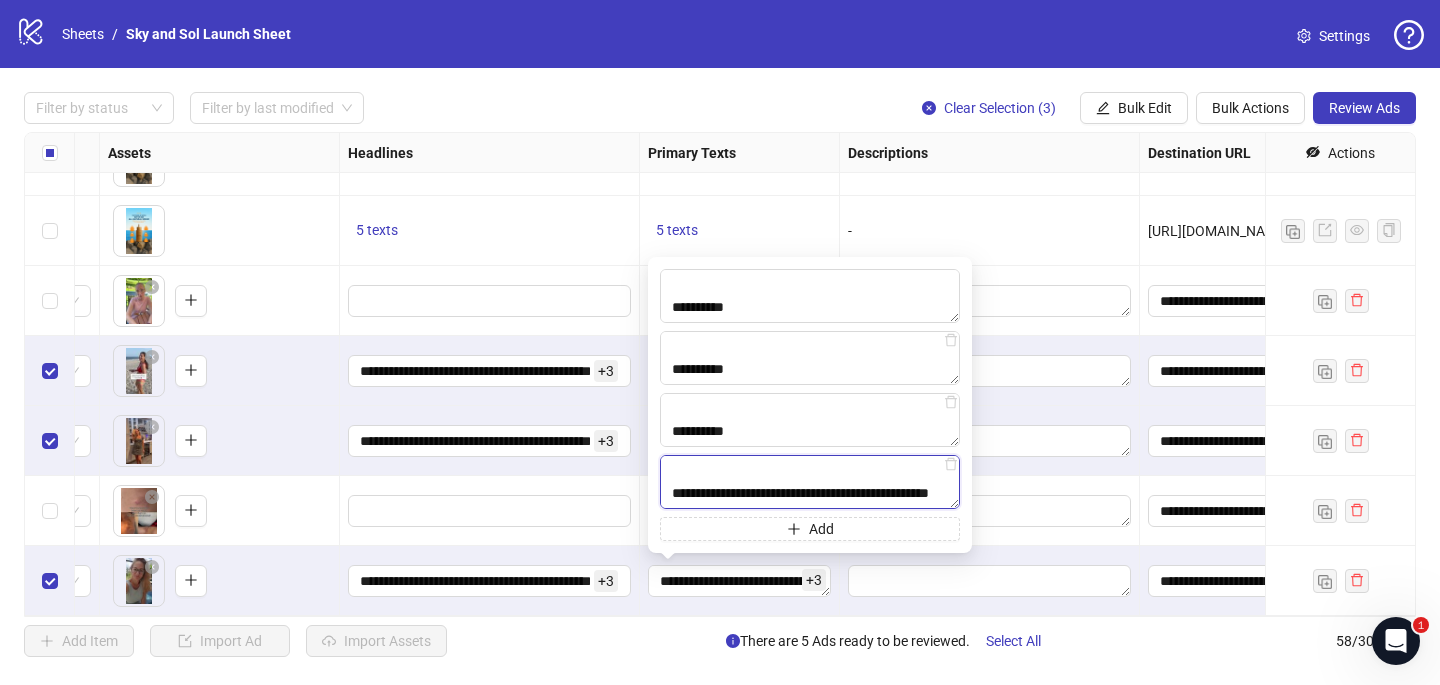 paste on "**********" 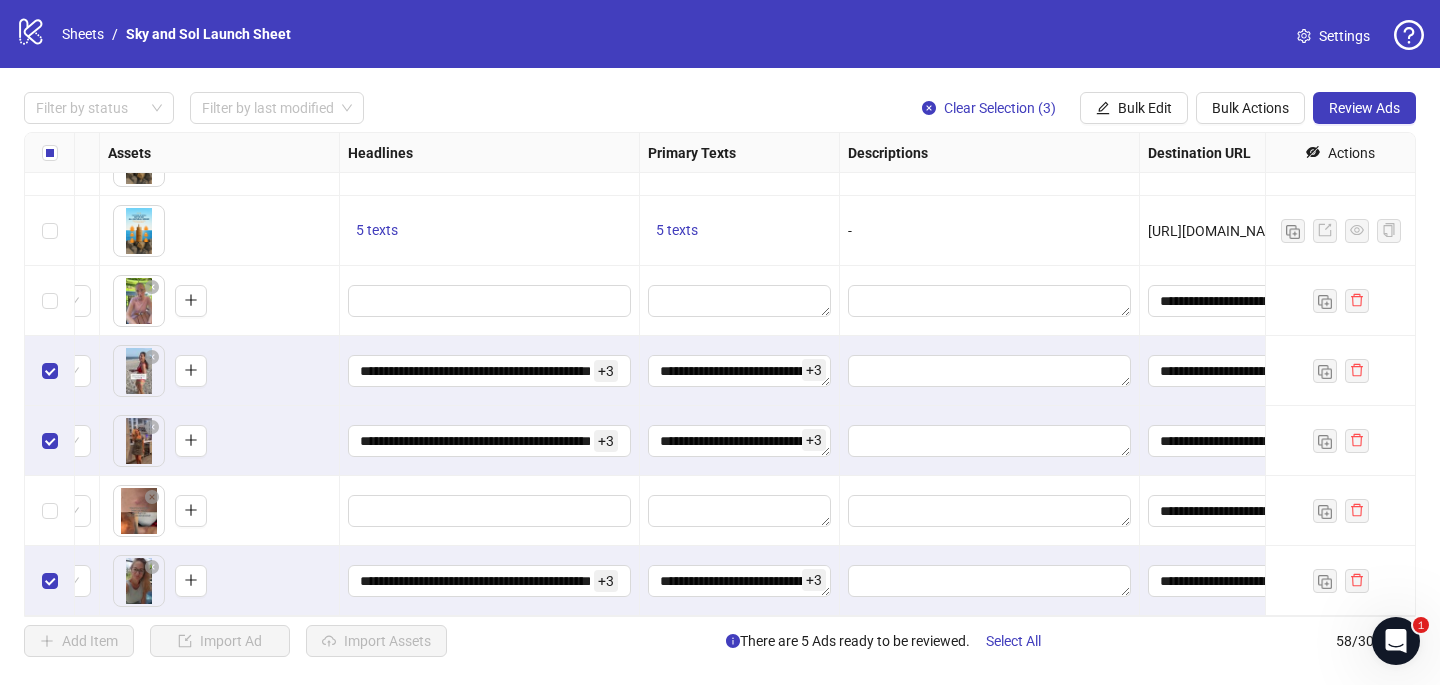 click on "Descriptions" at bounding box center (990, 153) 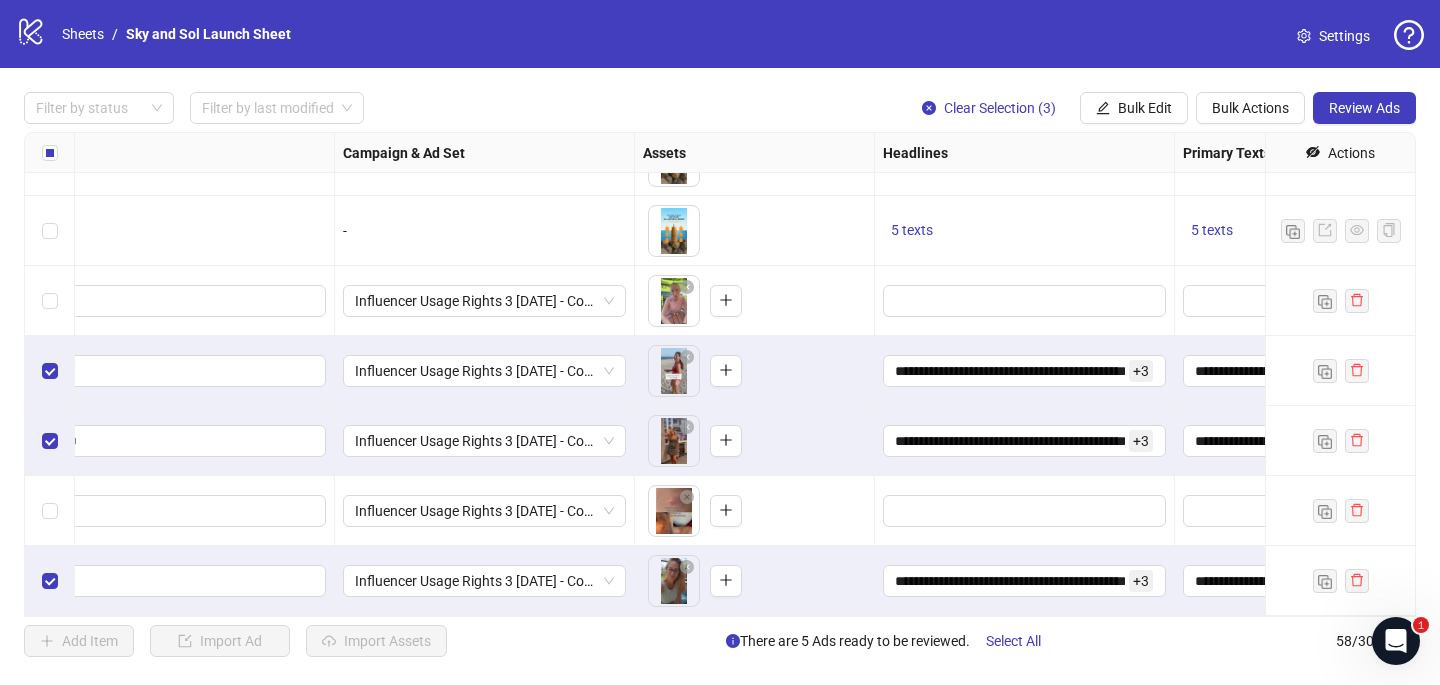 scroll, scrollTop: 3617, scrollLeft: 0, axis: vertical 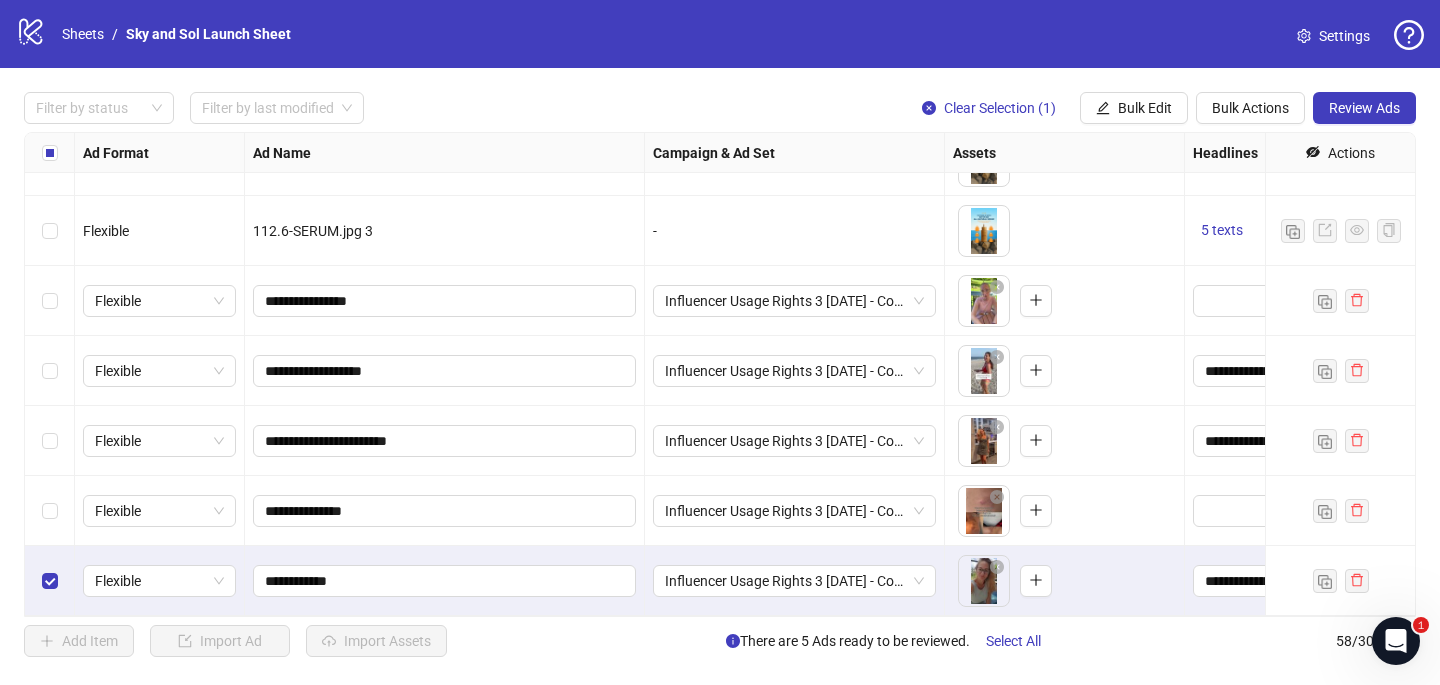 click at bounding box center [50, 581] 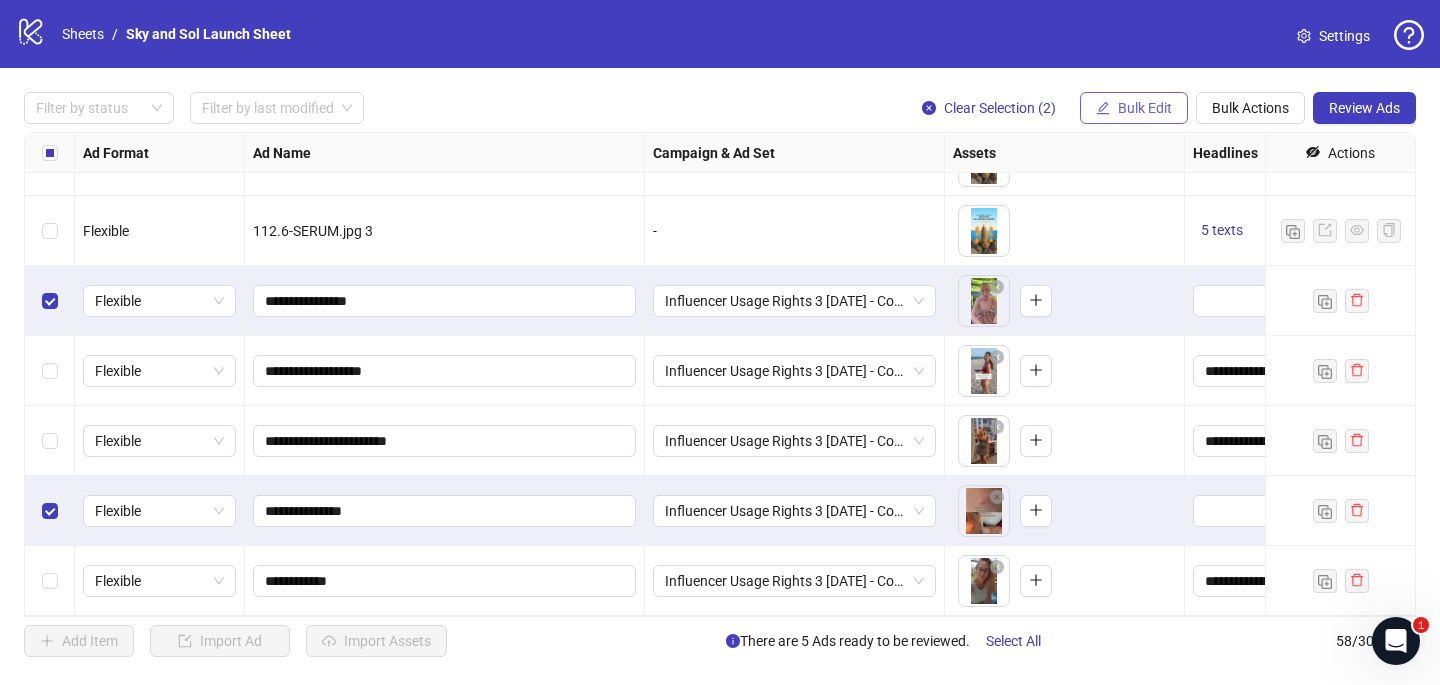 click on "Bulk Edit" at bounding box center (1145, 108) 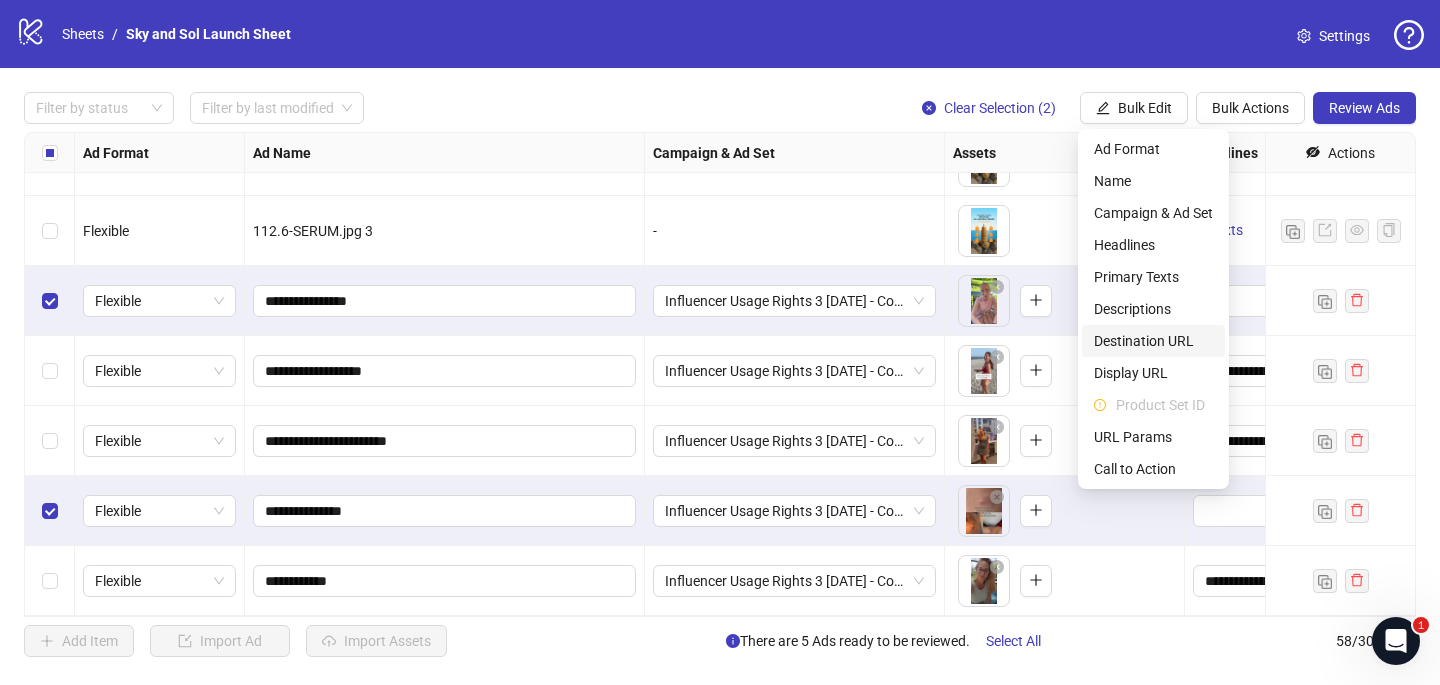 click on "Destination URL" at bounding box center [1153, 341] 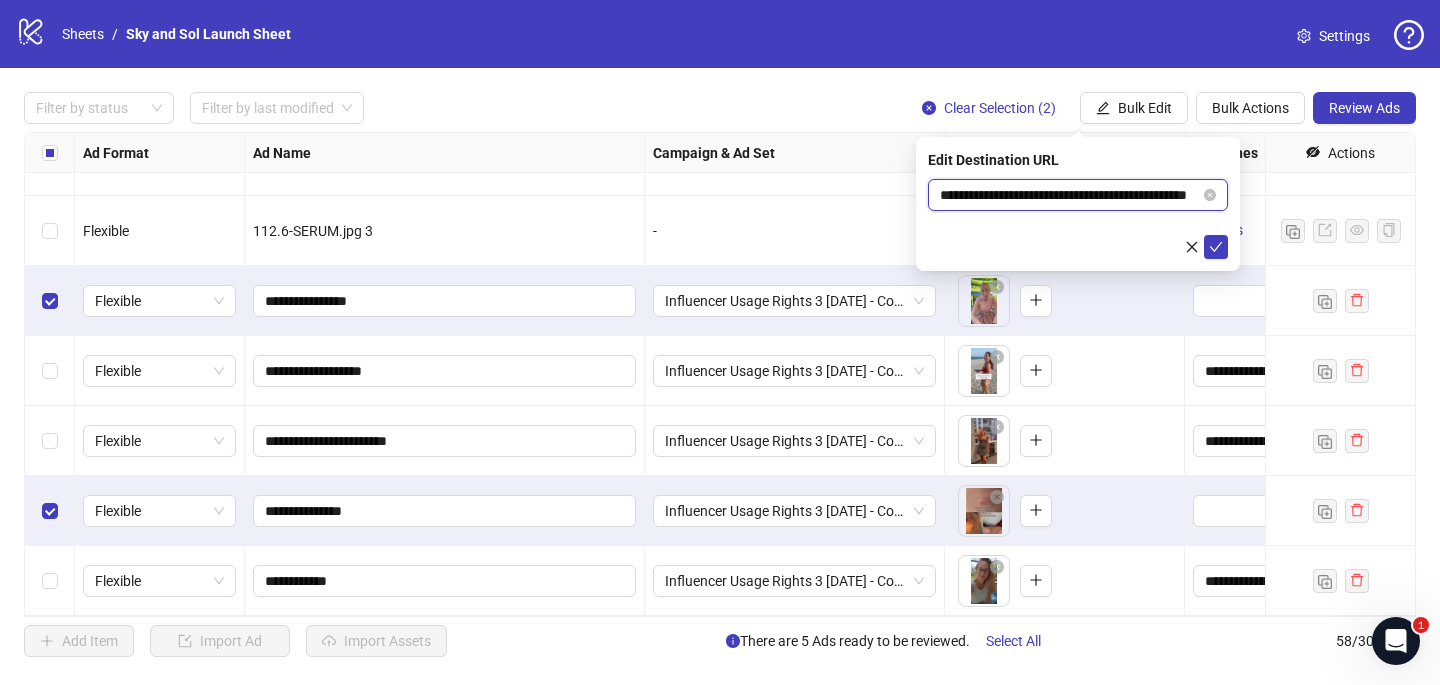 click on "**********" at bounding box center (1070, 195) 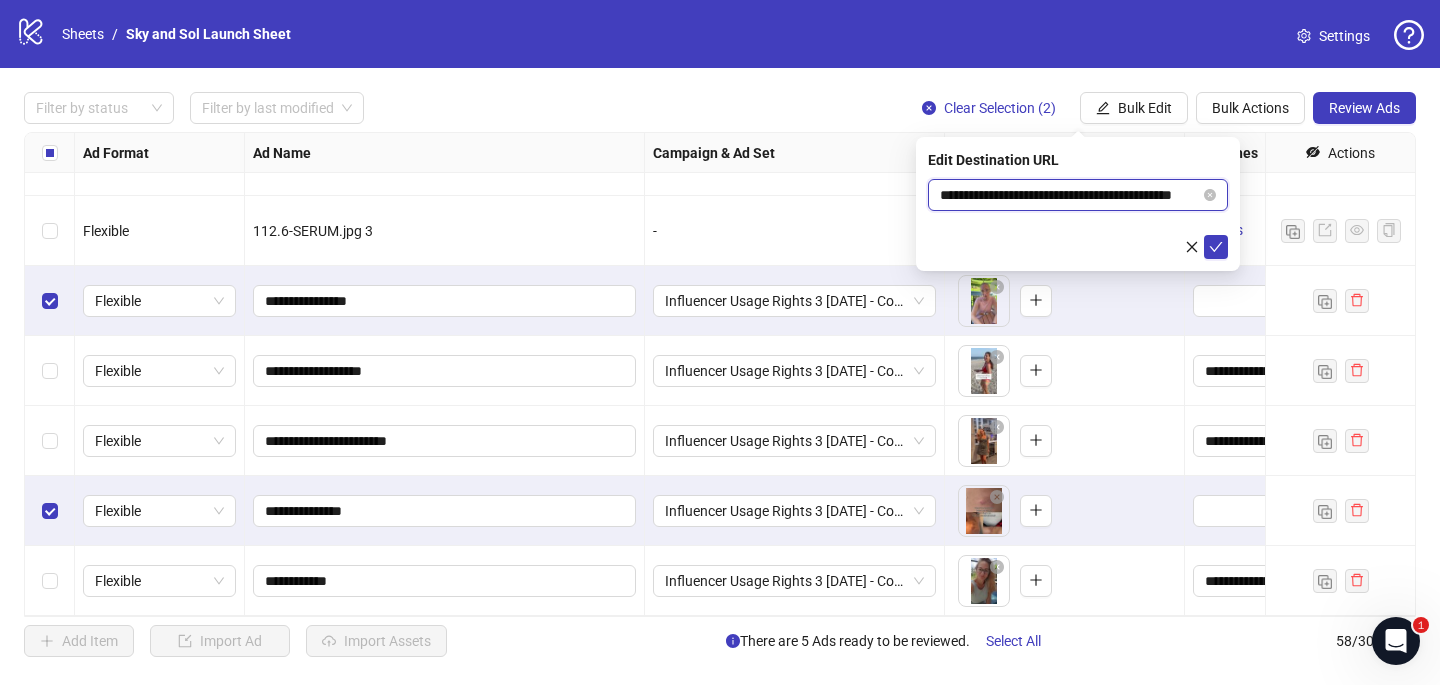 scroll, scrollTop: 0, scrollLeft: 34, axis: horizontal 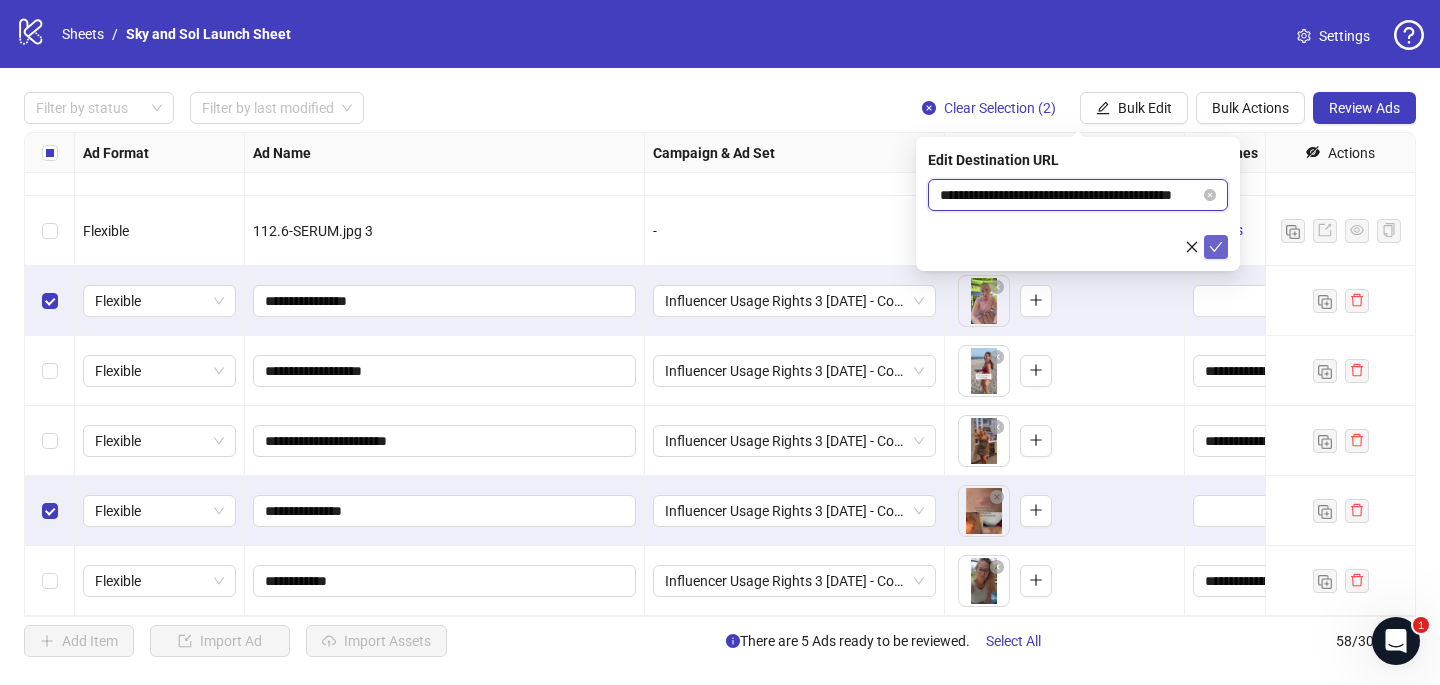 type on "**********" 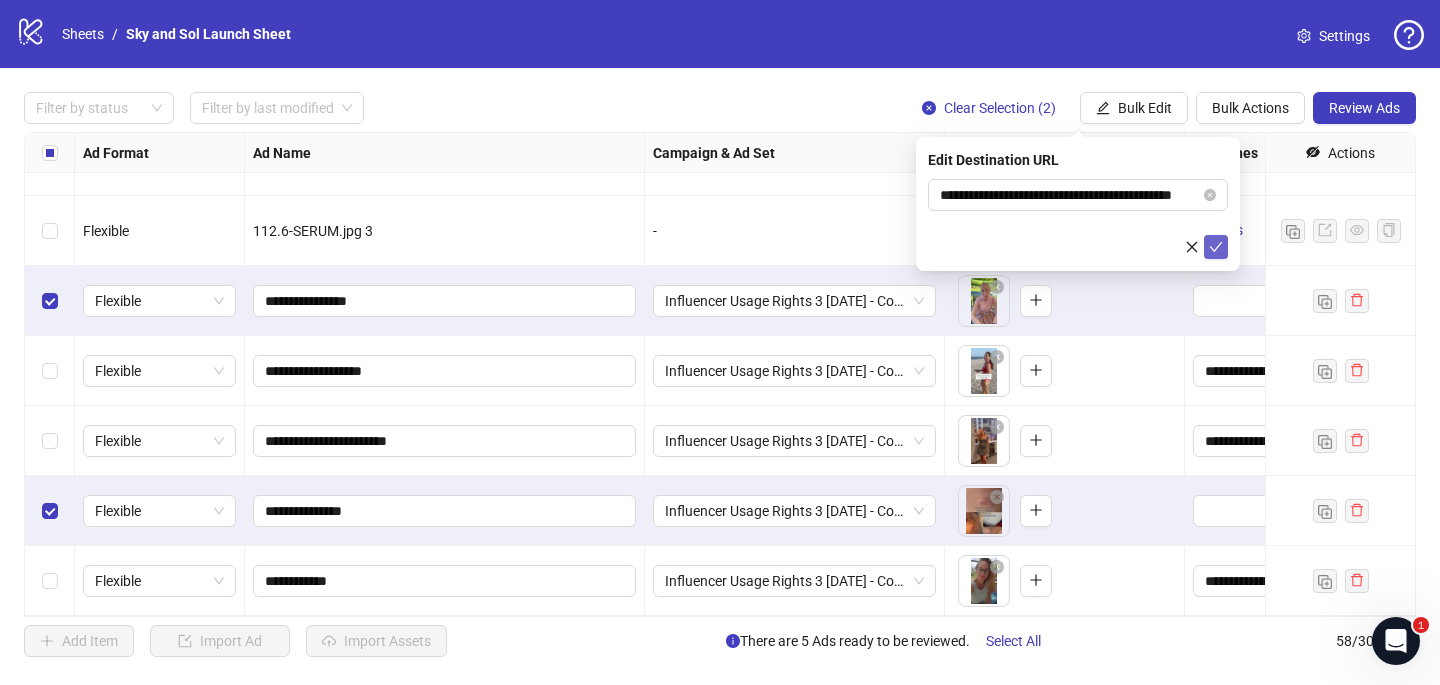 scroll, scrollTop: 0, scrollLeft: 0, axis: both 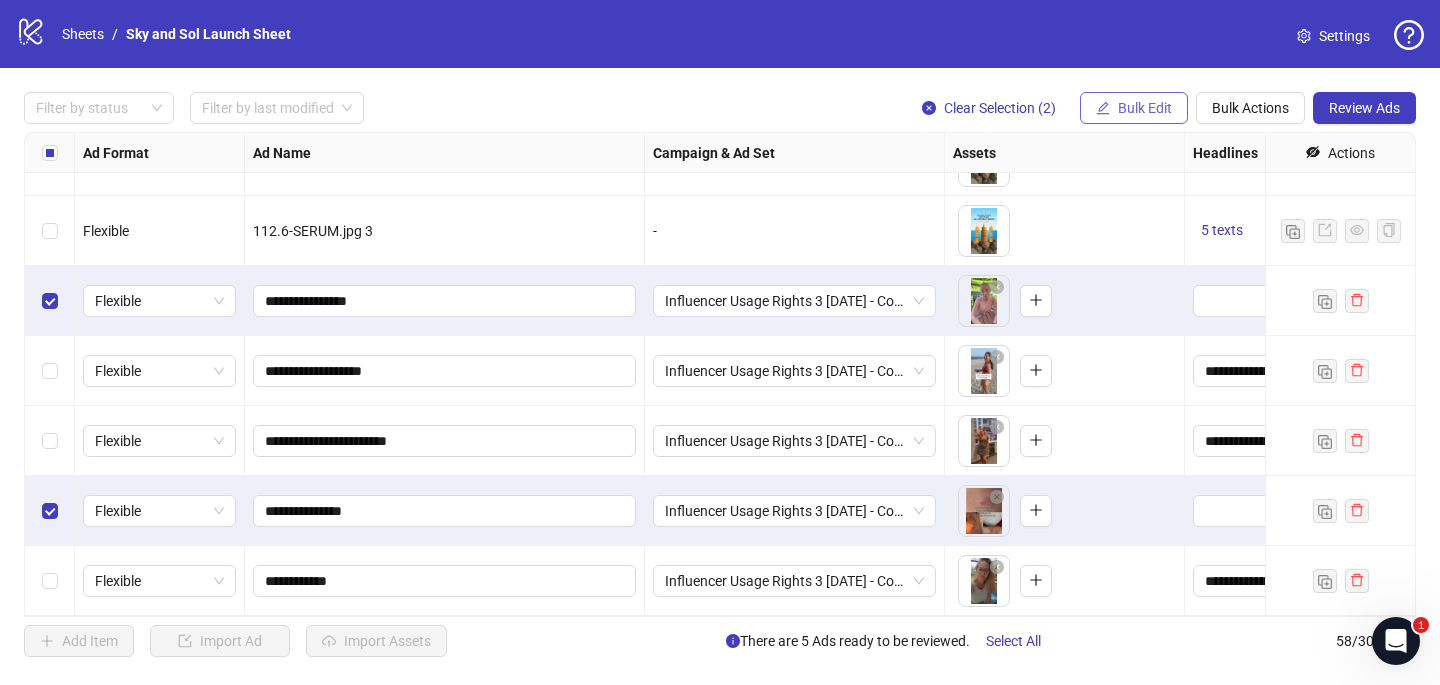click on "Bulk Edit" at bounding box center (1145, 108) 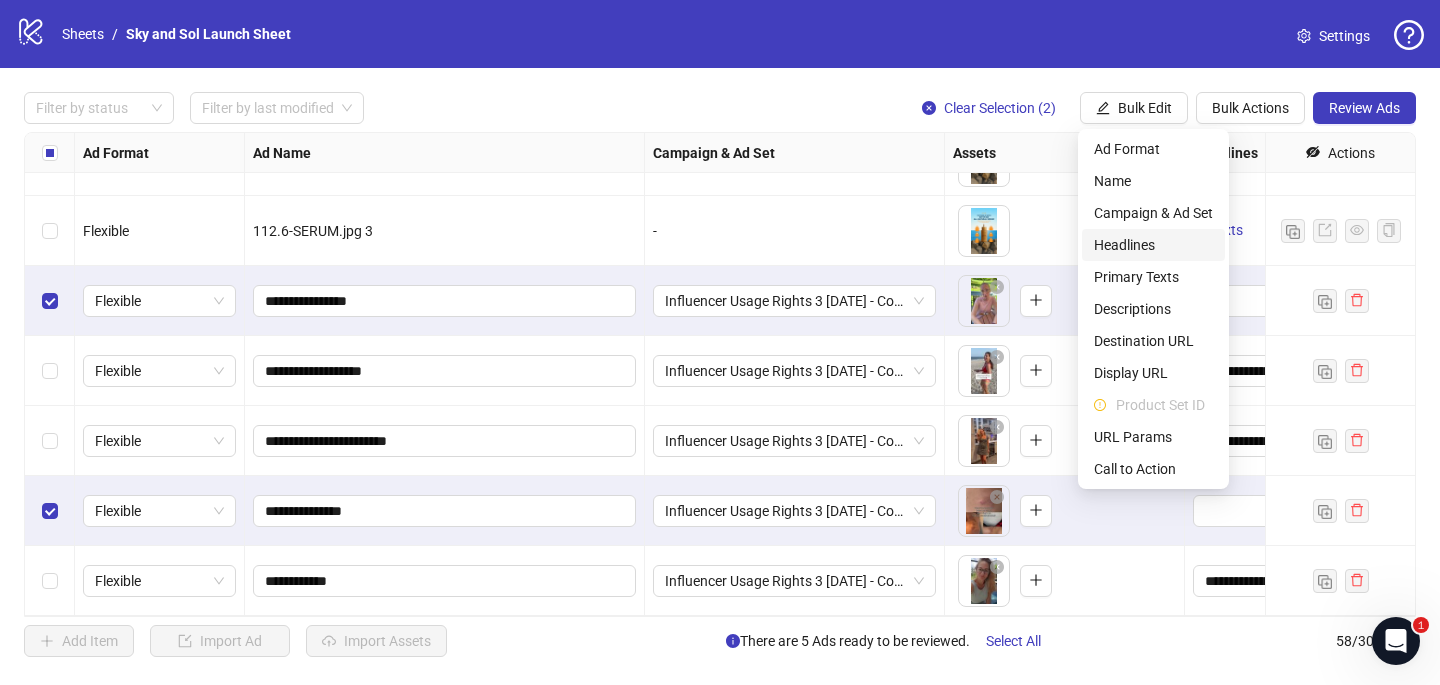 click on "Headlines" at bounding box center (1153, 245) 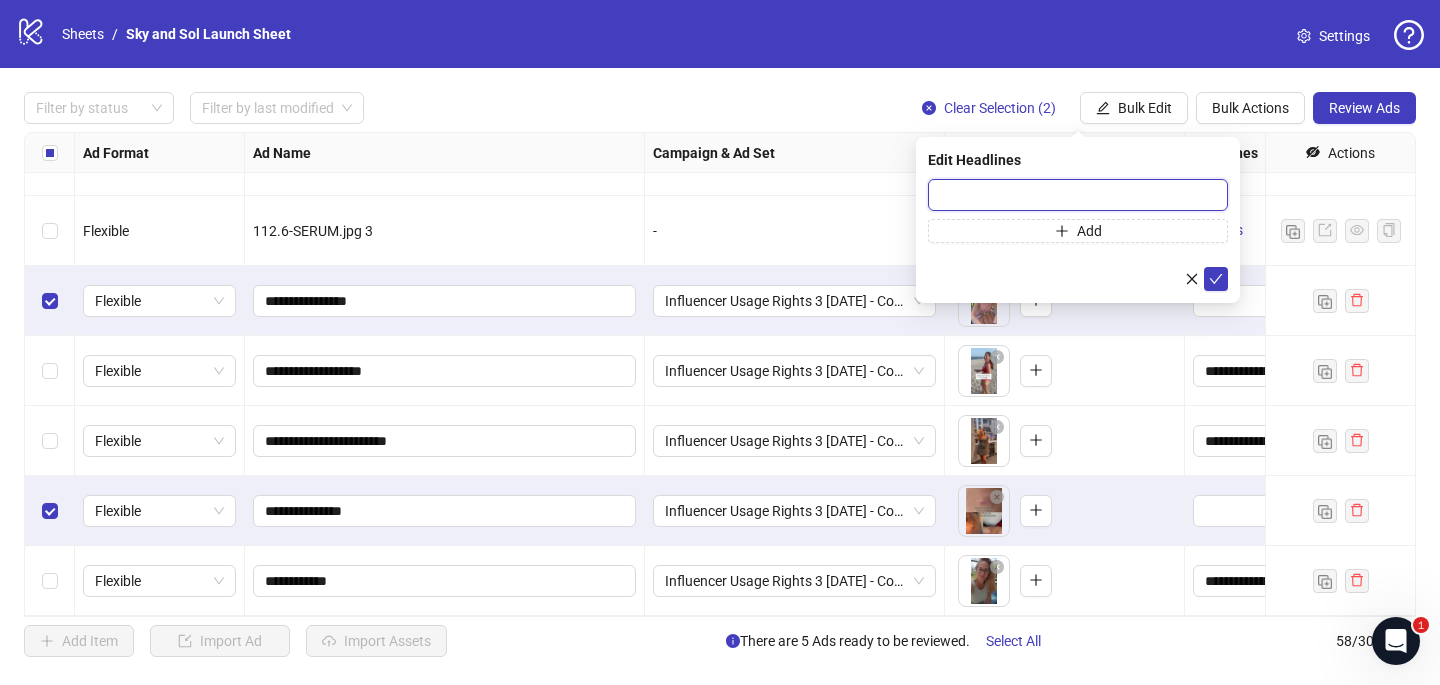 click at bounding box center [1078, 195] 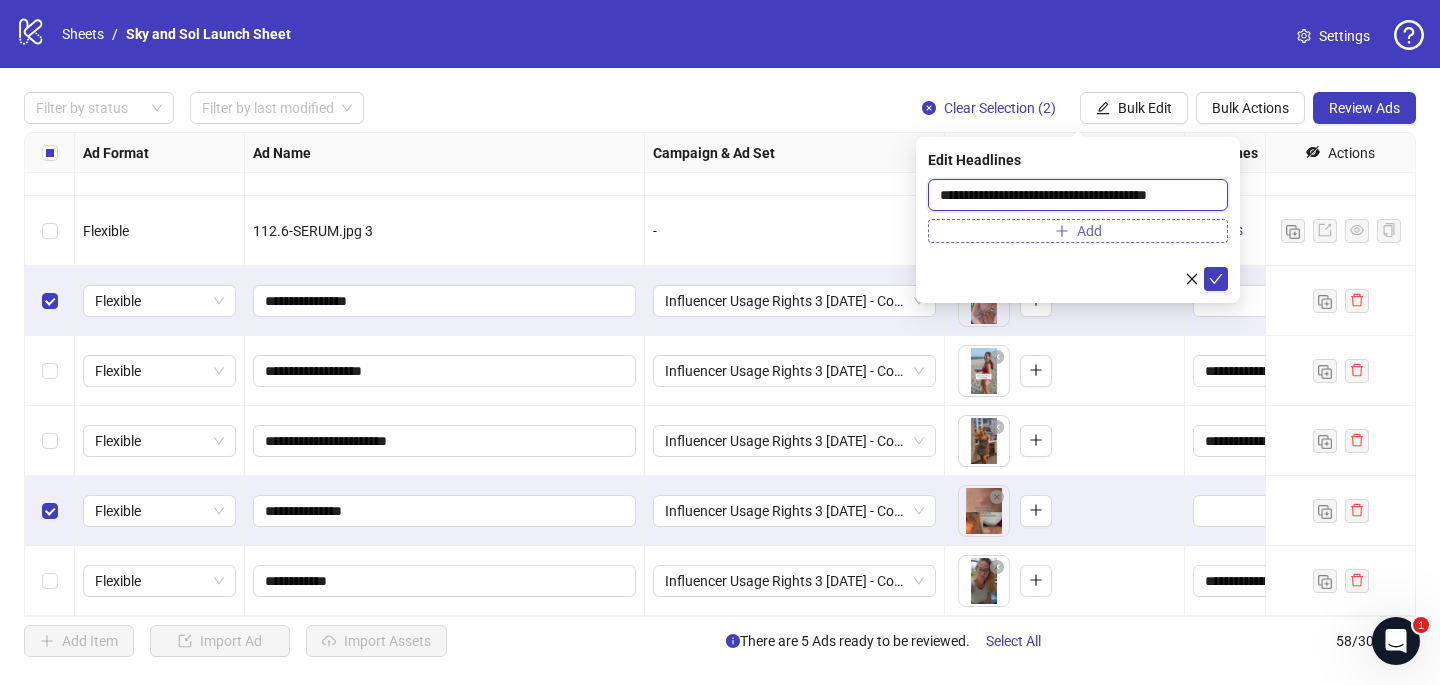 type on "**********" 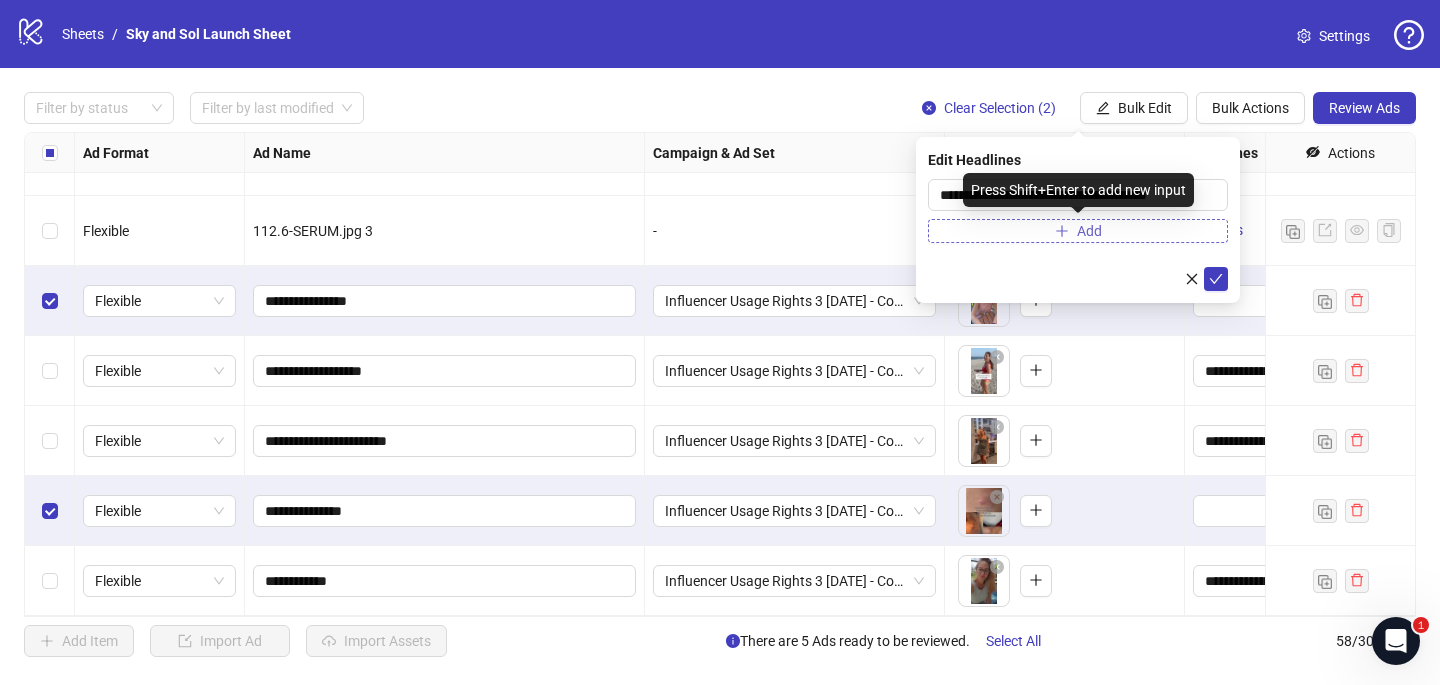 click on "Add" at bounding box center (1078, 231) 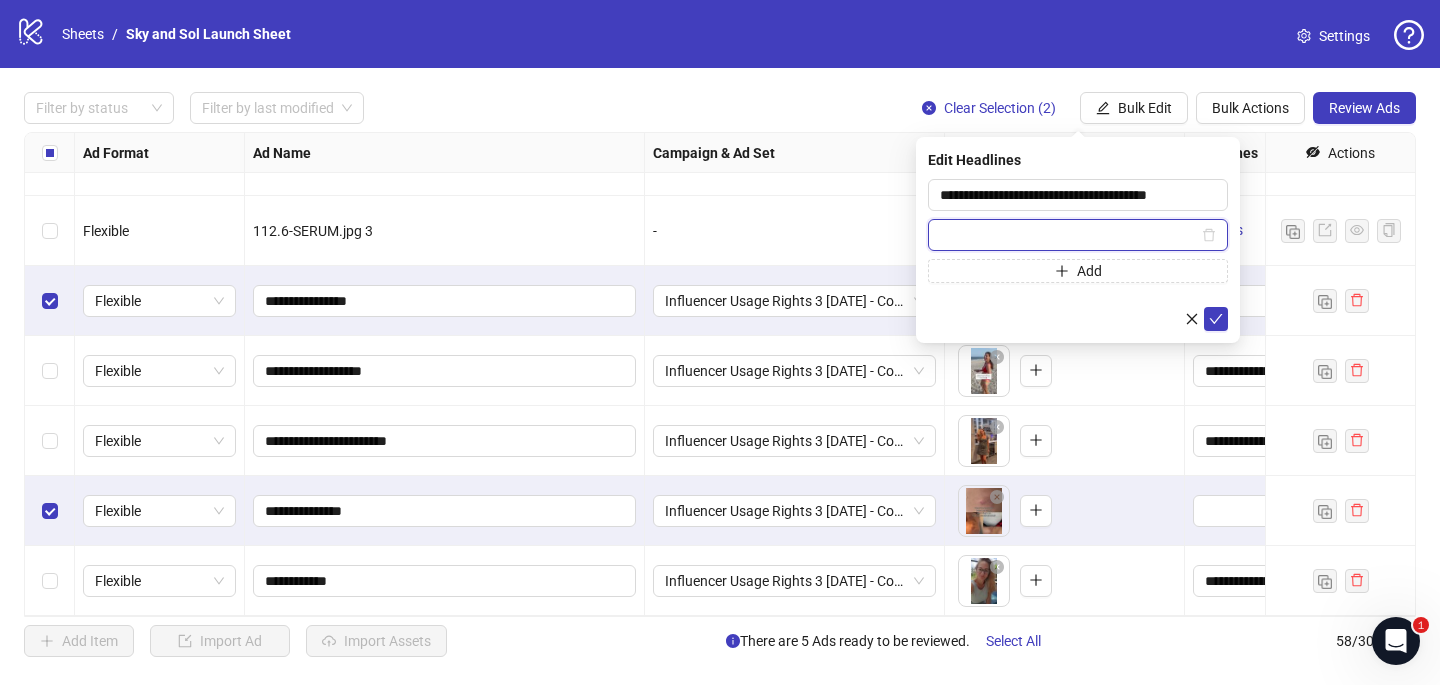 paste on "**********" 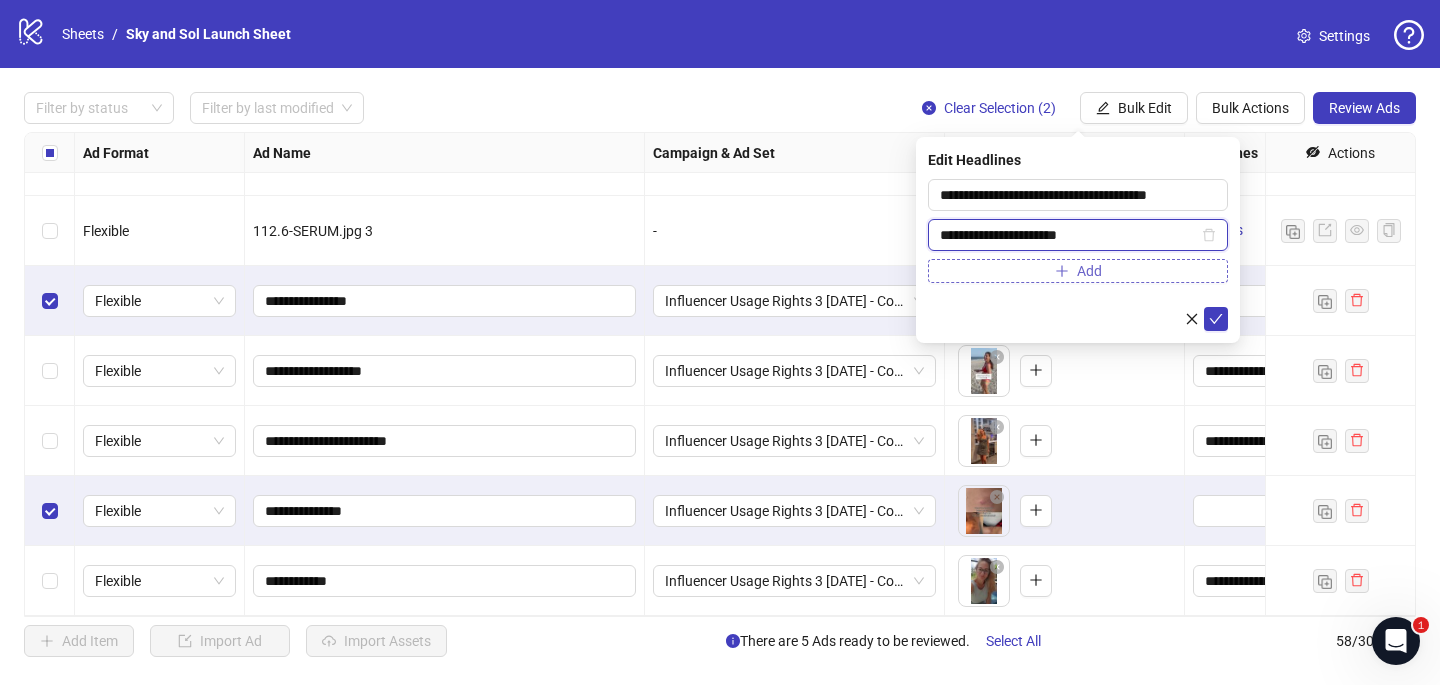 type on "**********" 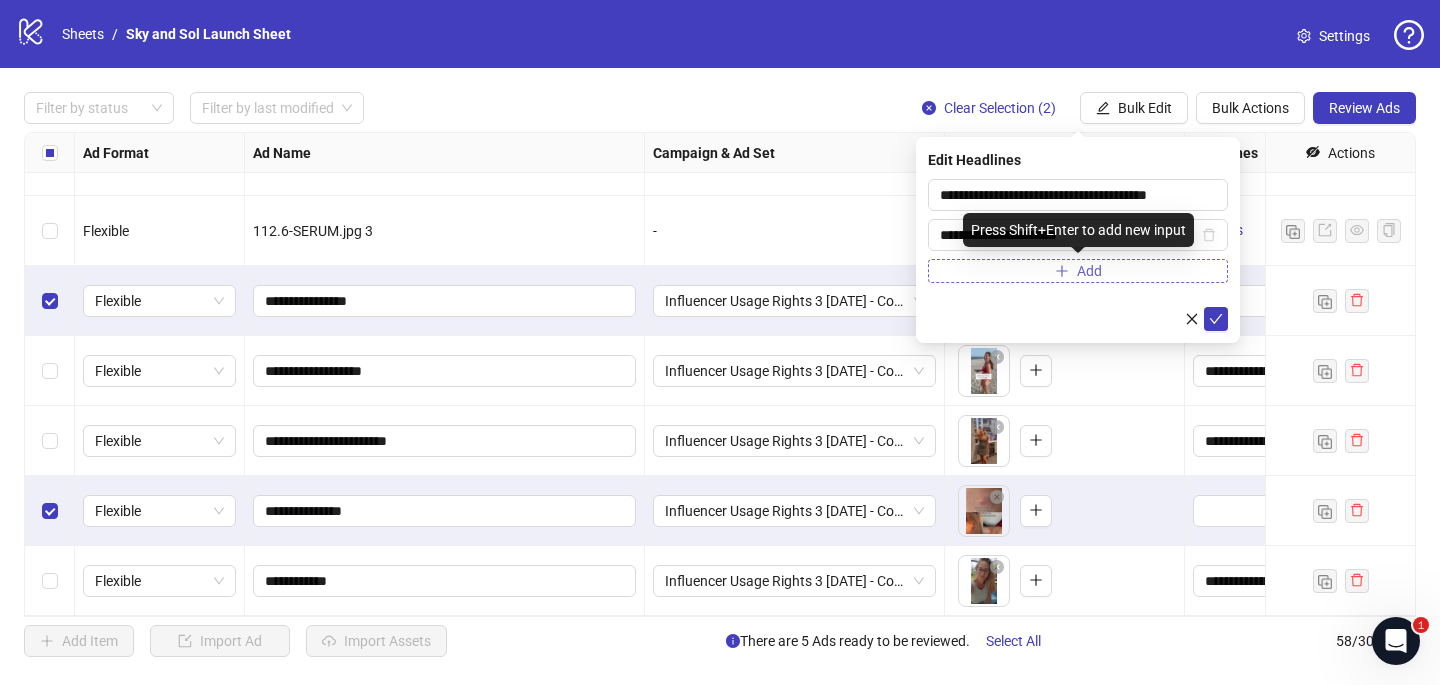click on "Add" at bounding box center (1078, 271) 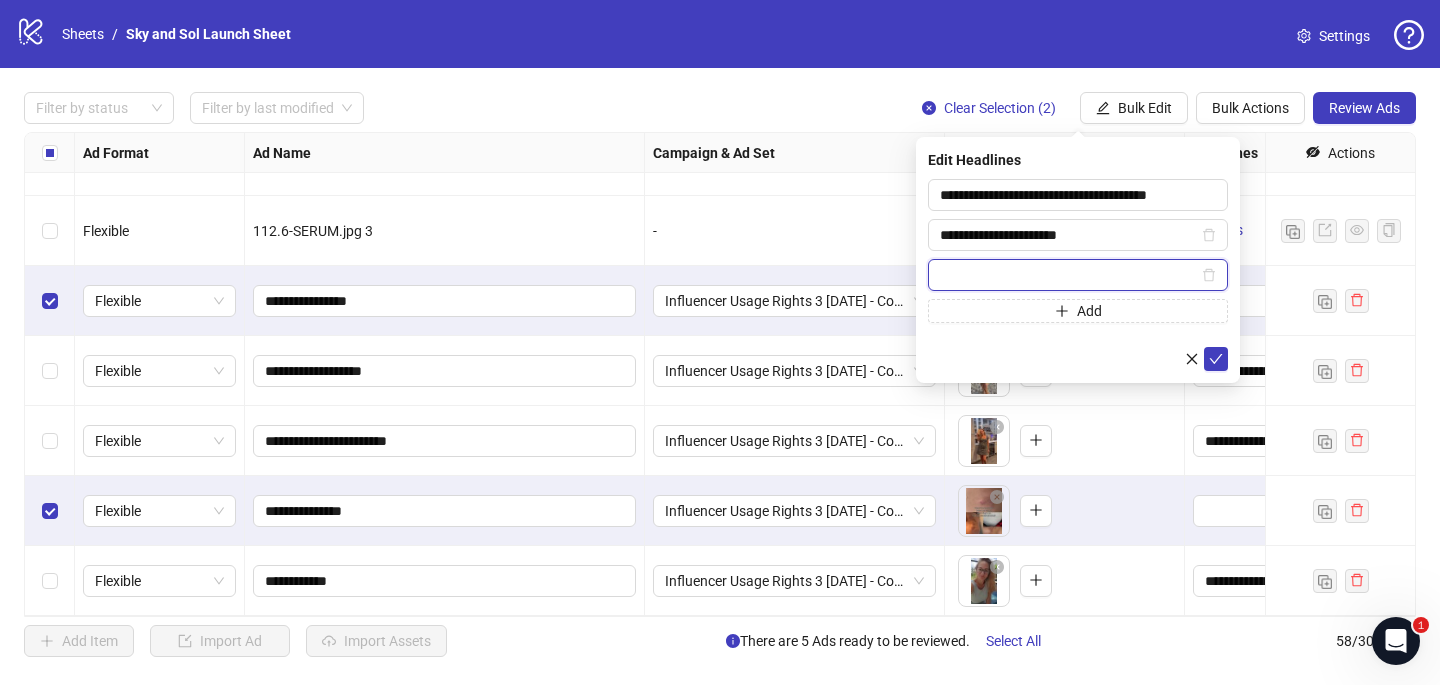 paste on "**********" 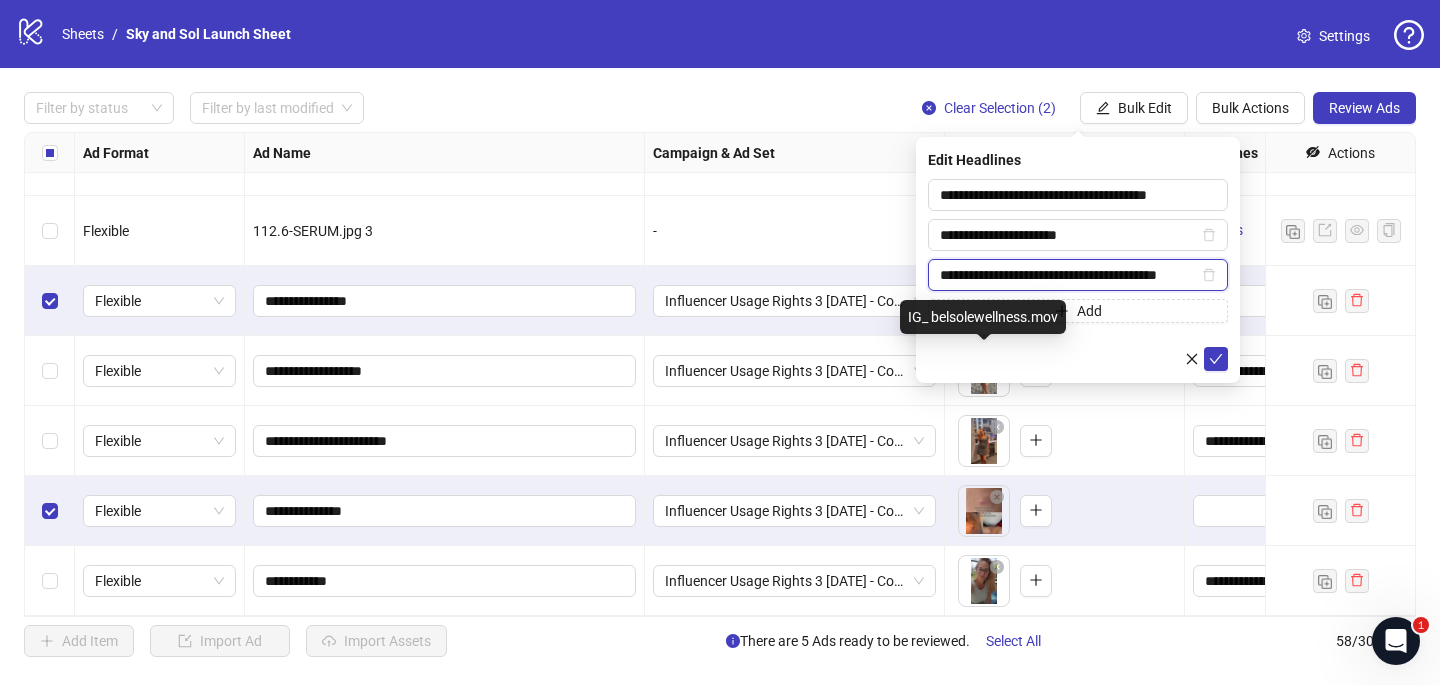 type on "**********" 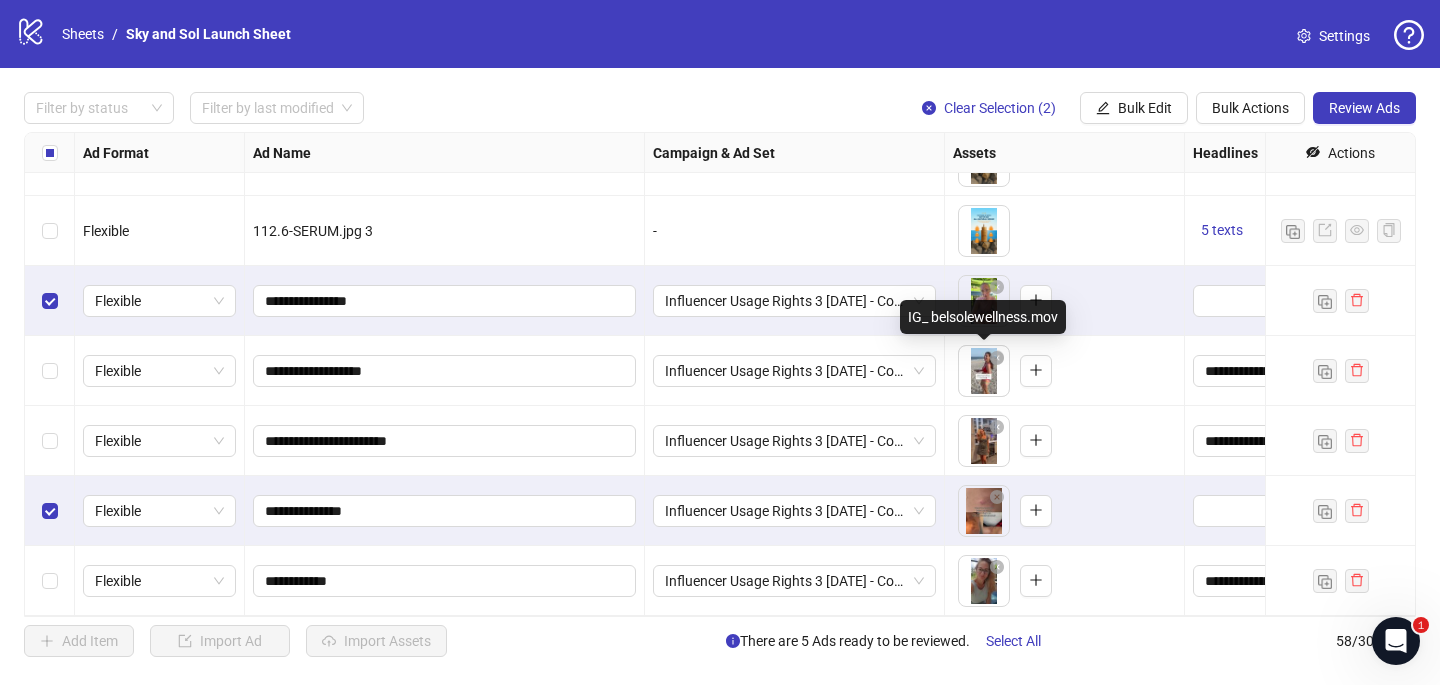 click on "IG_ belsolewellness.mov" at bounding box center [983, 317] 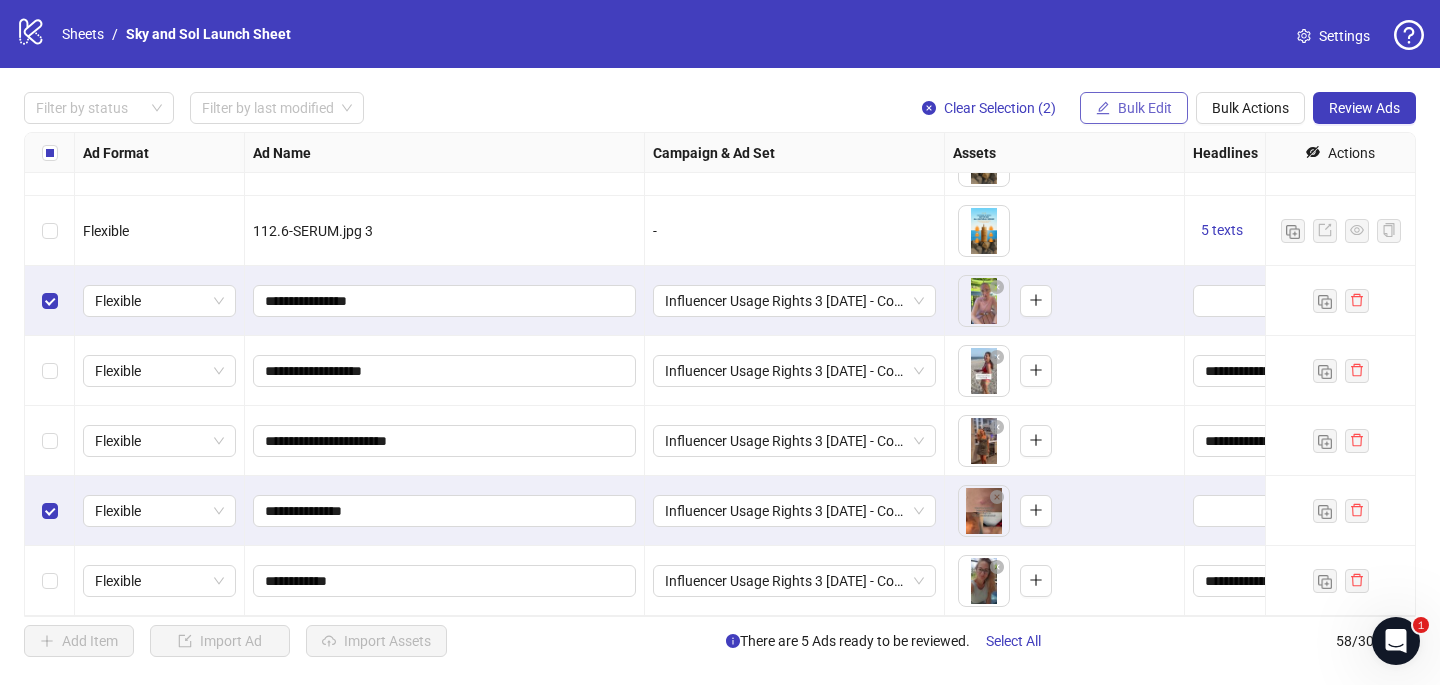 click on "Bulk Edit" at bounding box center (1145, 108) 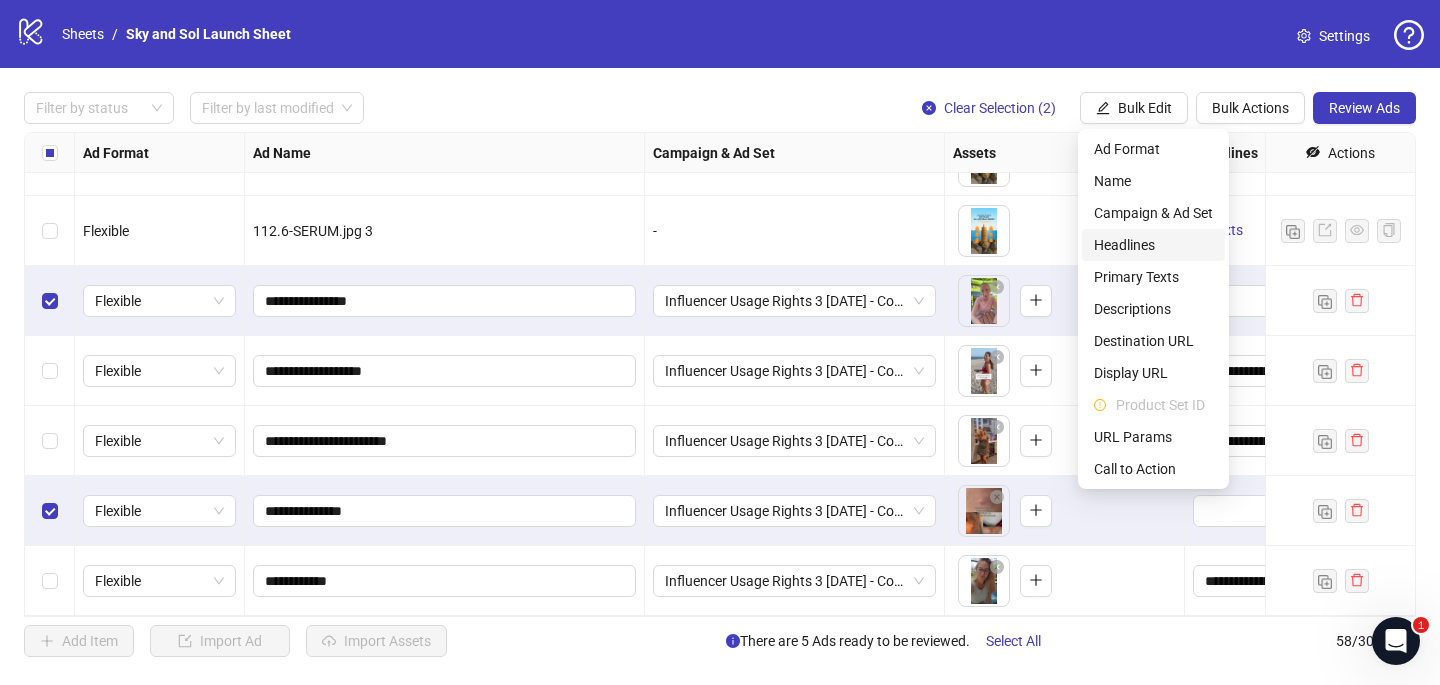 click on "Headlines" at bounding box center (1153, 245) 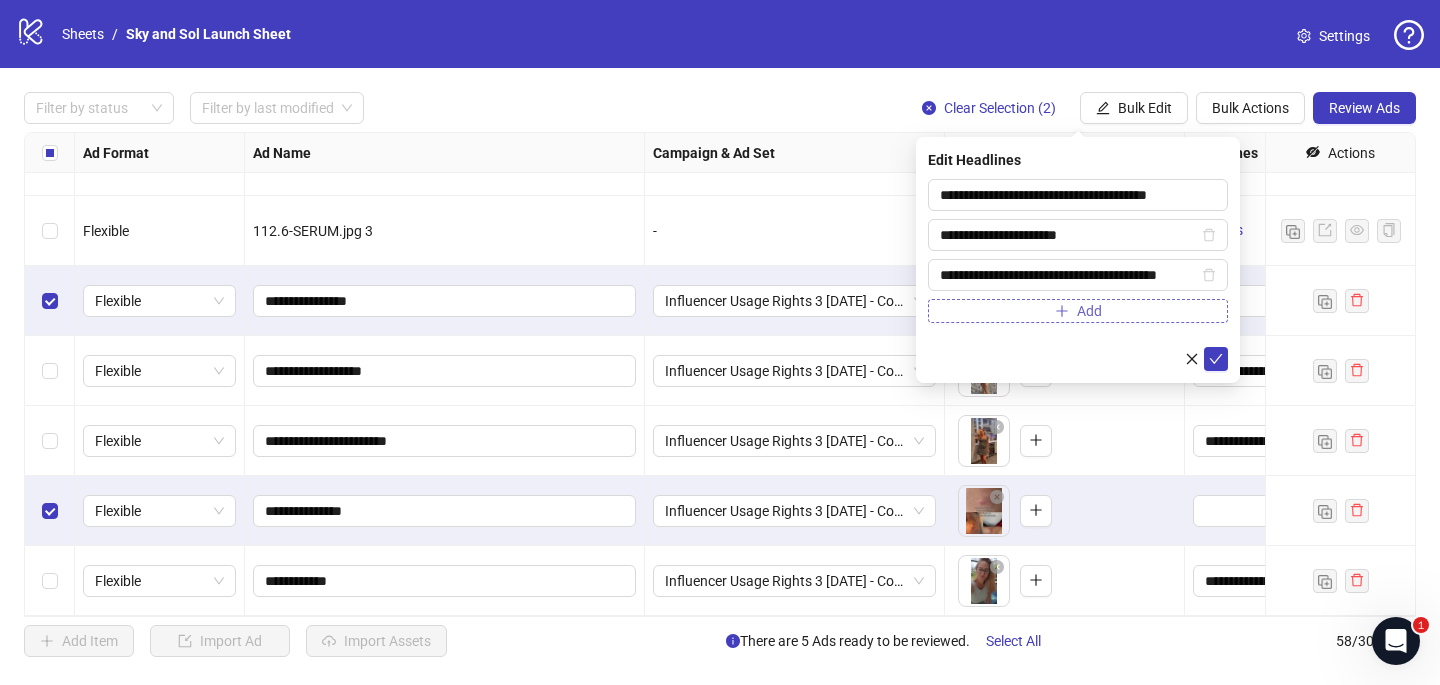 click on "Add" at bounding box center [1078, 311] 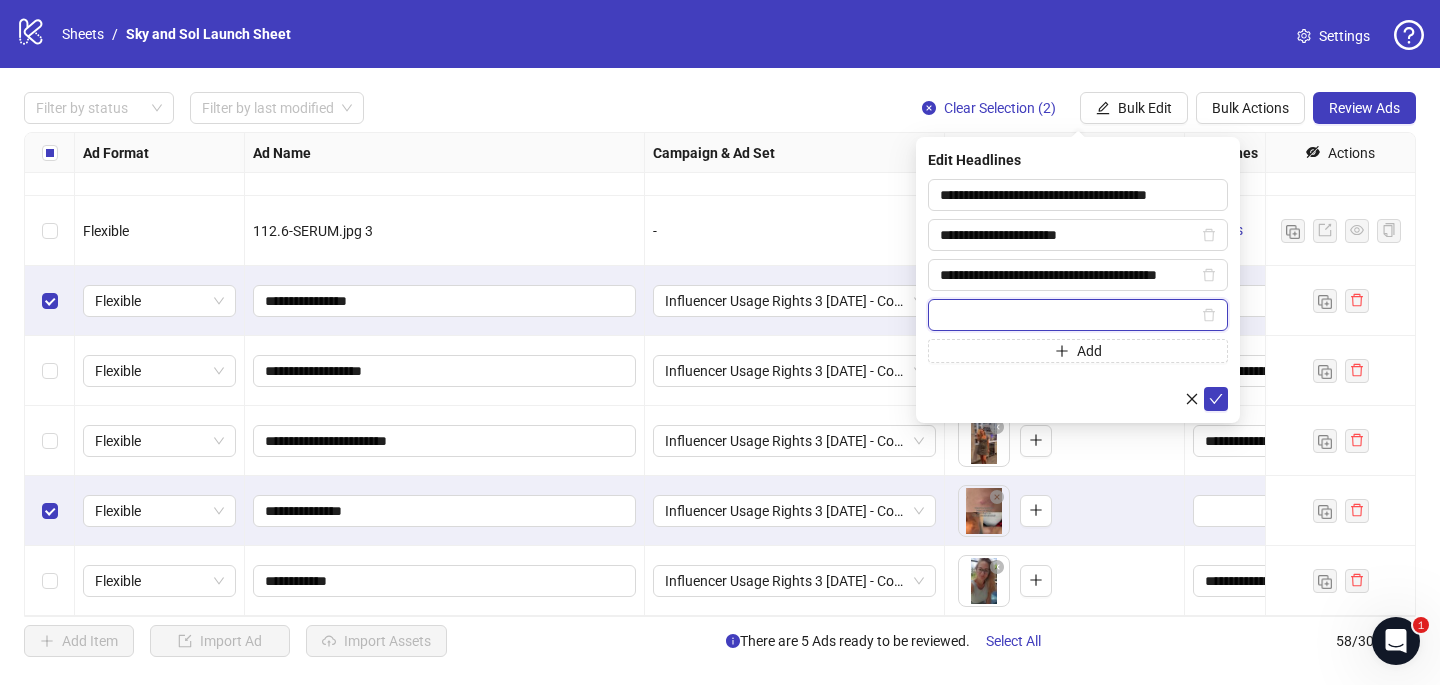 paste on "**********" 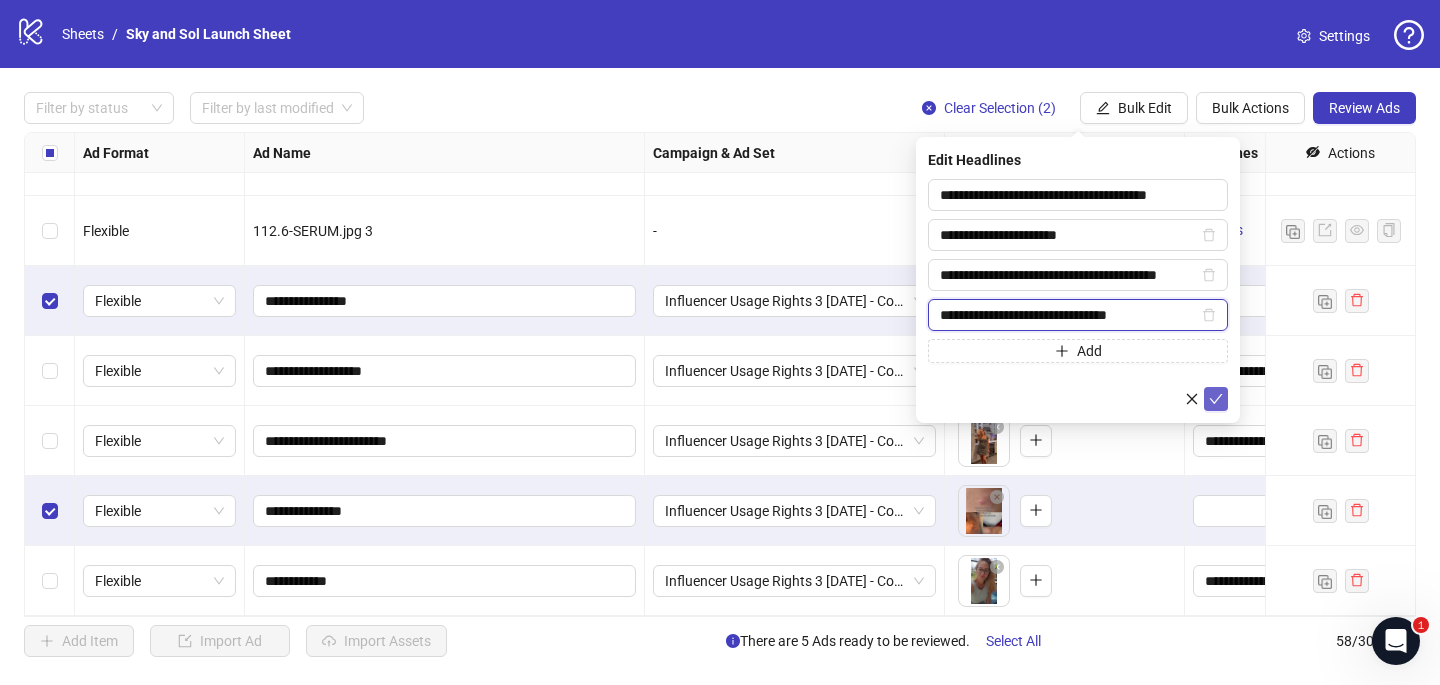 type on "**********" 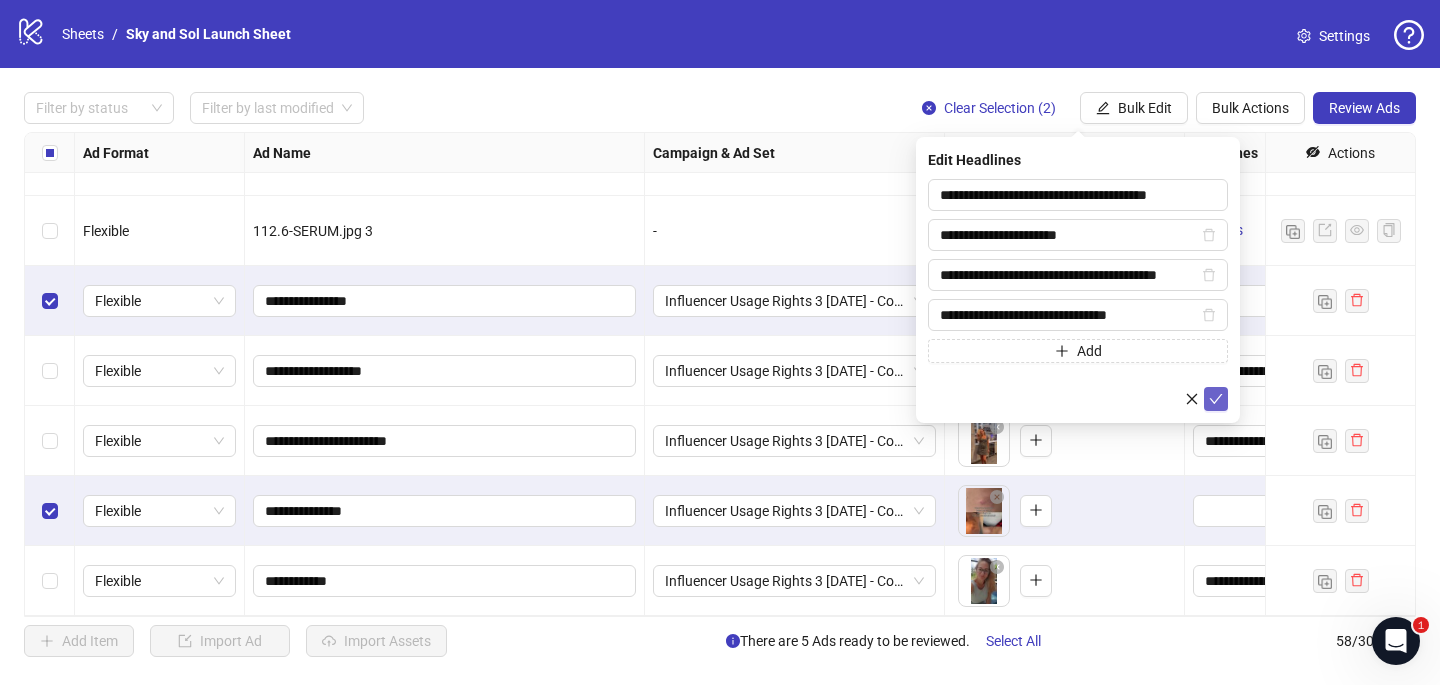 click at bounding box center (1216, 399) 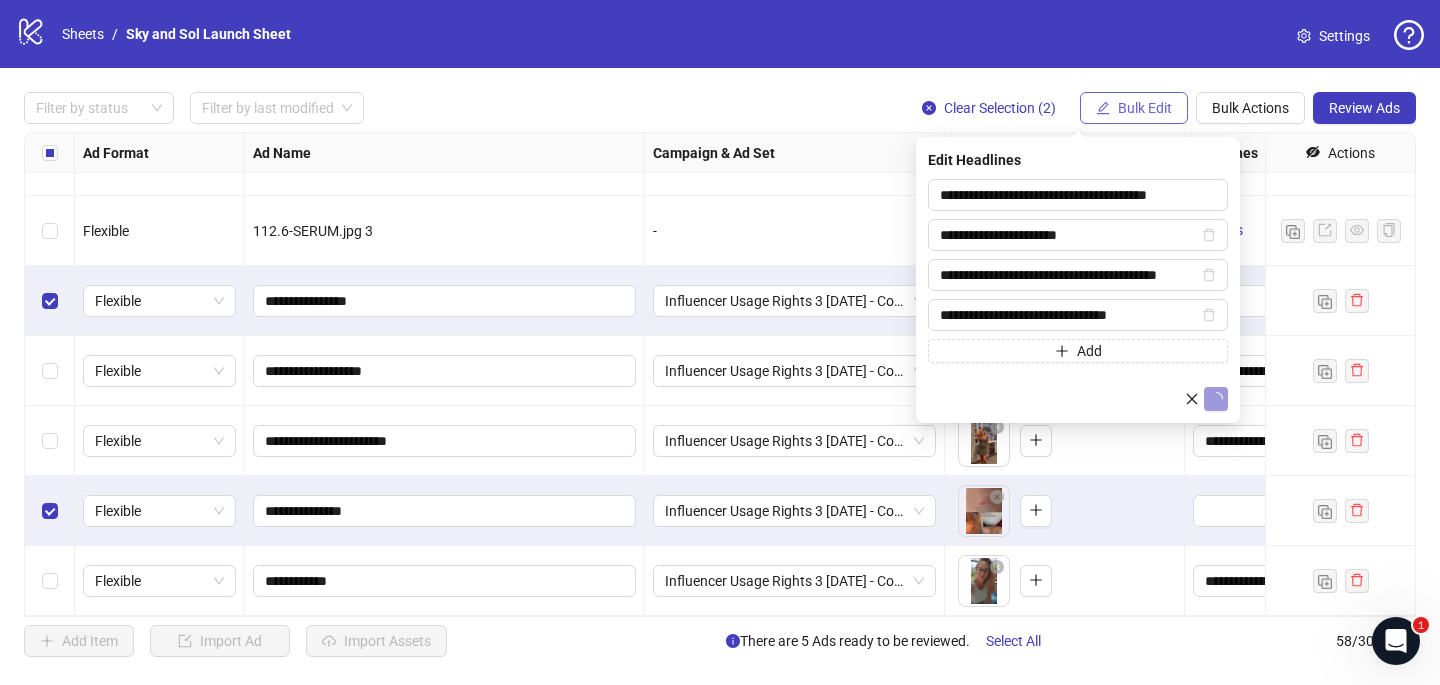 click on "Bulk Edit" at bounding box center [1145, 108] 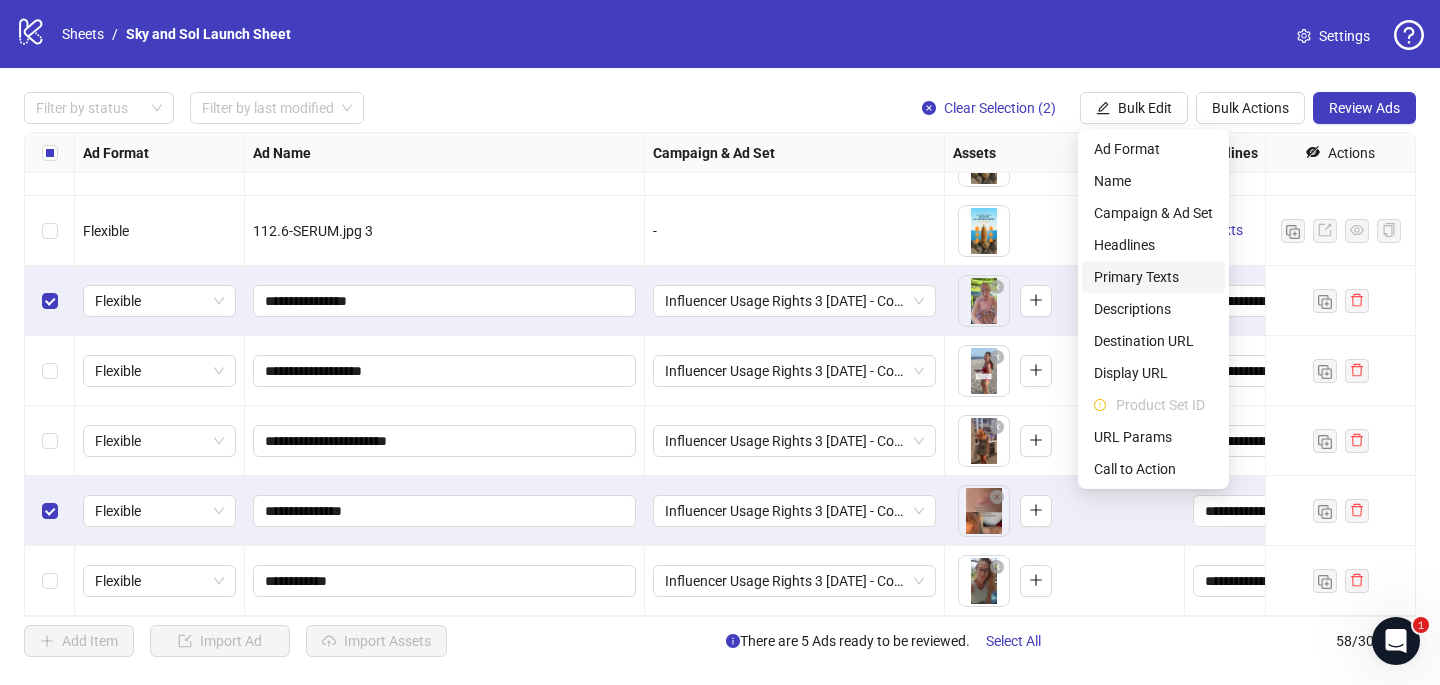 click on "Primary Texts" at bounding box center (1153, 277) 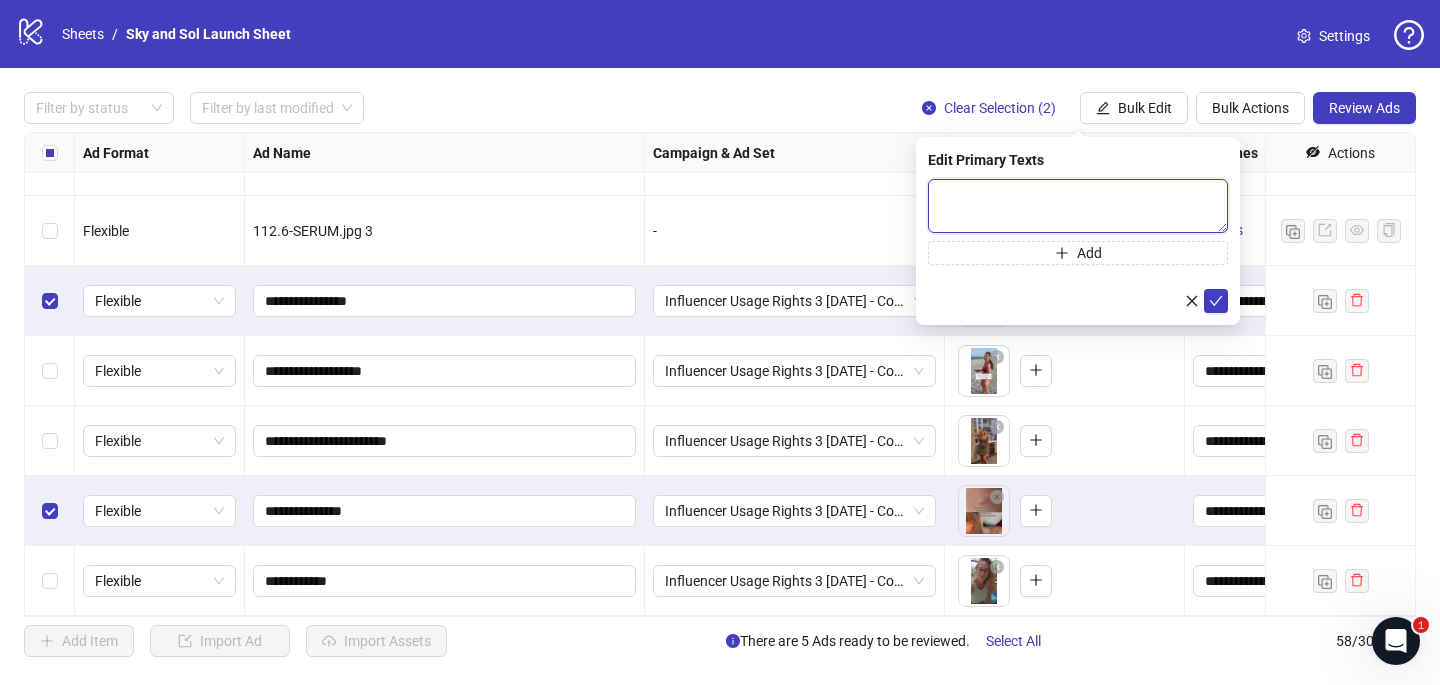 click at bounding box center [1078, 206] 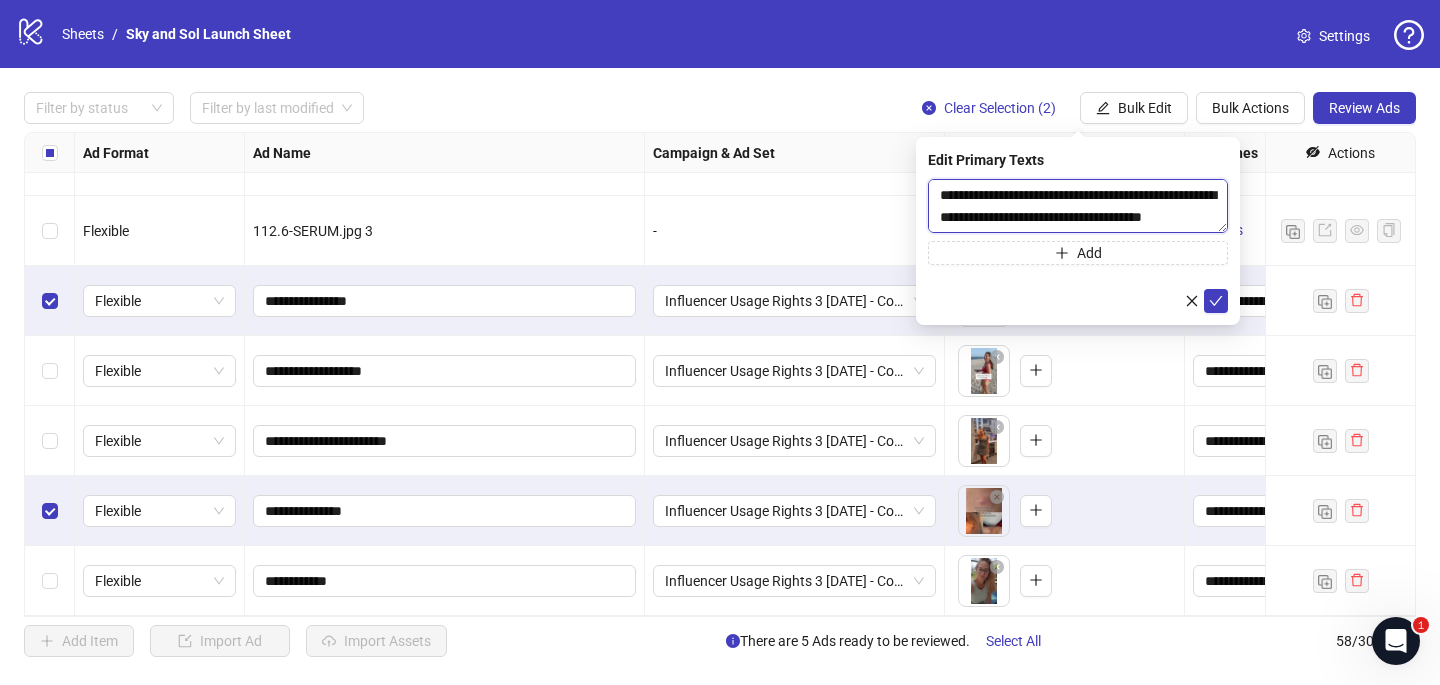 scroll, scrollTop: 352, scrollLeft: 0, axis: vertical 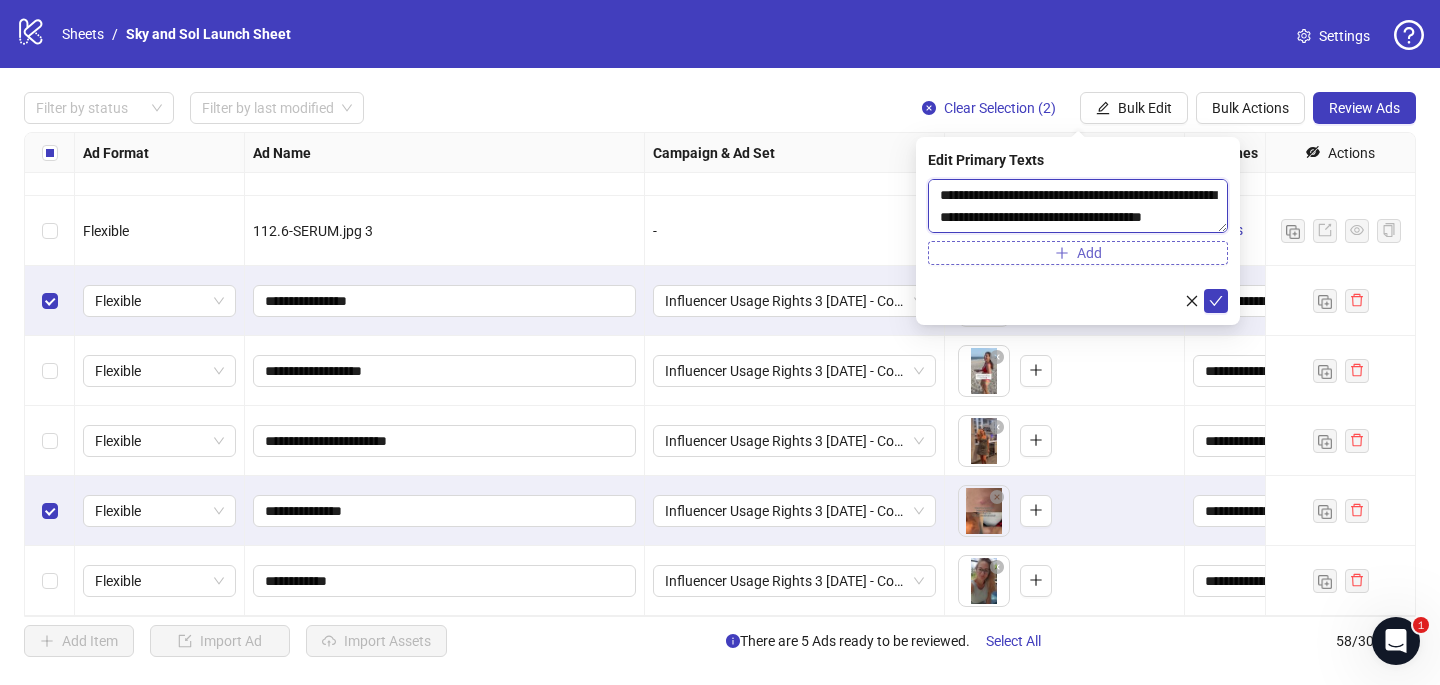 type on "**********" 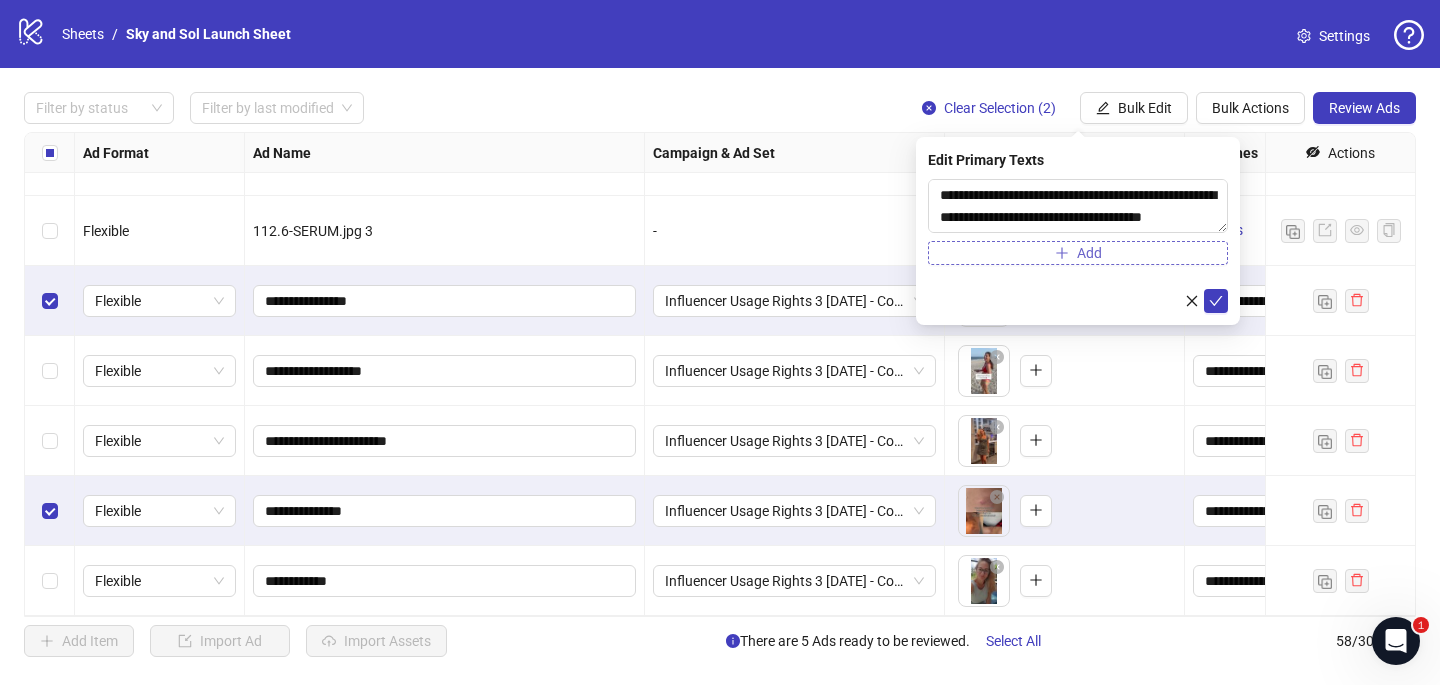 click on "Add" at bounding box center (1078, 253) 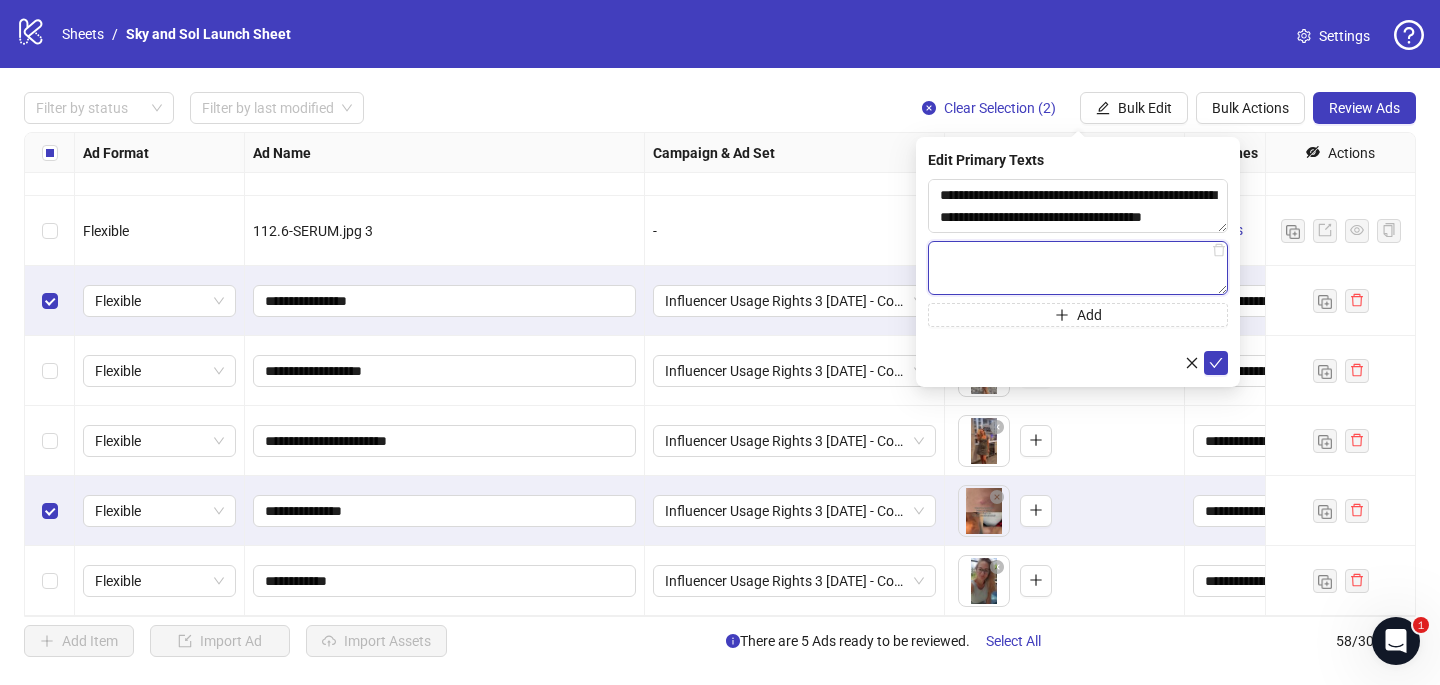 paste on "**********" 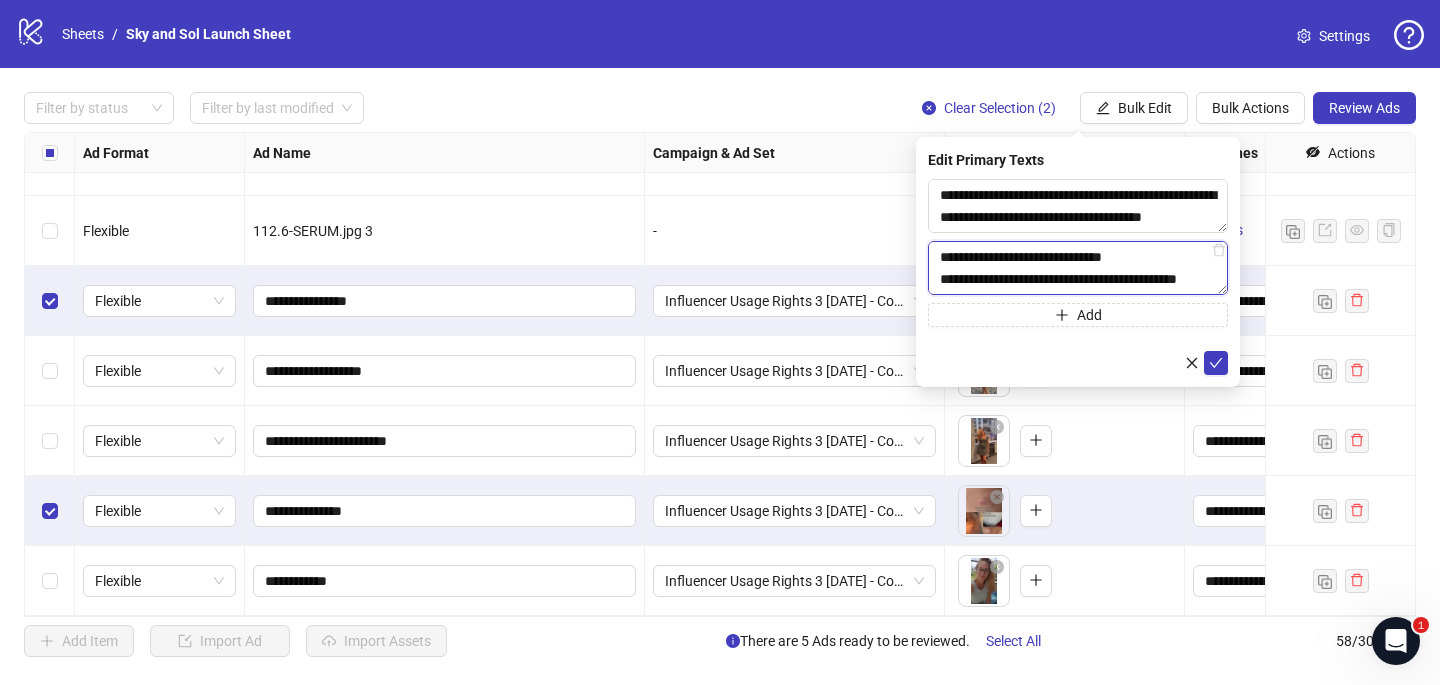 scroll, scrollTop: 418, scrollLeft: 0, axis: vertical 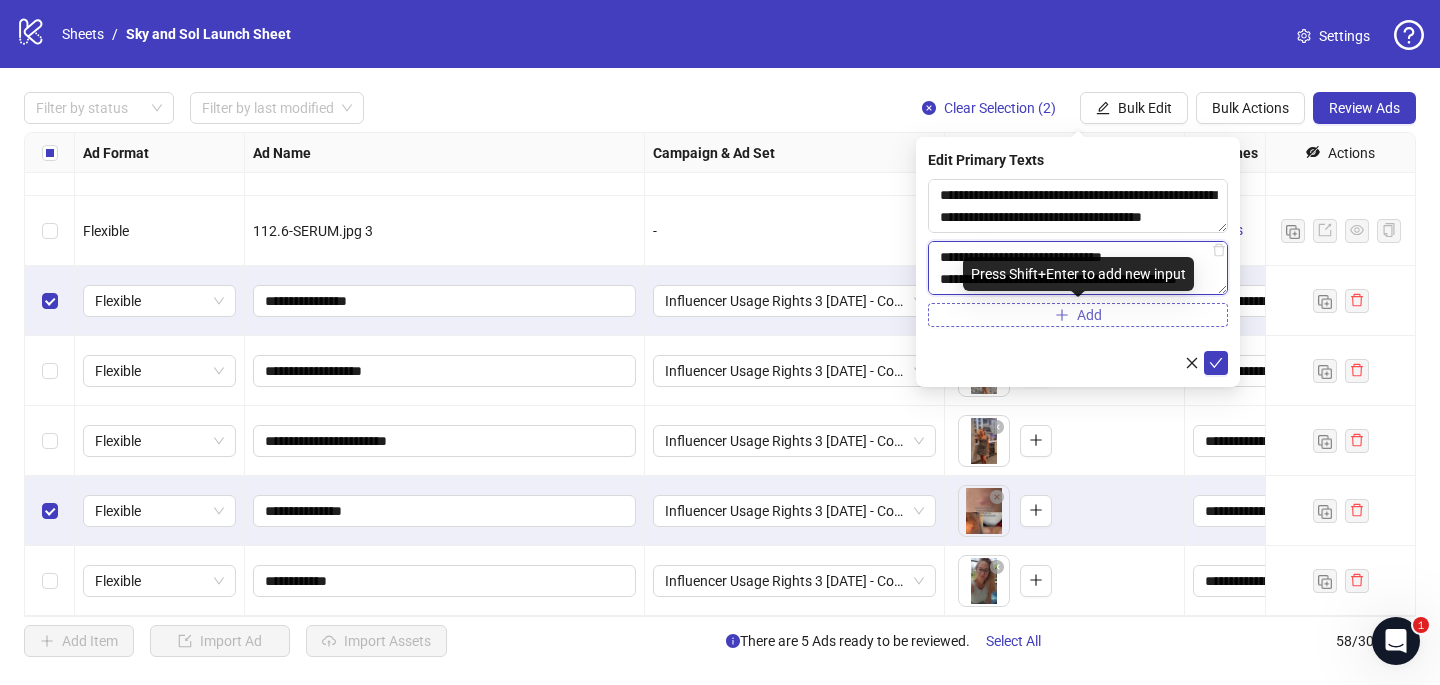 type on "**********" 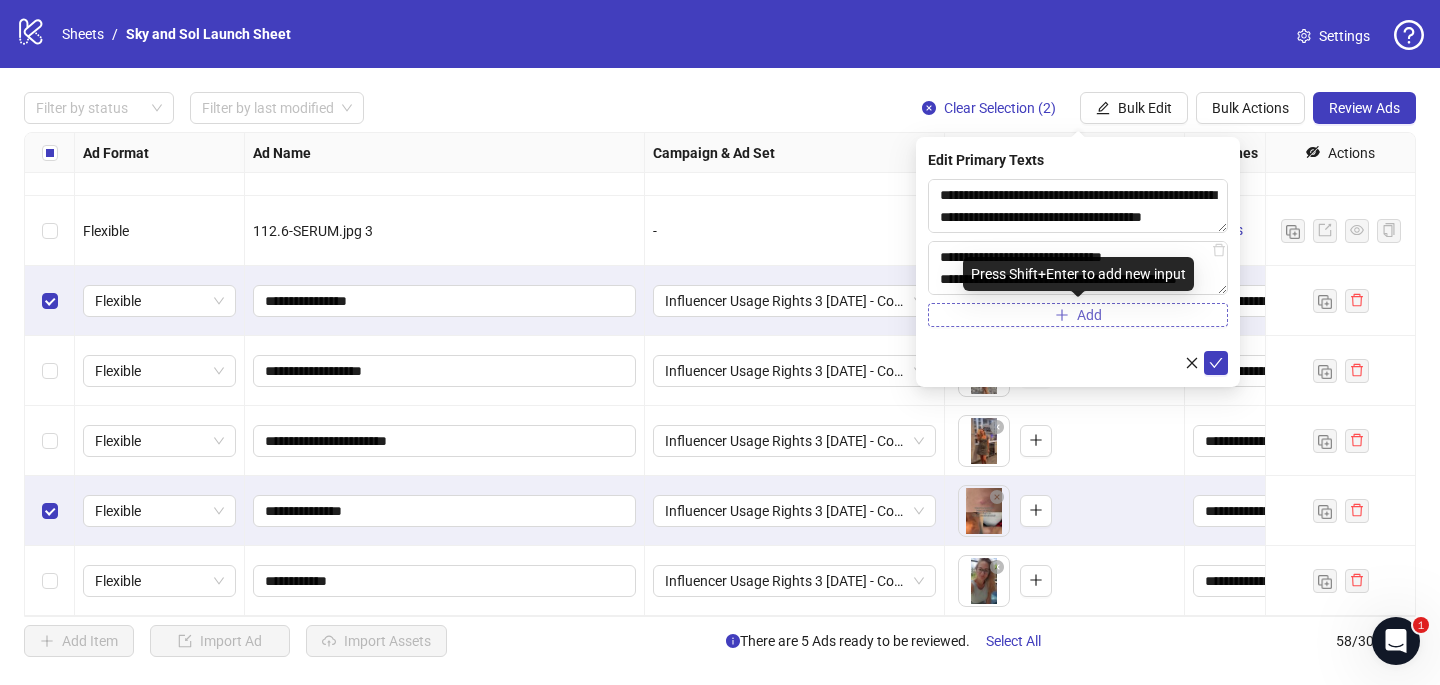 click on "Add" at bounding box center [1078, 315] 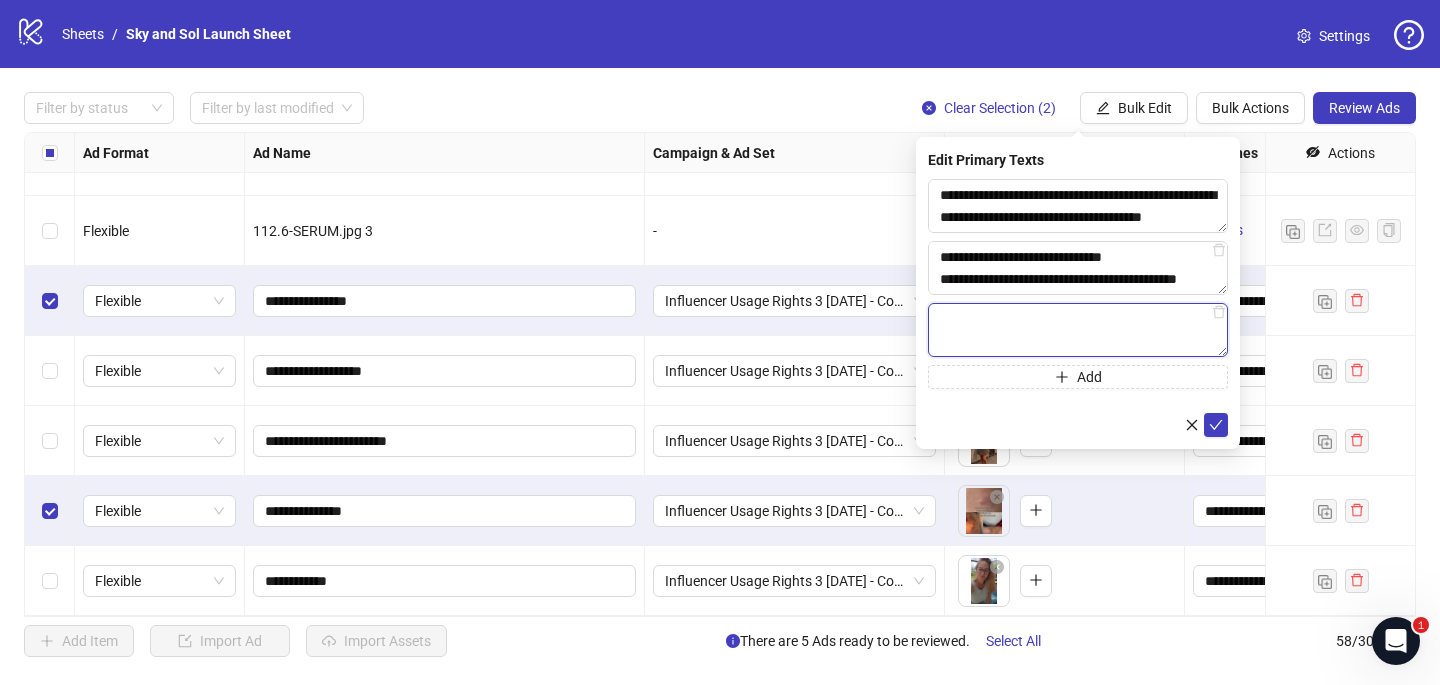 paste on "**********" 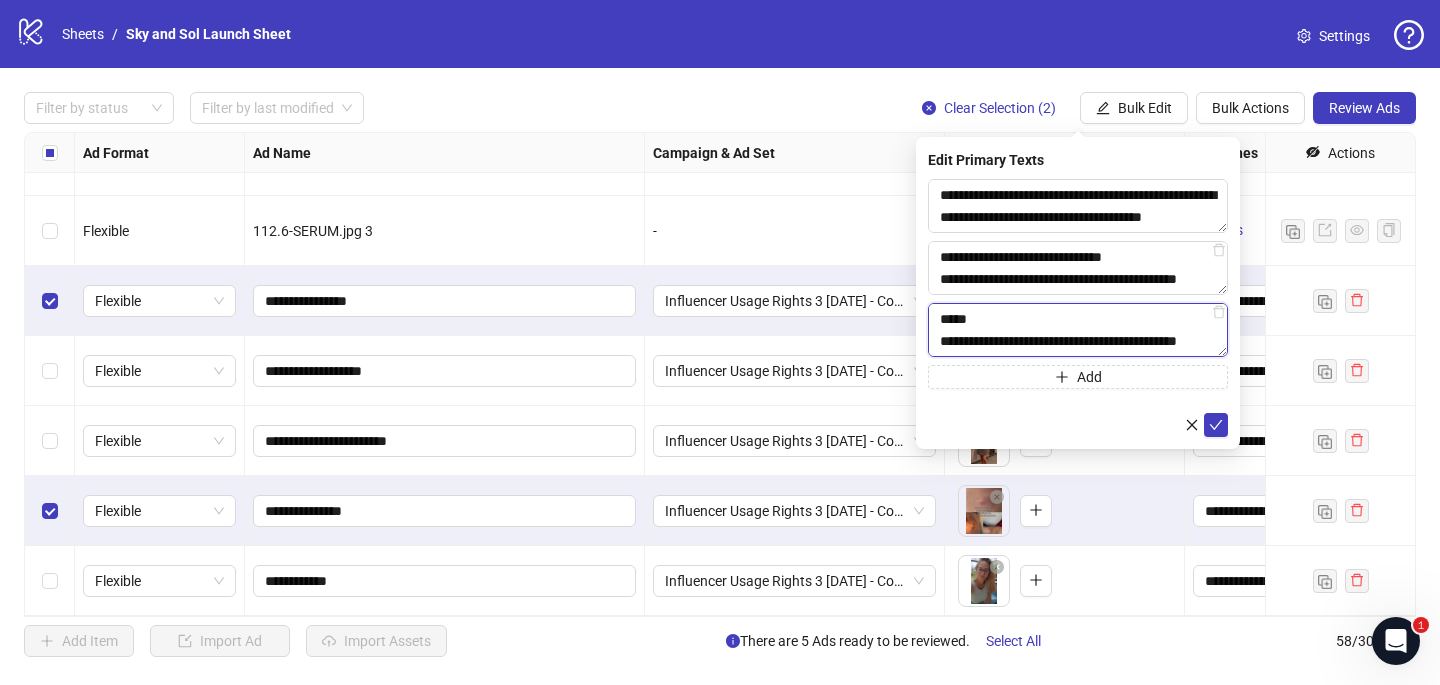 scroll, scrollTop: 308, scrollLeft: 0, axis: vertical 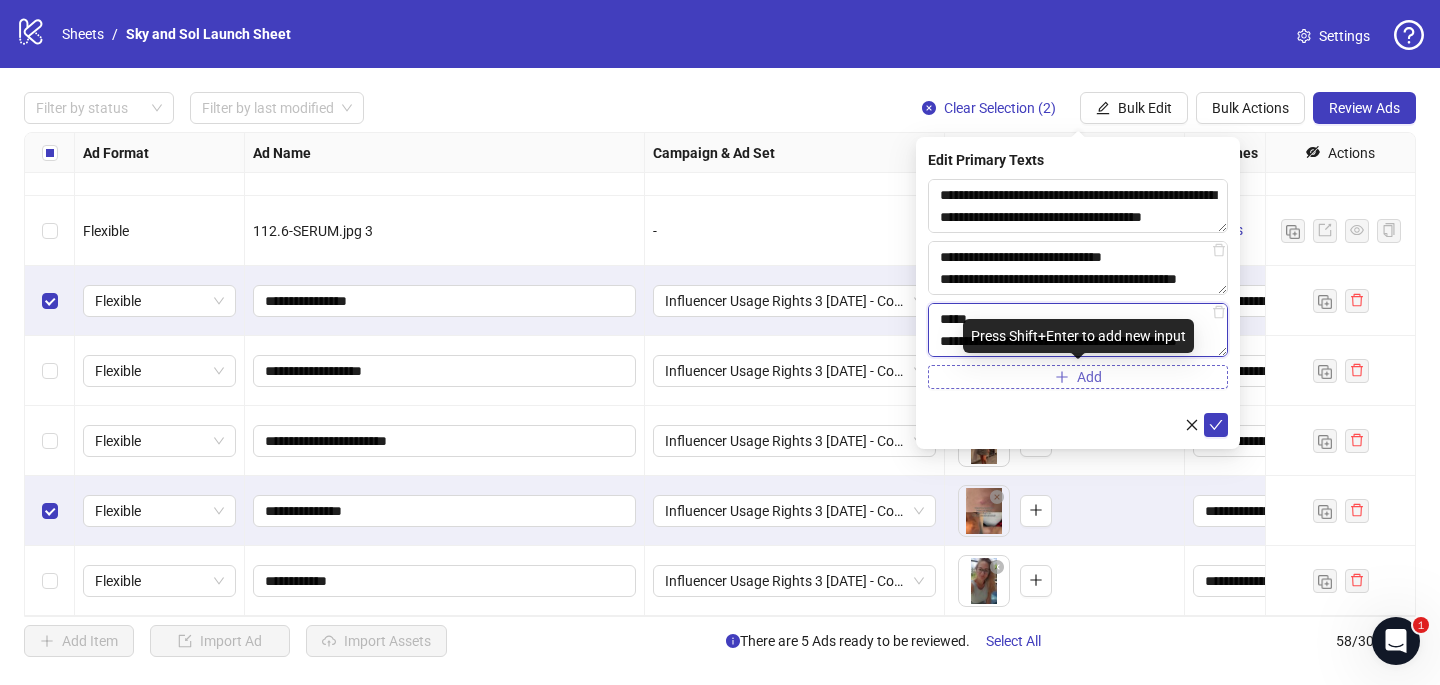 type on "**********" 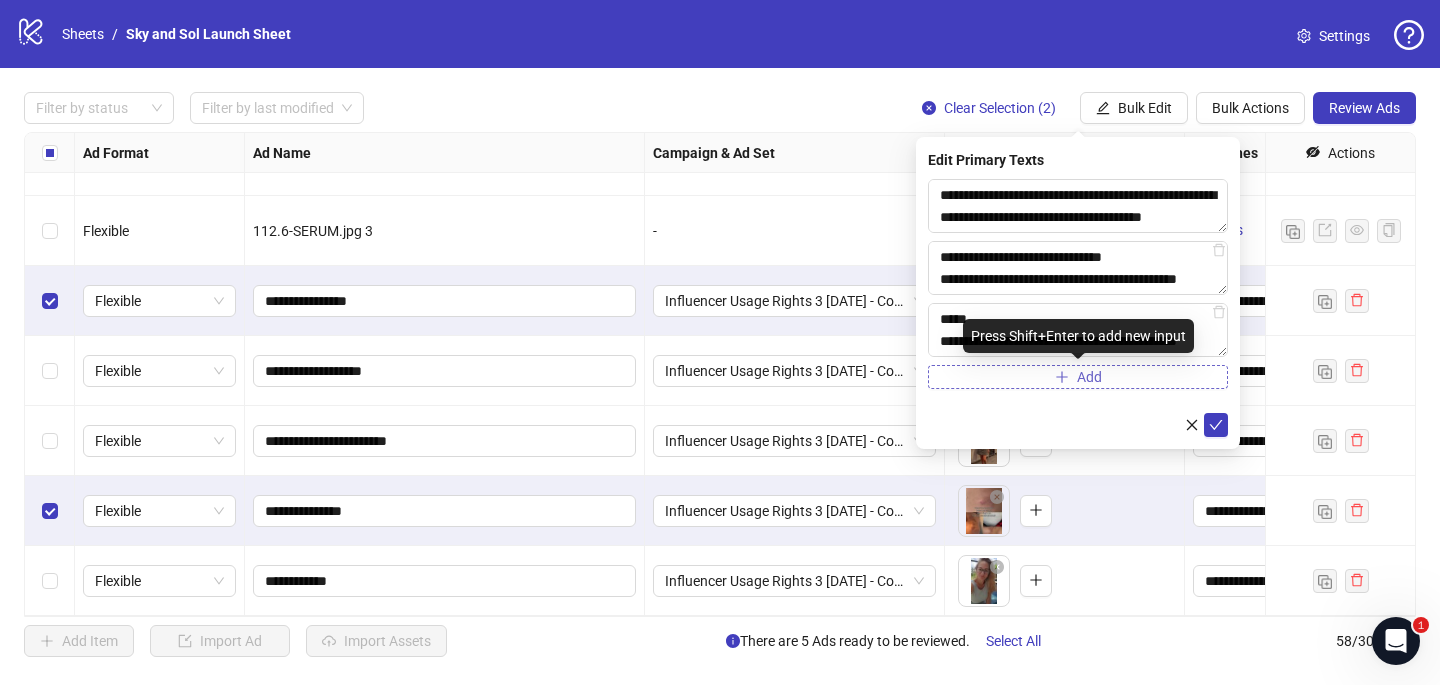 click on "Add" at bounding box center (1078, 377) 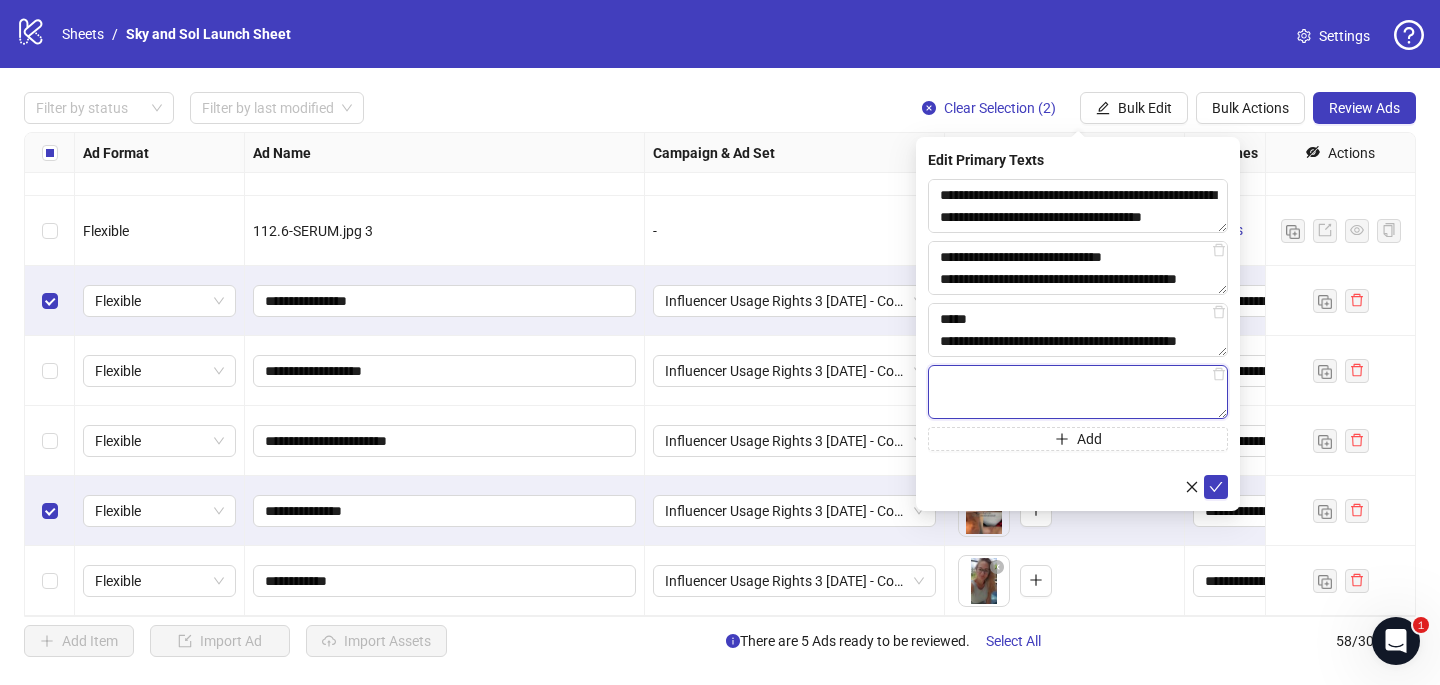 paste on "**********" 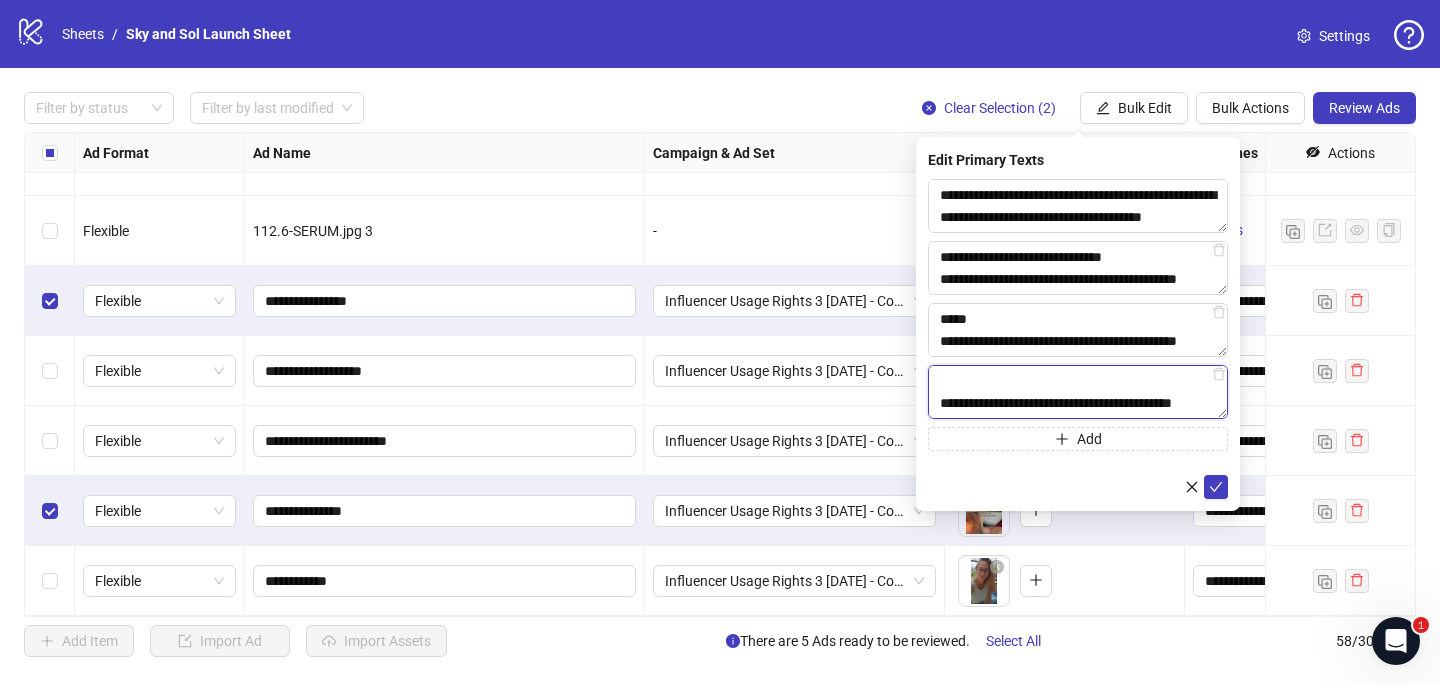 scroll, scrollTop: 858, scrollLeft: 0, axis: vertical 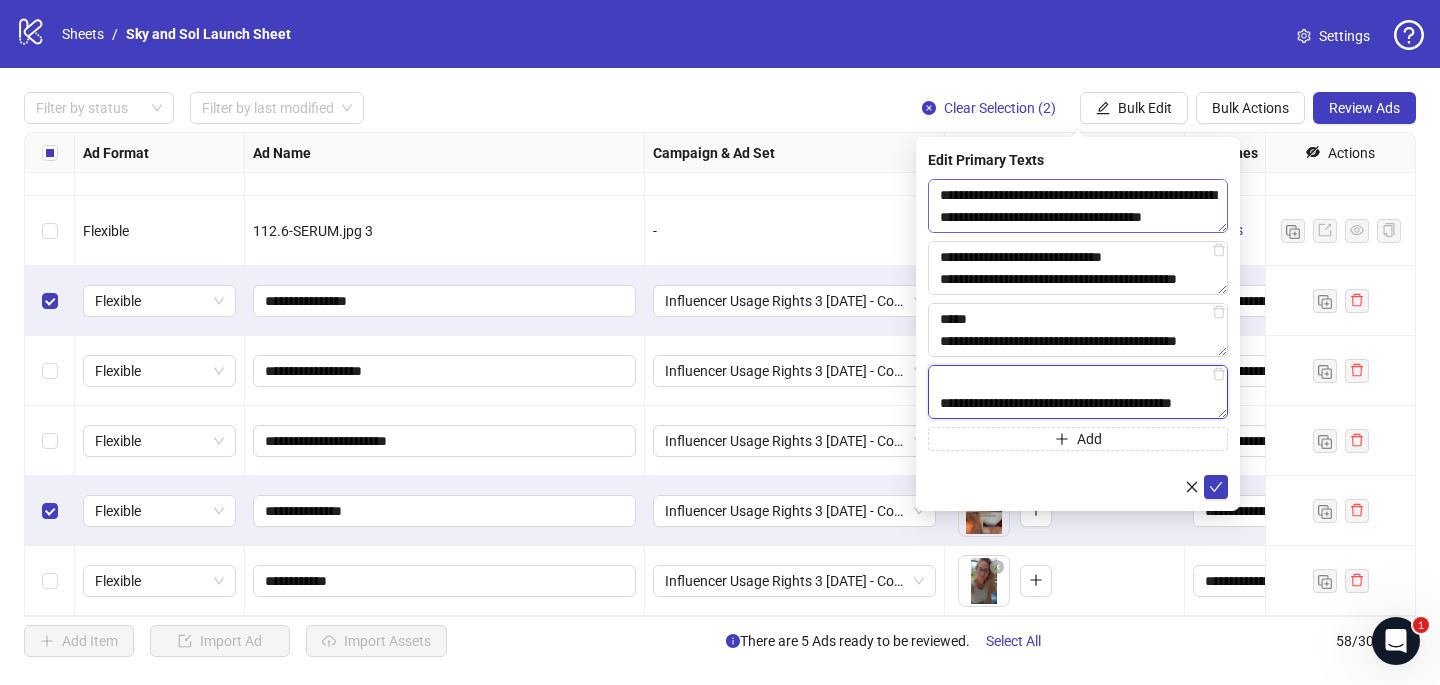 type on "**********" 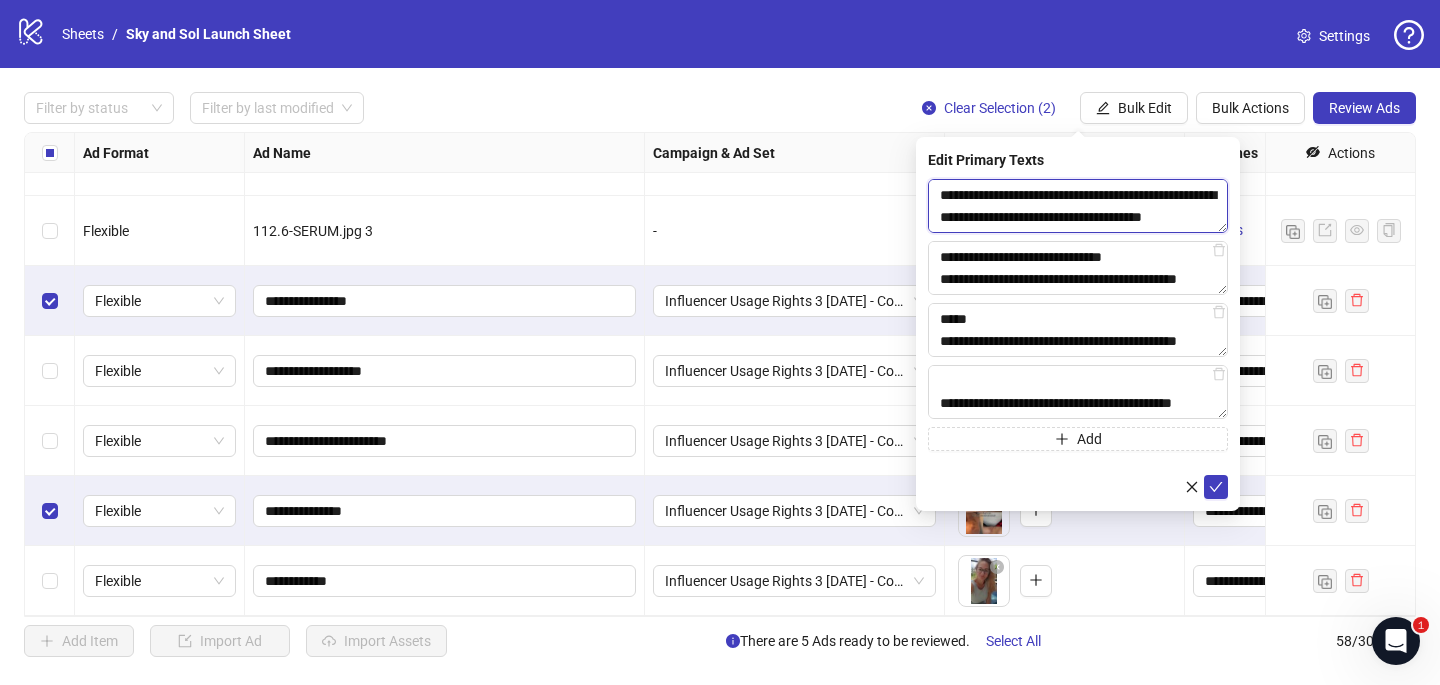 click on "**********" at bounding box center [1078, 206] 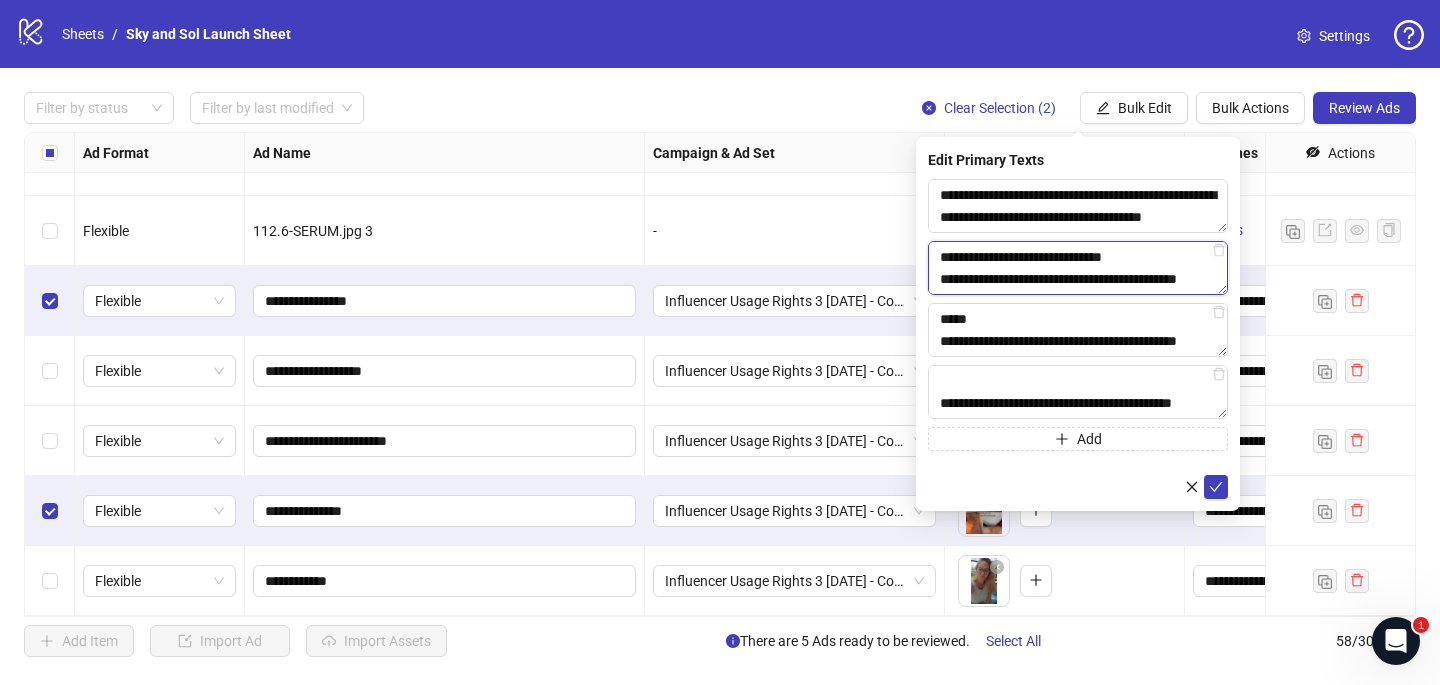 click on "**********" at bounding box center (1078, 268) 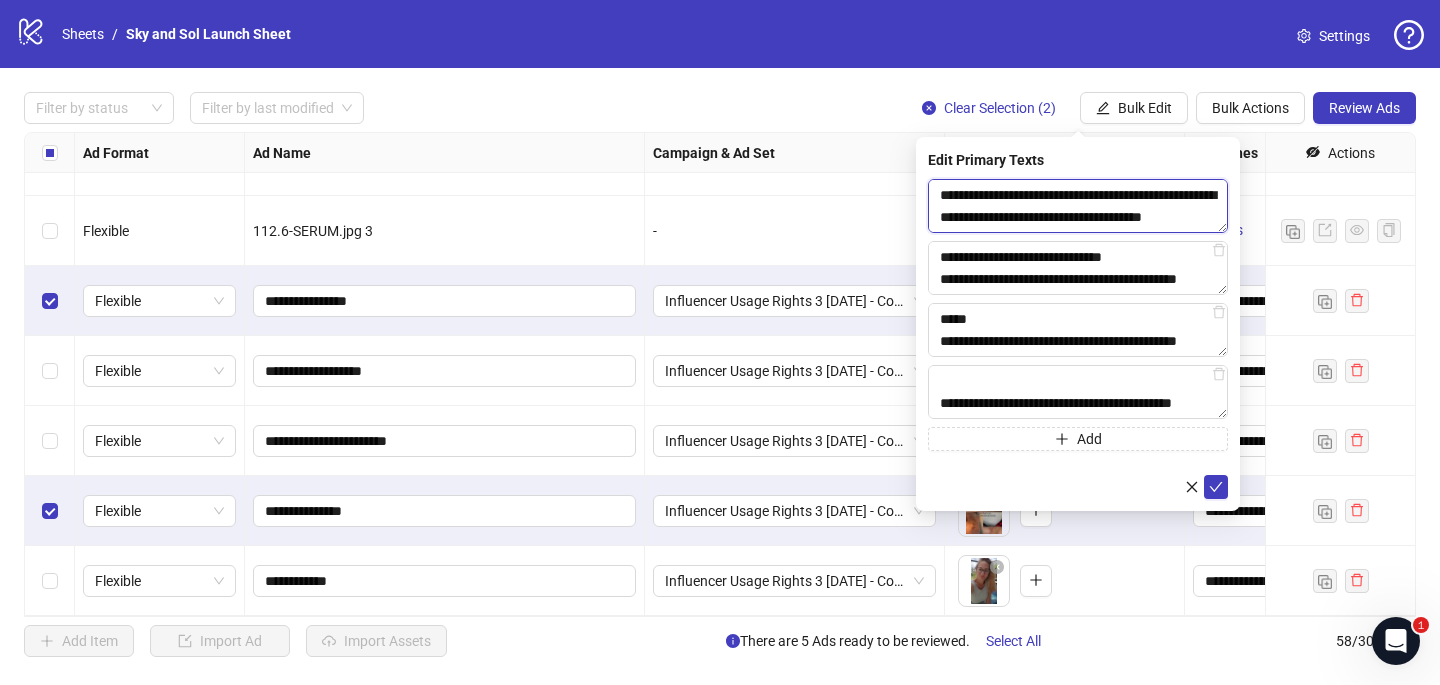 click on "**********" at bounding box center [1078, 206] 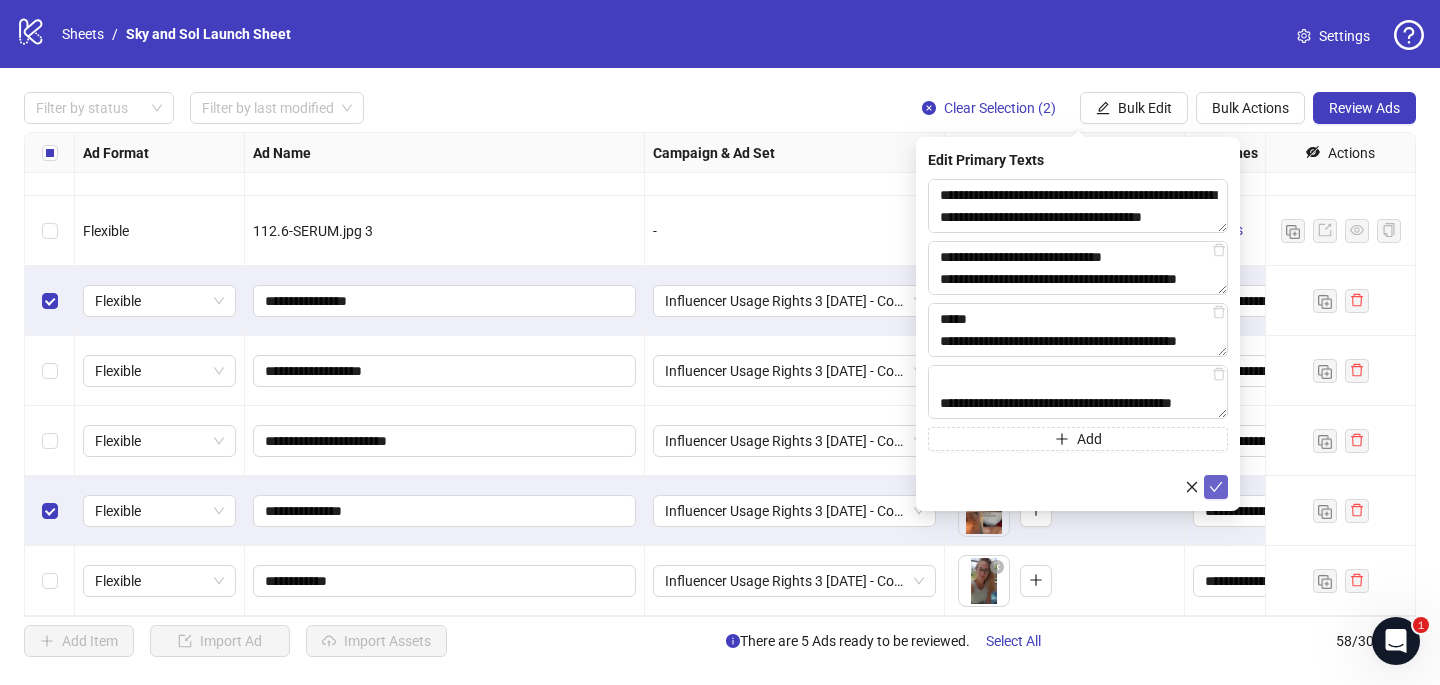 click at bounding box center (1216, 487) 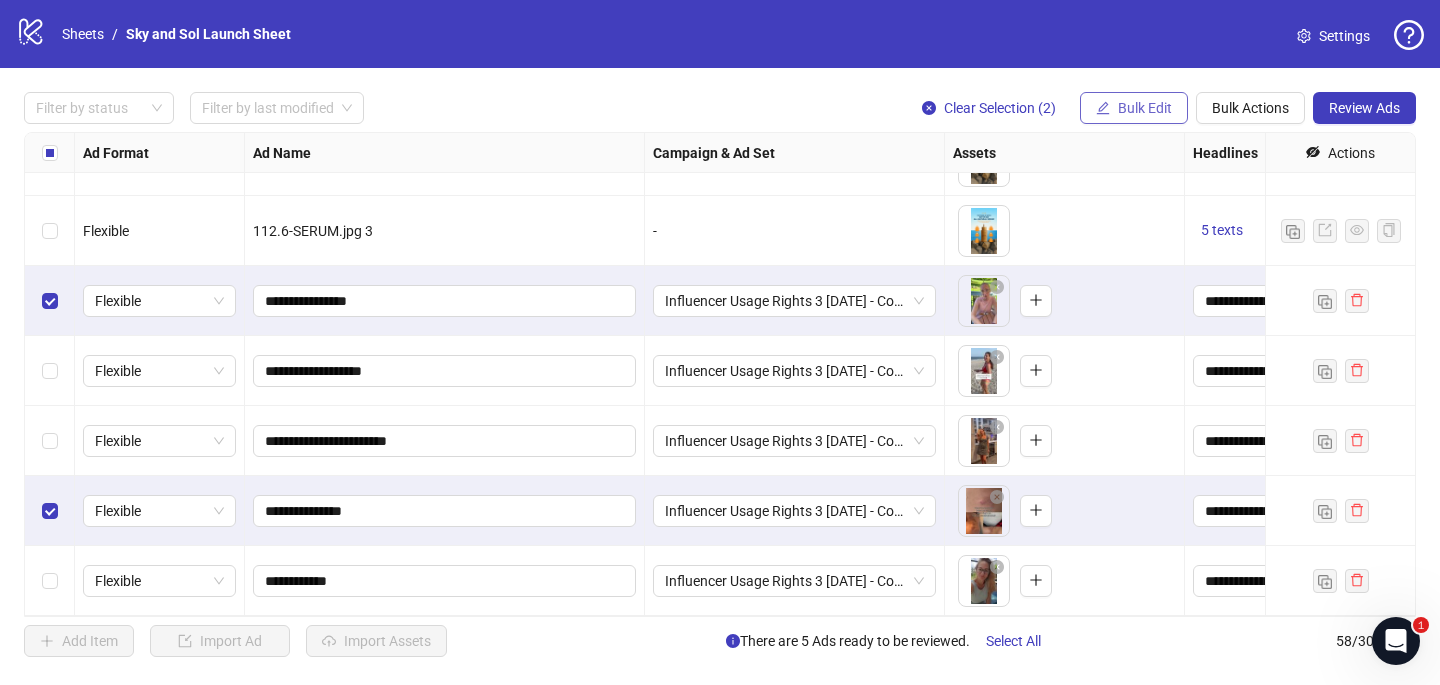 click on "Bulk Edit" at bounding box center [1134, 108] 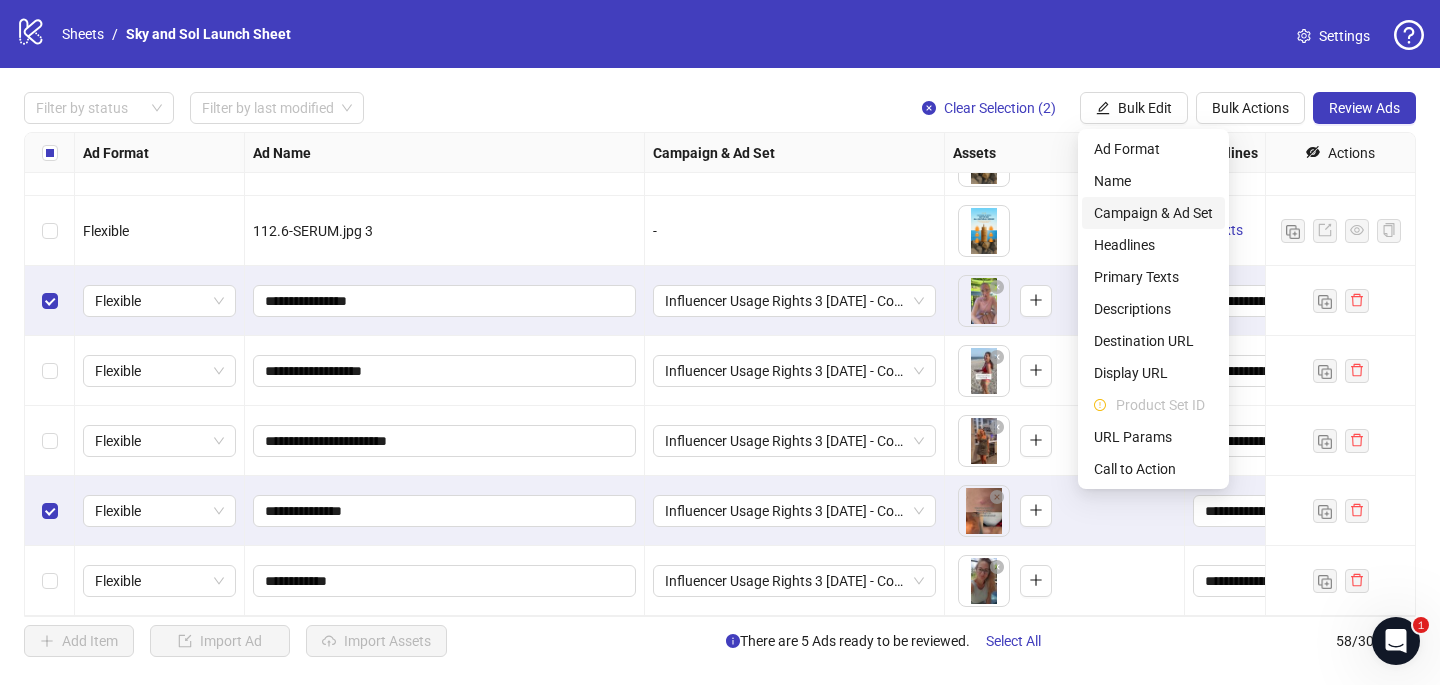 click on "Campaign & Ad Set" at bounding box center [1153, 213] 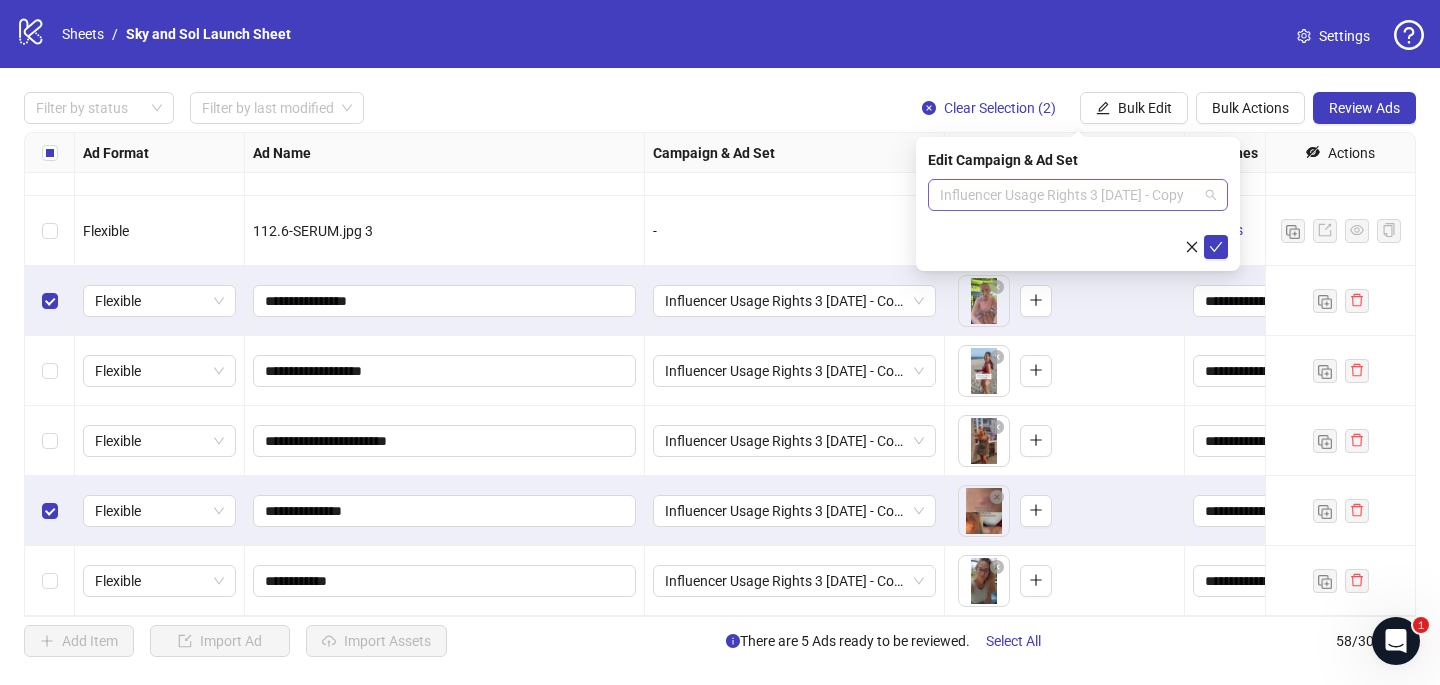 click on "Influencer Usage Rights 3 [DATE] - Copy" at bounding box center [1078, 195] 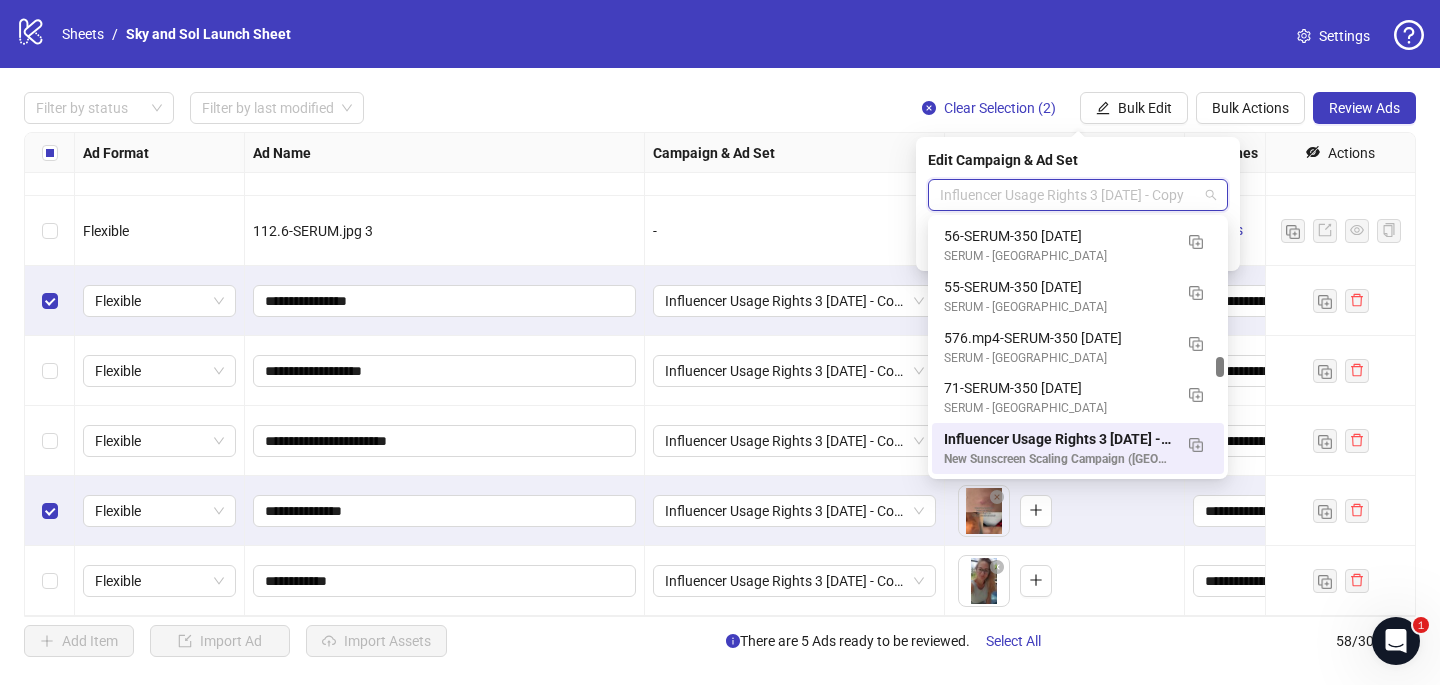 paste on "**********" 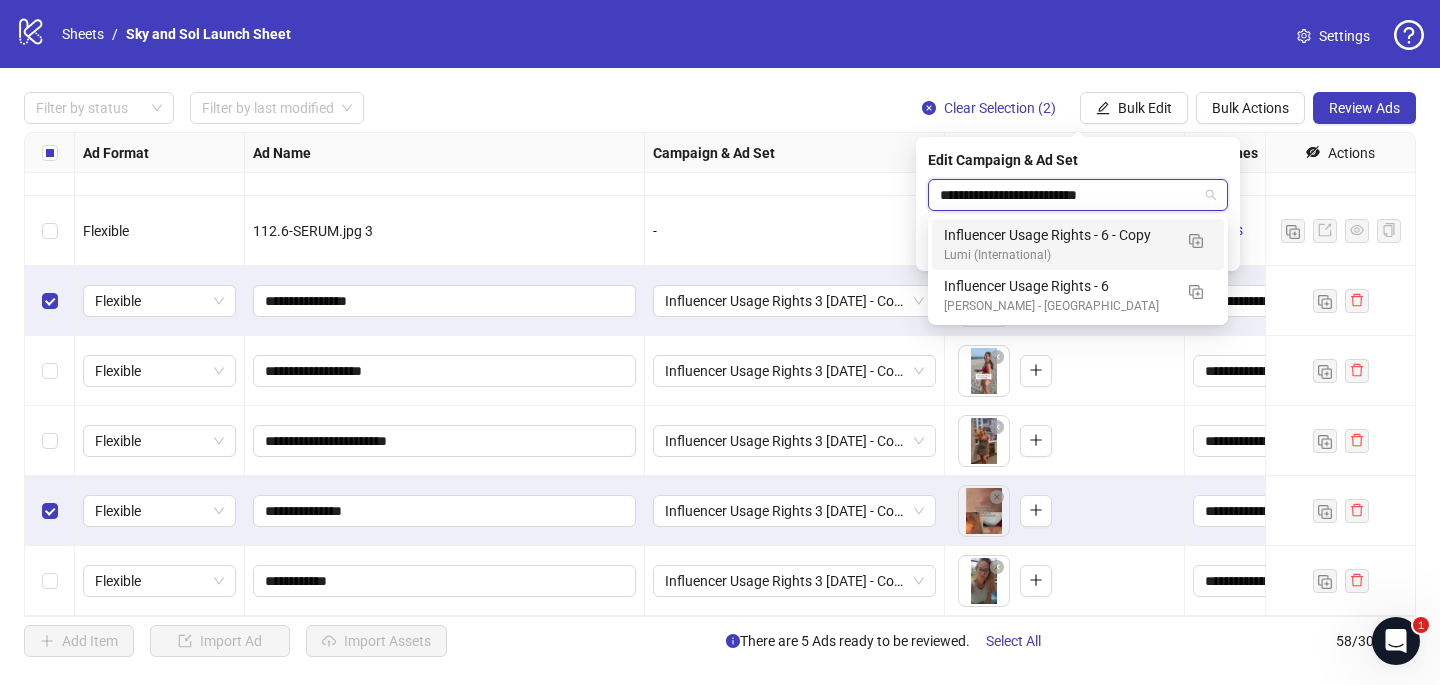 scroll, scrollTop: 0, scrollLeft: 0, axis: both 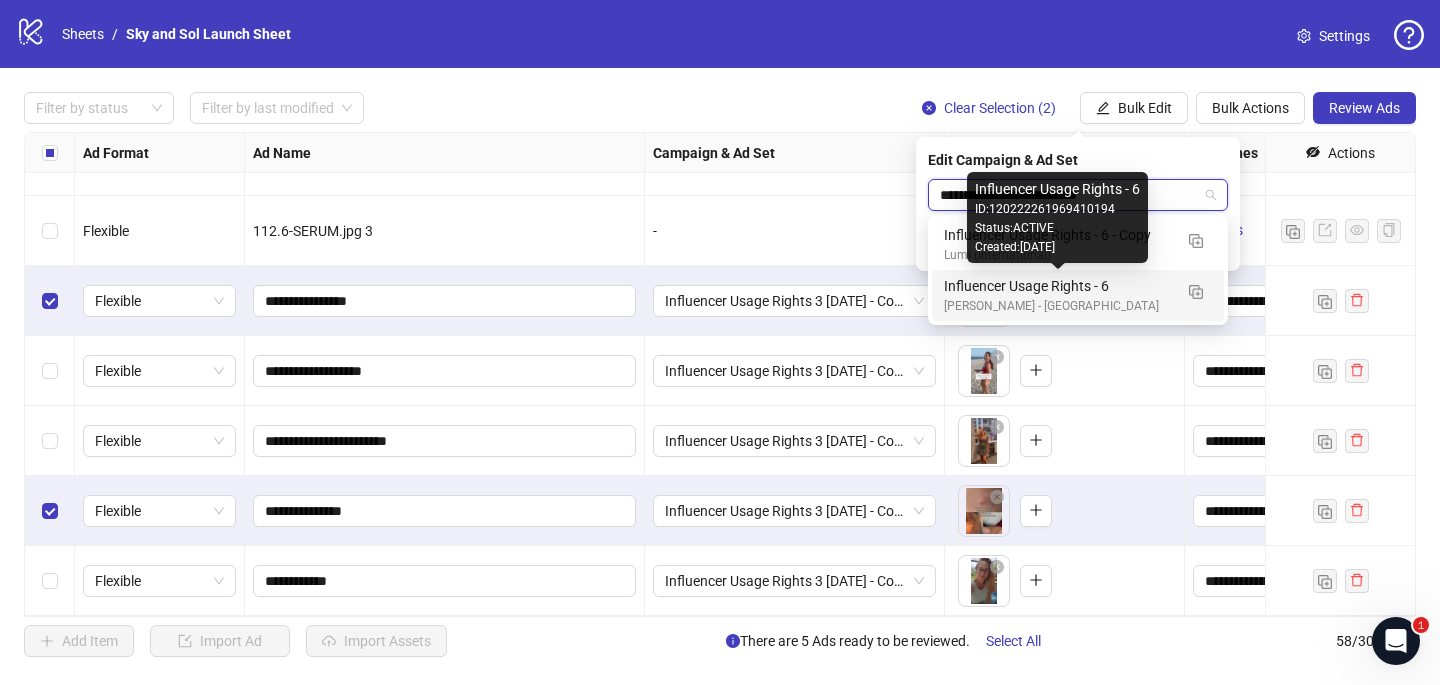 click on "Influencer Usage Rights - 6" at bounding box center [1058, 286] 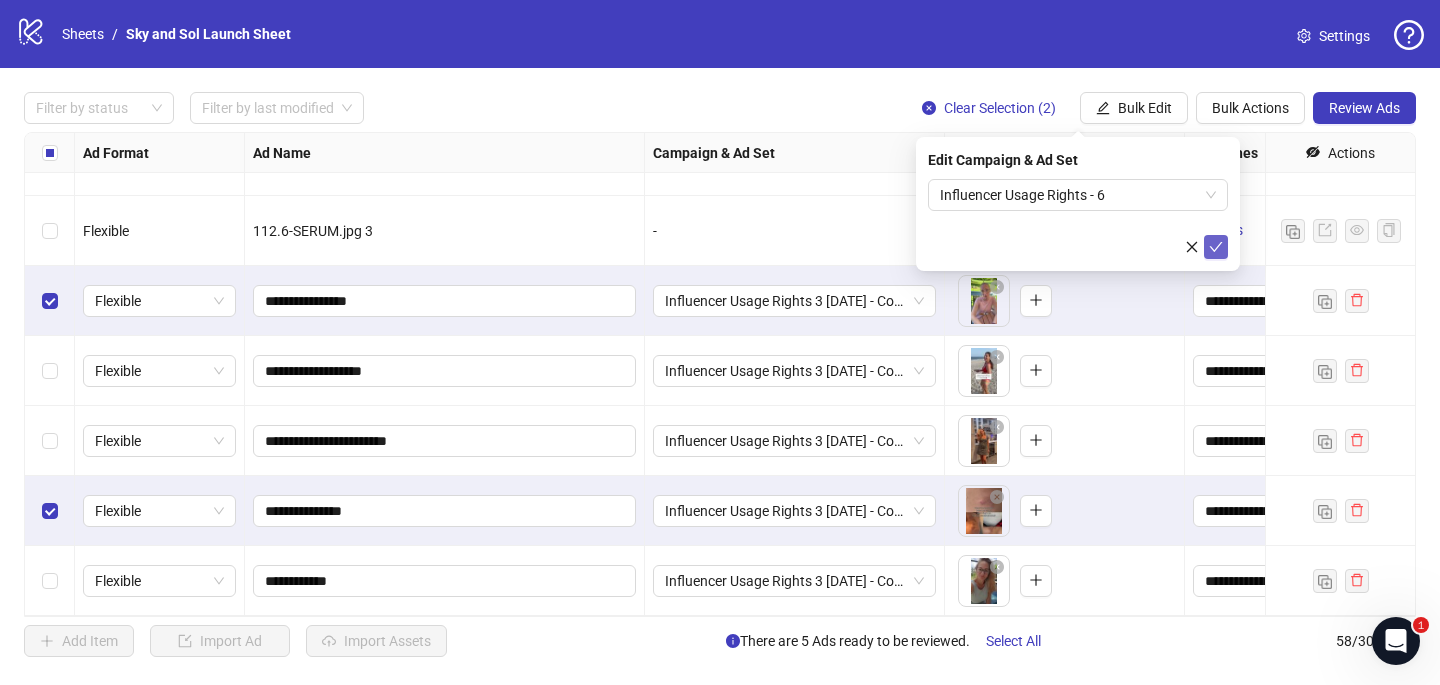 click 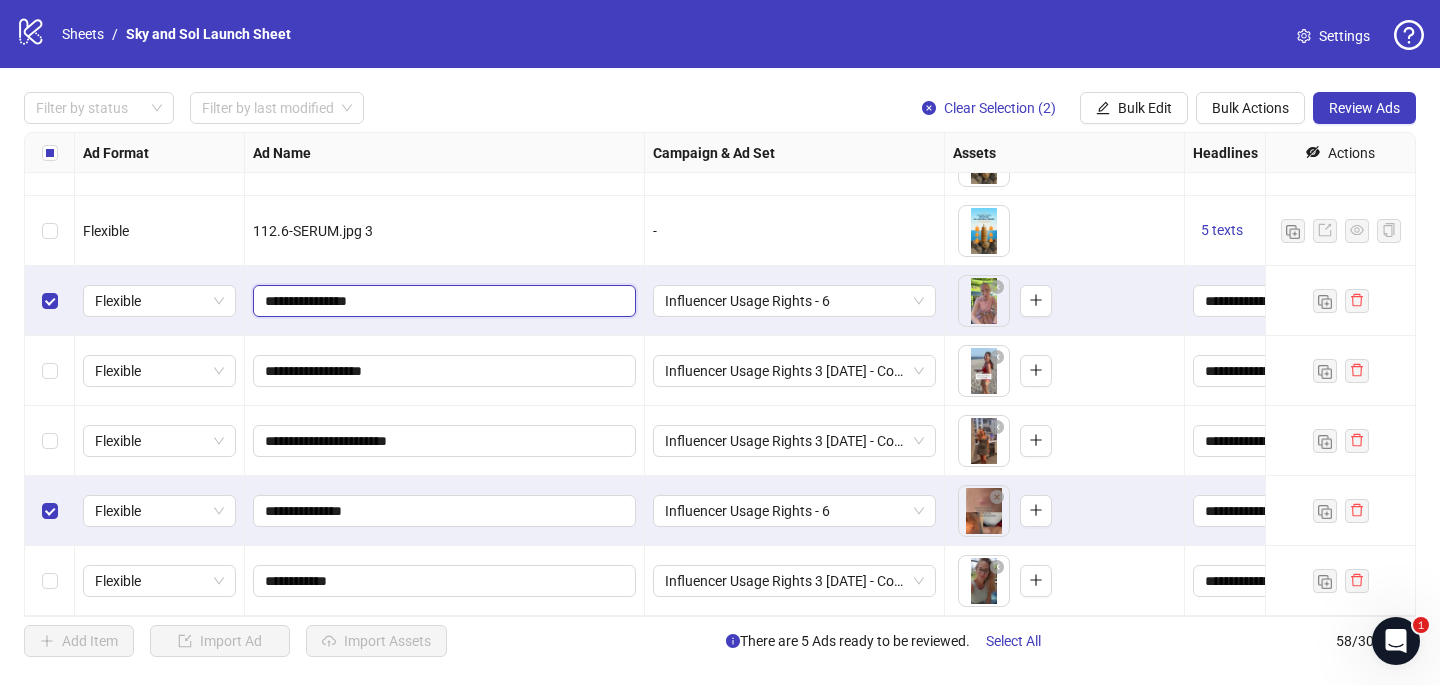 drag, startPoint x: 371, startPoint y: 300, endPoint x: 241, endPoint y: 300, distance: 130 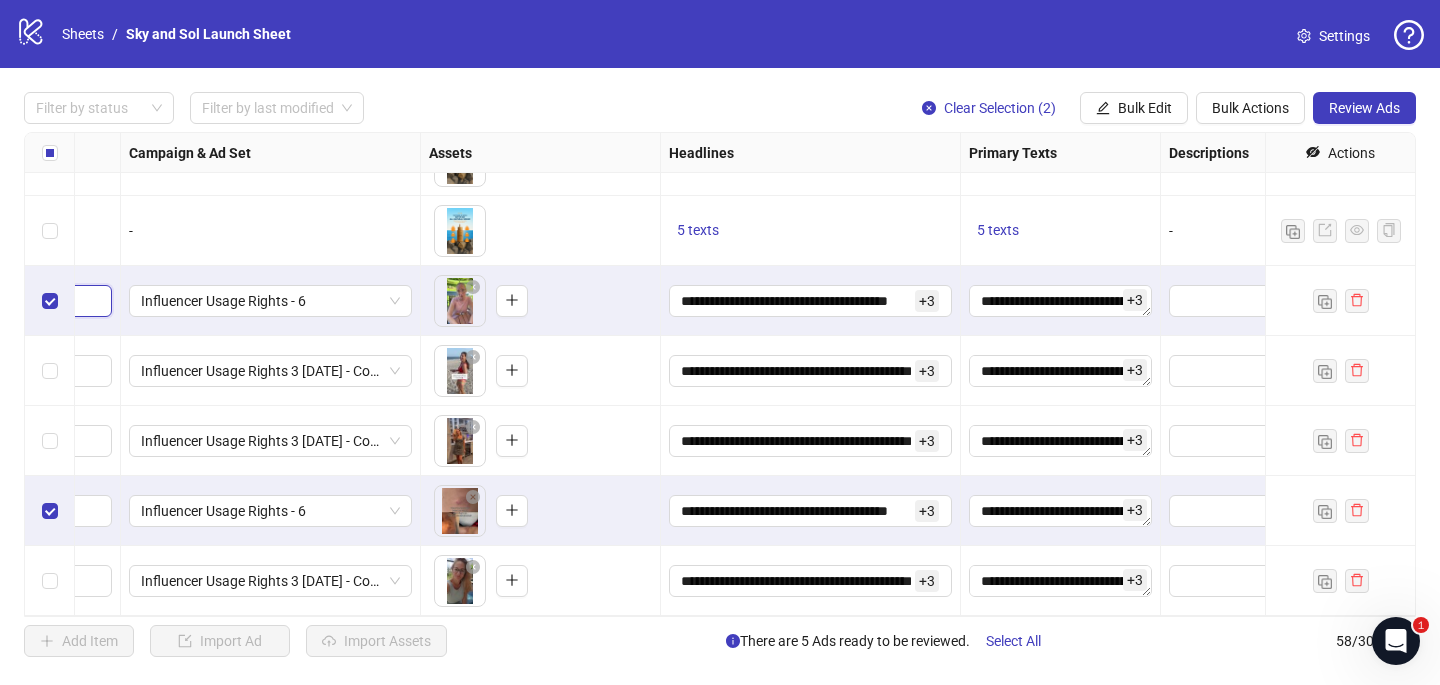 scroll, scrollTop: 3617, scrollLeft: 530, axis: both 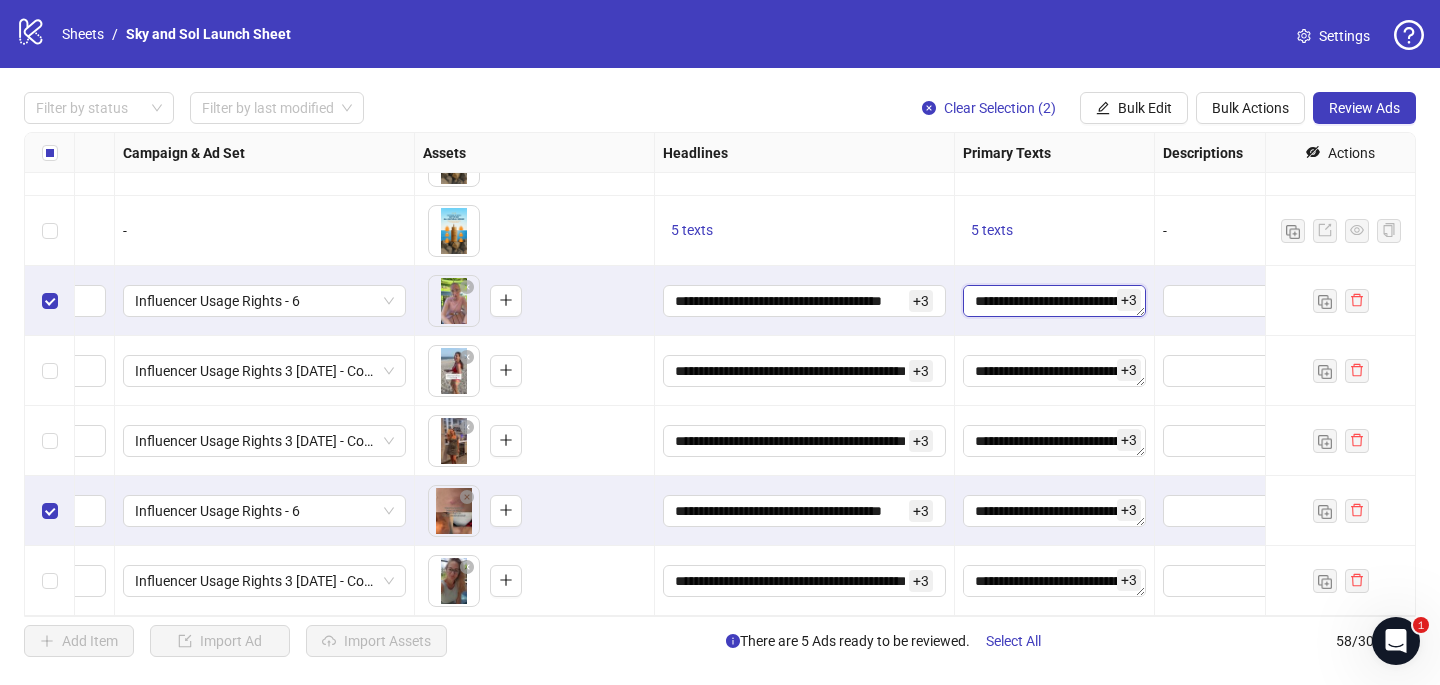click on "**********" at bounding box center (1054, 301) 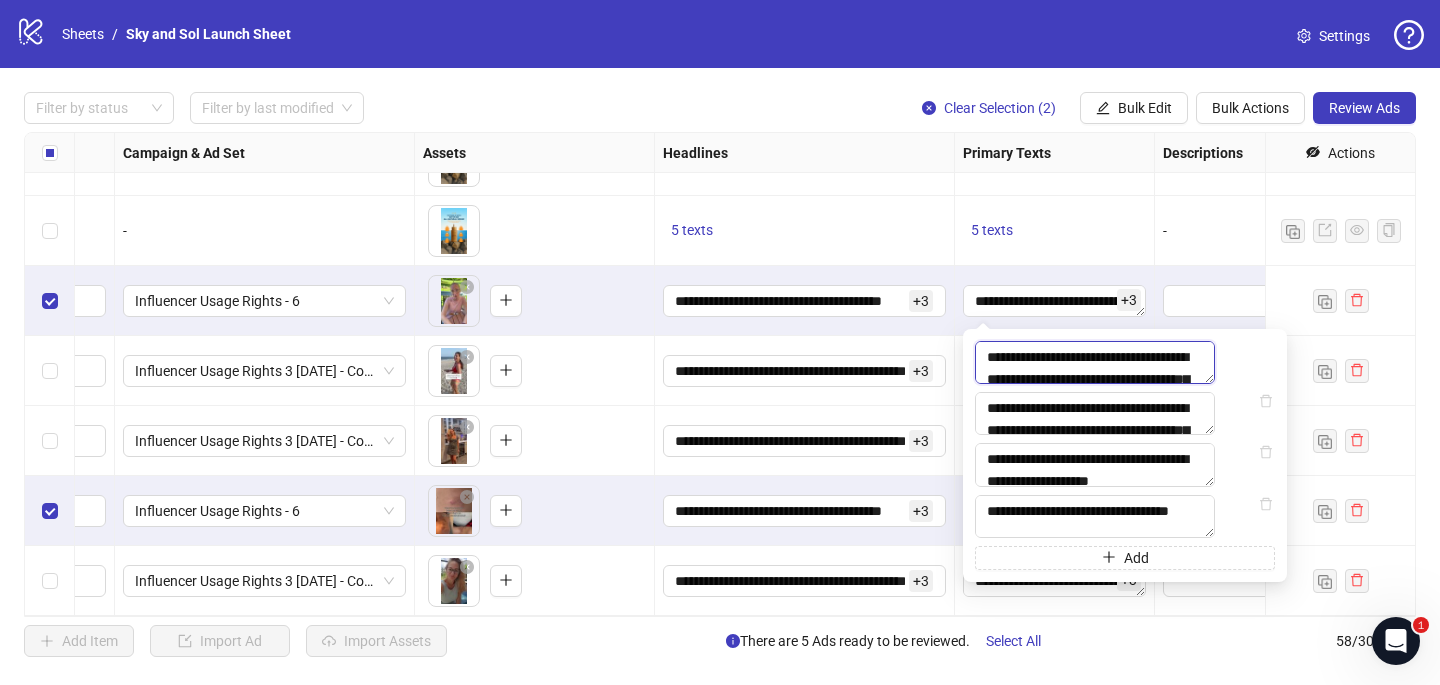 scroll, scrollTop: 389, scrollLeft: 0, axis: vertical 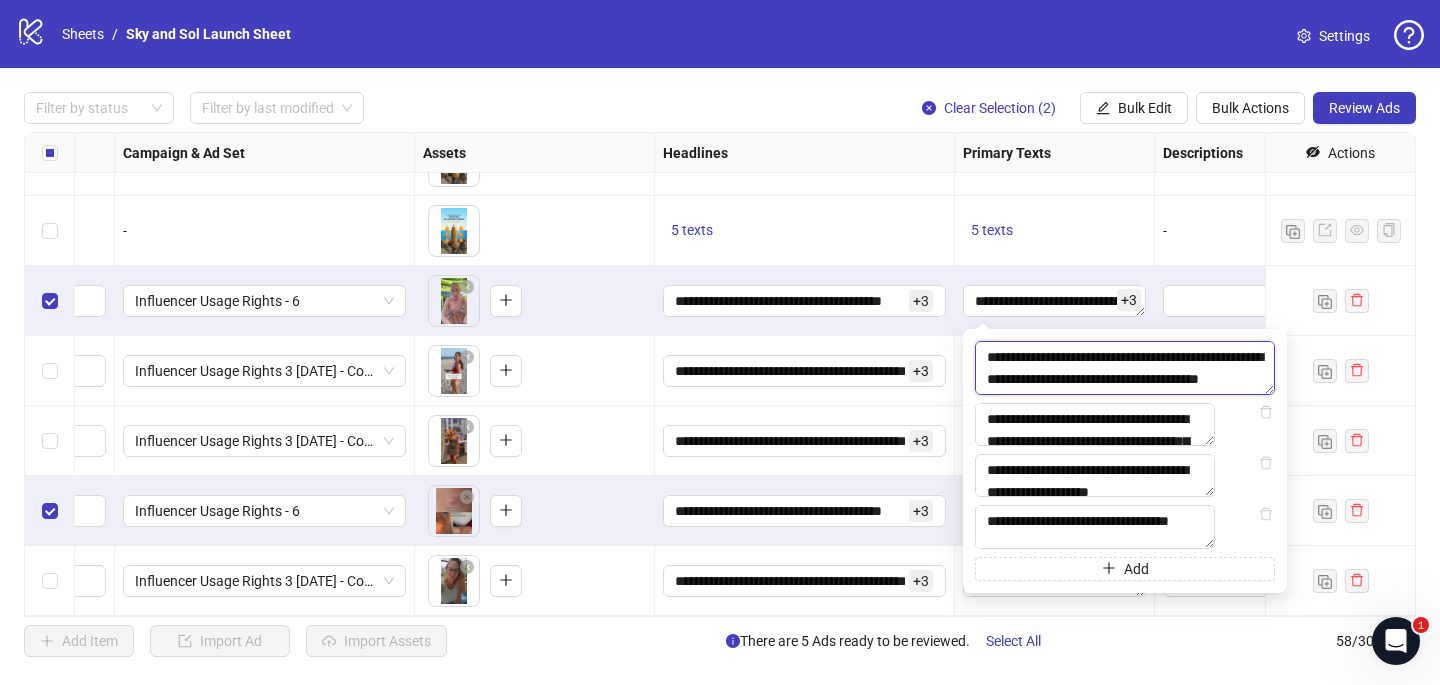 paste on "**********" 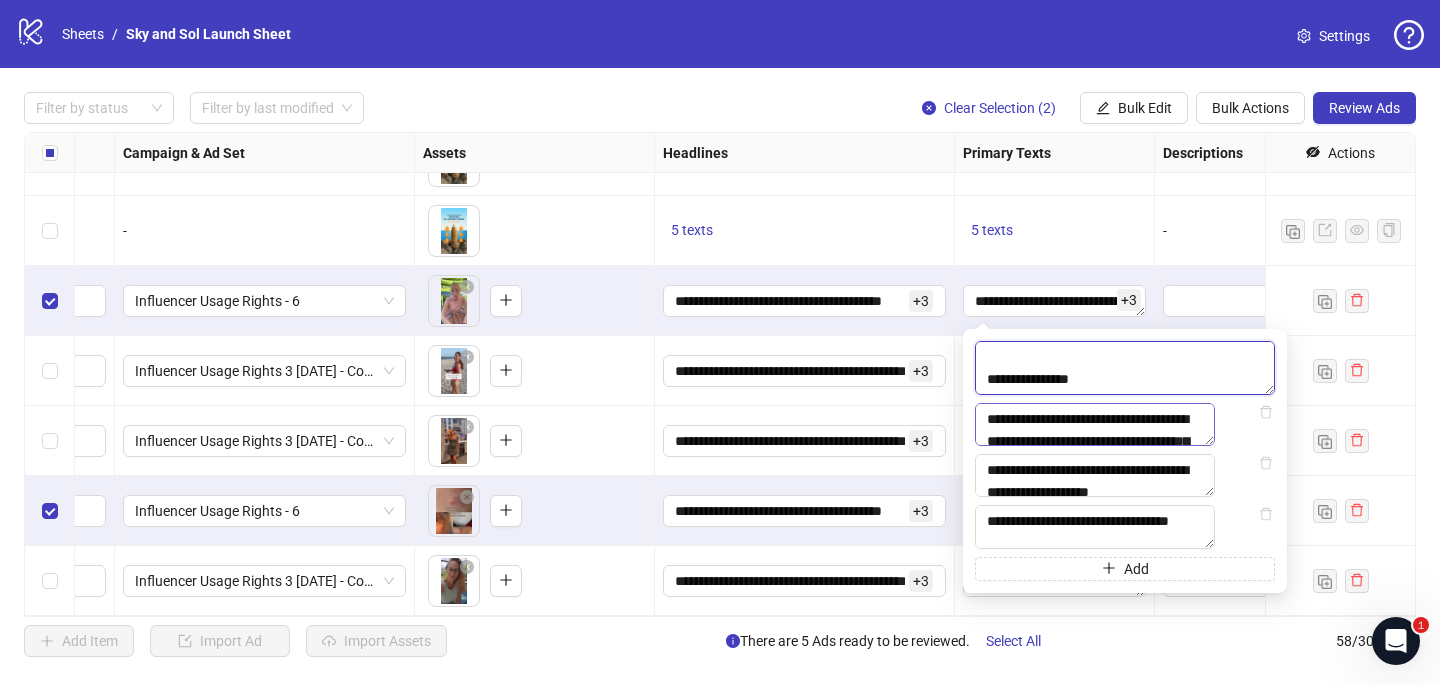 type on "**********" 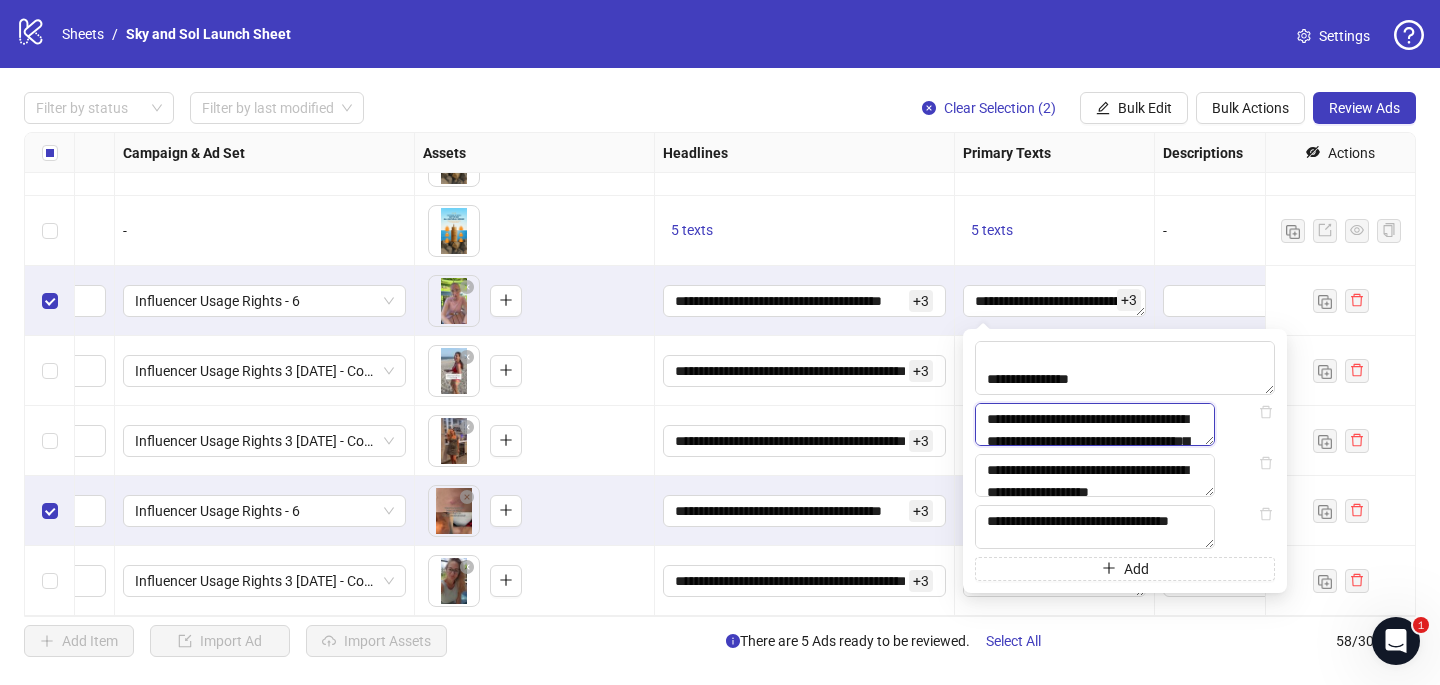 click on "**********" at bounding box center [1095, 424] 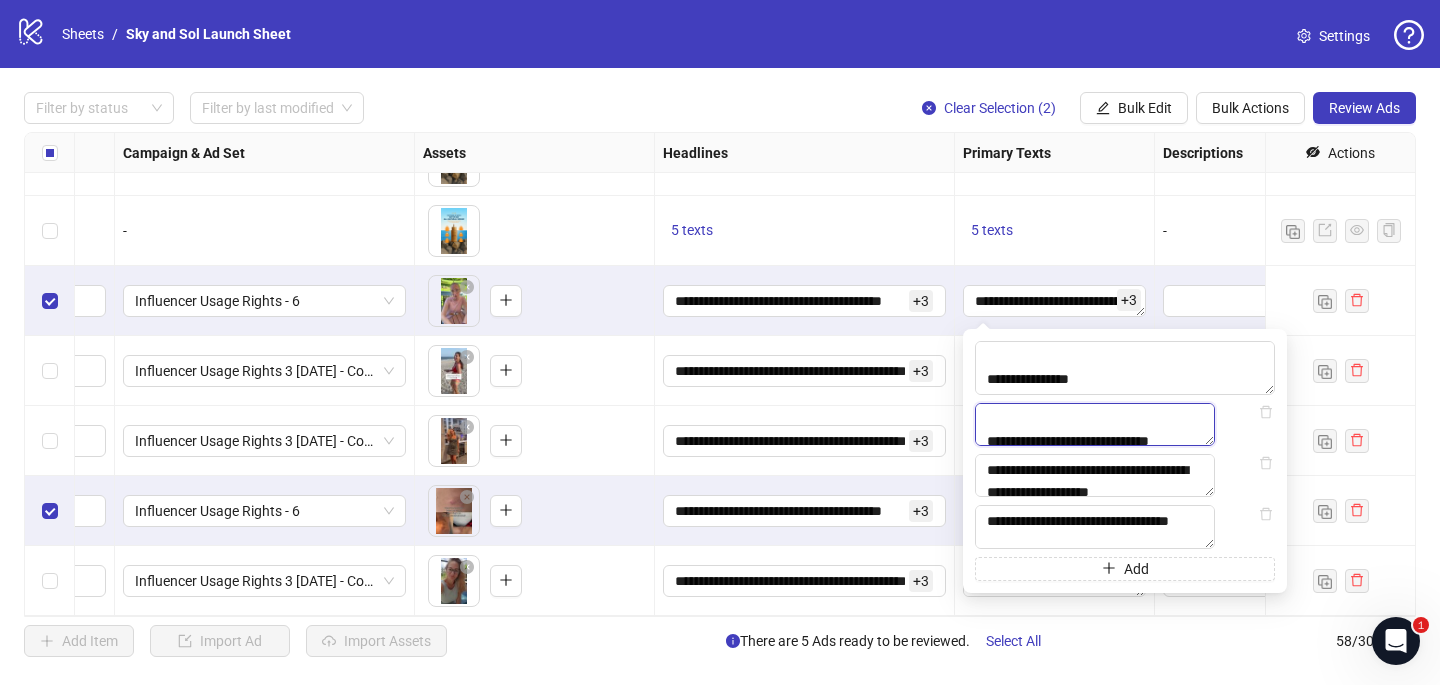 scroll, scrollTop: 455, scrollLeft: 0, axis: vertical 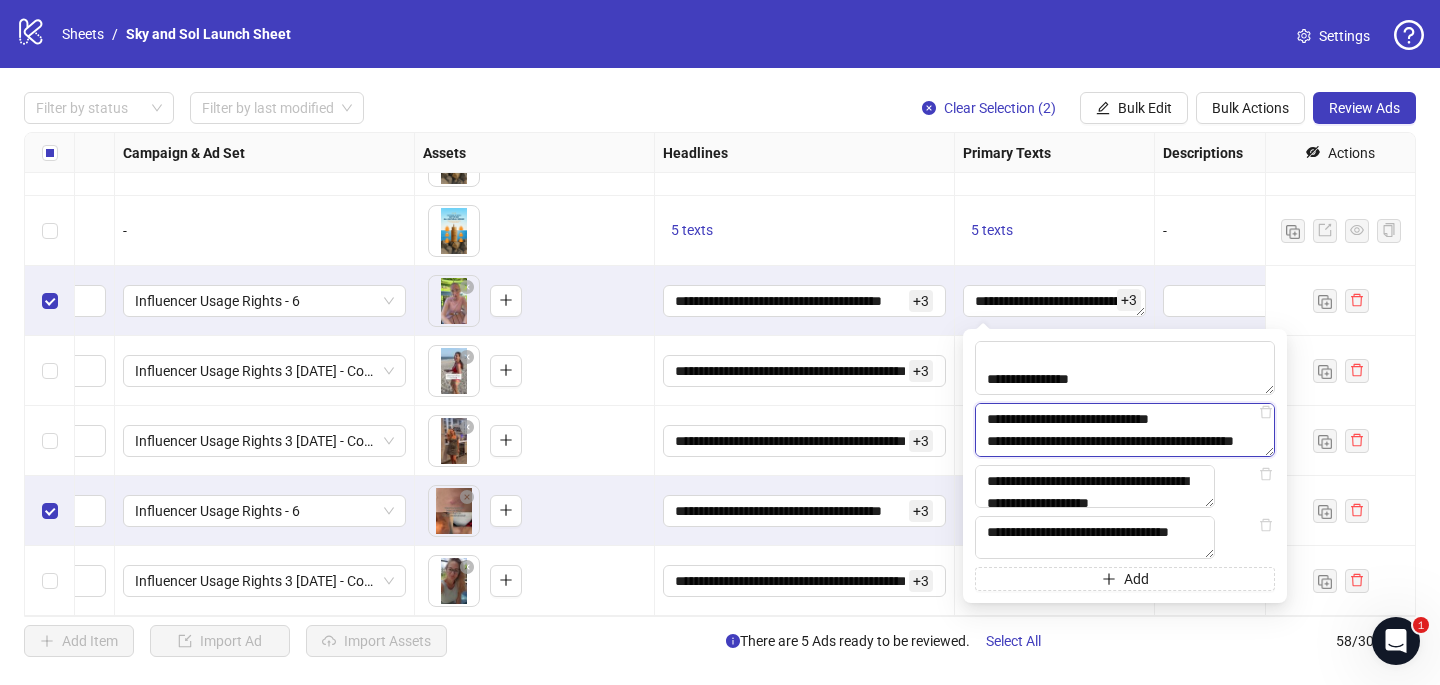 paste on "**********" 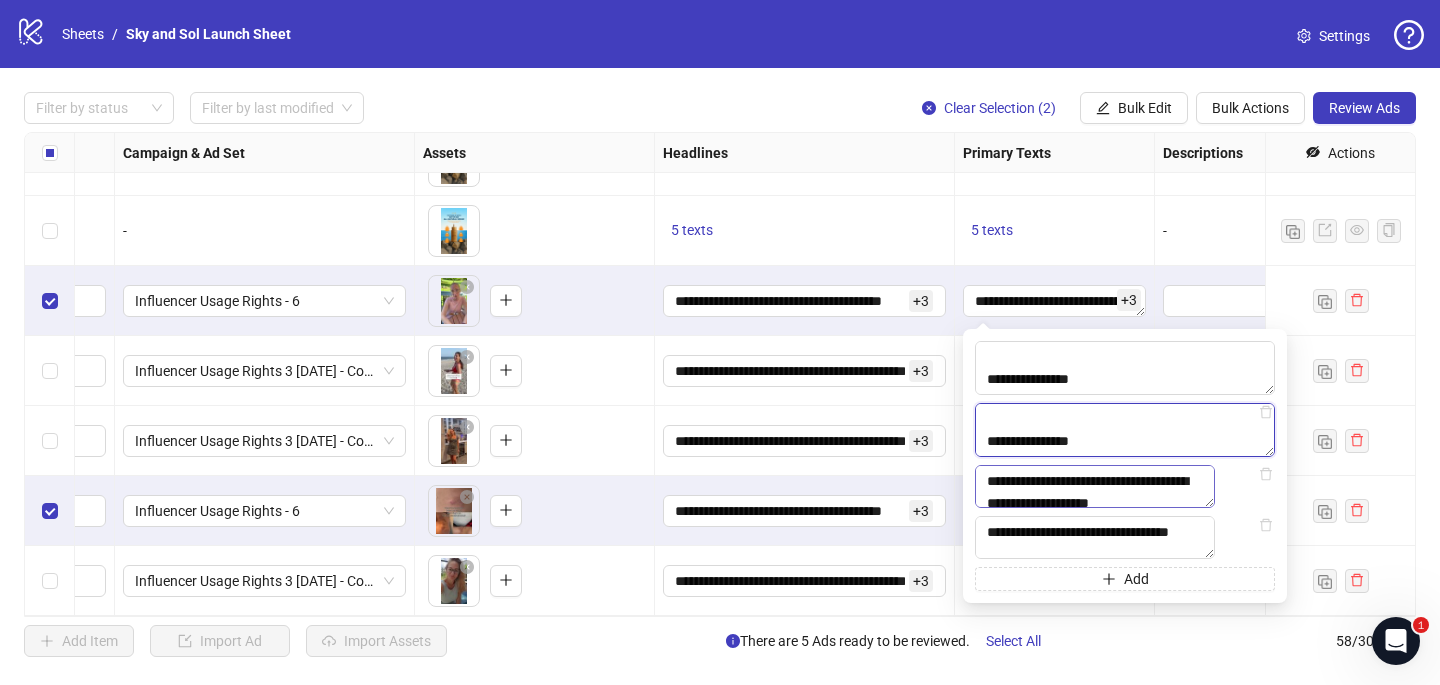 type on "**********" 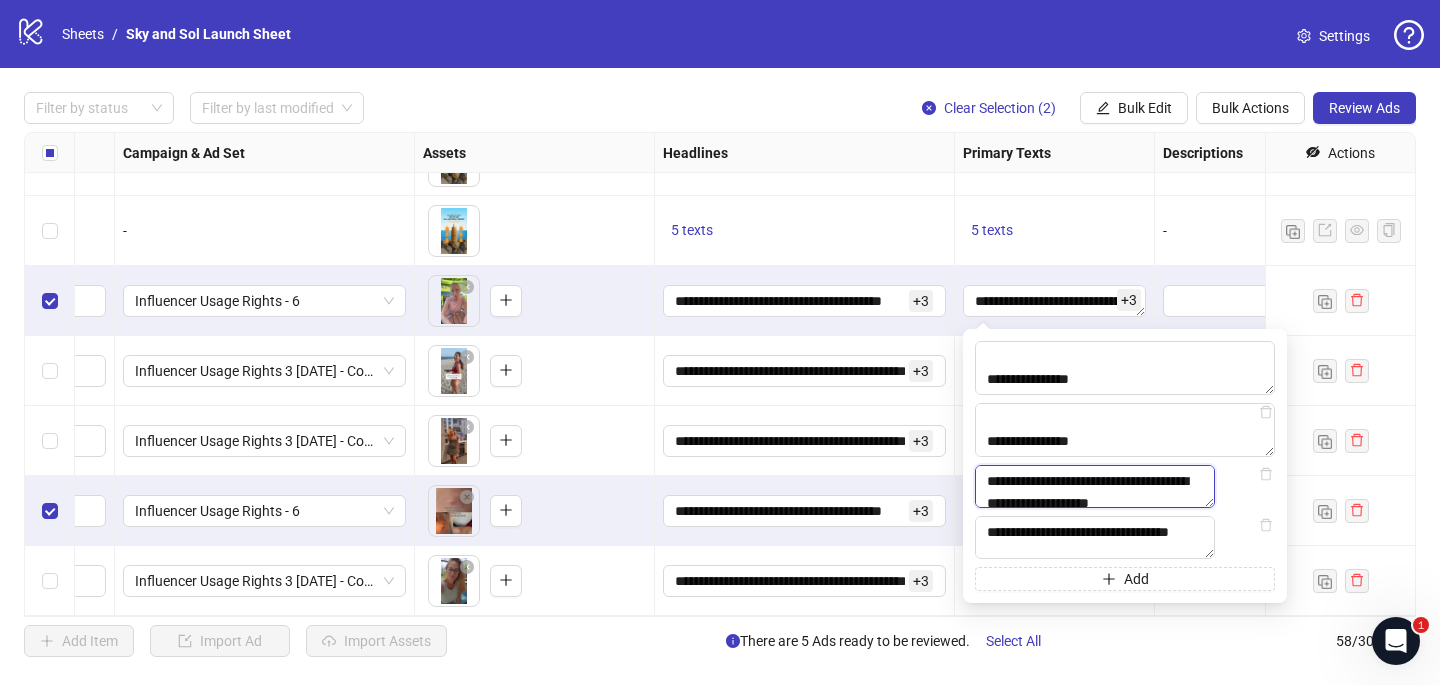 click on "**********" at bounding box center [1095, 486] 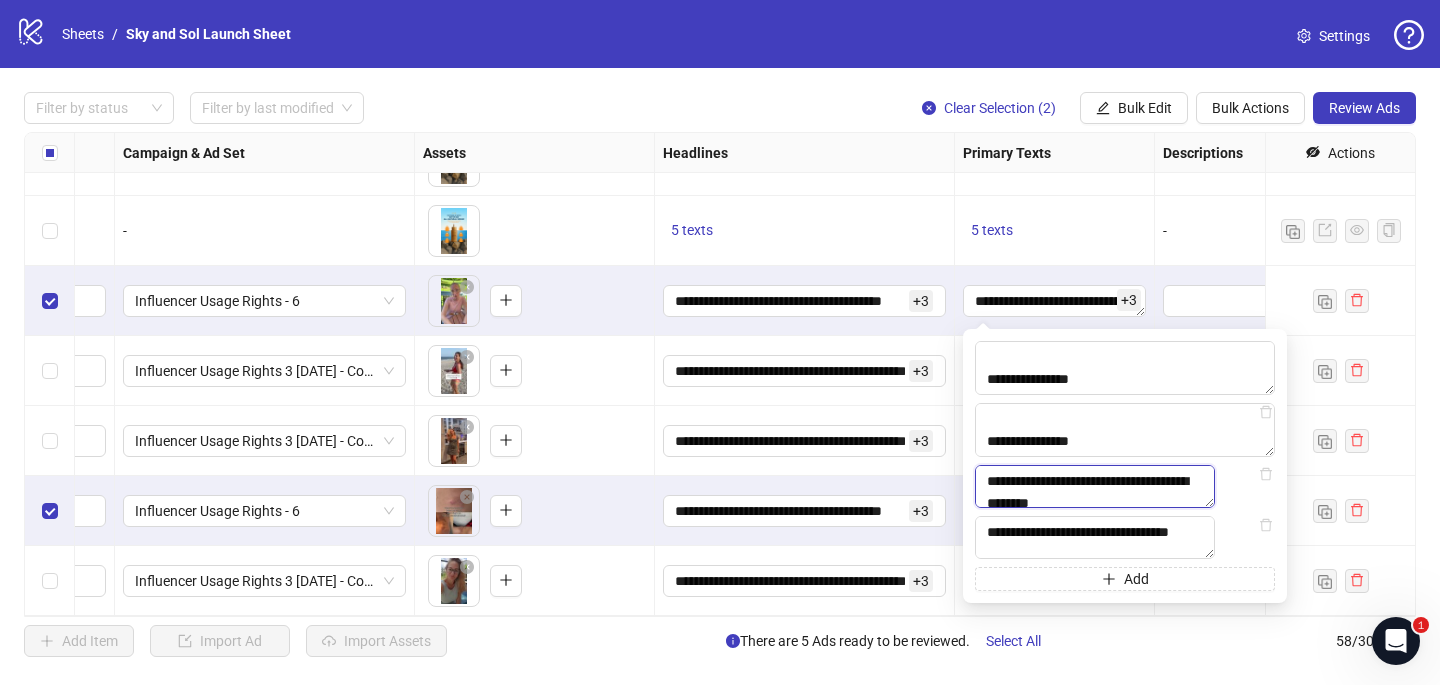 scroll, scrollTop: 345, scrollLeft: 0, axis: vertical 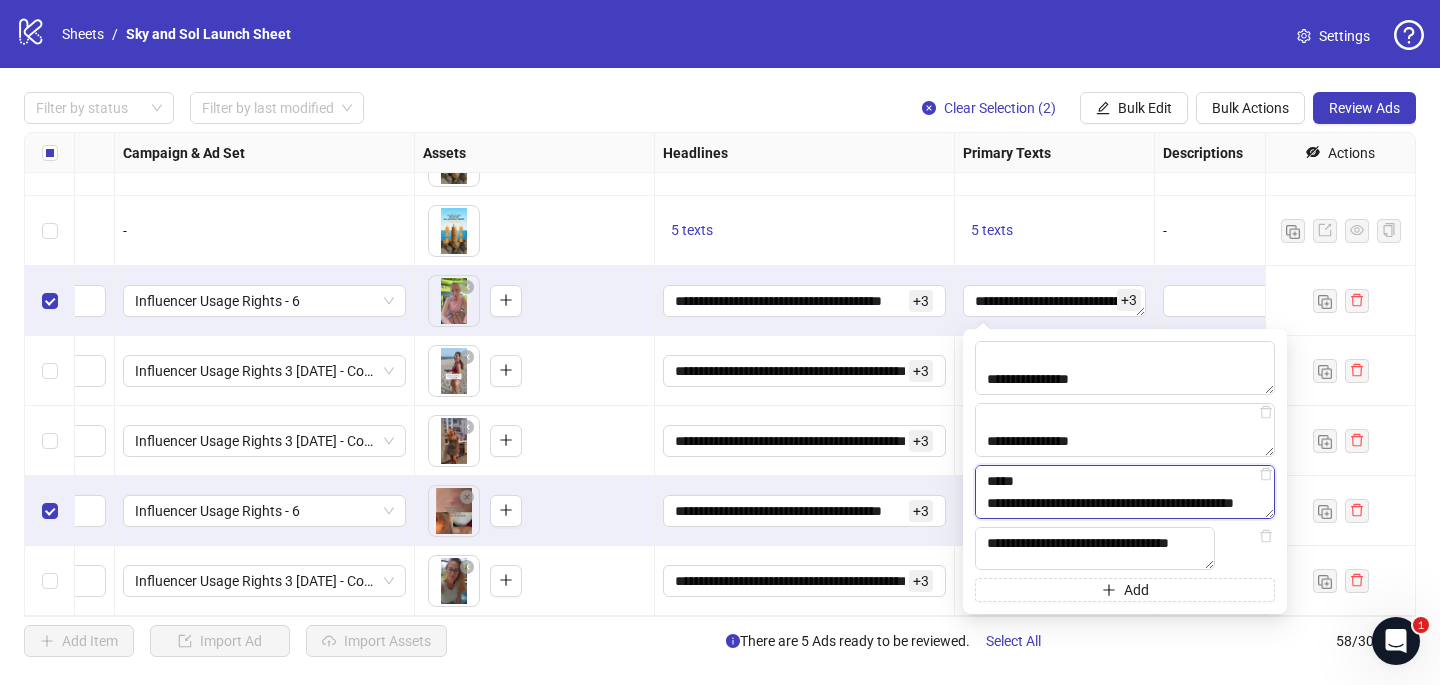 paste on "**********" 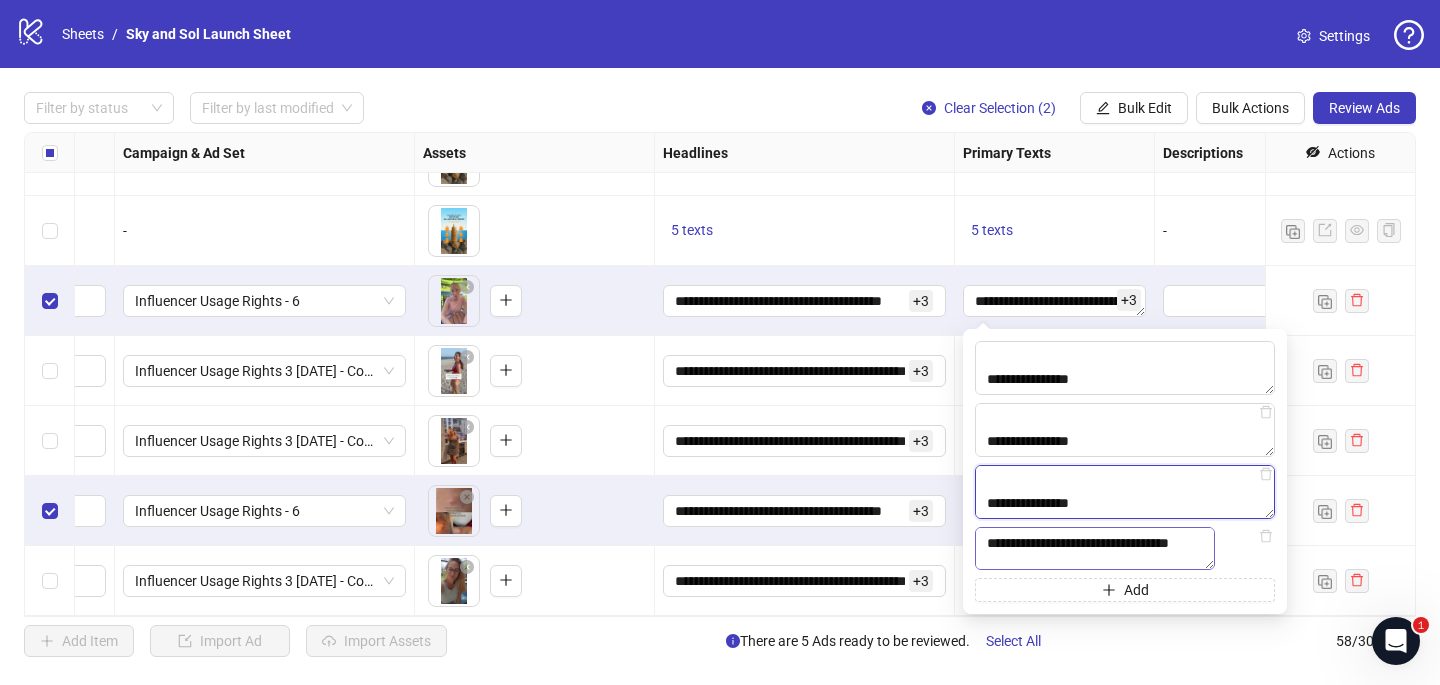 type on "**********" 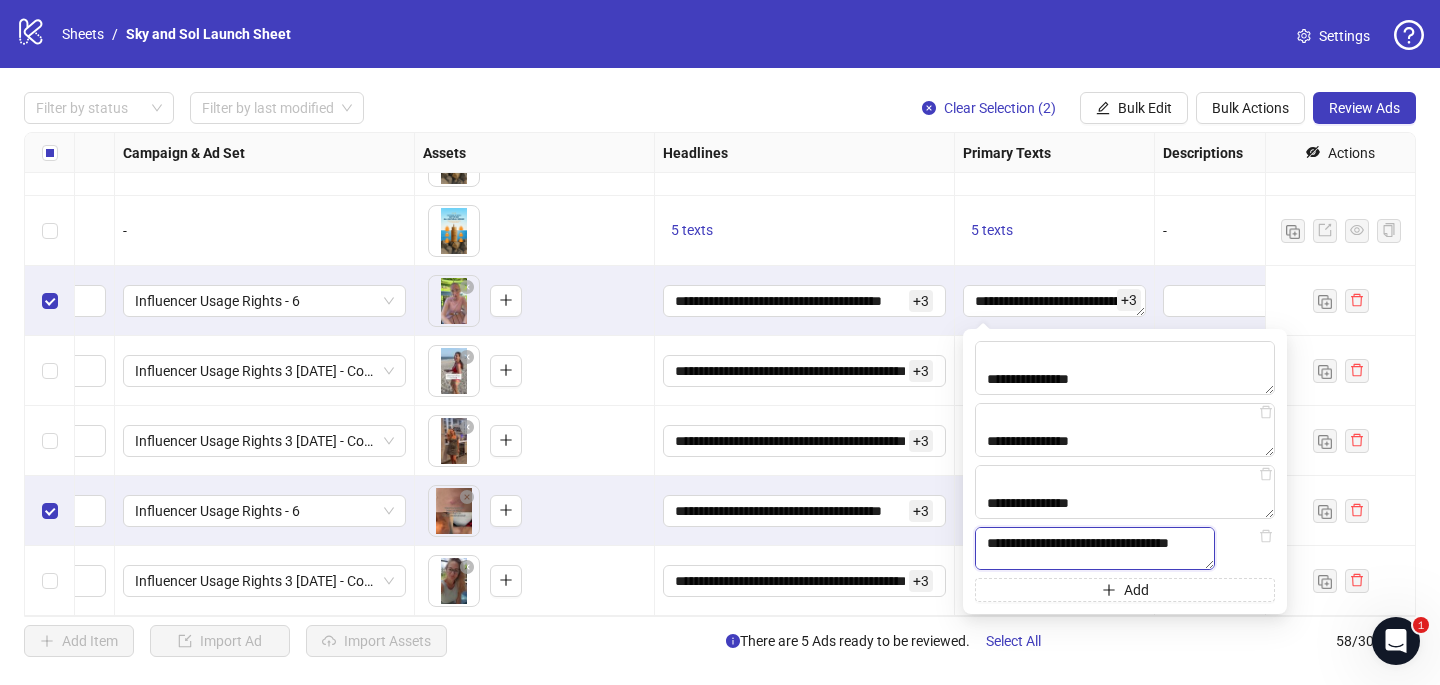 click at bounding box center (1095, 548) 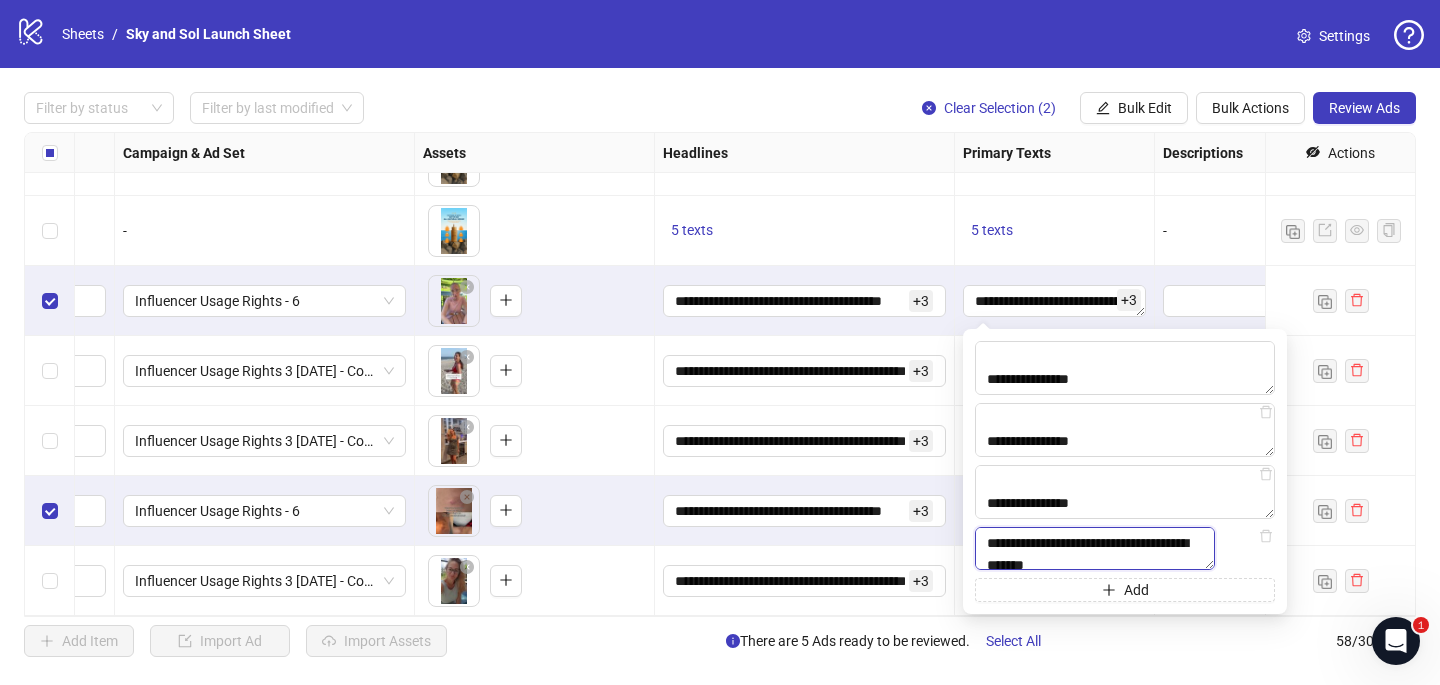 scroll, scrollTop: 895, scrollLeft: 0, axis: vertical 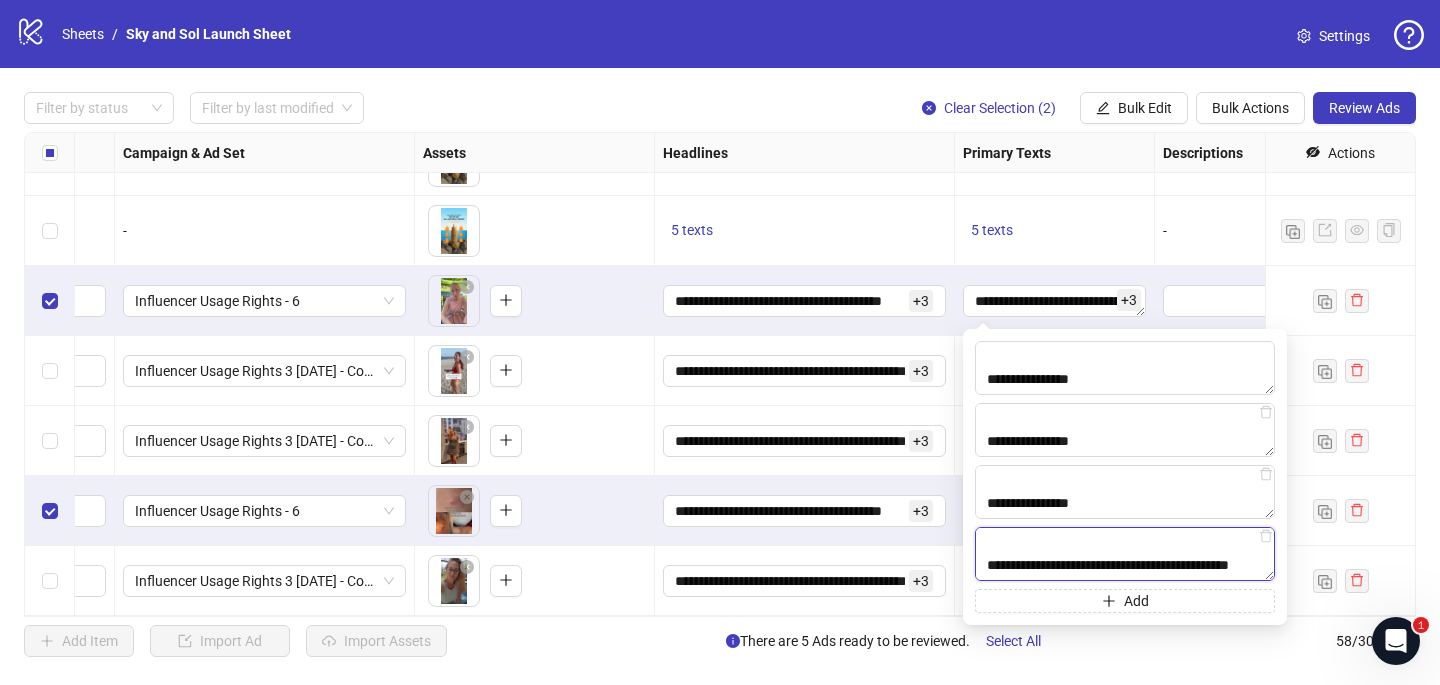 paste on "**********" 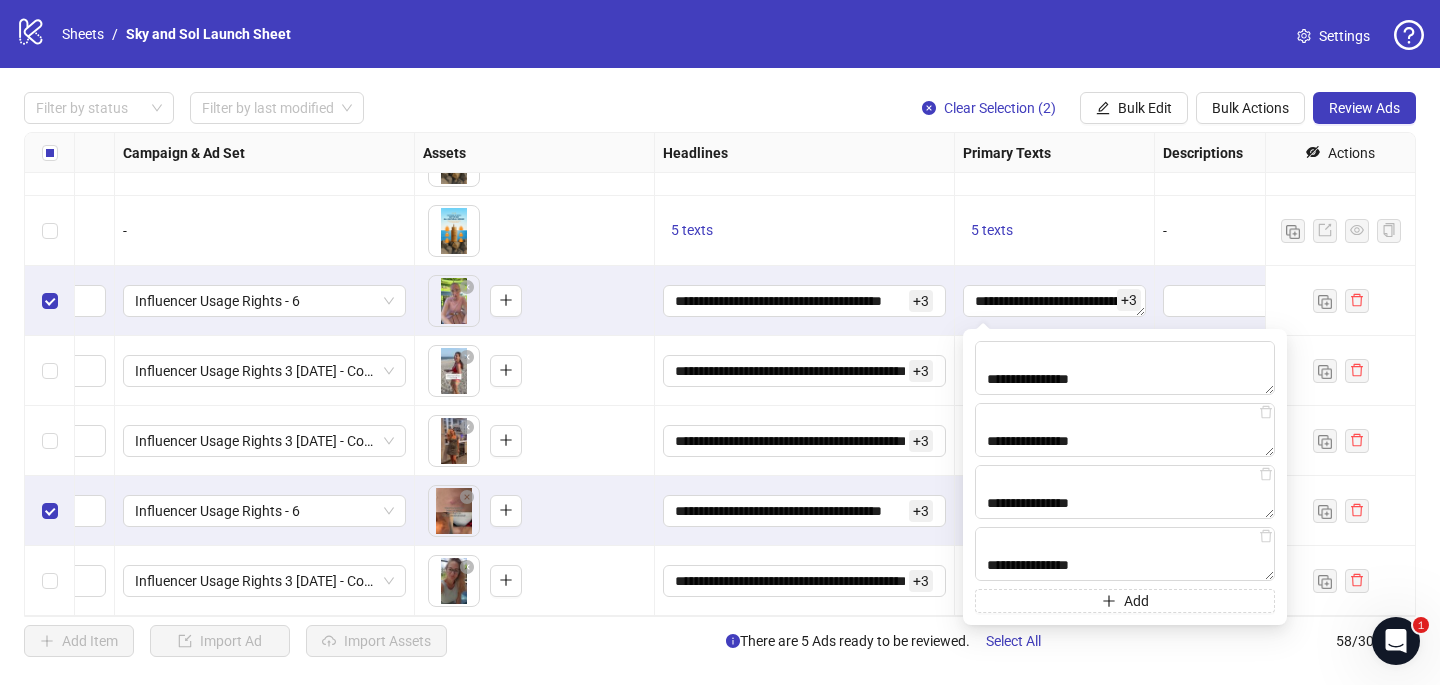 click on "**********" at bounding box center (805, 371) 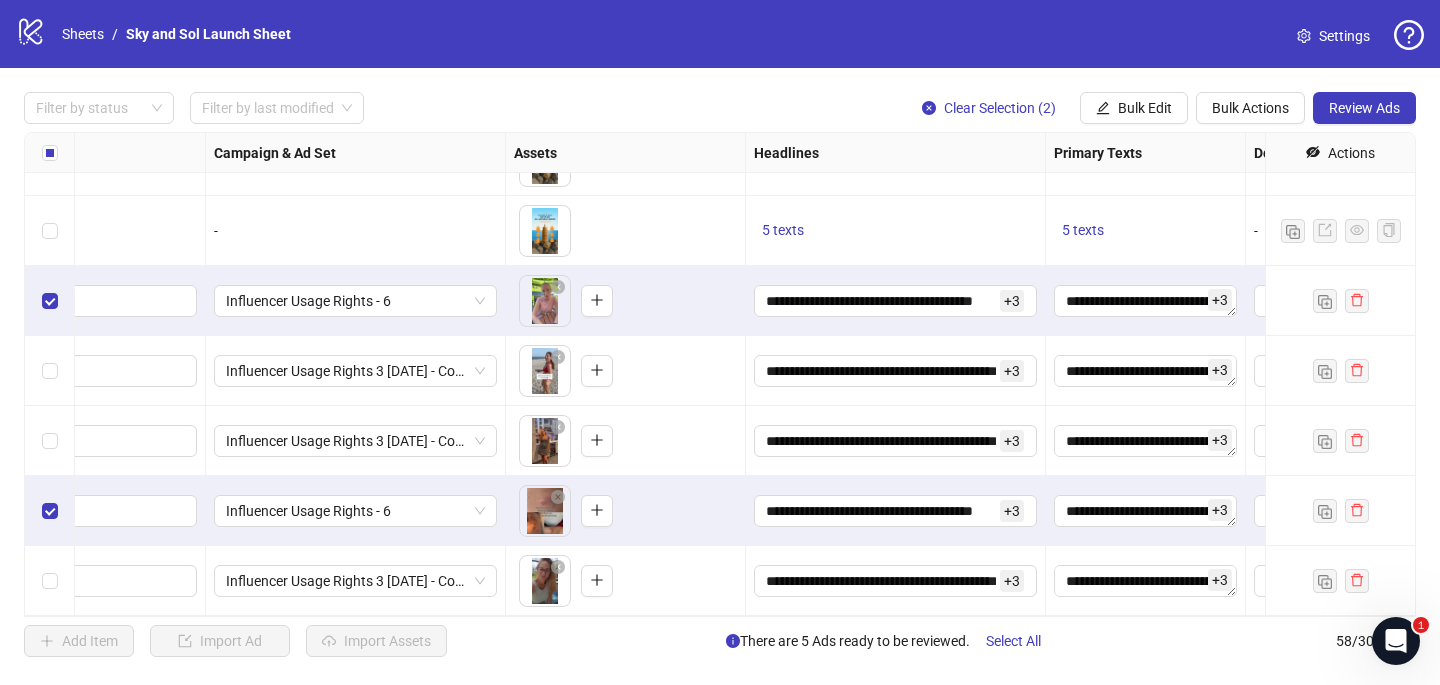 scroll, scrollTop: 3617, scrollLeft: 449, axis: both 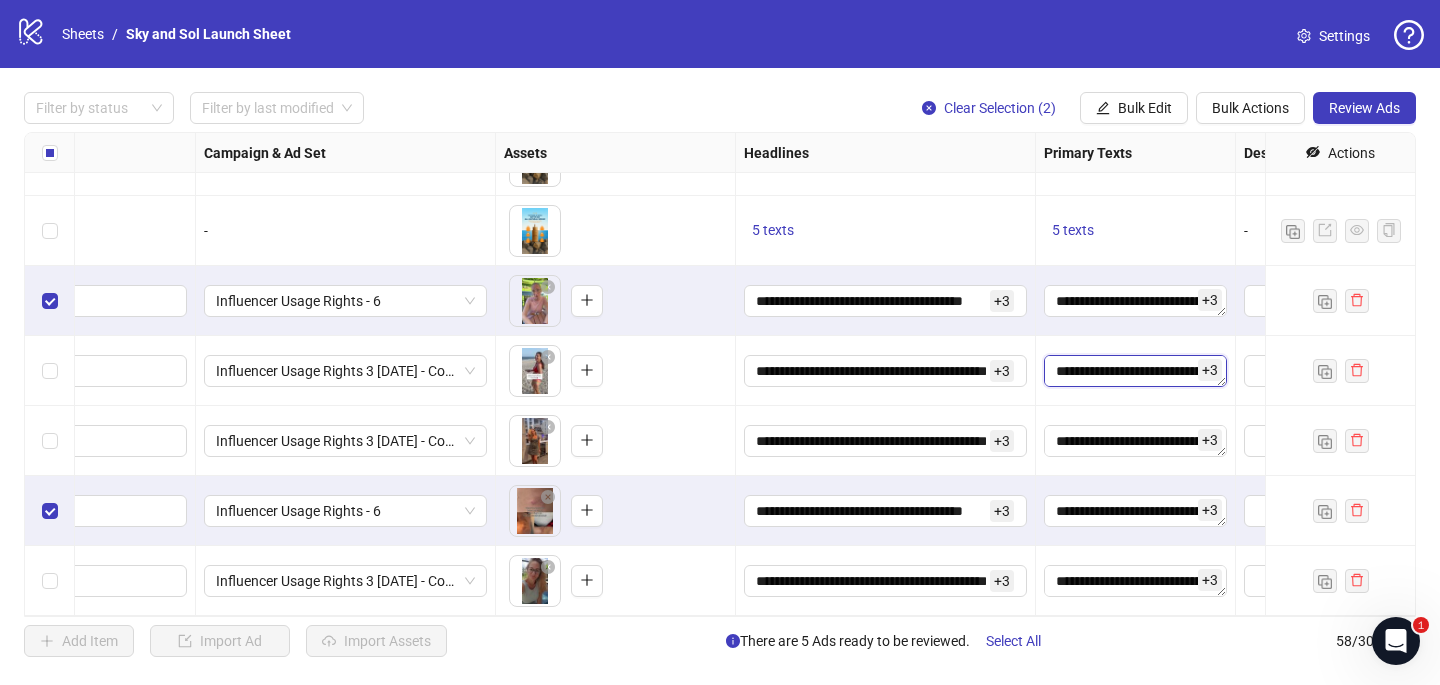 click on "**********" at bounding box center [1135, 371] 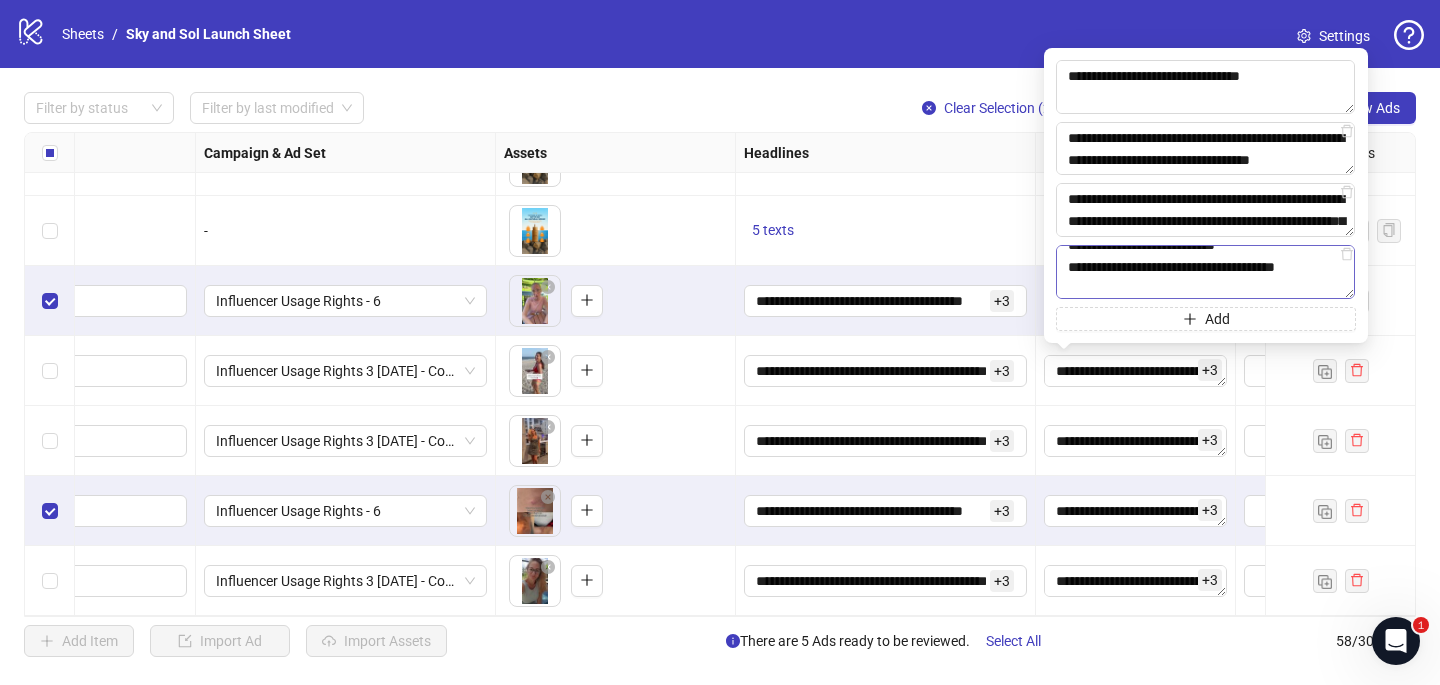 scroll, scrollTop: 396, scrollLeft: 0, axis: vertical 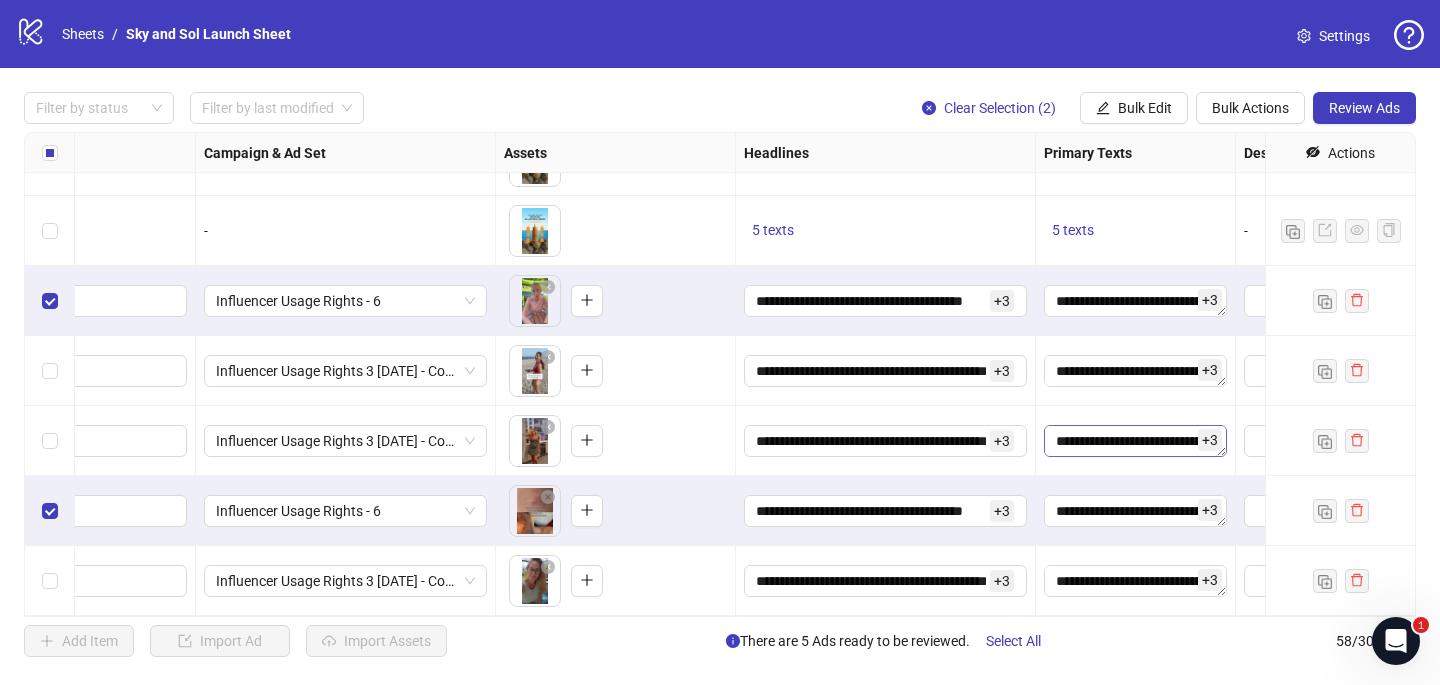 click on "**********" at bounding box center (1135, 441) 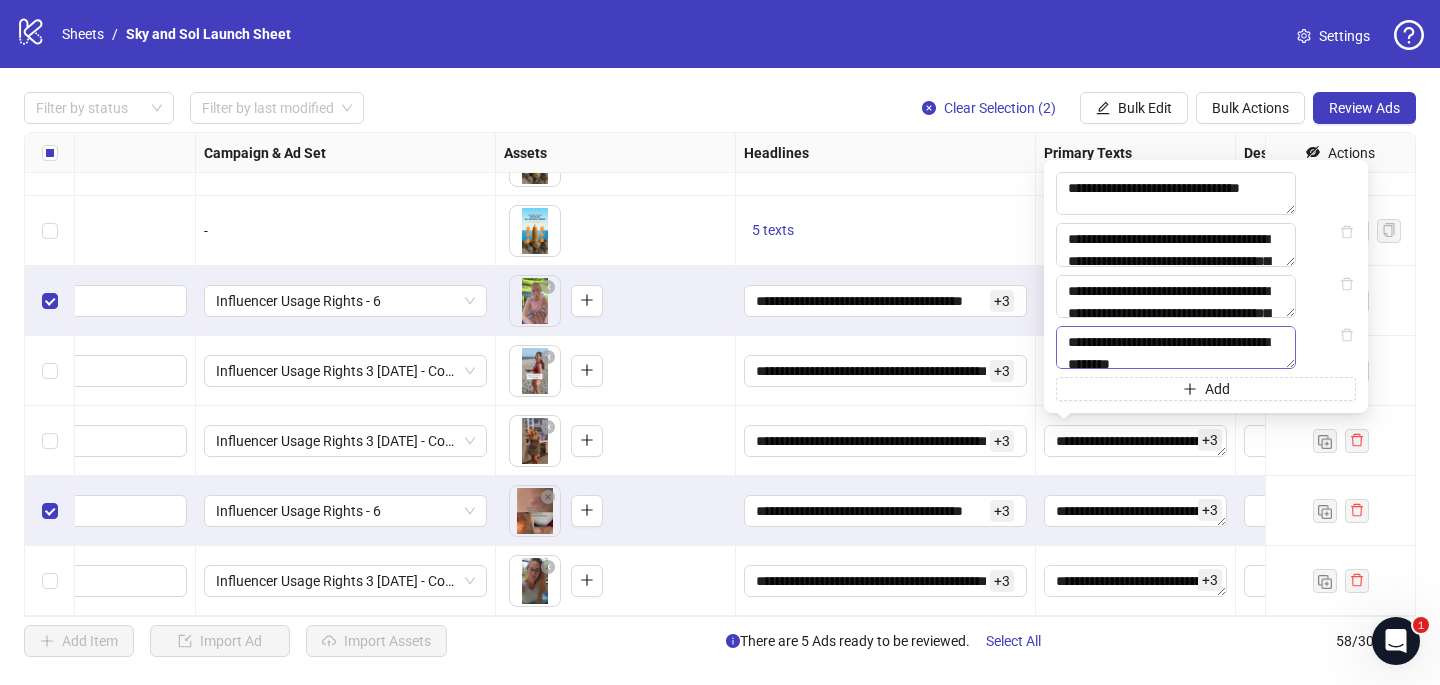 scroll, scrollTop: 396, scrollLeft: 0, axis: vertical 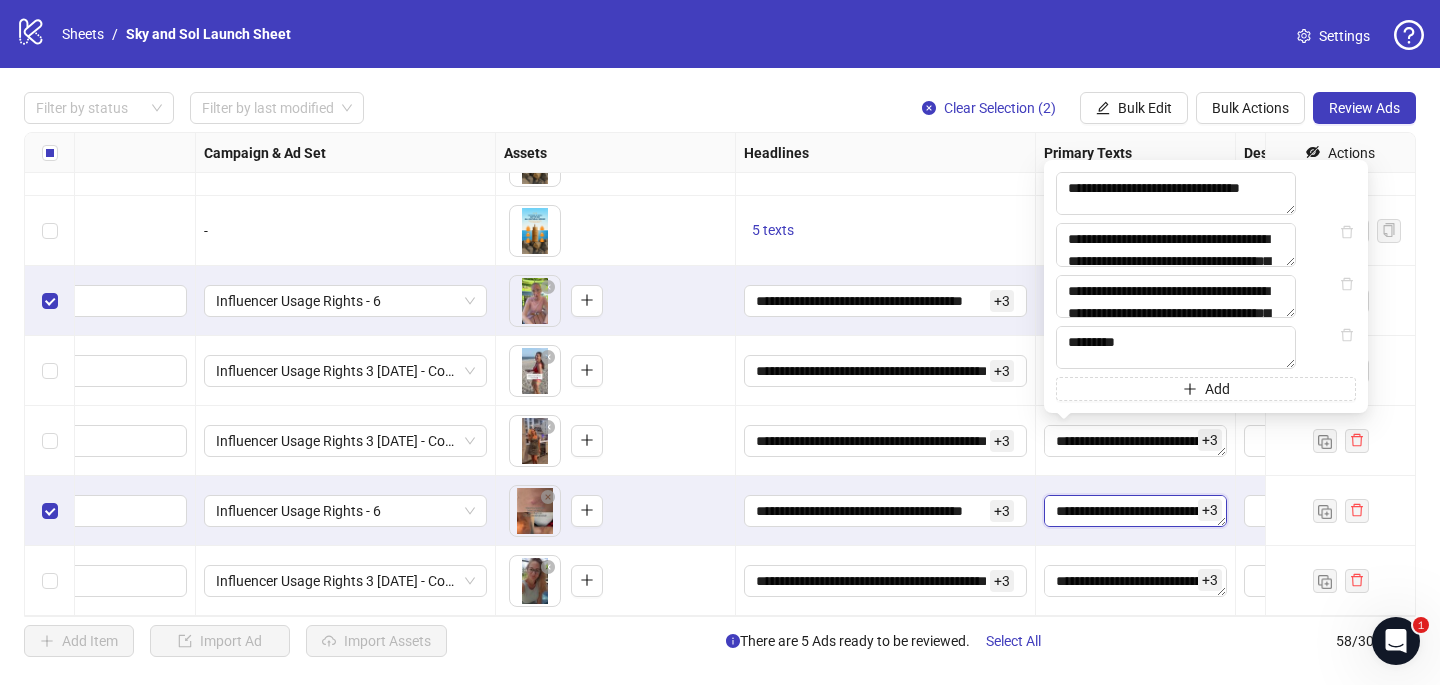 click on "**********" at bounding box center [1135, 511] 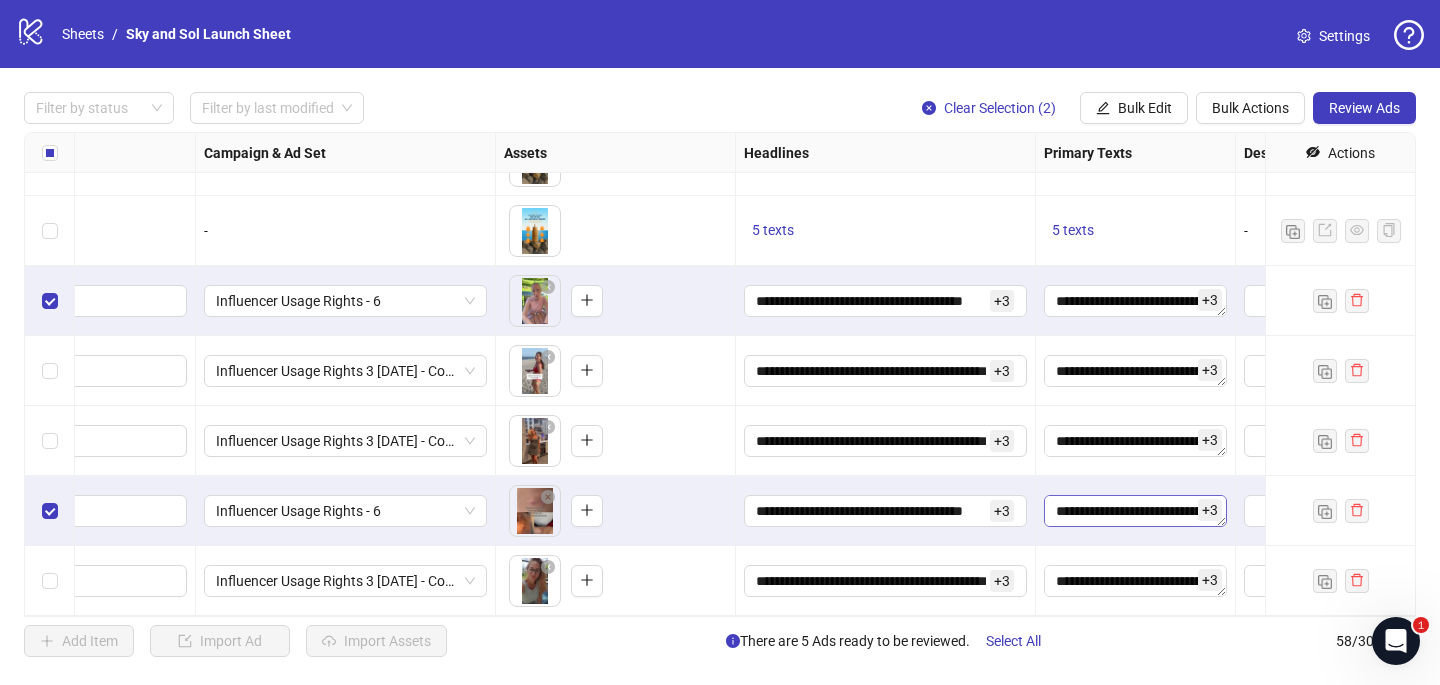 scroll, scrollTop: 352, scrollLeft: 0, axis: vertical 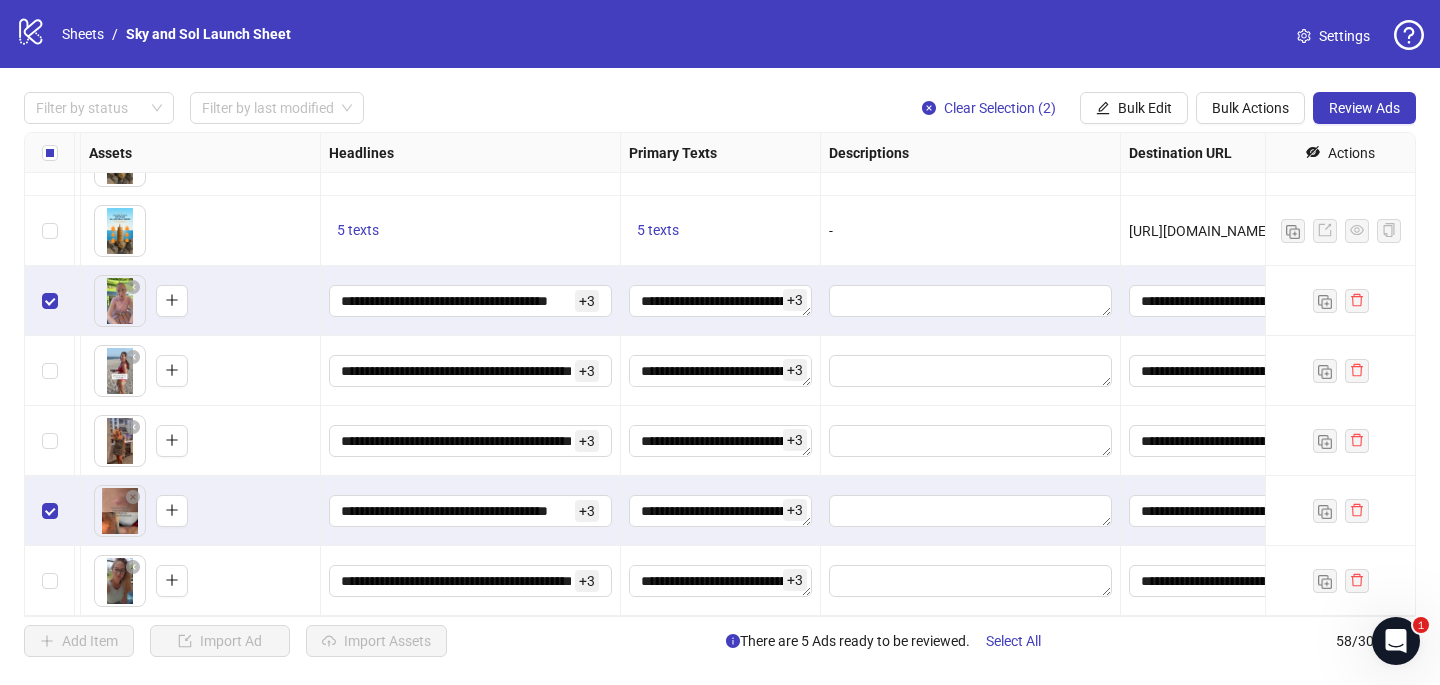 drag, startPoint x: 412, startPoint y: 510, endPoint x: 293, endPoint y: 509, distance: 119.0042 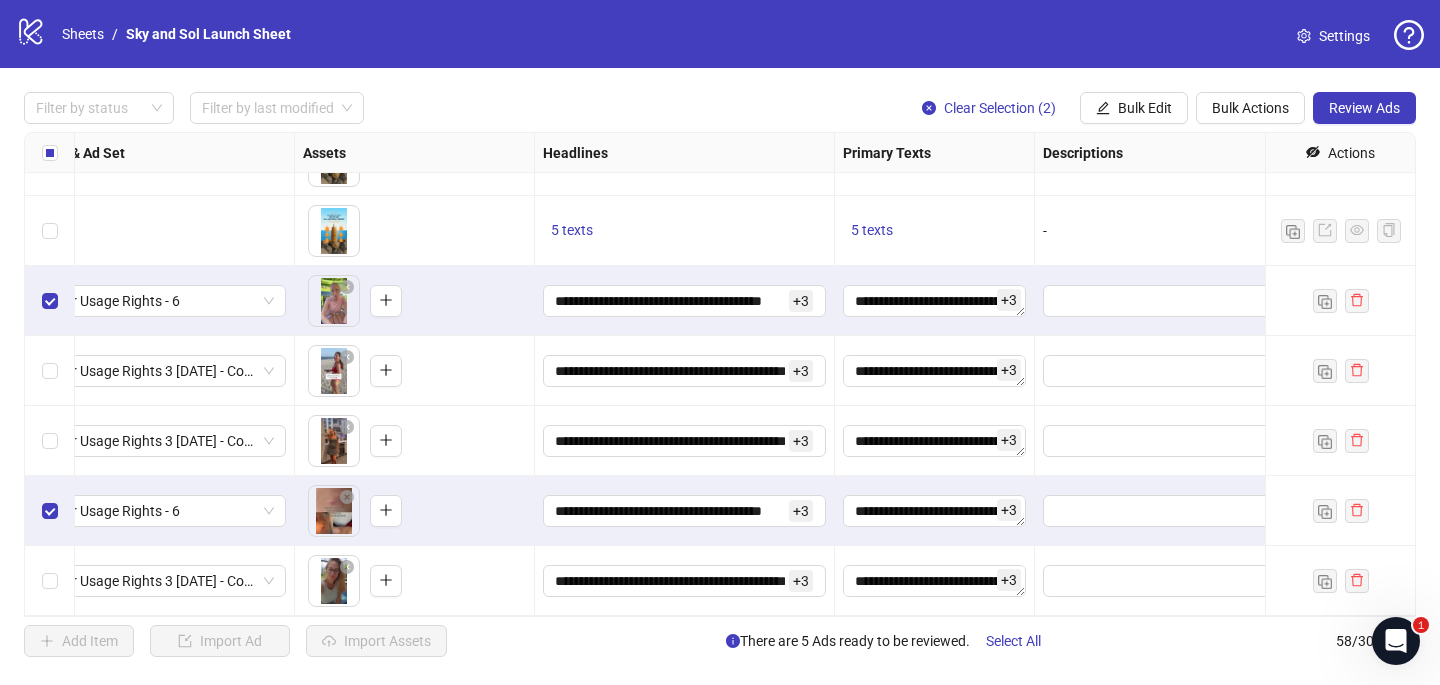 scroll, scrollTop: 3617, scrollLeft: 0, axis: vertical 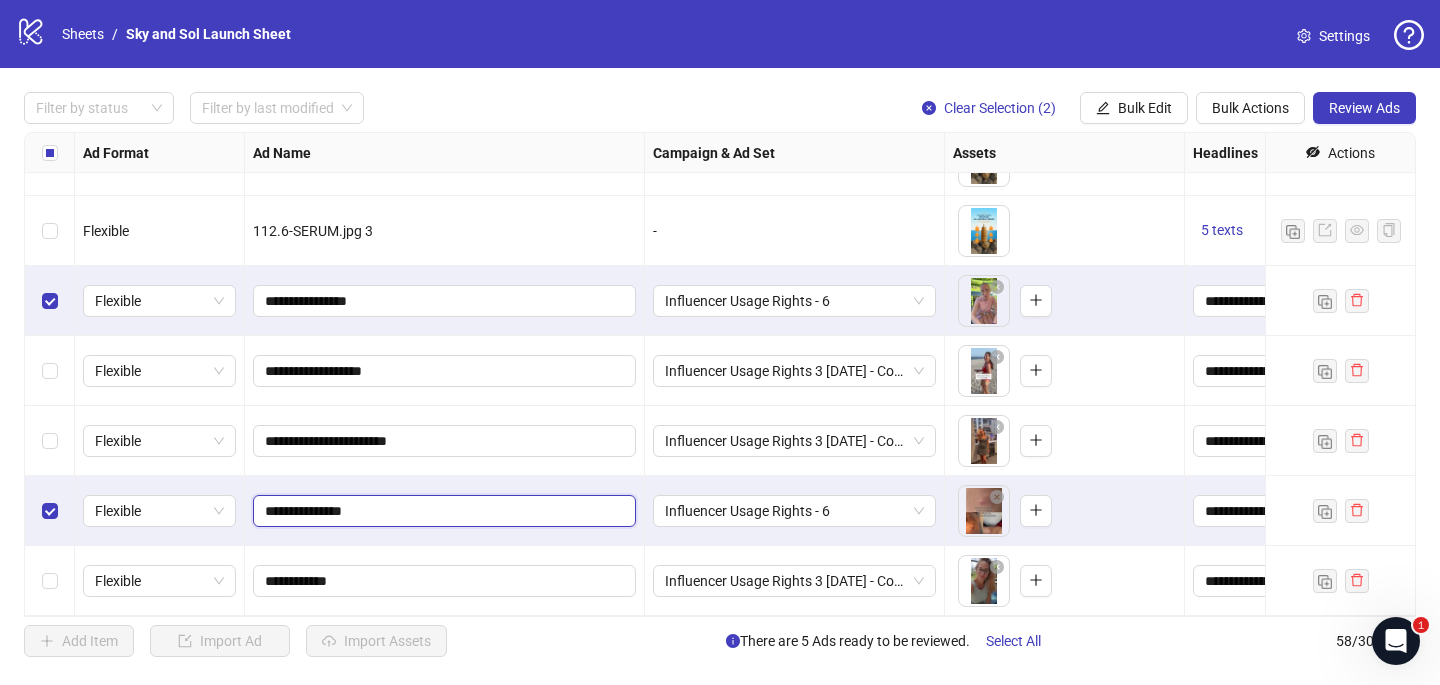 drag, startPoint x: 357, startPoint y: 507, endPoint x: 288, endPoint y: 509, distance: 69.02898 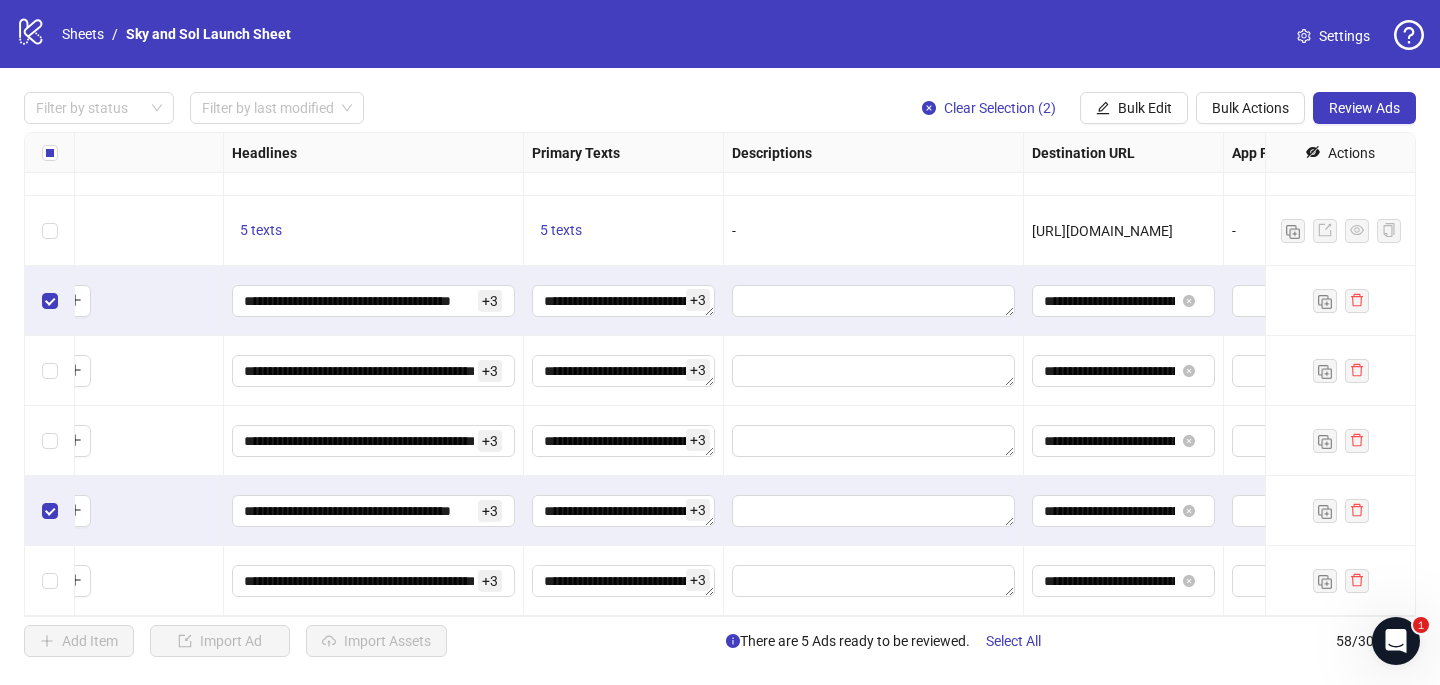 scroll, scrollTop: 3617, scrollLeft: 742, axis: both 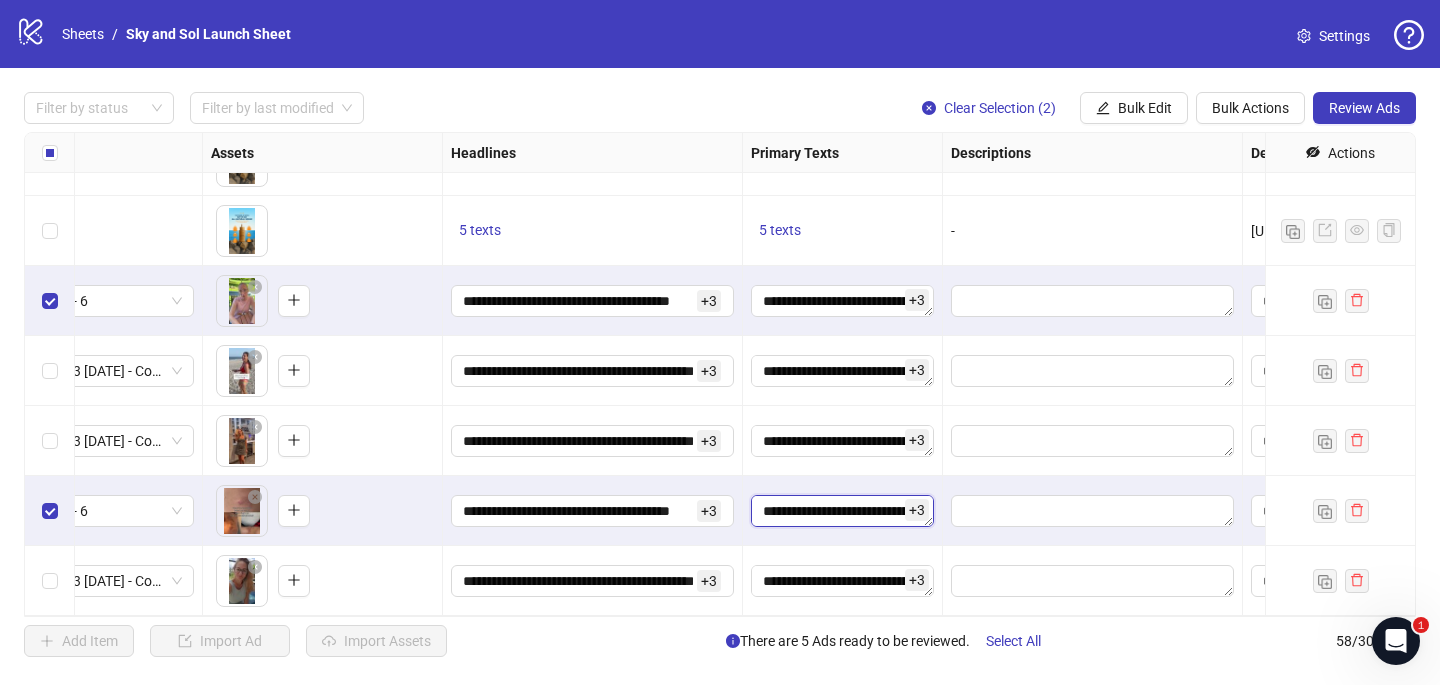 click on "**********" at bounding box center (842, 511) 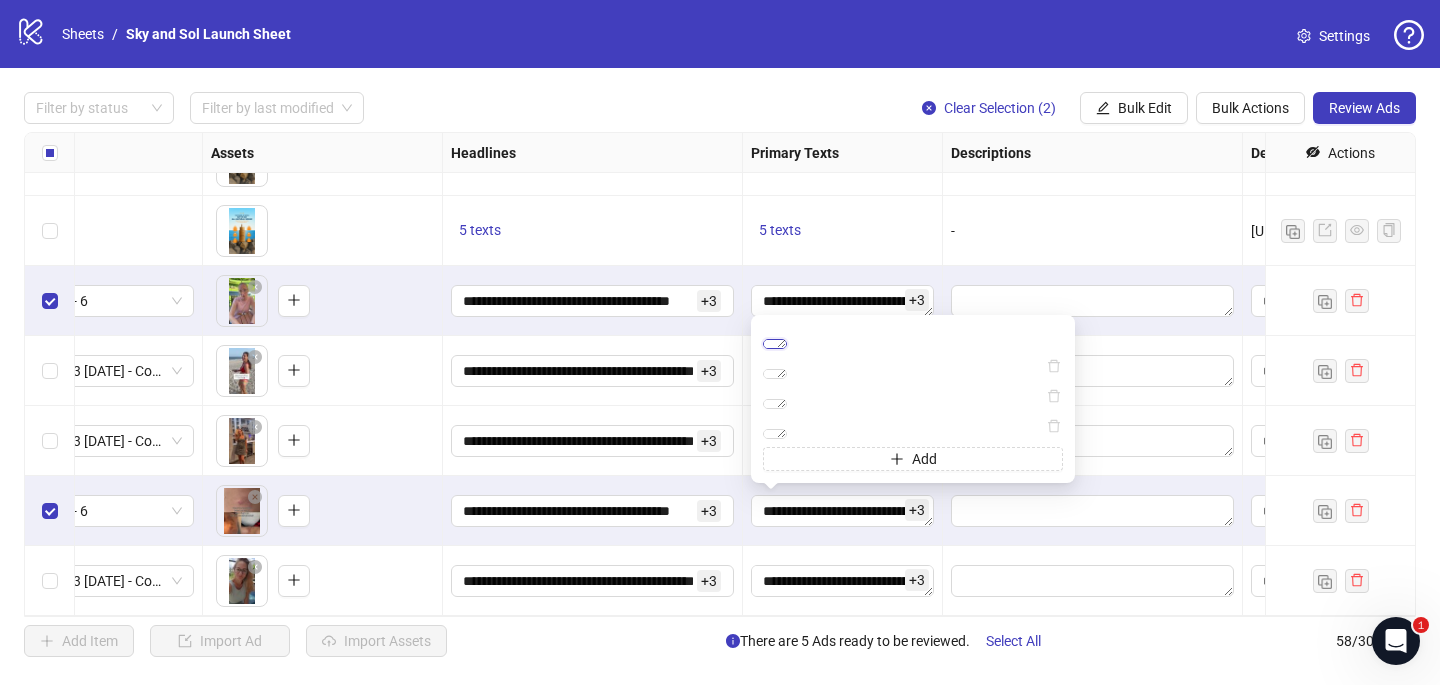 scroll, scrollTop: 389, scrollLeft: 0, axis: vertical 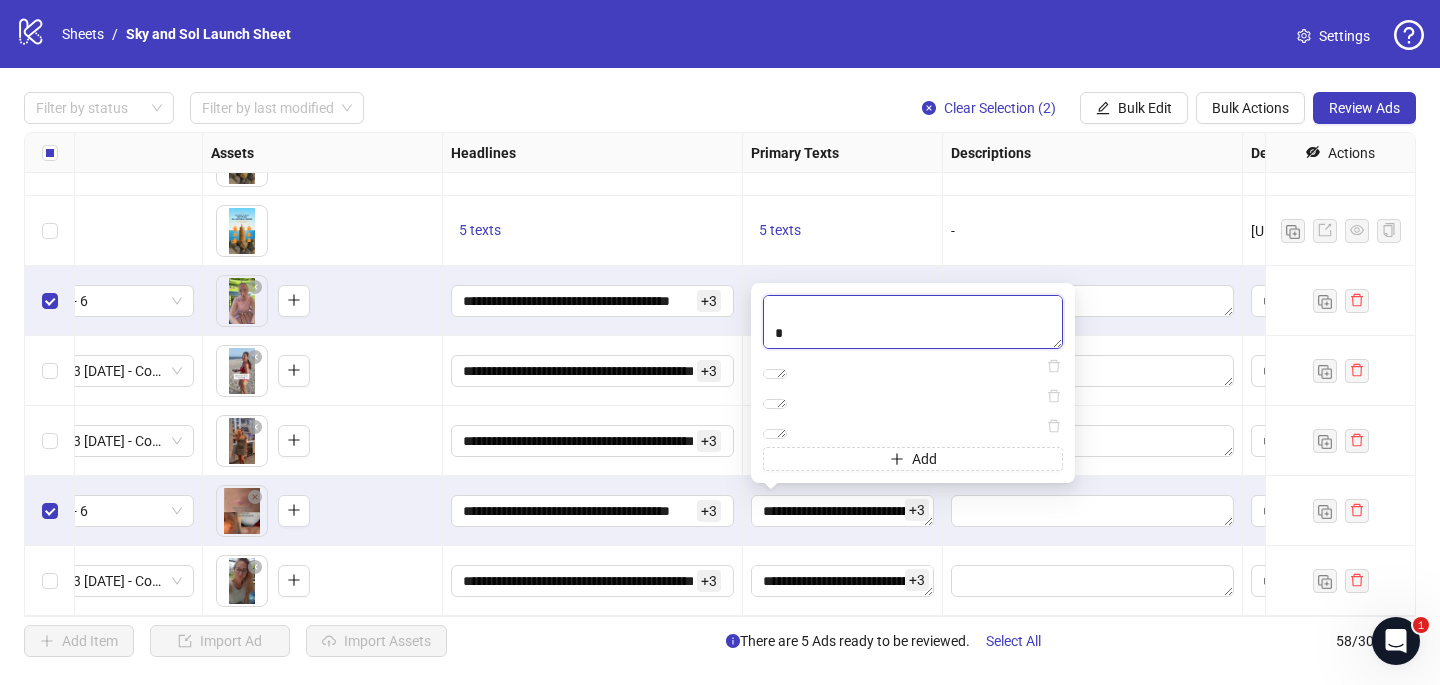 paste on "**********" 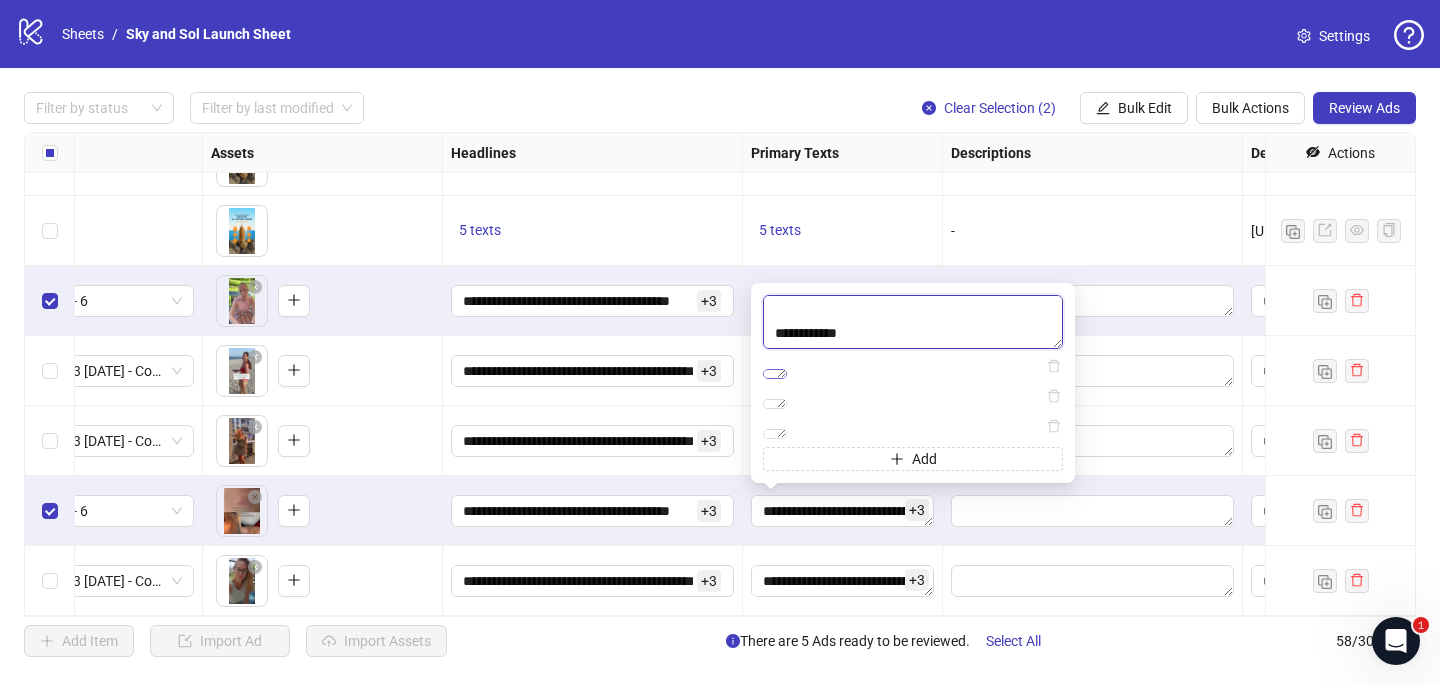 type on "**********" 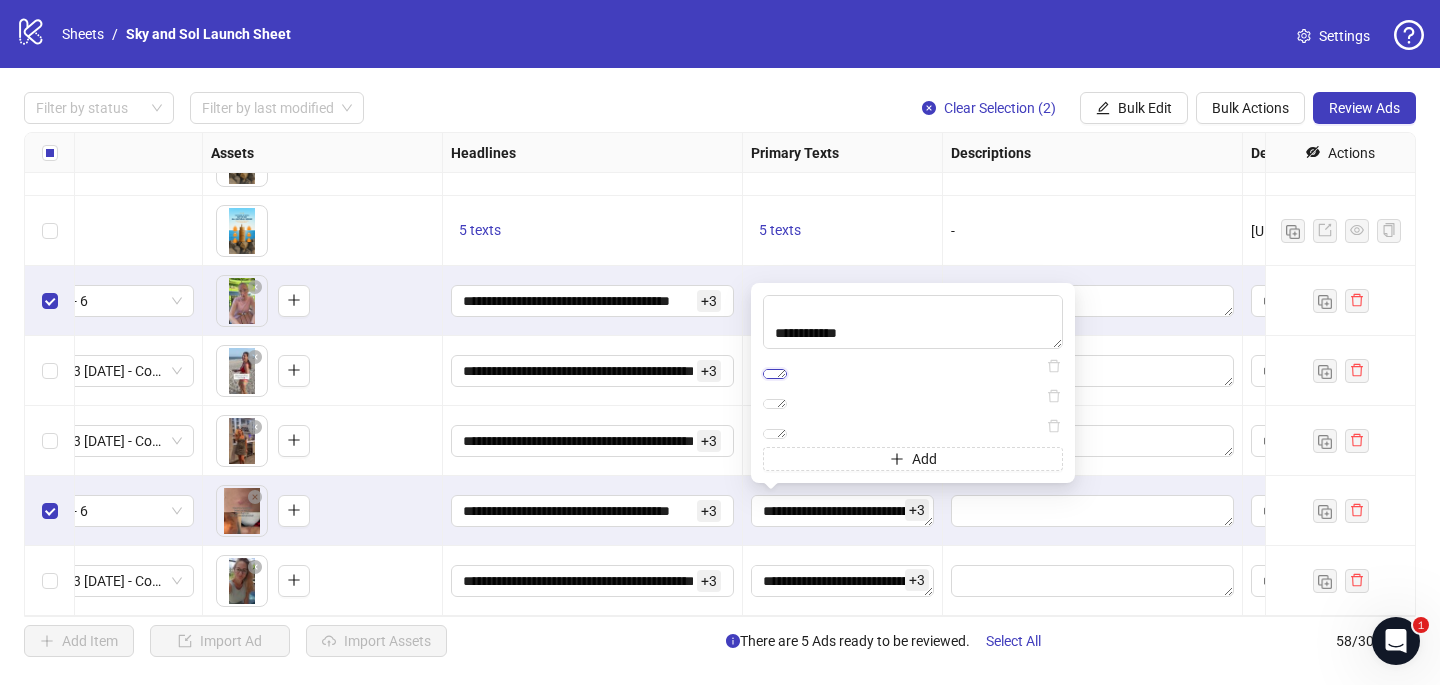 click on "**********" at bounding box center (775, 374) 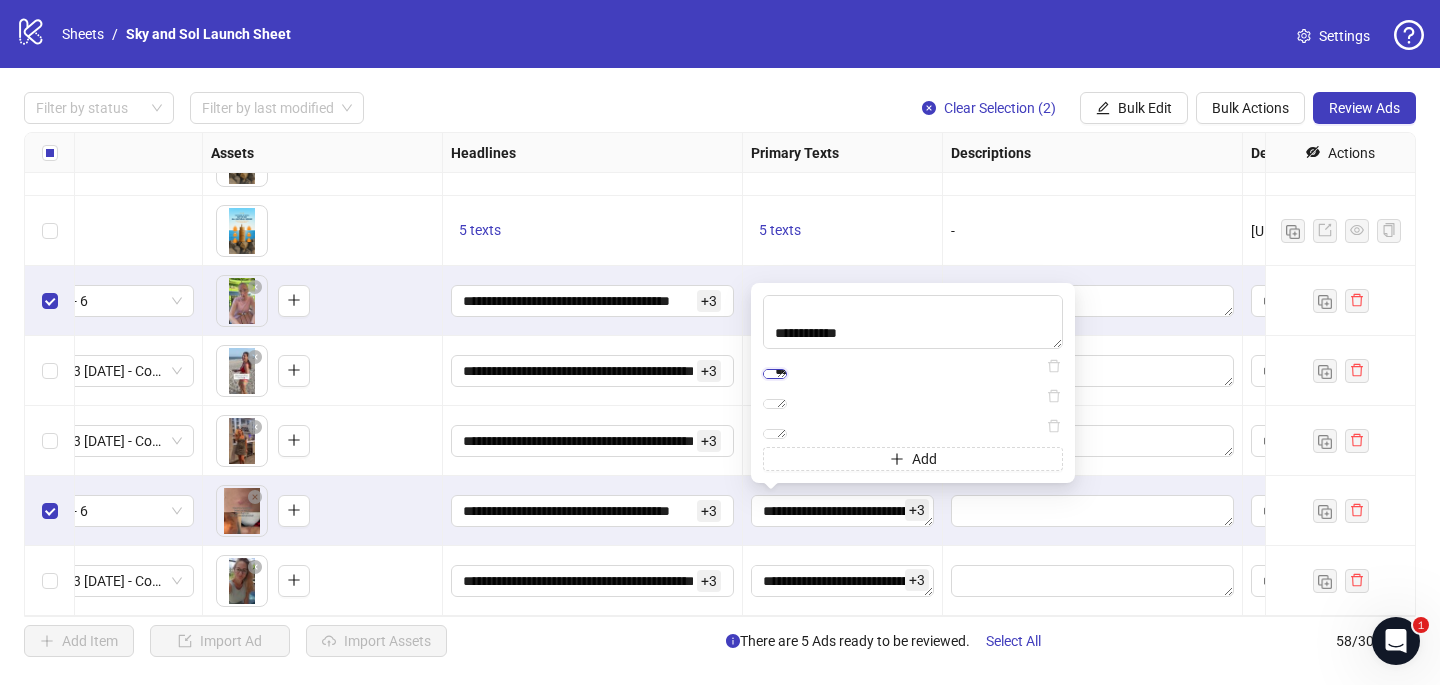 scroll, scrollTop: 455, scrollLeft: 0, axis: vertical 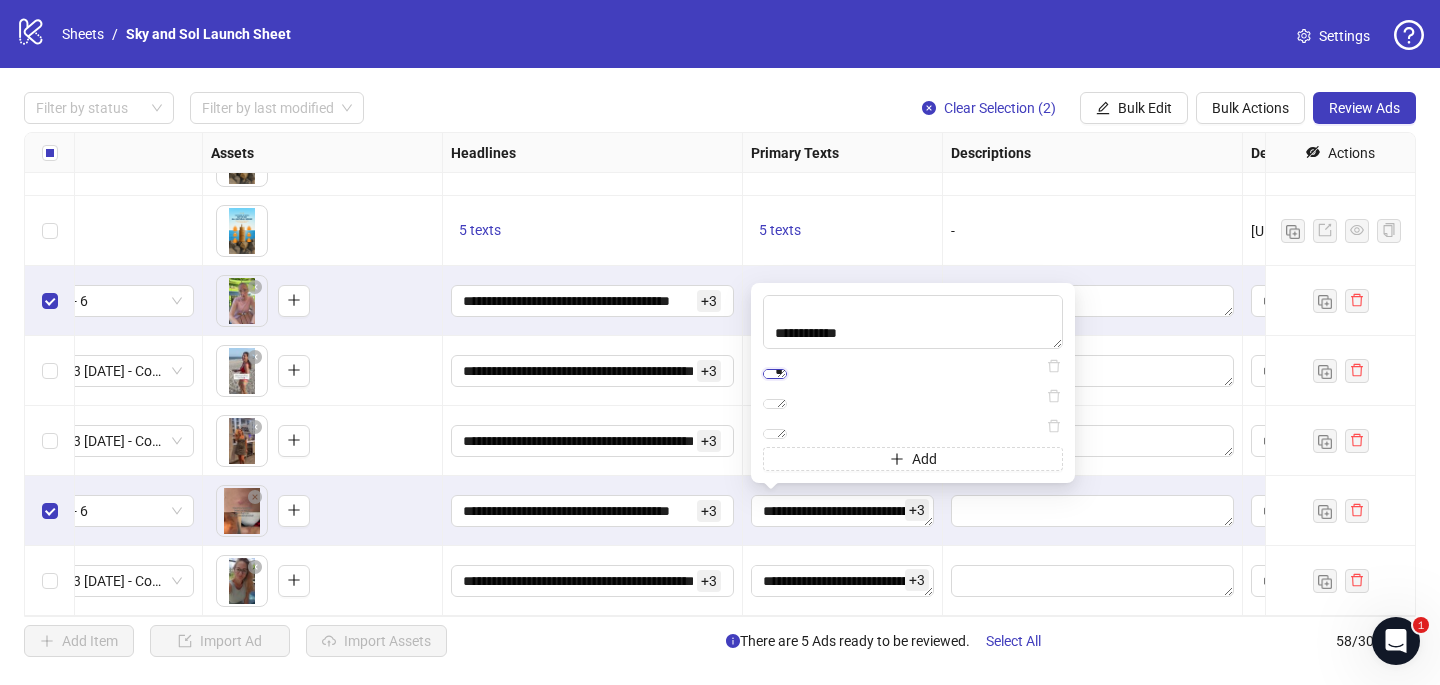 paste on "**********" 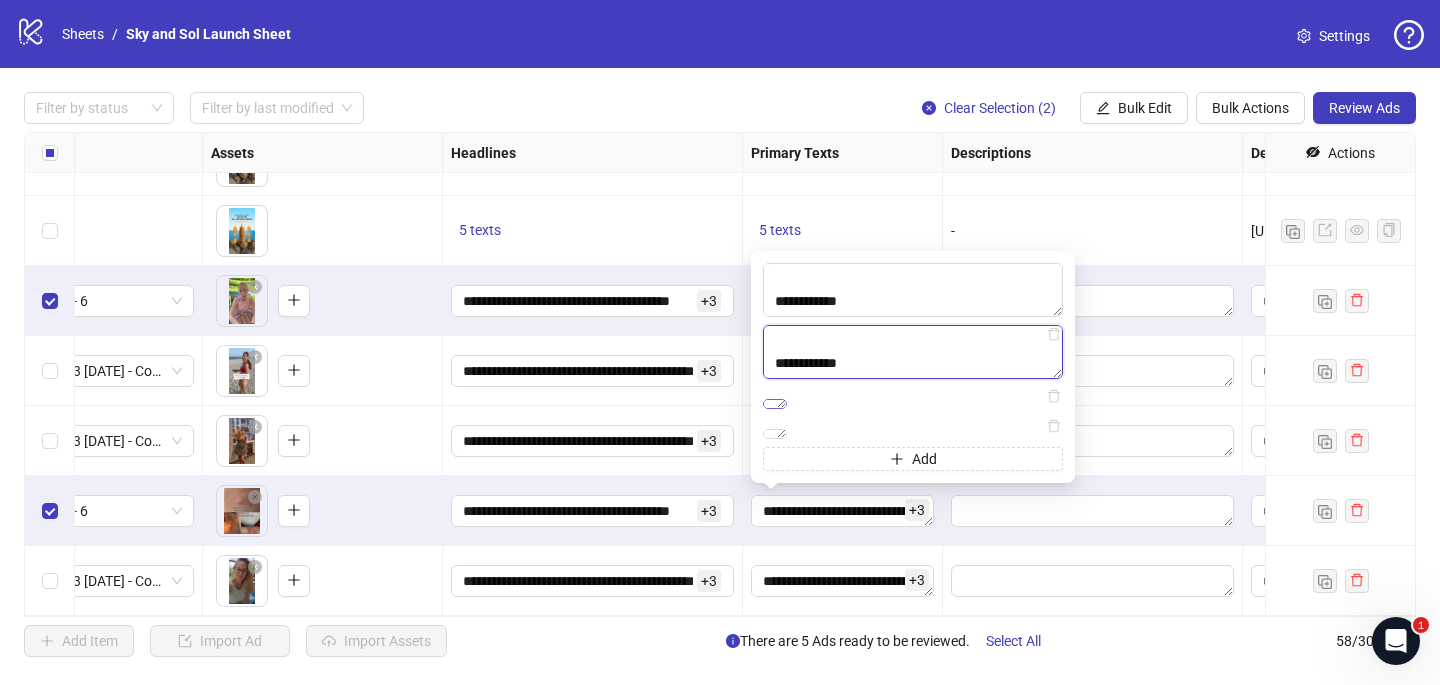 type on "**********" 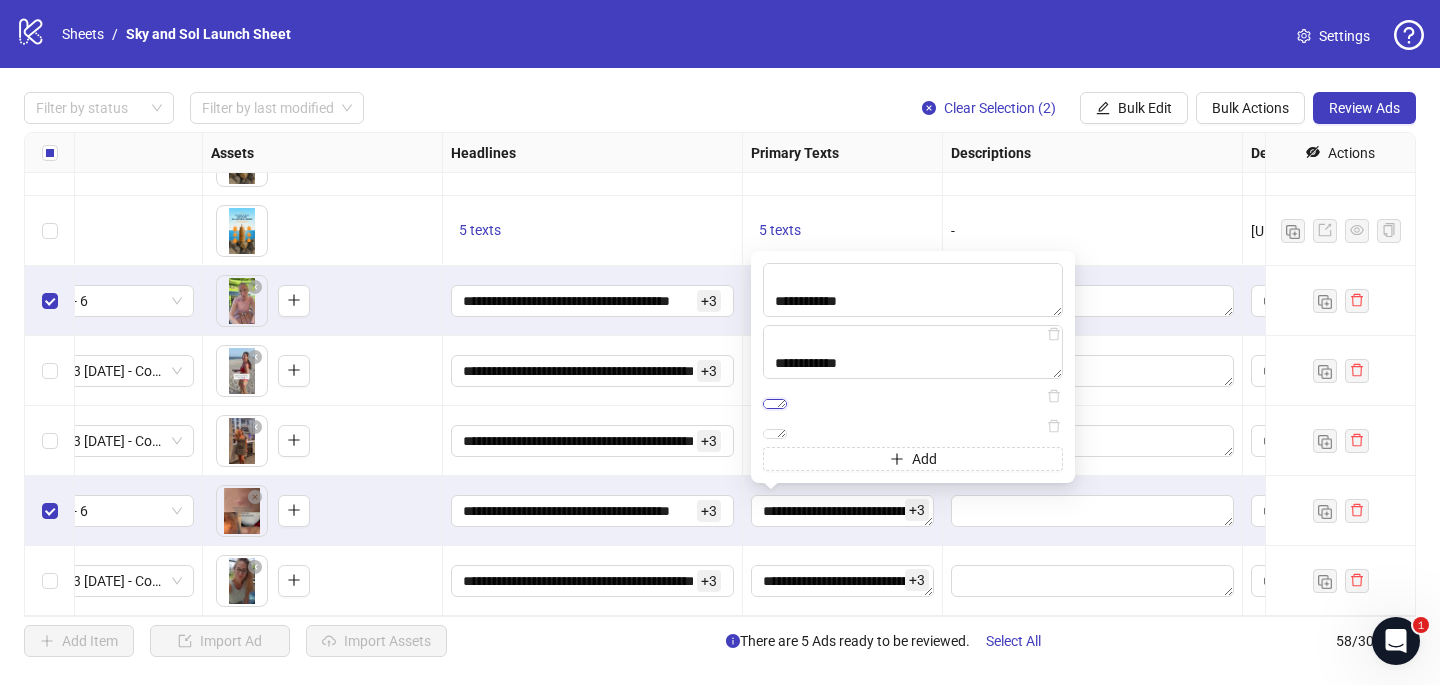 click on "**********" at bounding box center (775, 404) 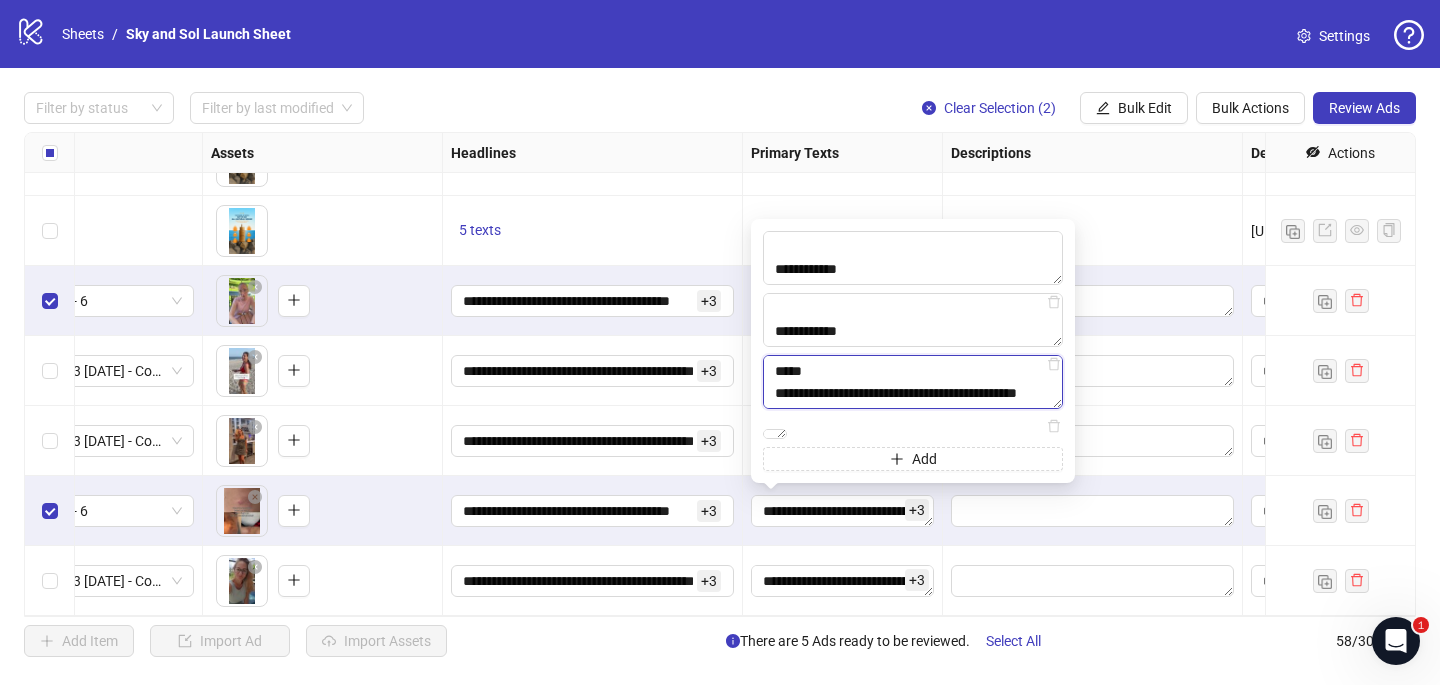 scroll, scrollTop: 345, scrollLeft: 0, axis: vertical 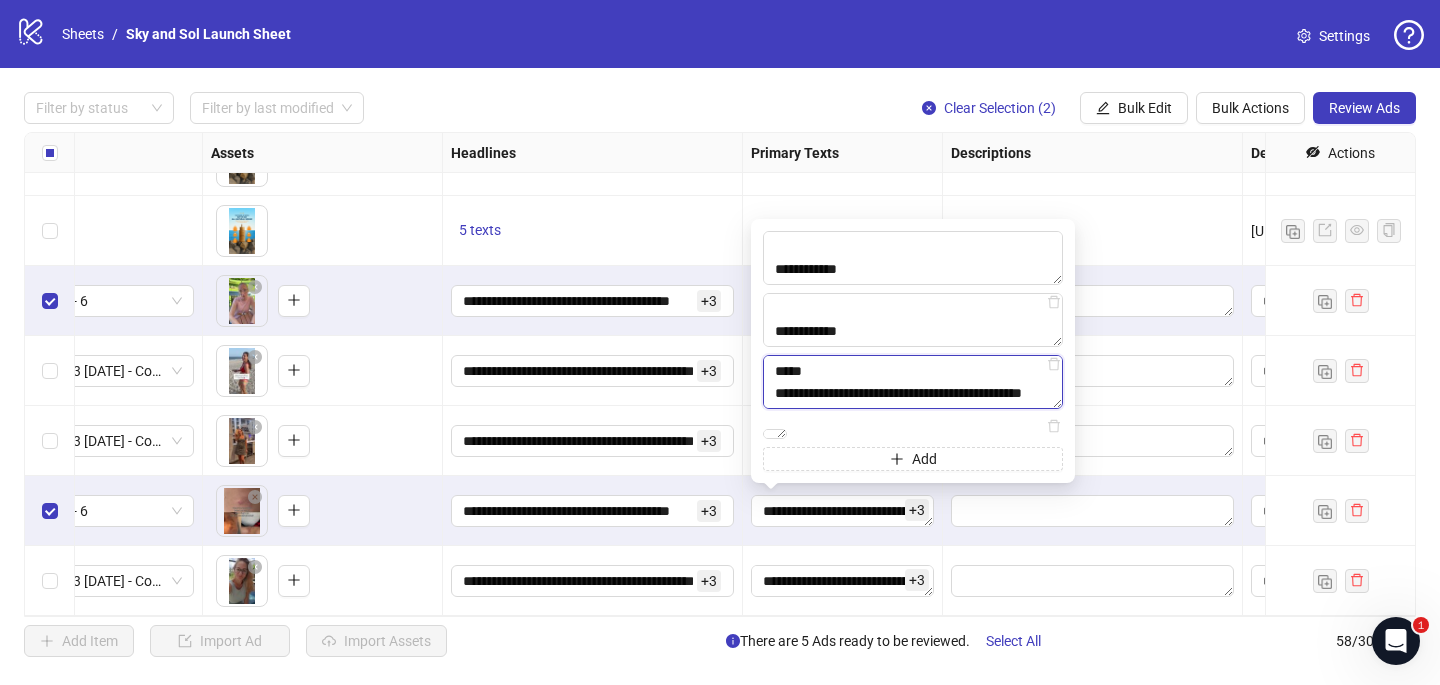 paste on "**********" 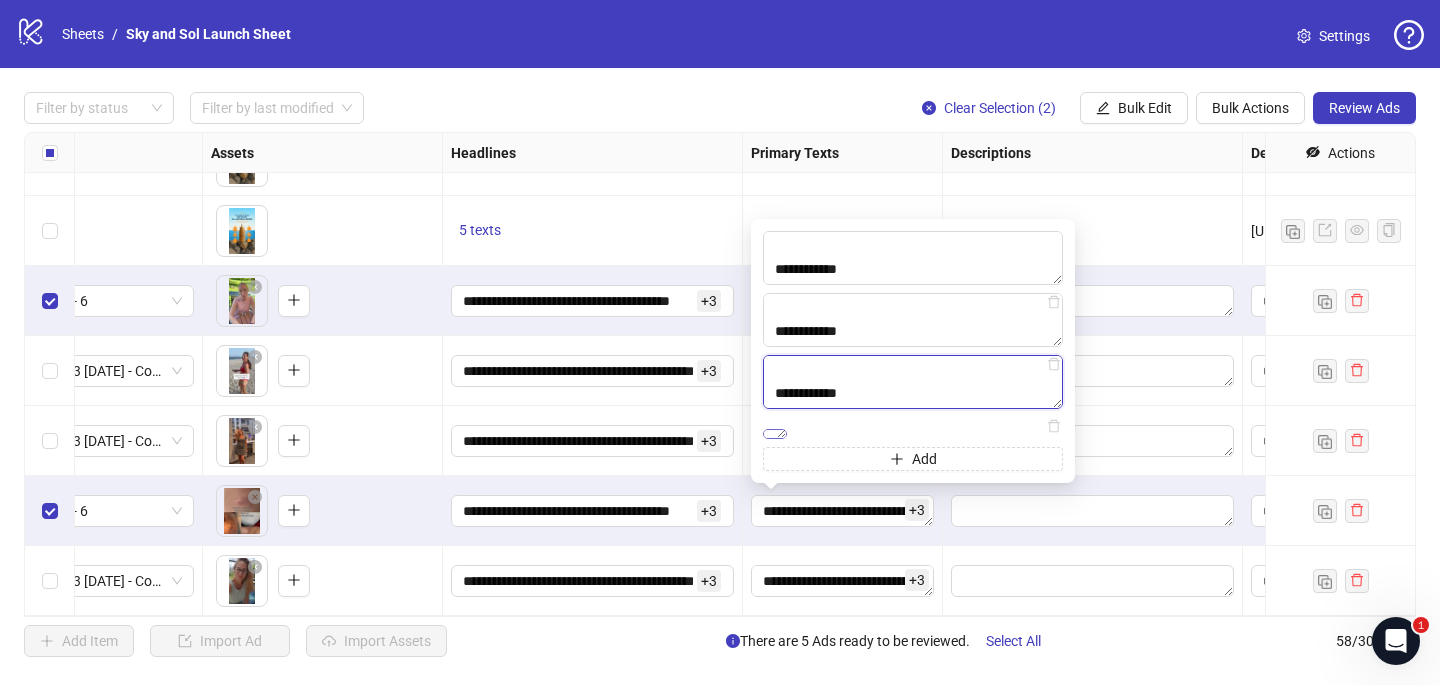 type on "**********" 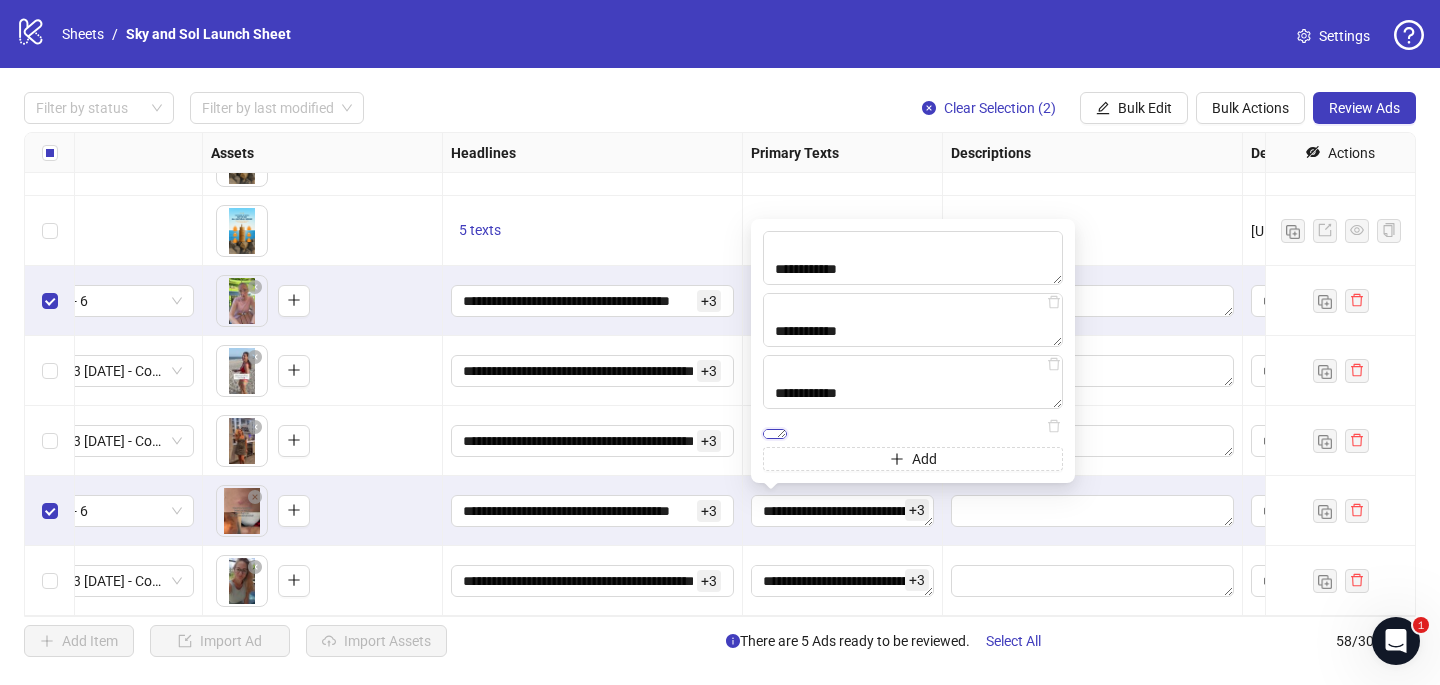 click at bounding box center [775, 434] 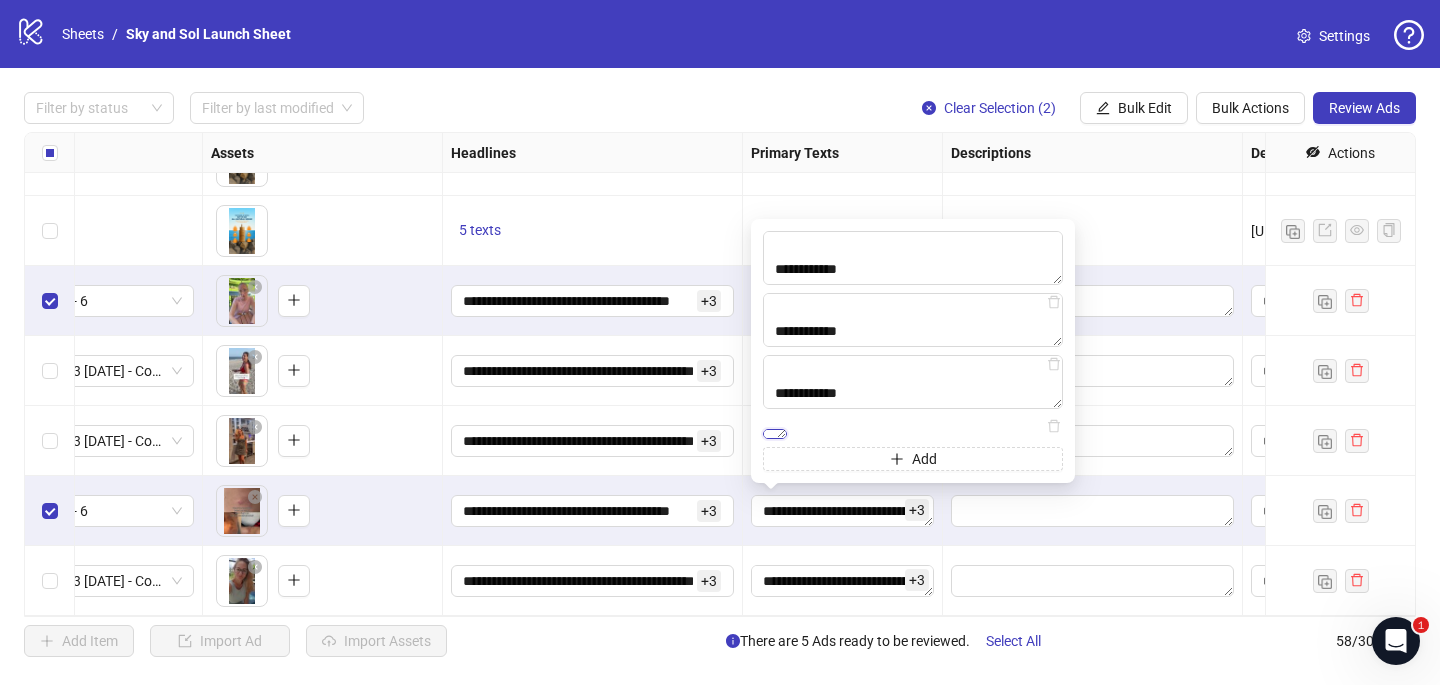 scroll, scrollTop: 895, scrollLeft: 0, axis: vertical 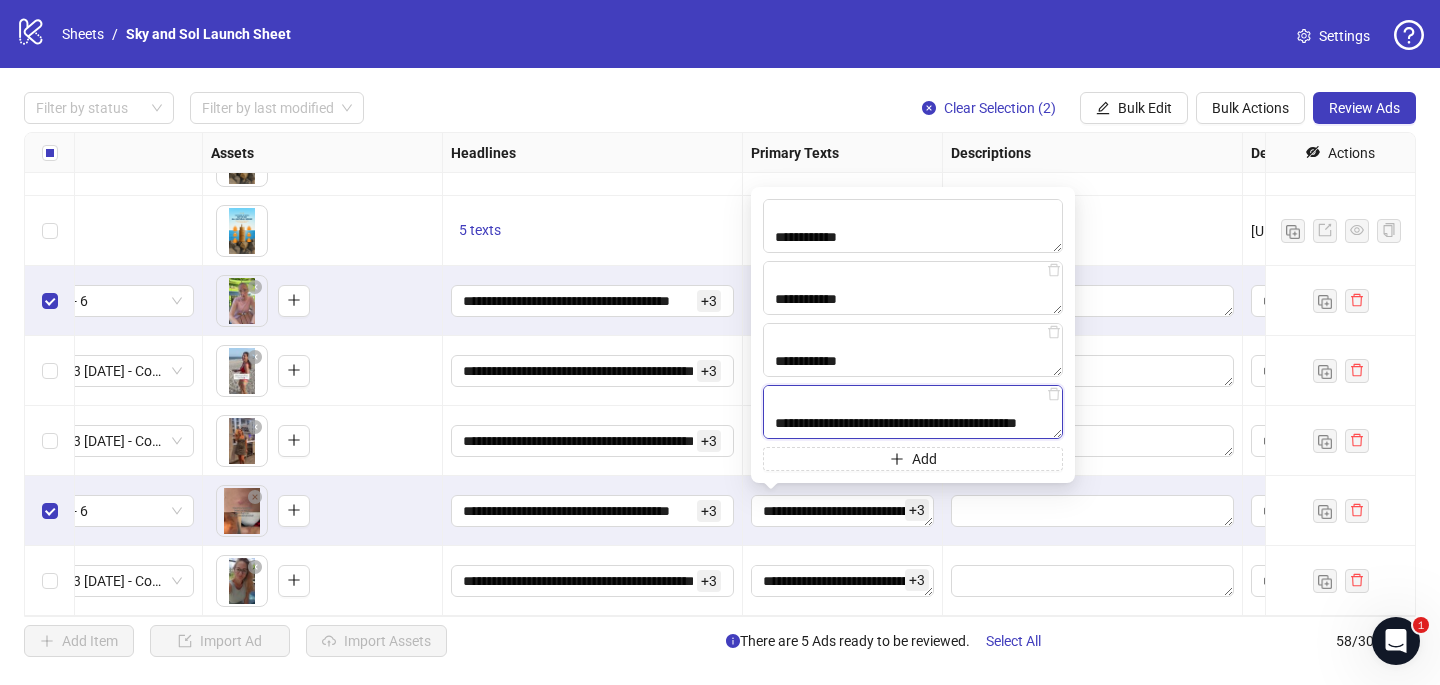 paste on "**********" 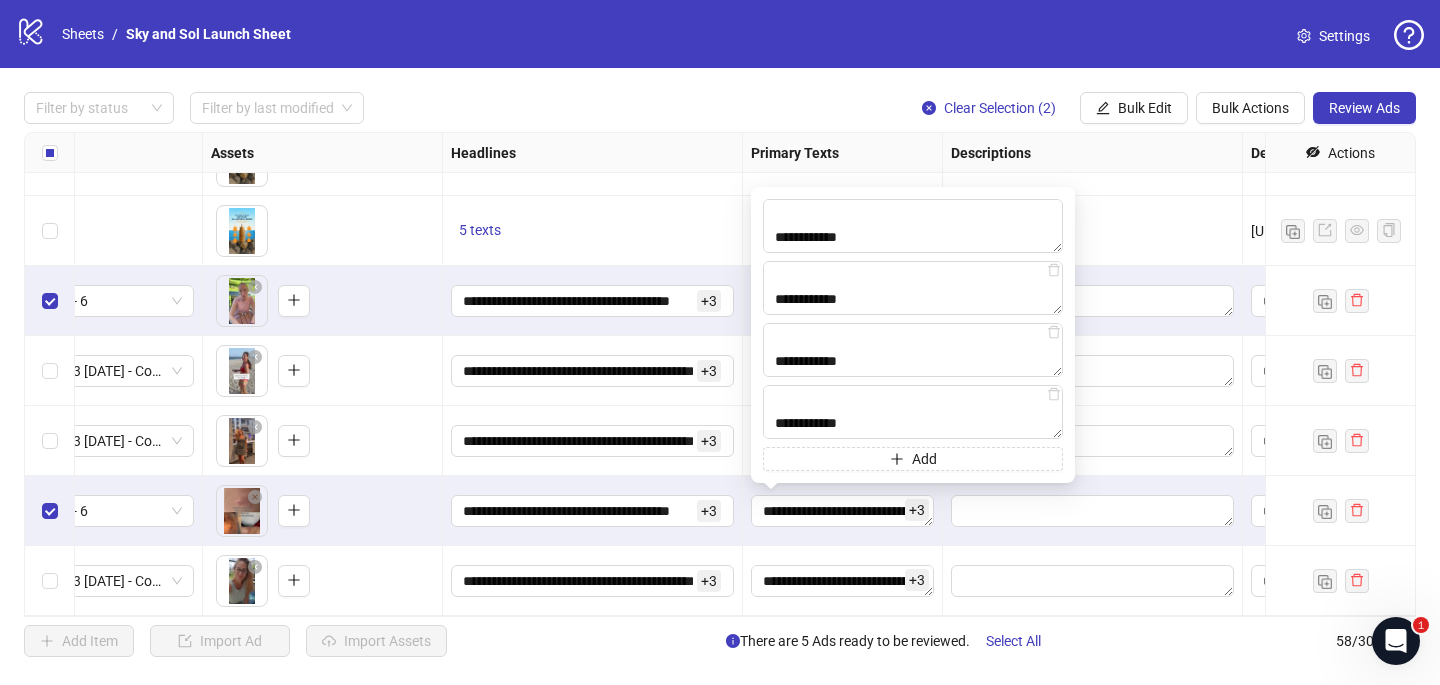 click on "**********" at bounding box center [843, 581] 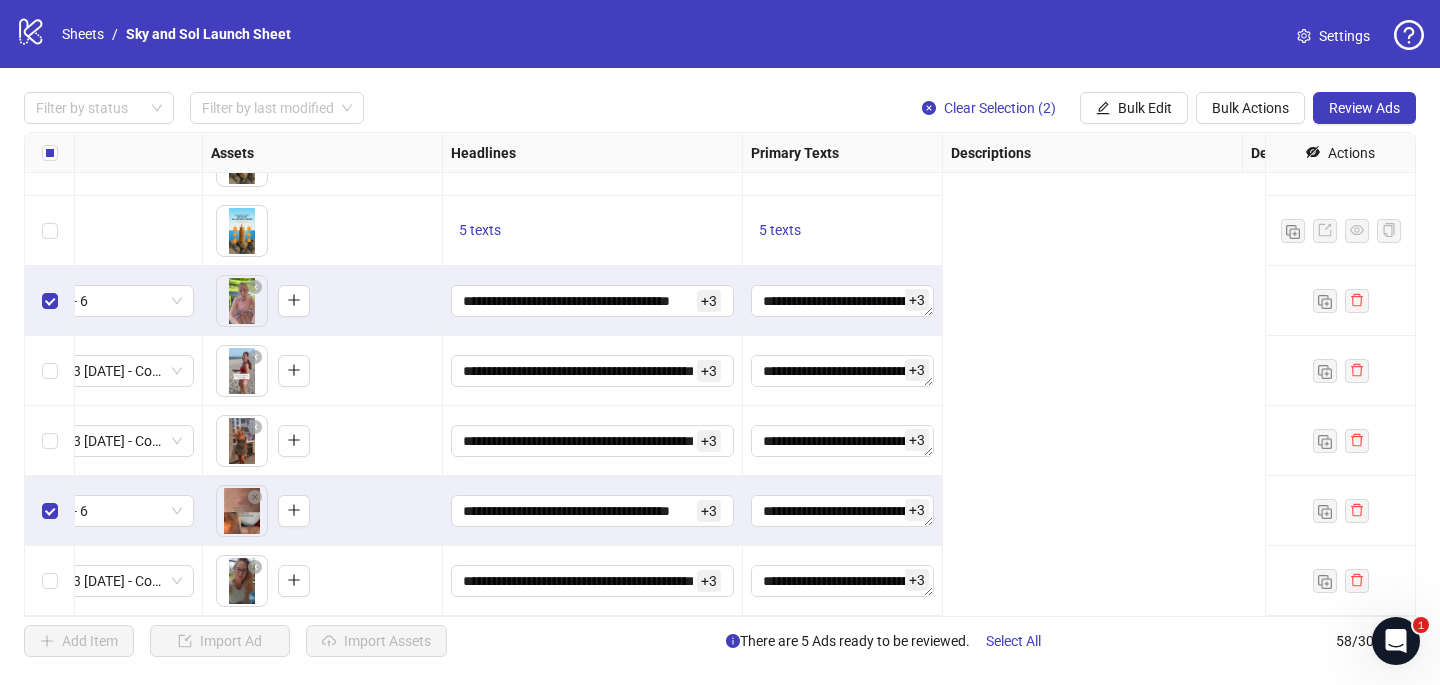 scroll, scrollTop: 3617, scrollLeft: 0, axis: vertical 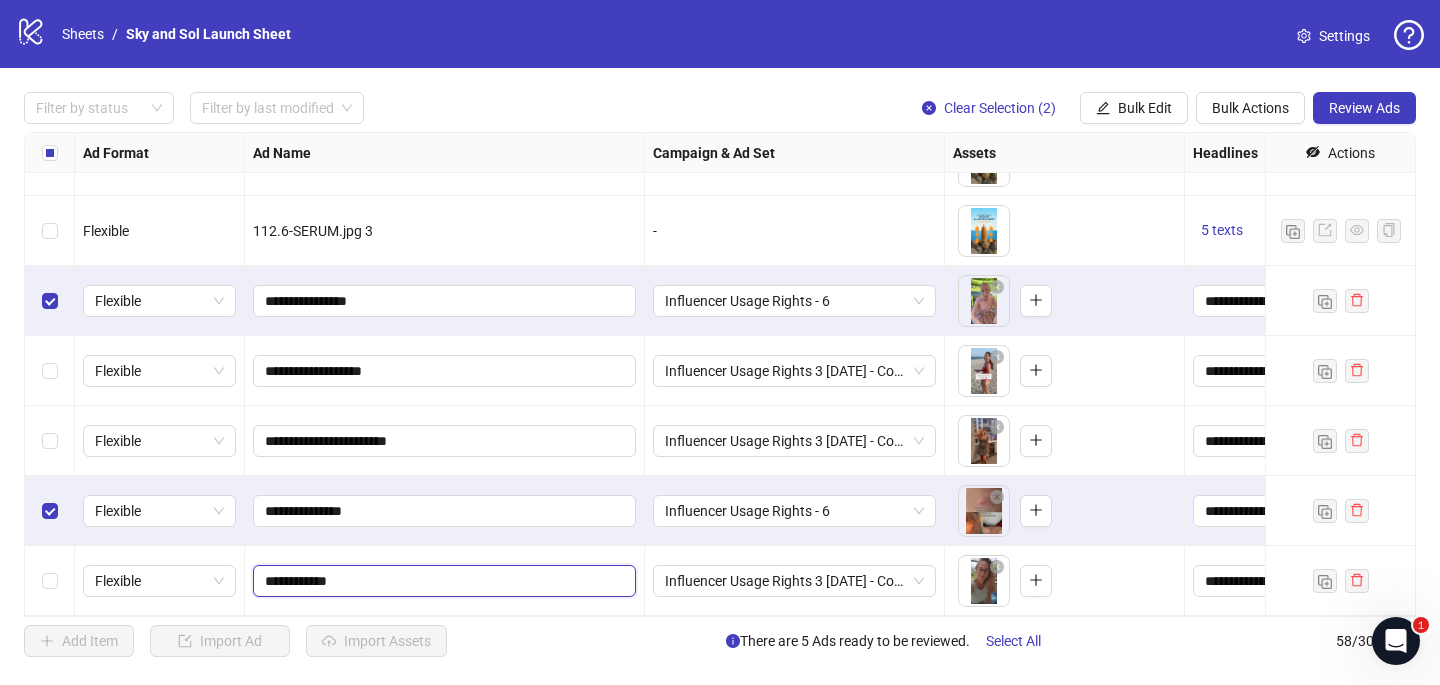drag, startPoint x: 351, startPoint y: 581, endPoint x: 287, endPoint y: 577, distance: 64.12488 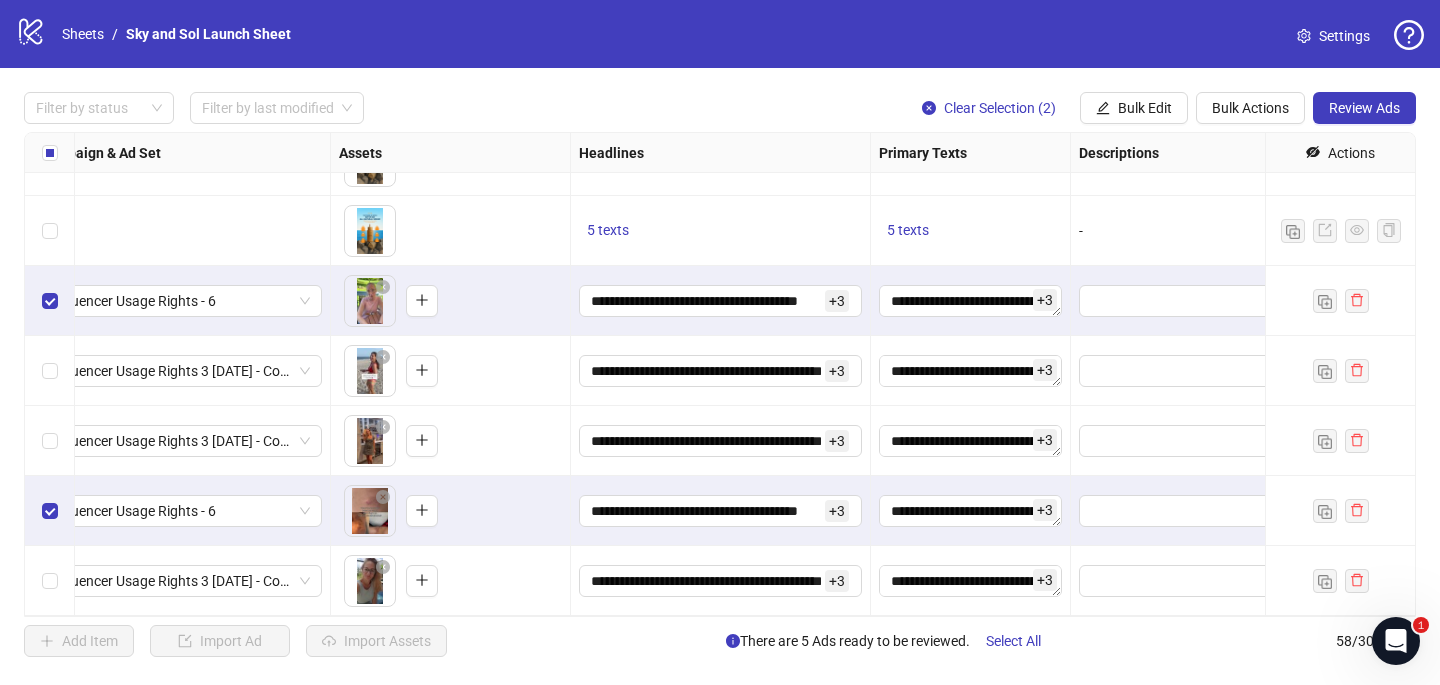 scroll, scrollTop: 3617, scrollLeft: 805, axis: both 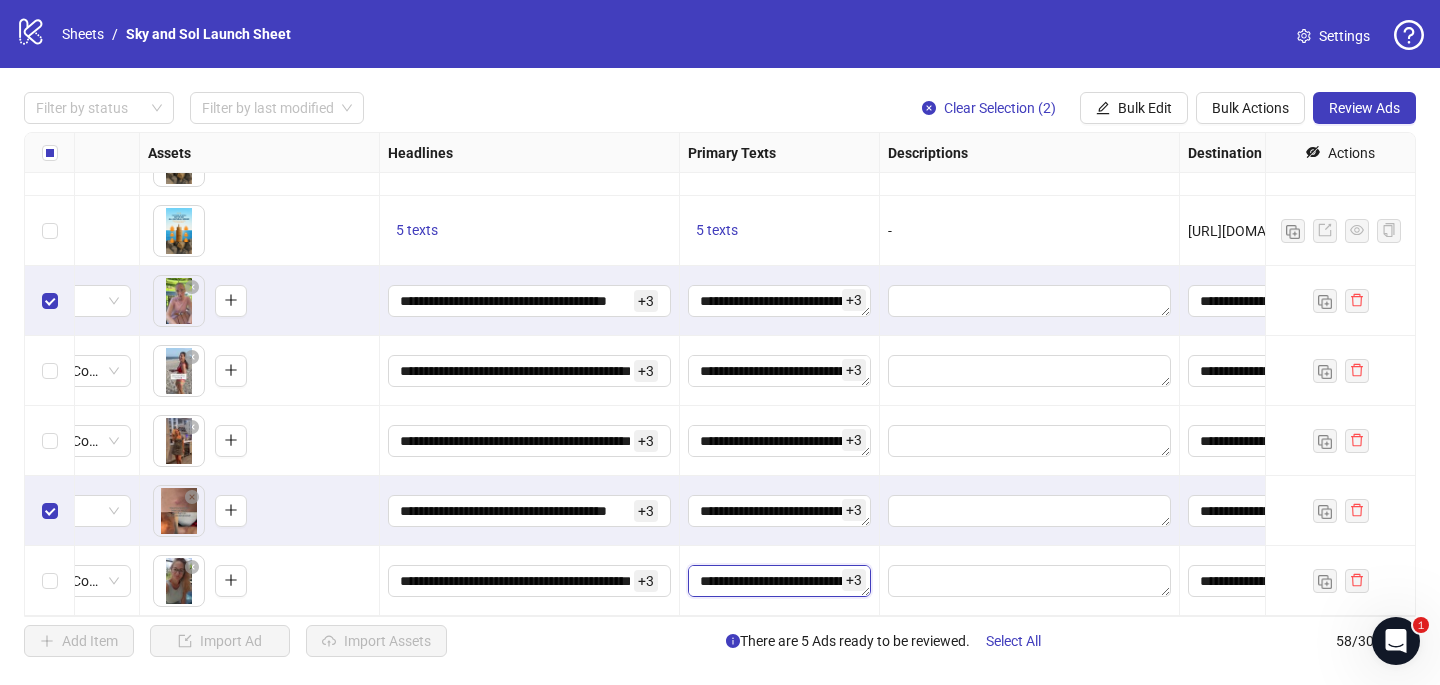 click on "**********" at bounding box center (779, 581) 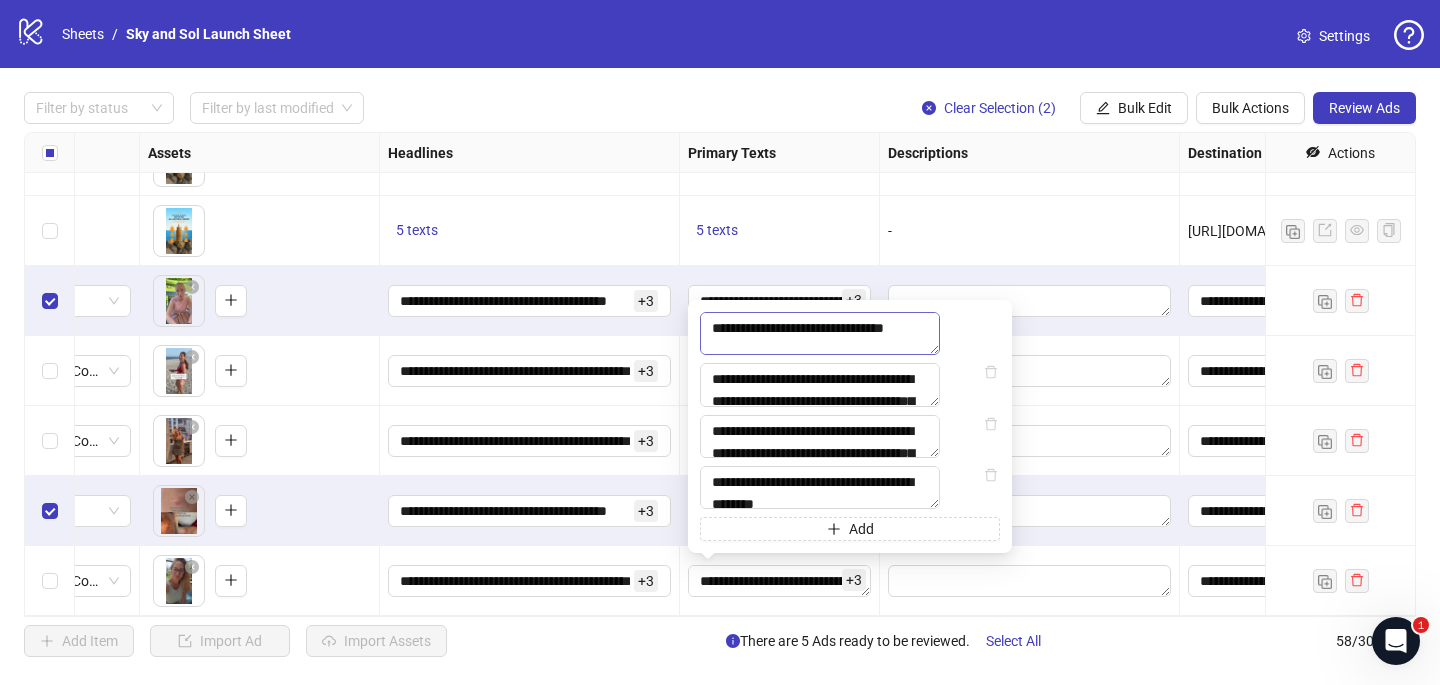scroll, scrollTop: 330, scrollLeft: 0, axis: vertical 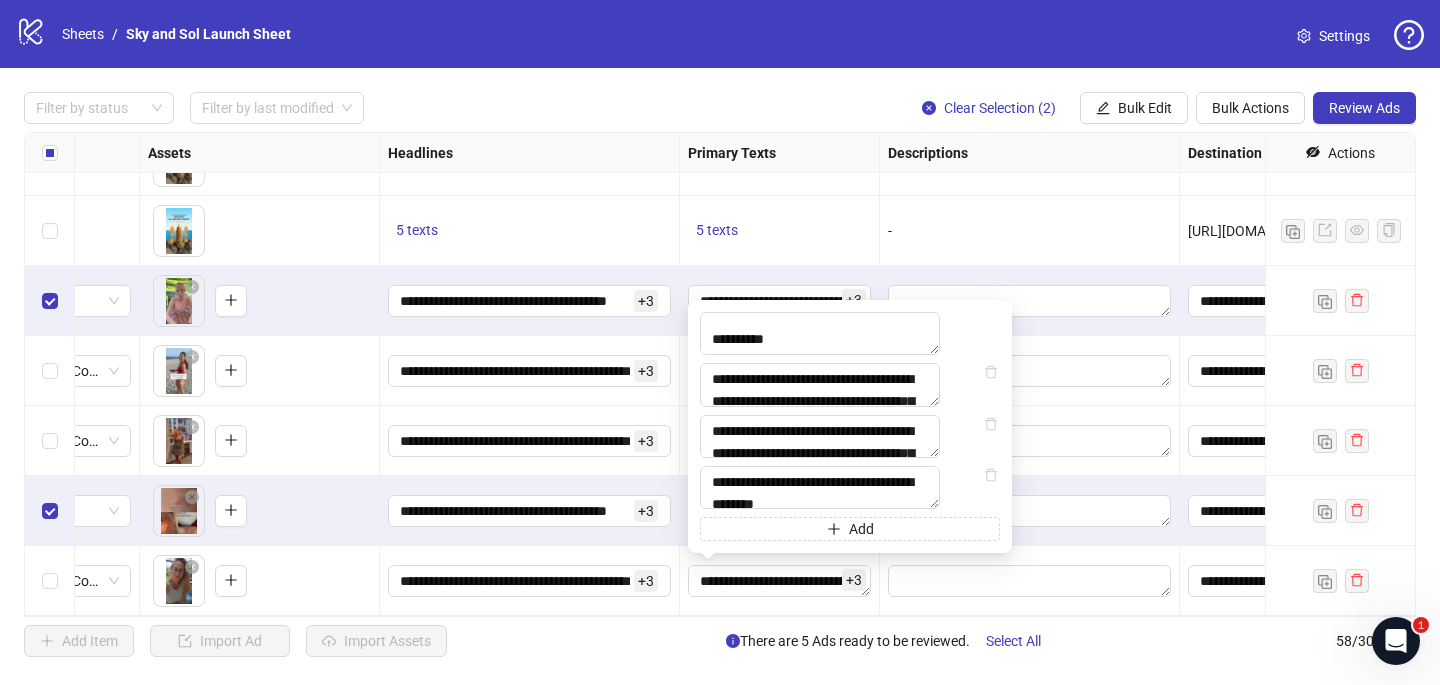 click on "5 texts" at bounding box center (780, 161) 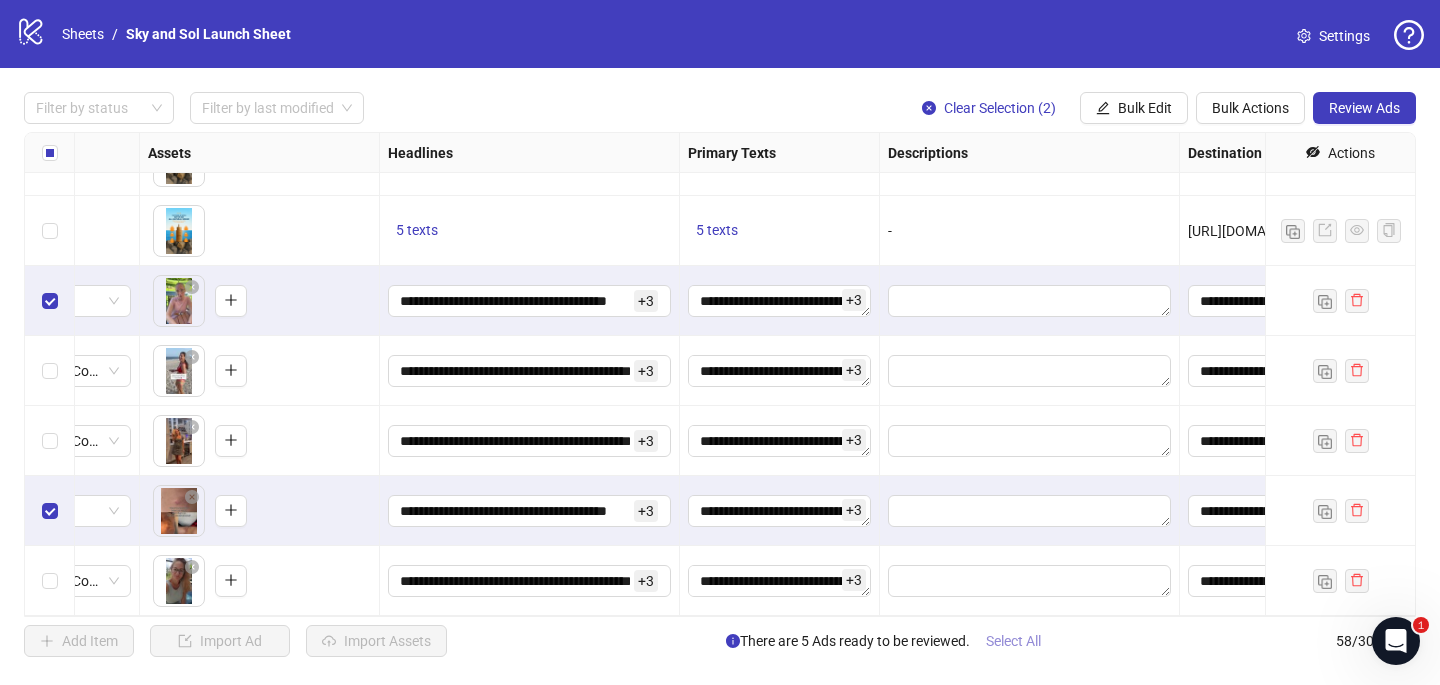 click on "Select All" at bounding box center [1013, 641] 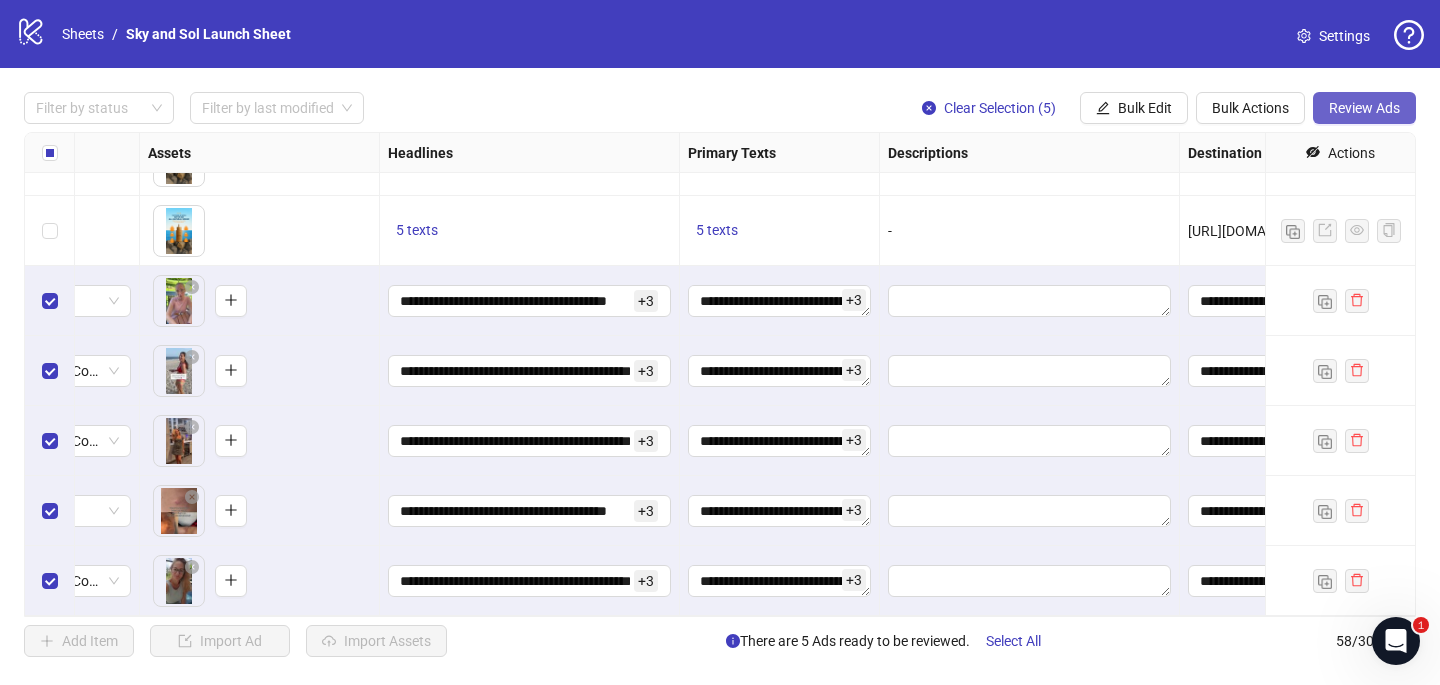 click on "Review Ads" at bounding box center [1364, 108] 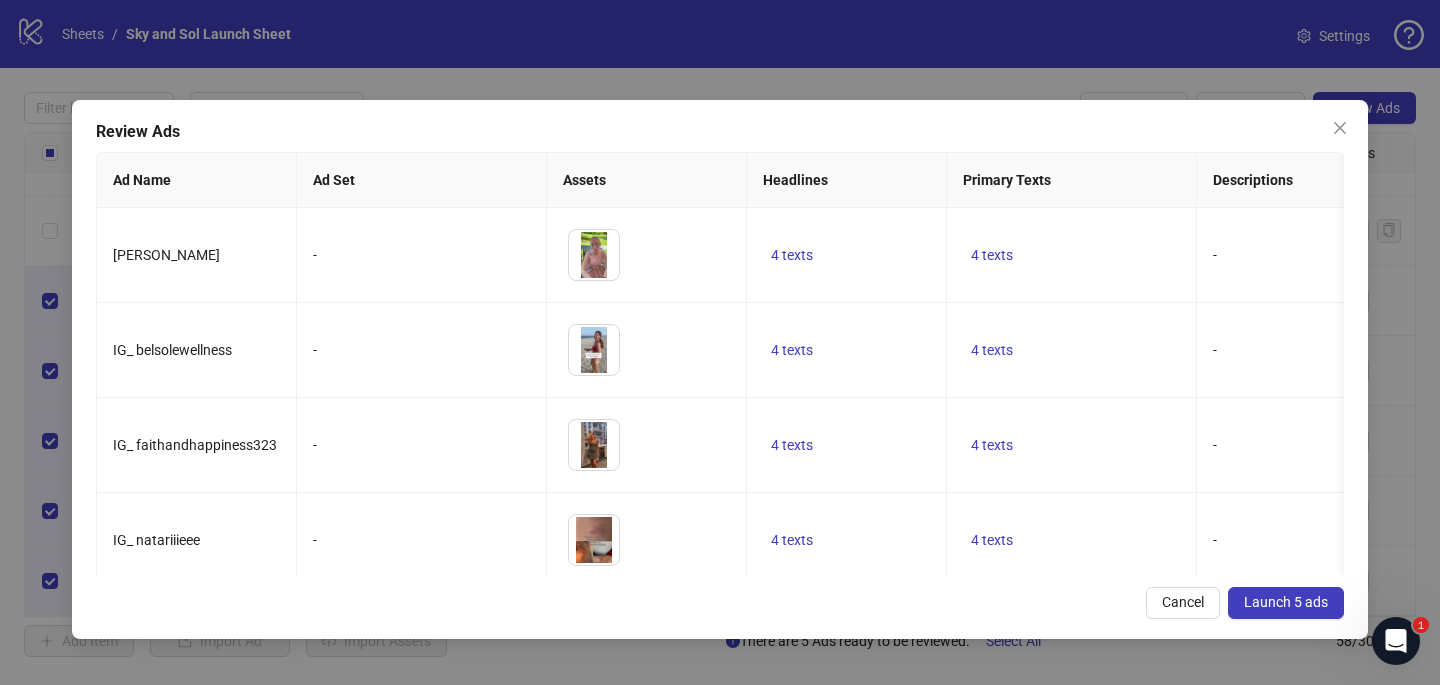 click on "Launch 5 ads" at bounding box center (1286, 603) 